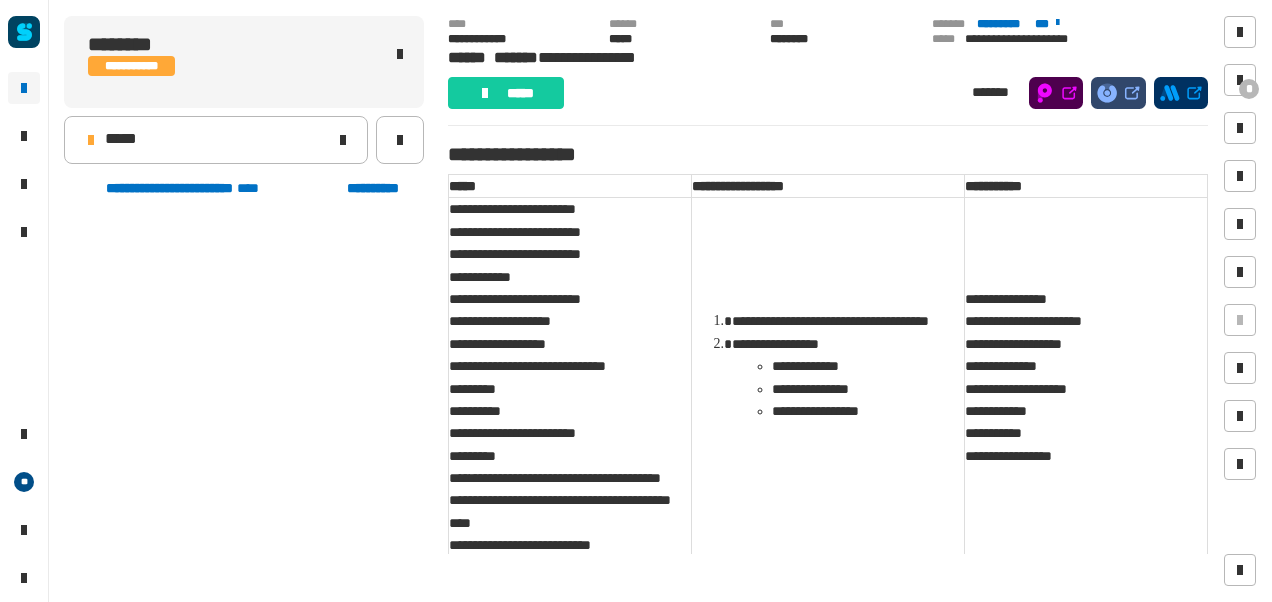 scroll, scrollTop: 0, scrollLeft: 0, axis: both 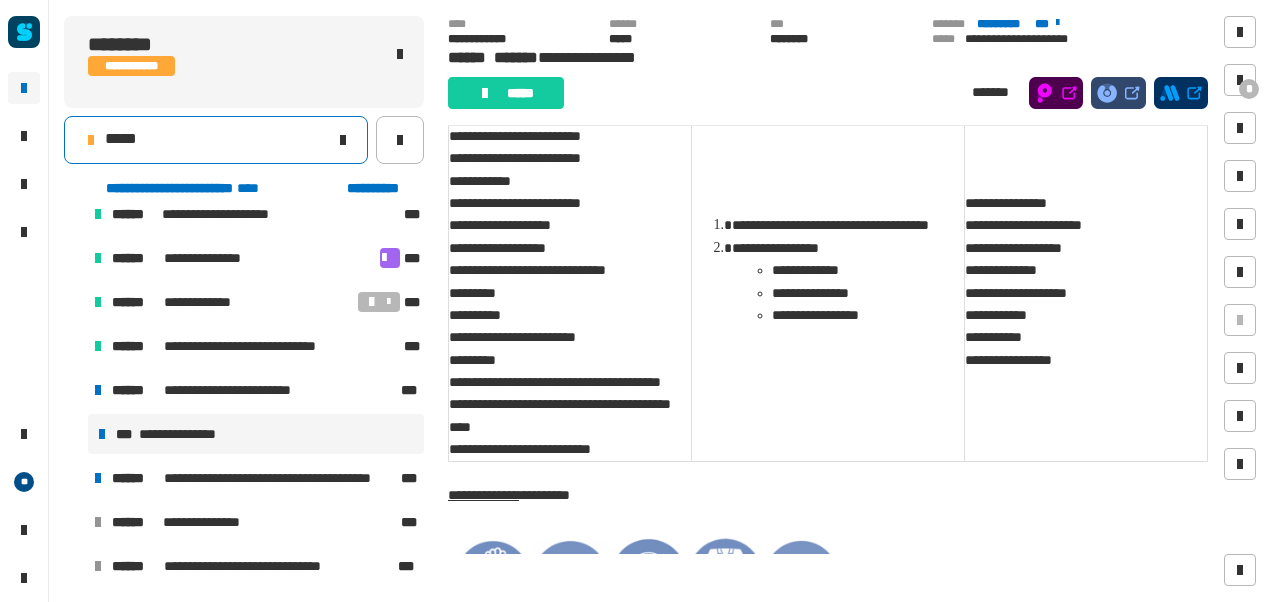 click on "*****" 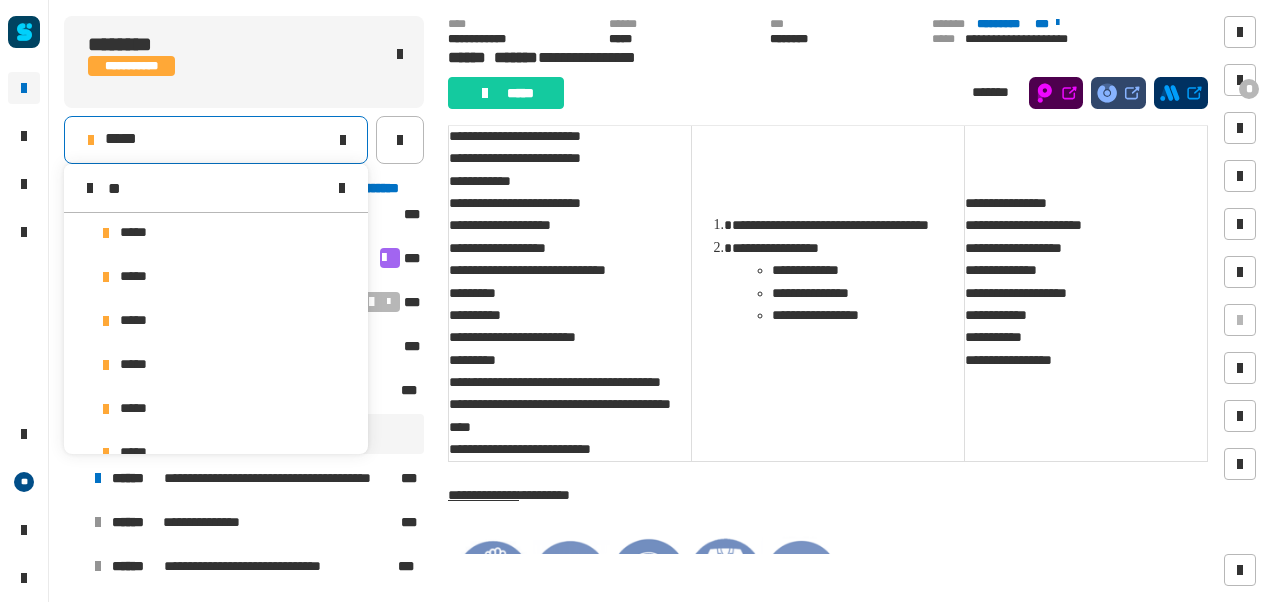 scroll, scrollTop: 0, scrollLeft: 0, axis: both 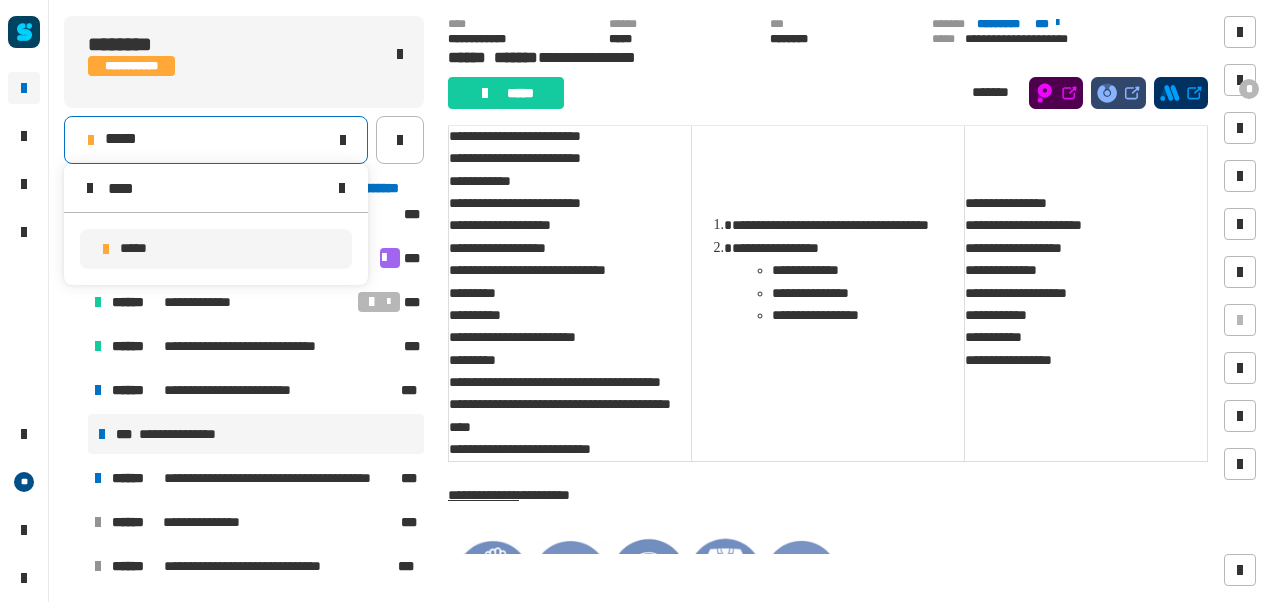 type on "****" 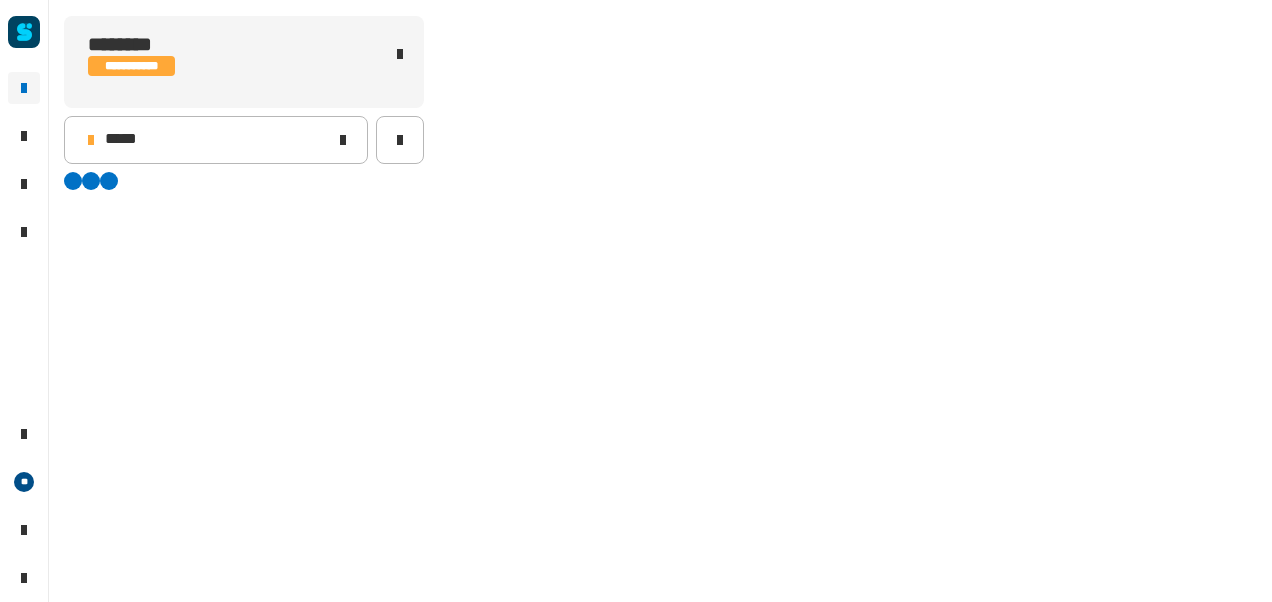 scroll, scrollTop: 0, scrollLeft: 0, axis: both 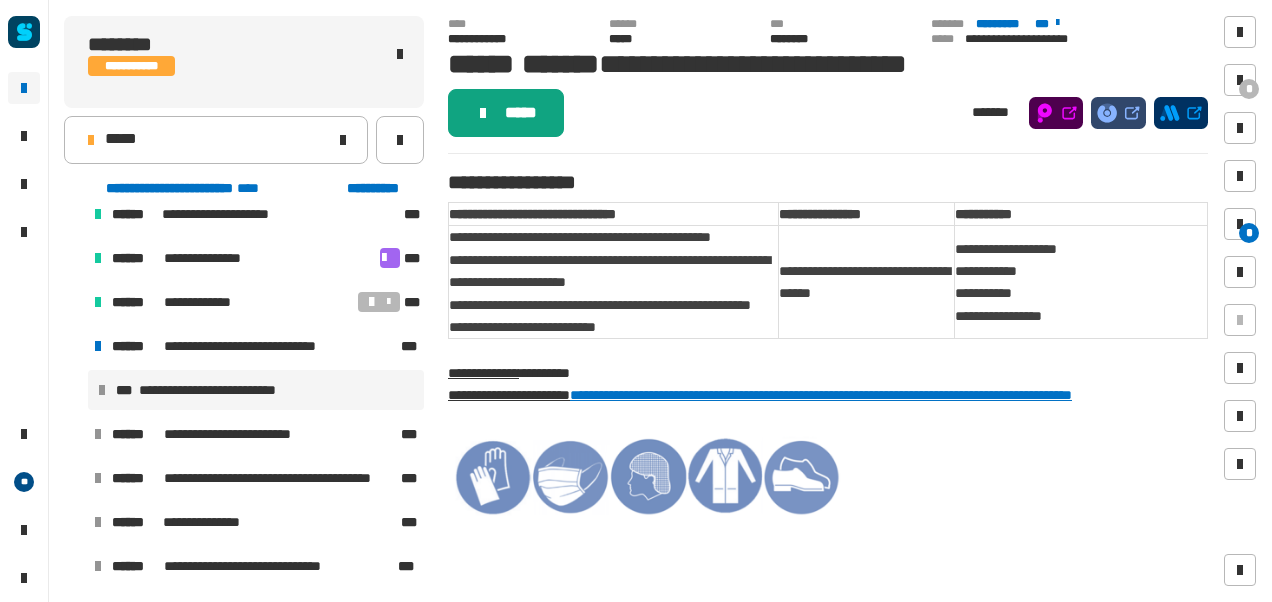 click on "*****" 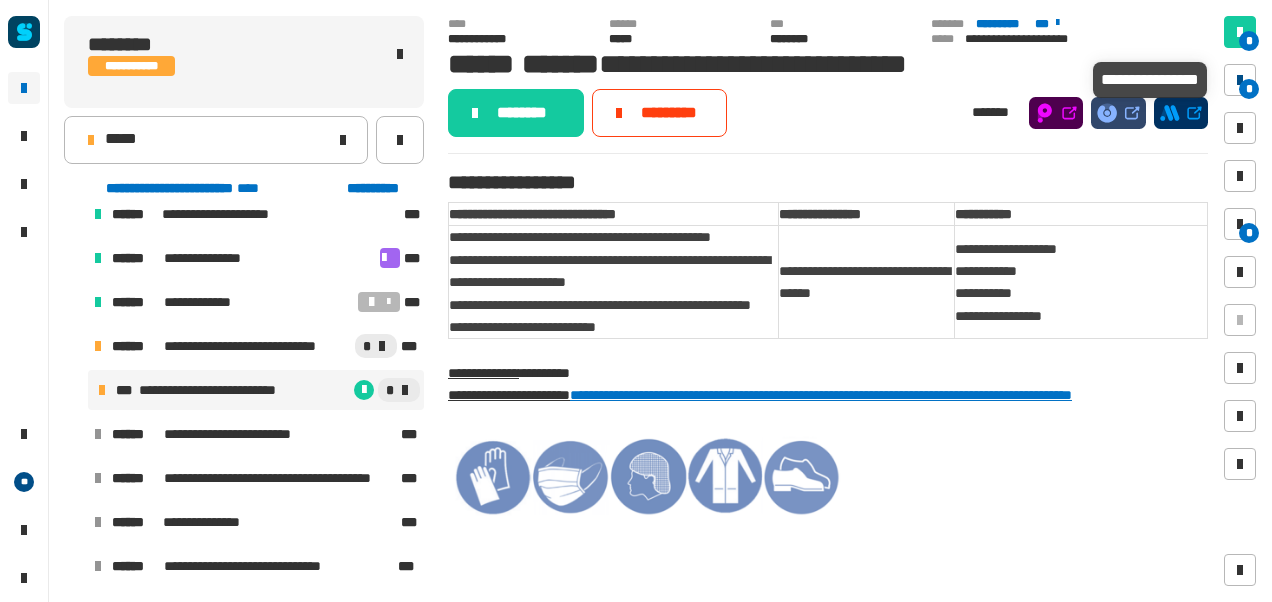 click at bounding box center [1240, 80] 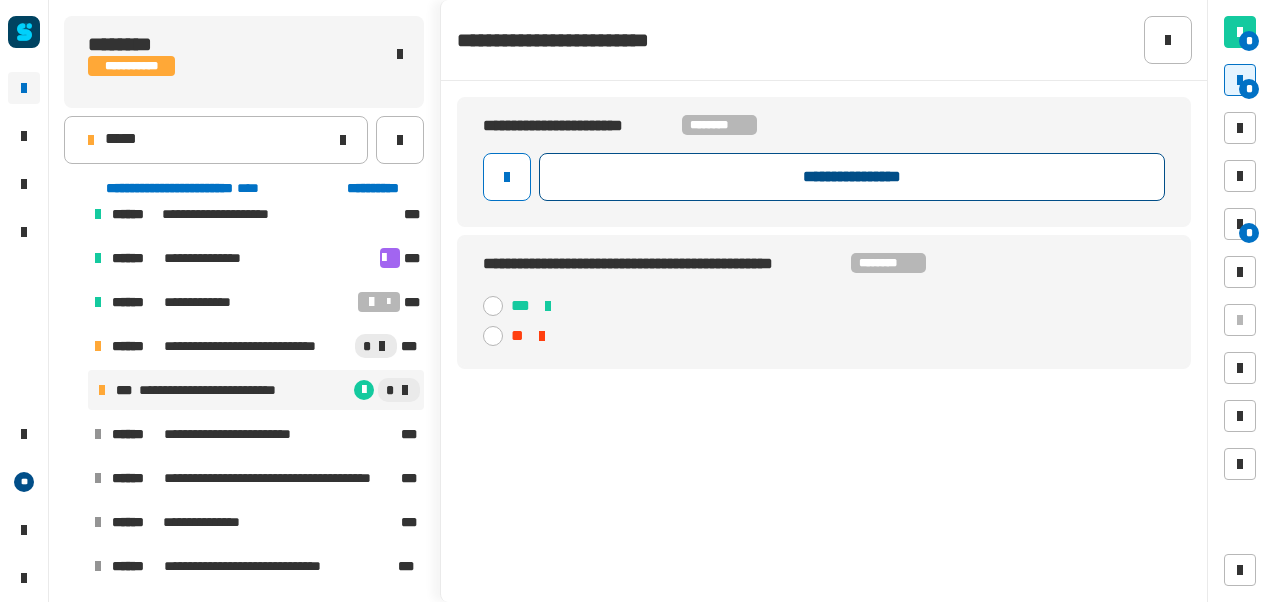 click on "**********" 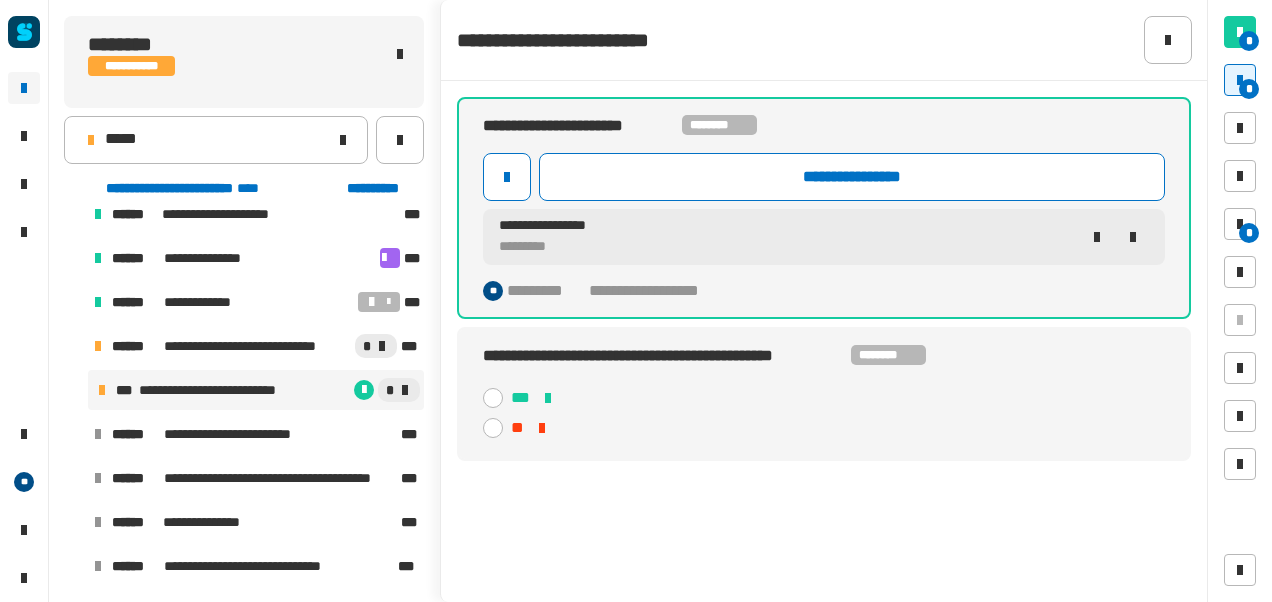 click 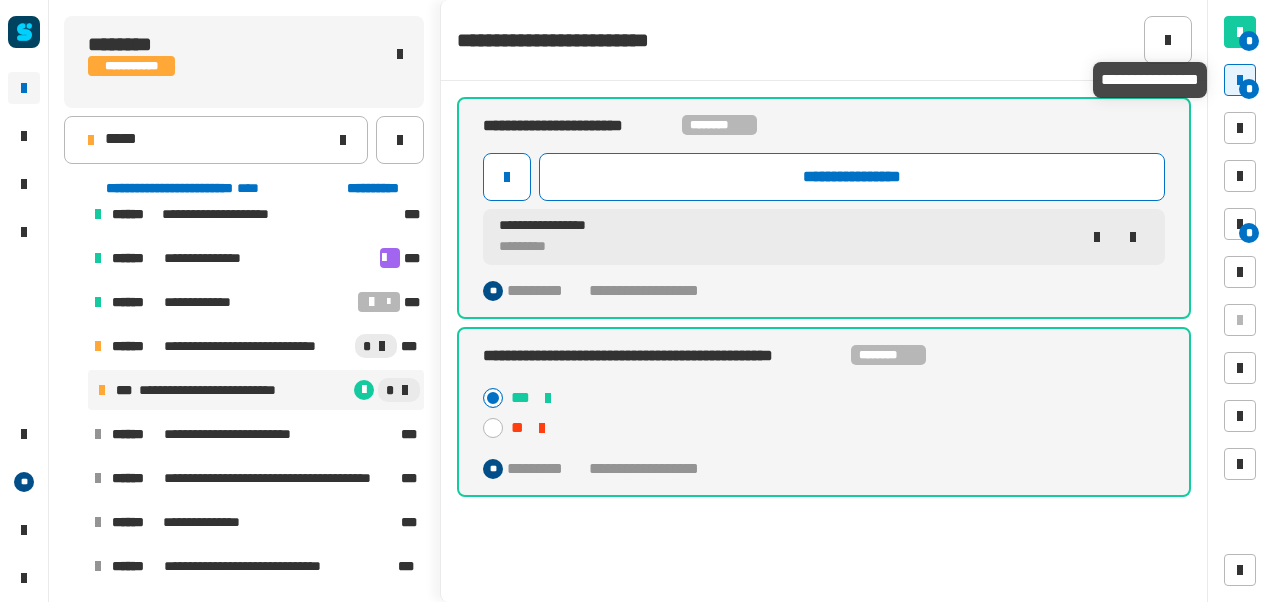 click on "*" at bounding box center (1249, 89) 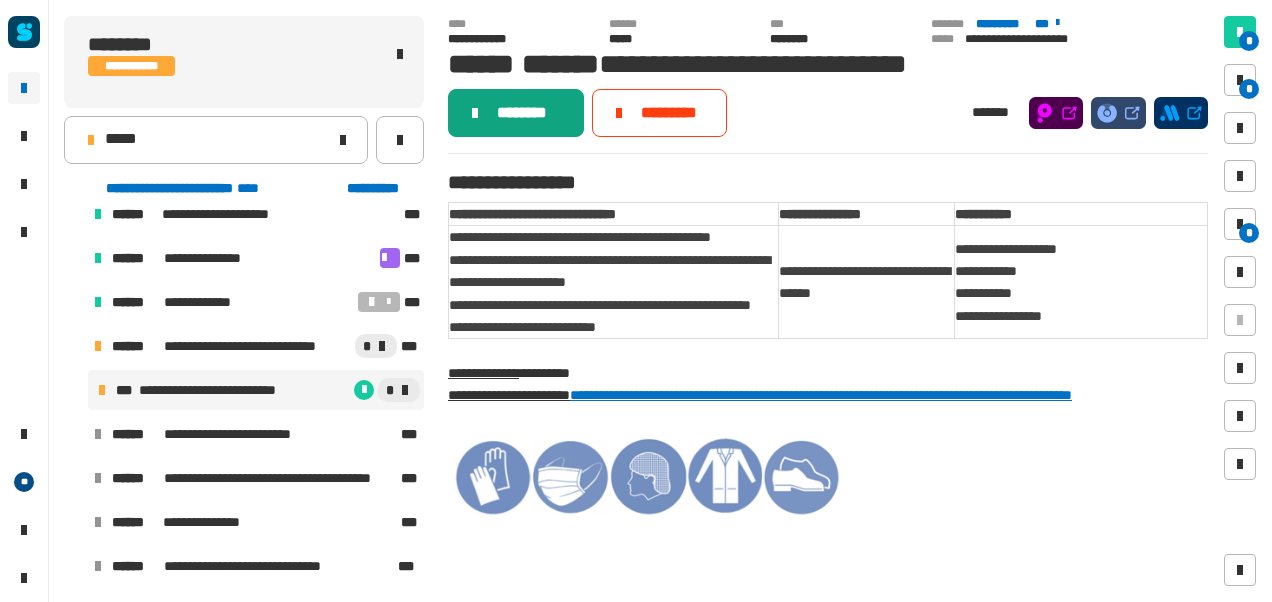click on "********" 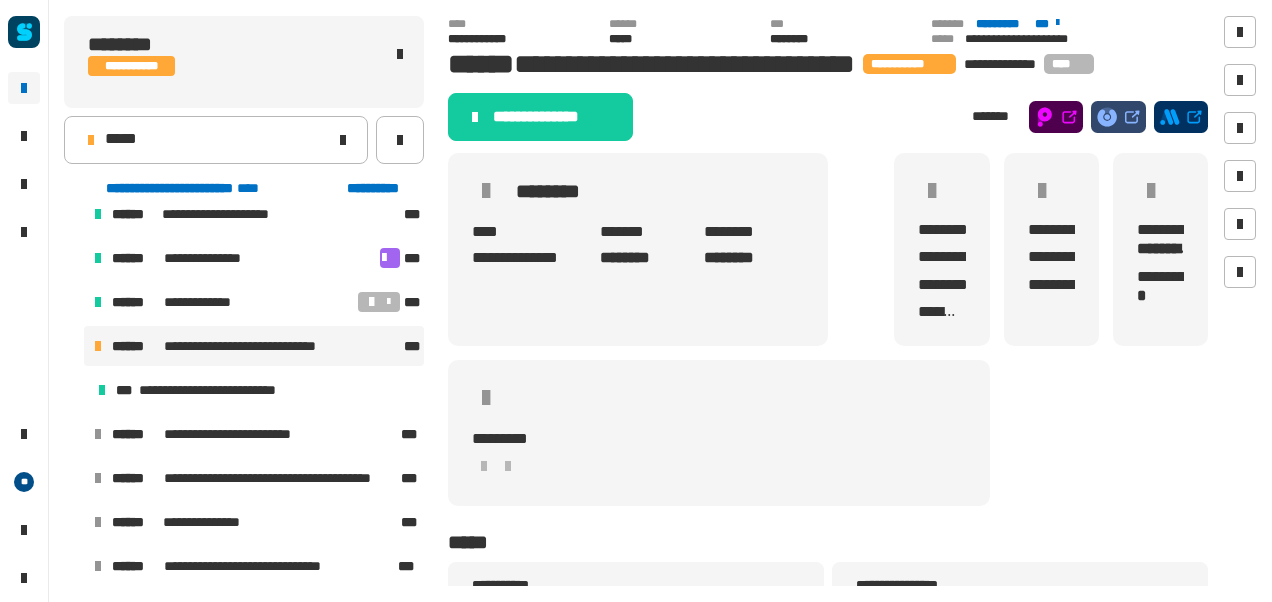 click on "**********" 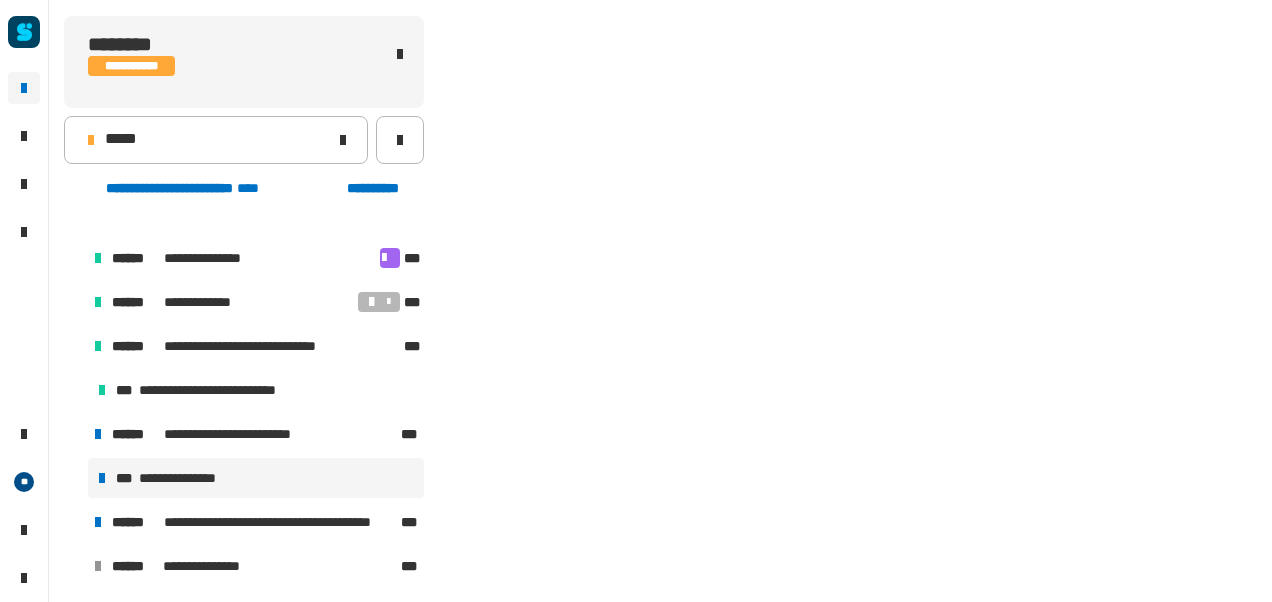 scroll, scrollTop: 502, scrollLeft: 0, axis: vertical 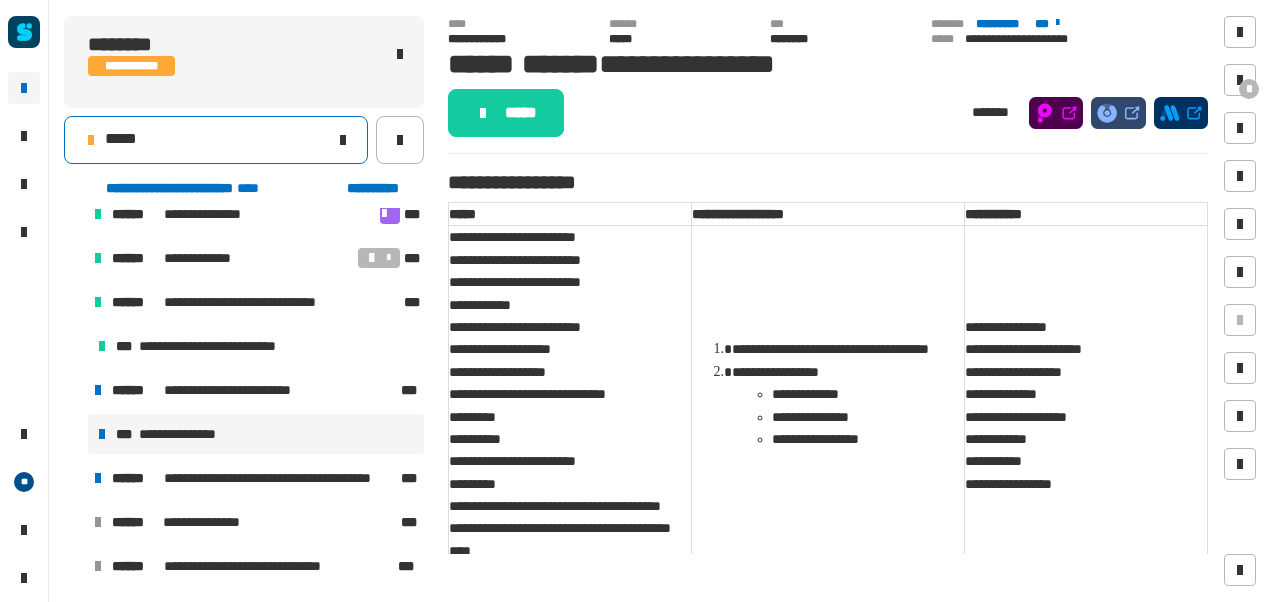 click on "*****" 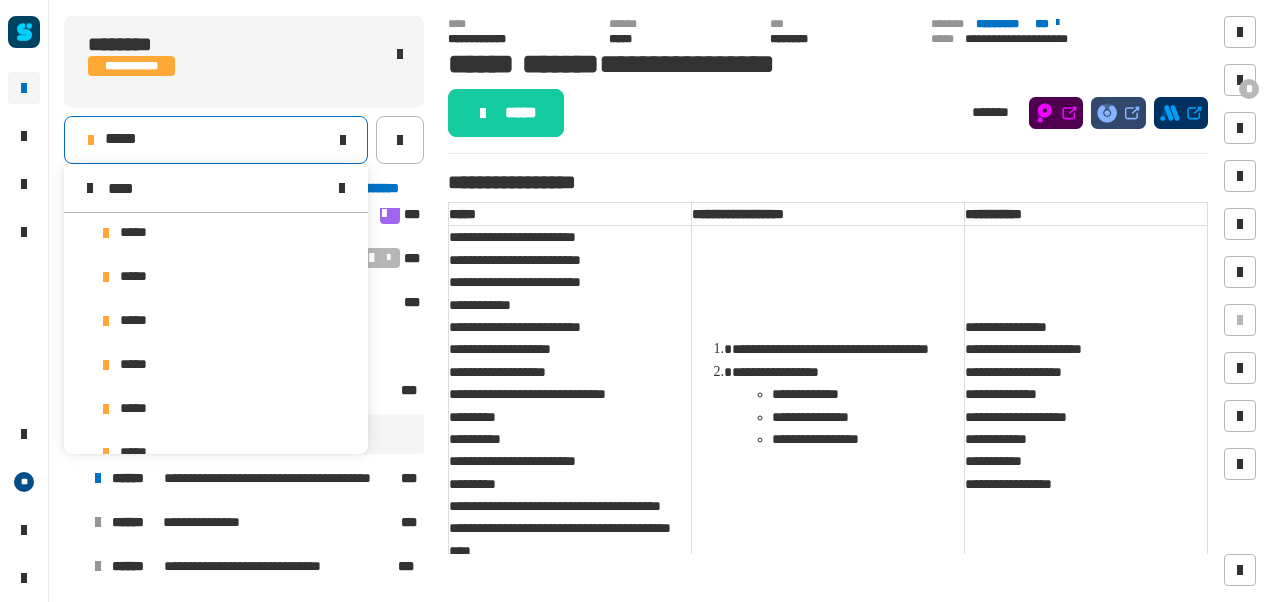 scroll, scrollTop: 0, scrollLeft: 0, axis: both 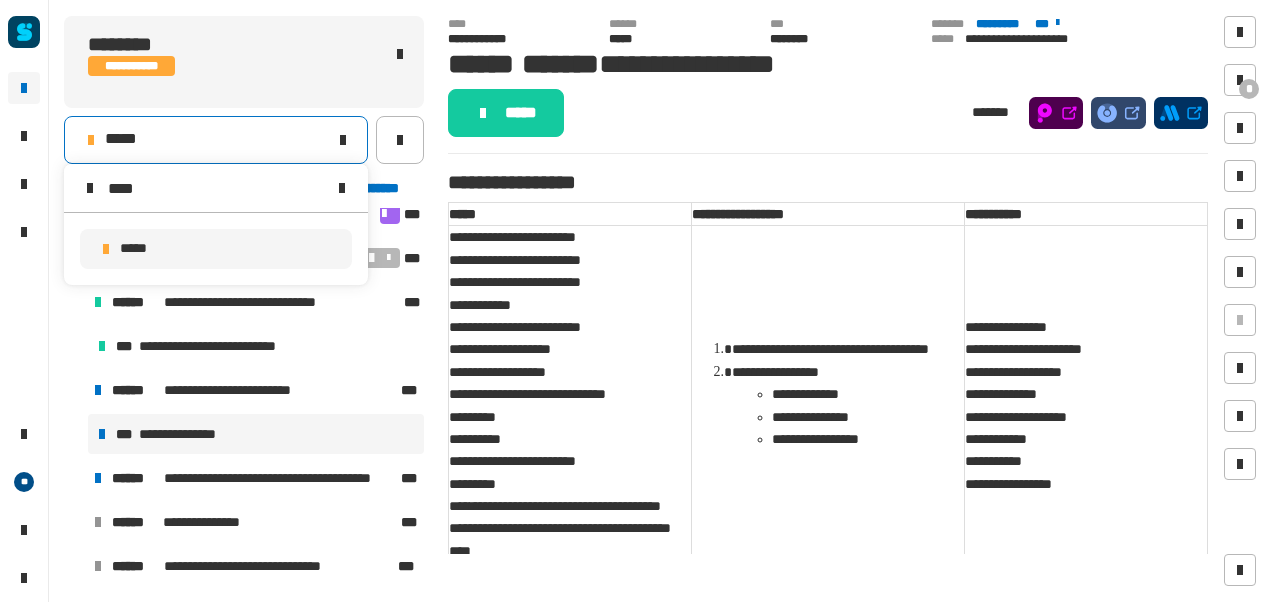 type on "****" 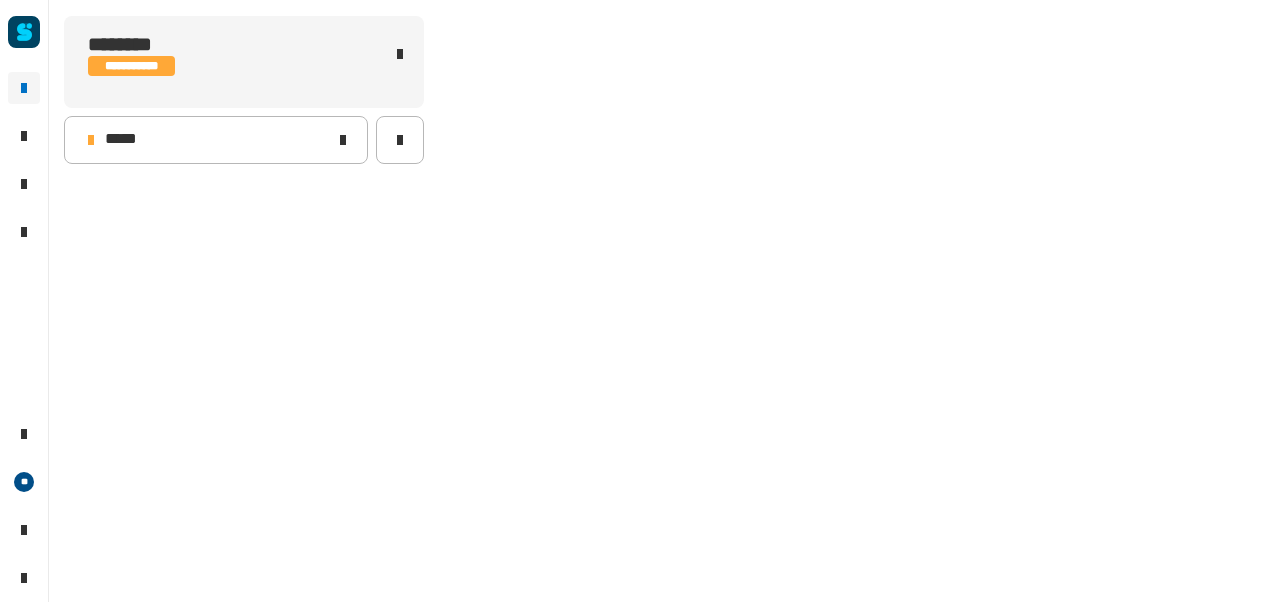 scroll, scrollTop: 0, scrollLeft: 0, axis: both 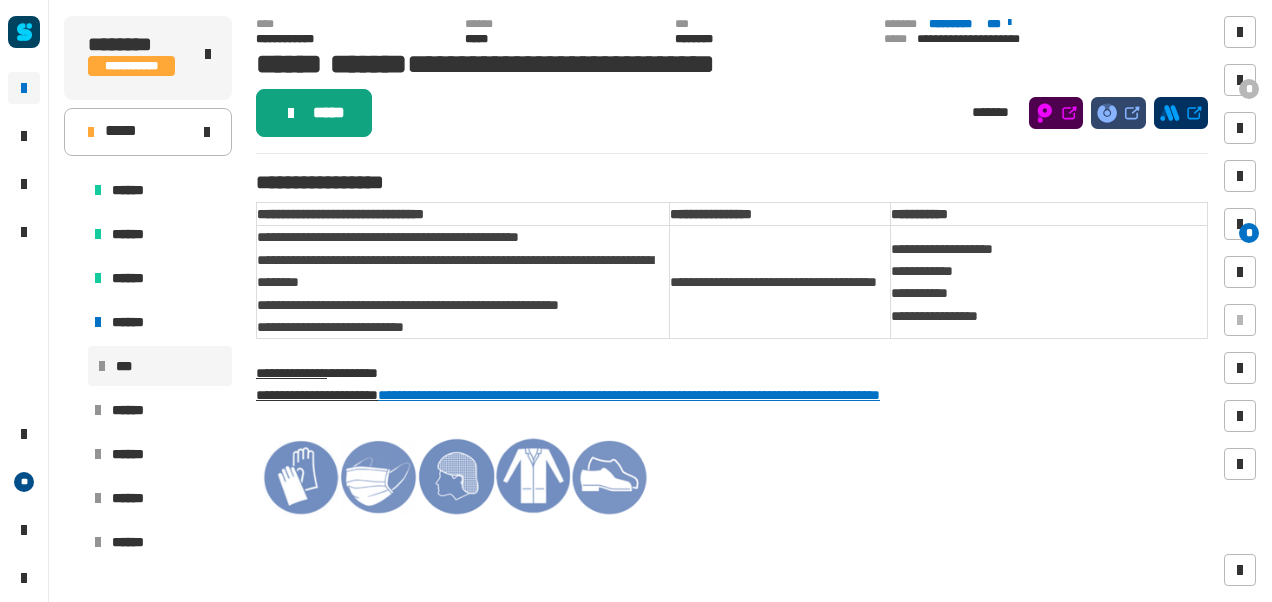 click on "*****" 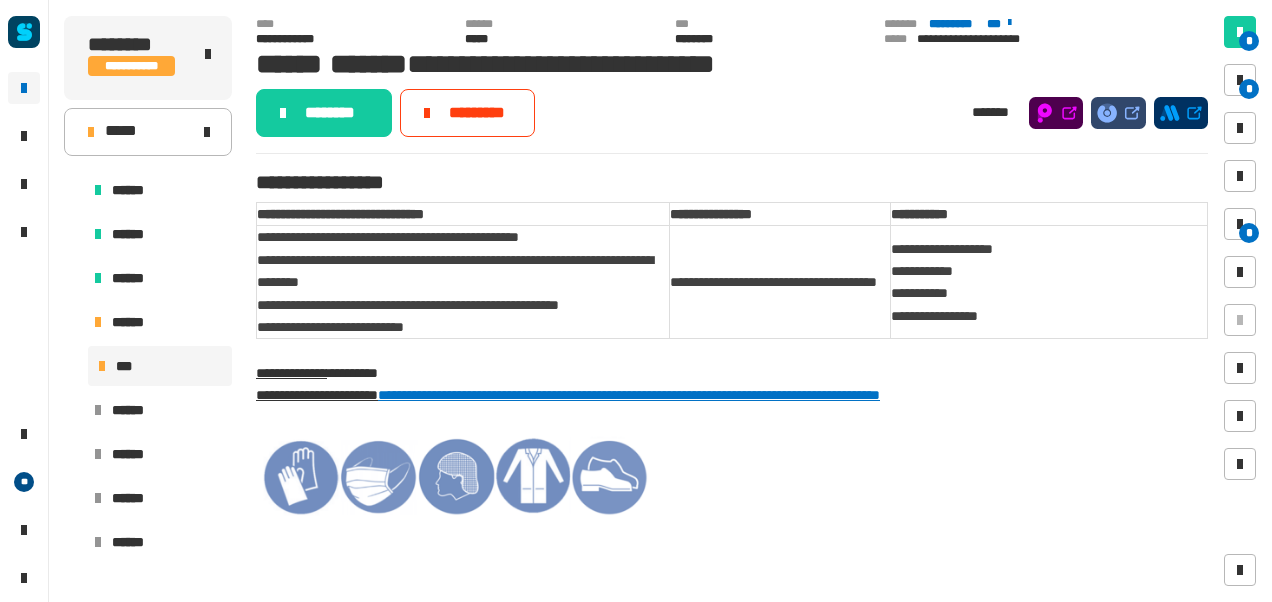 click on "* * *" 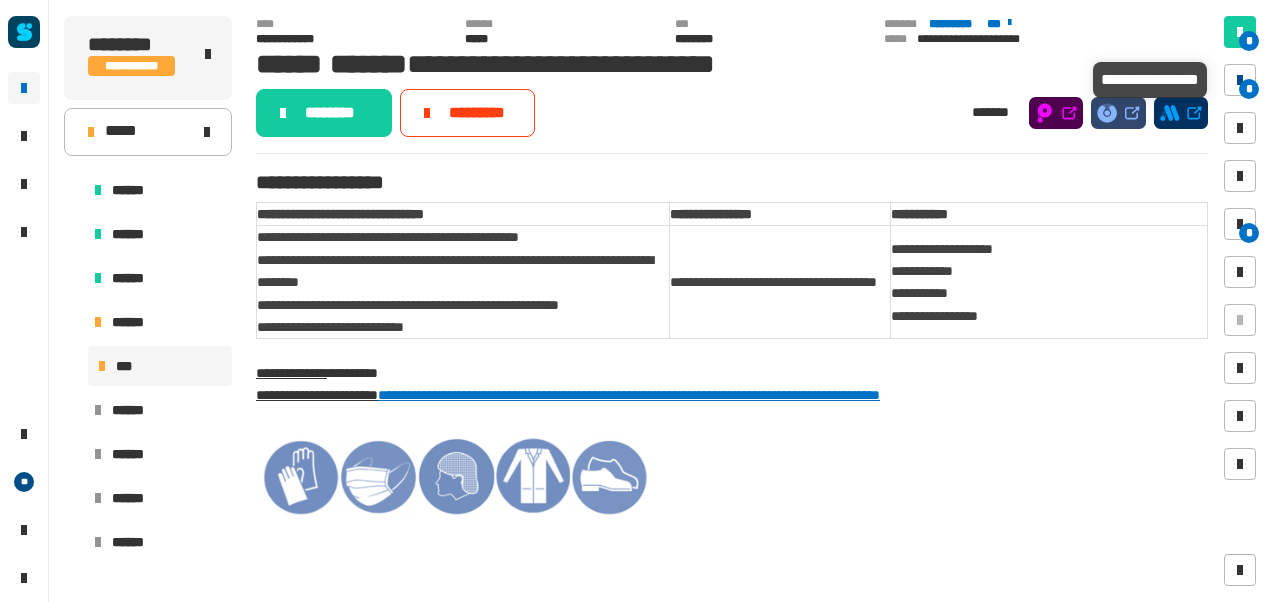 click at bounding box center (1240, 80) 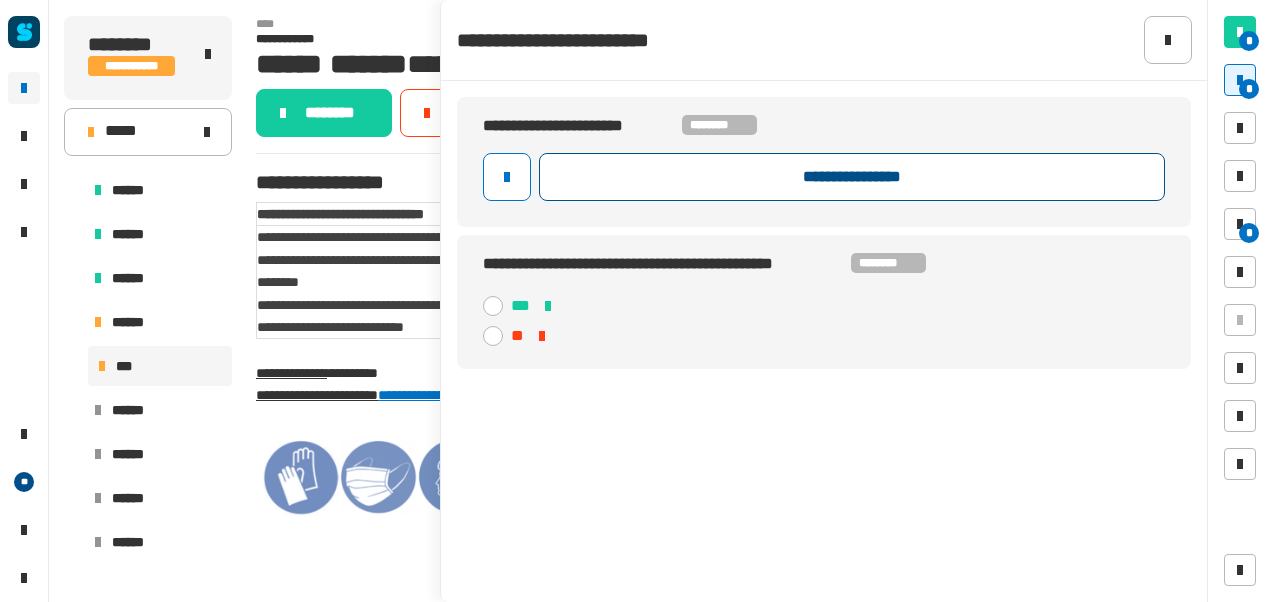click on "**********" 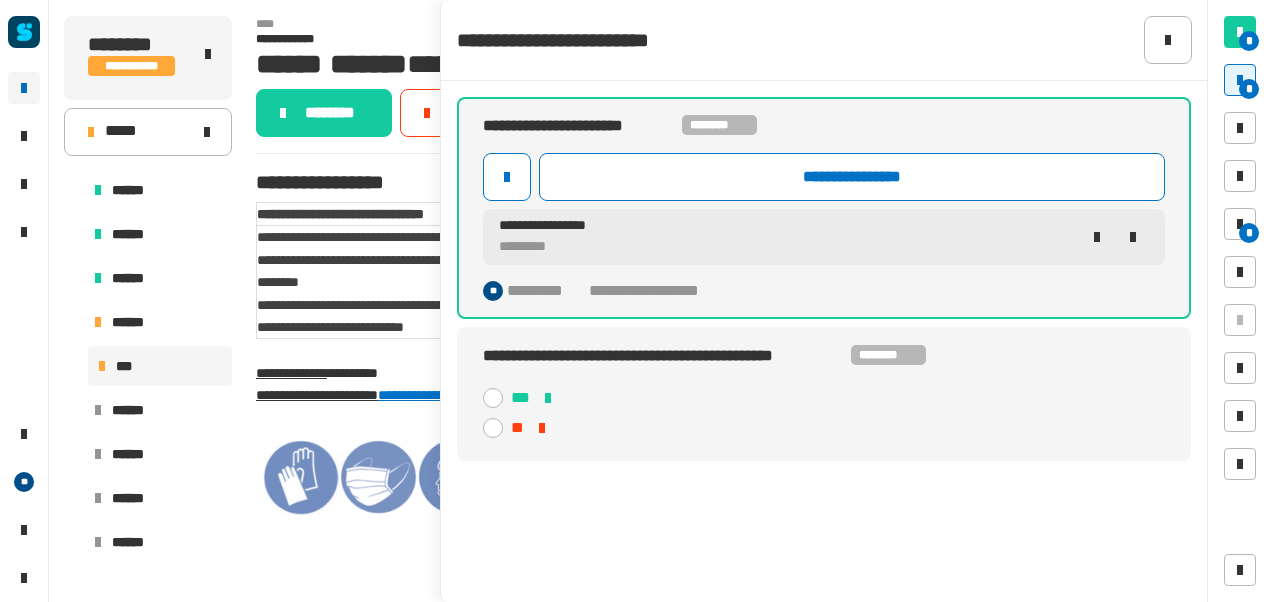 click on "**" 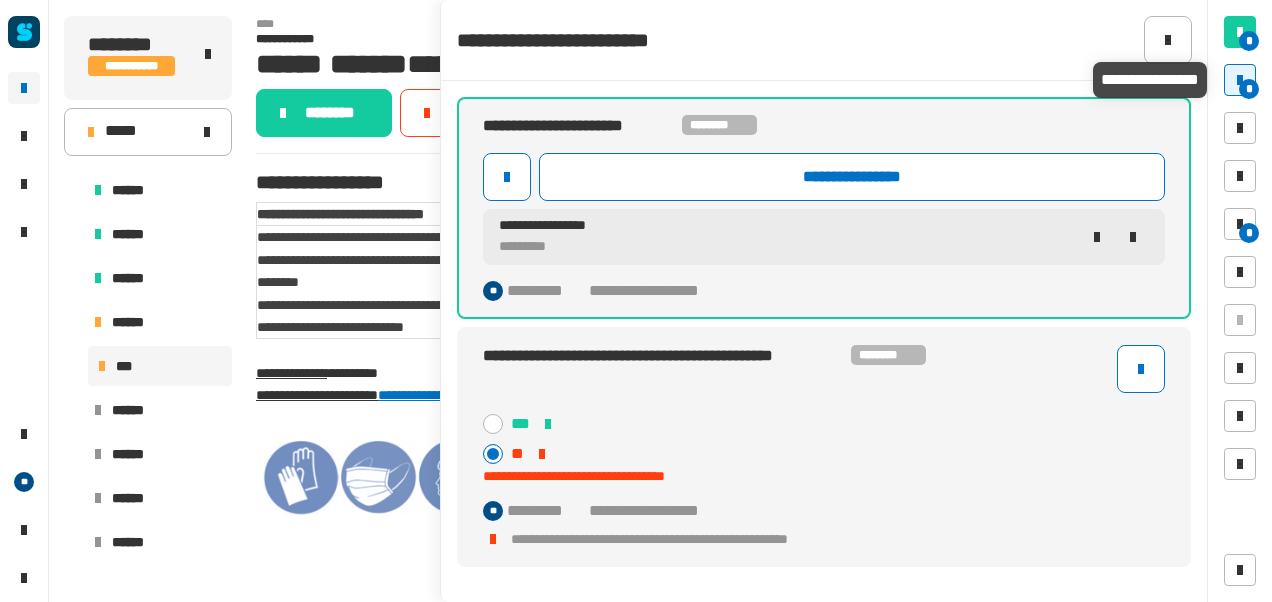 click at bounding box center (1240, 80) 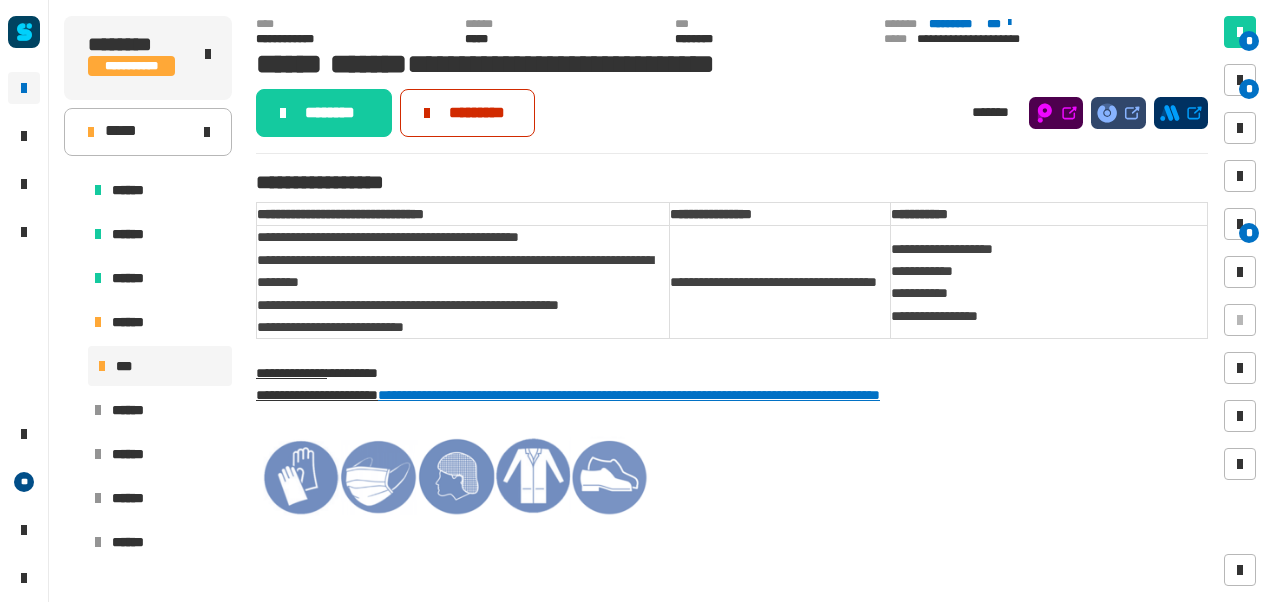 click on "*********" 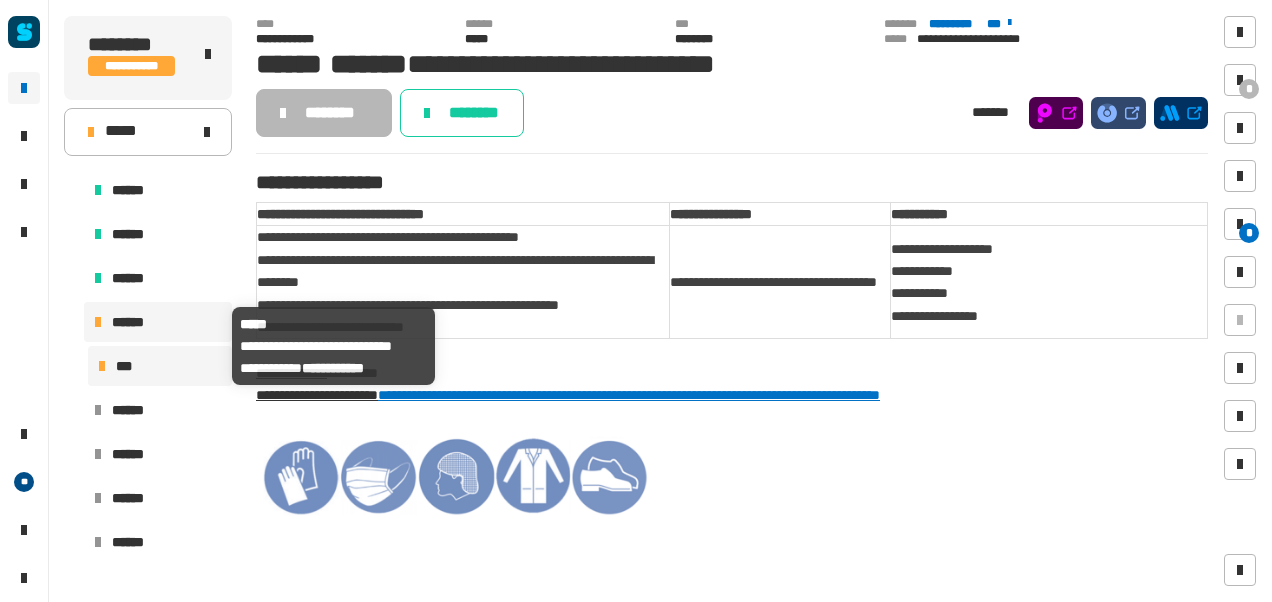 click on "******" at bounding box center [168, 322] 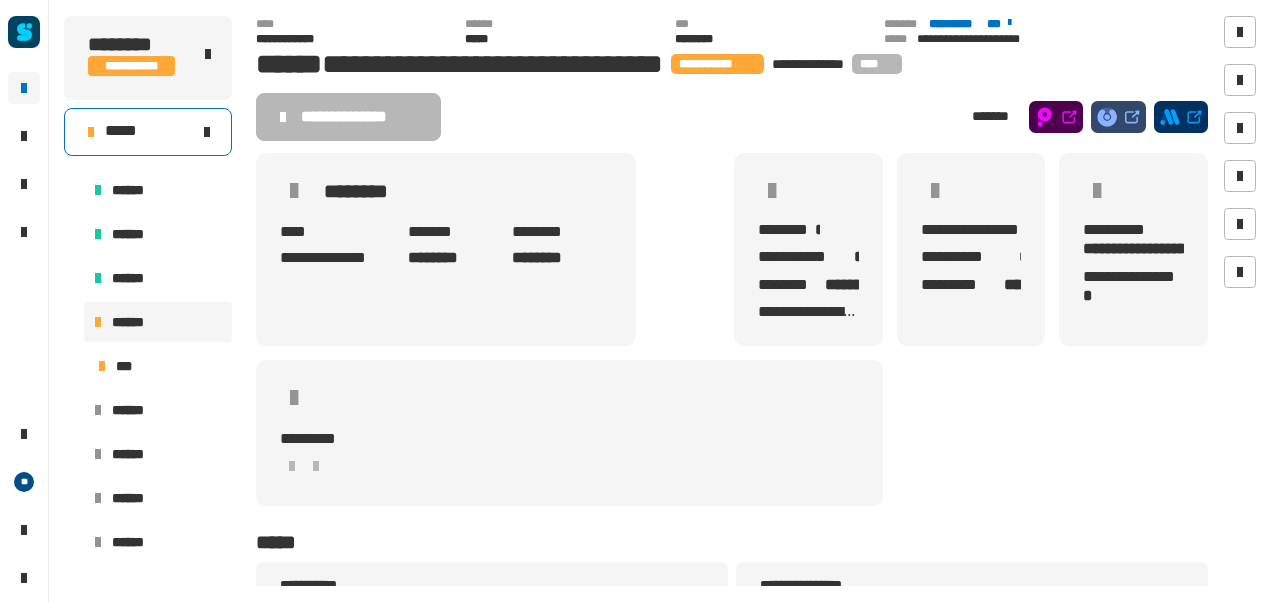 click on "*****" 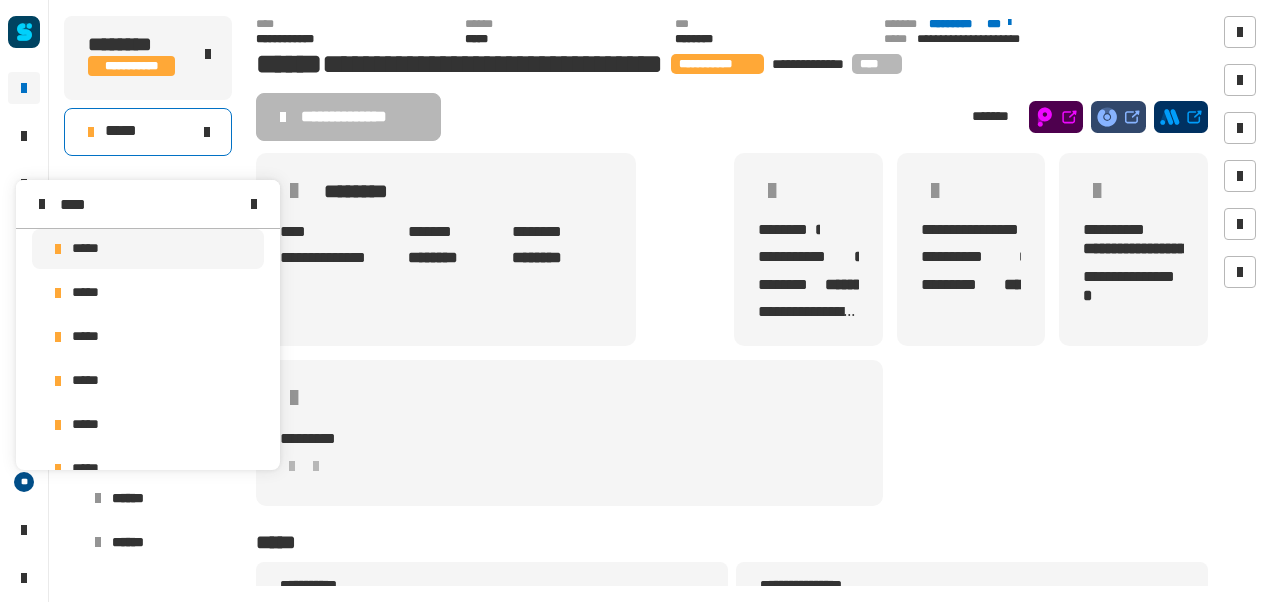 scroll, scrollTop: 0, scrollLeft: 0, axis: both 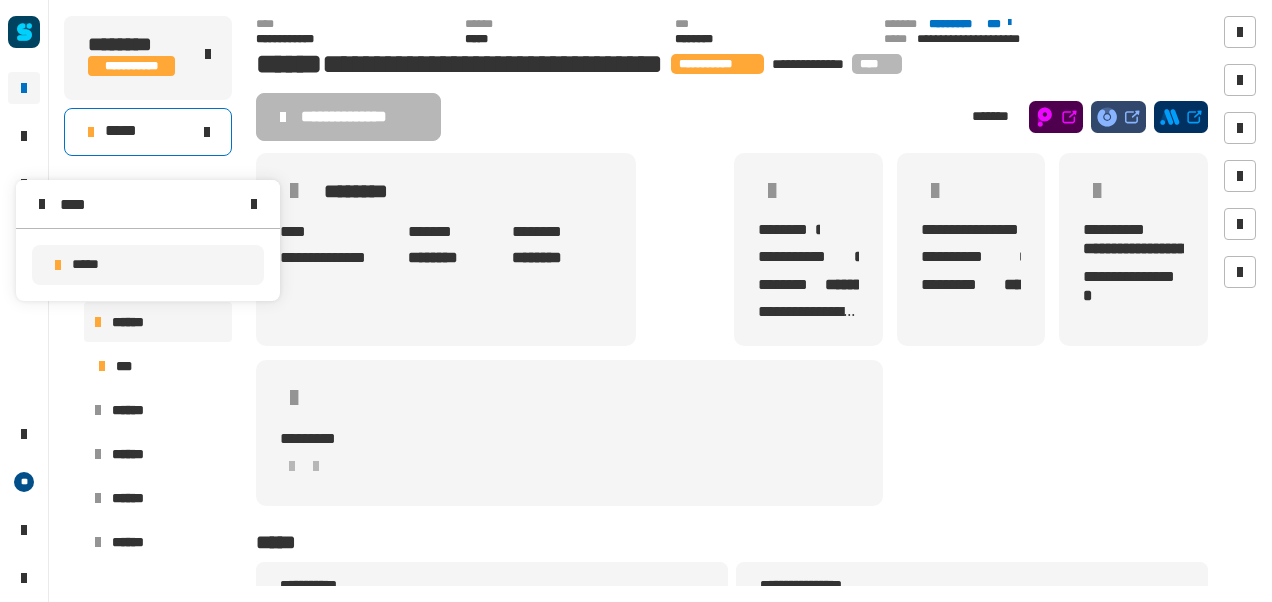 type on "****" 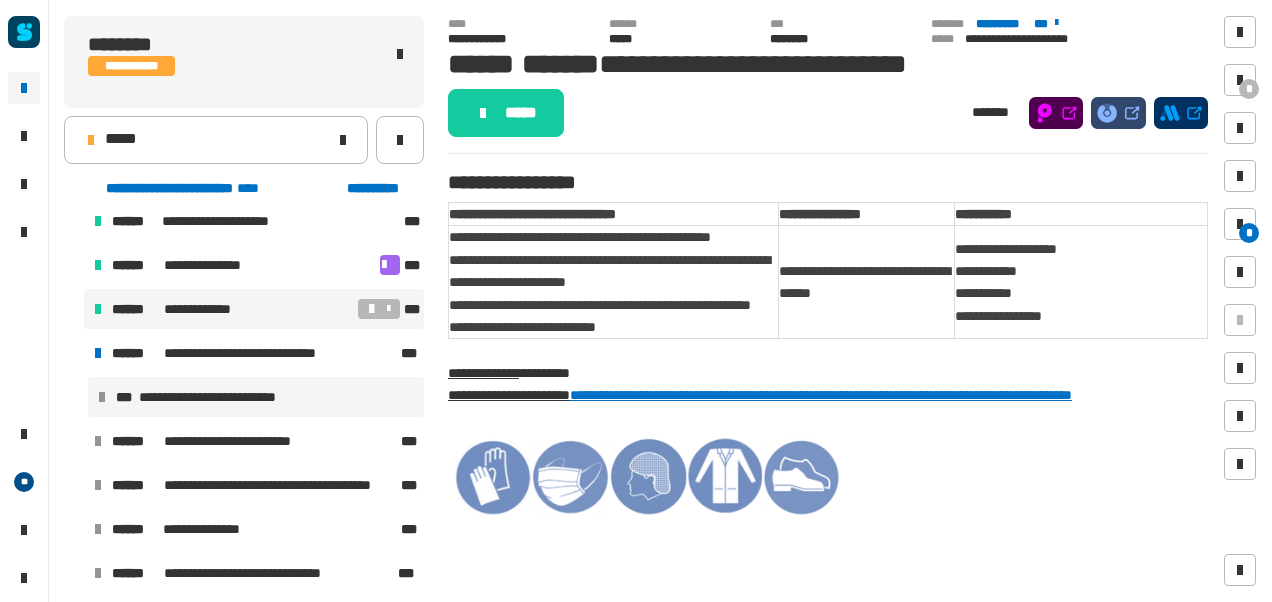 scroll, scrollTop: 458, scrollLeft: 0, axis: vertical 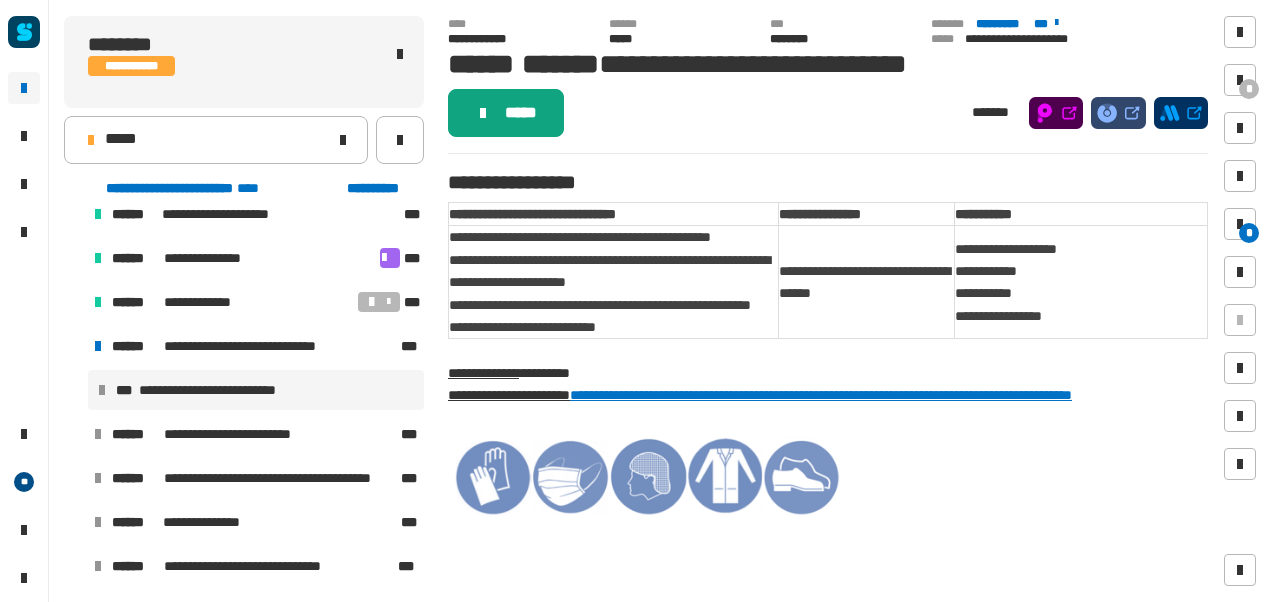 click on "*****" 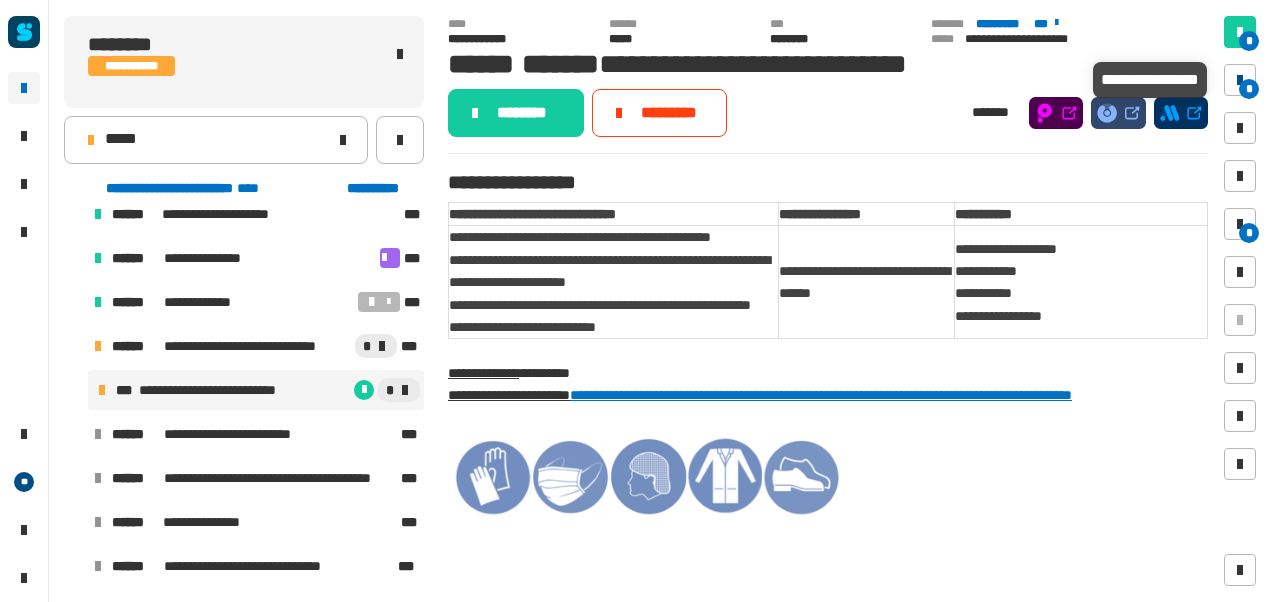 click at bounding box center [1240, 80] 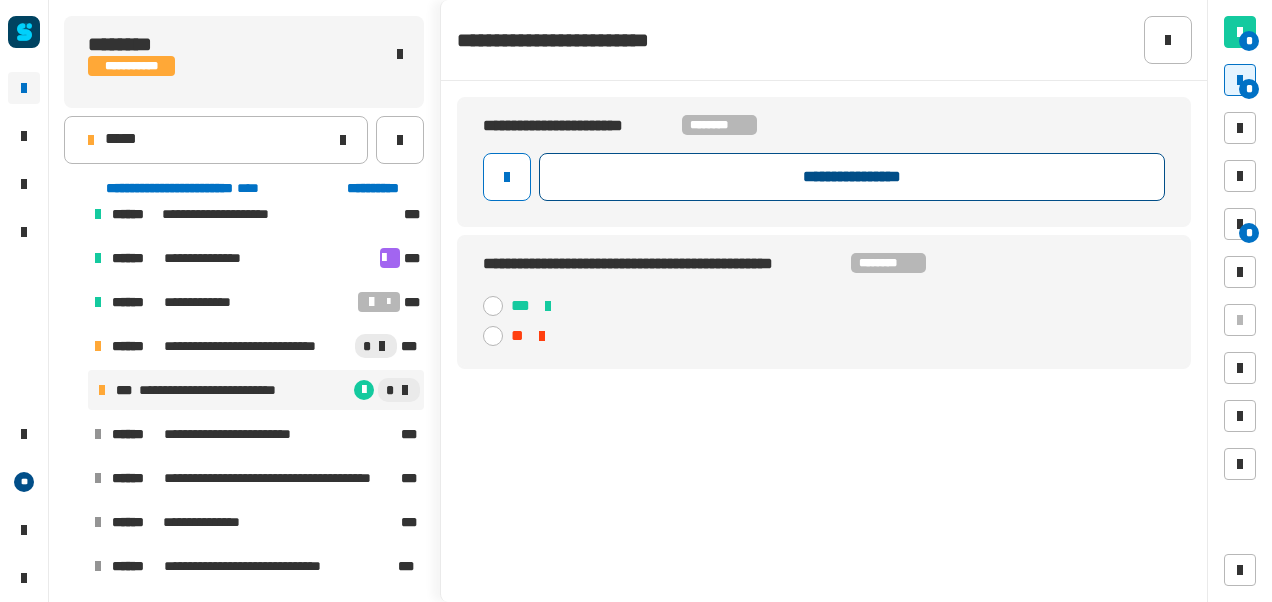 click on "**********" 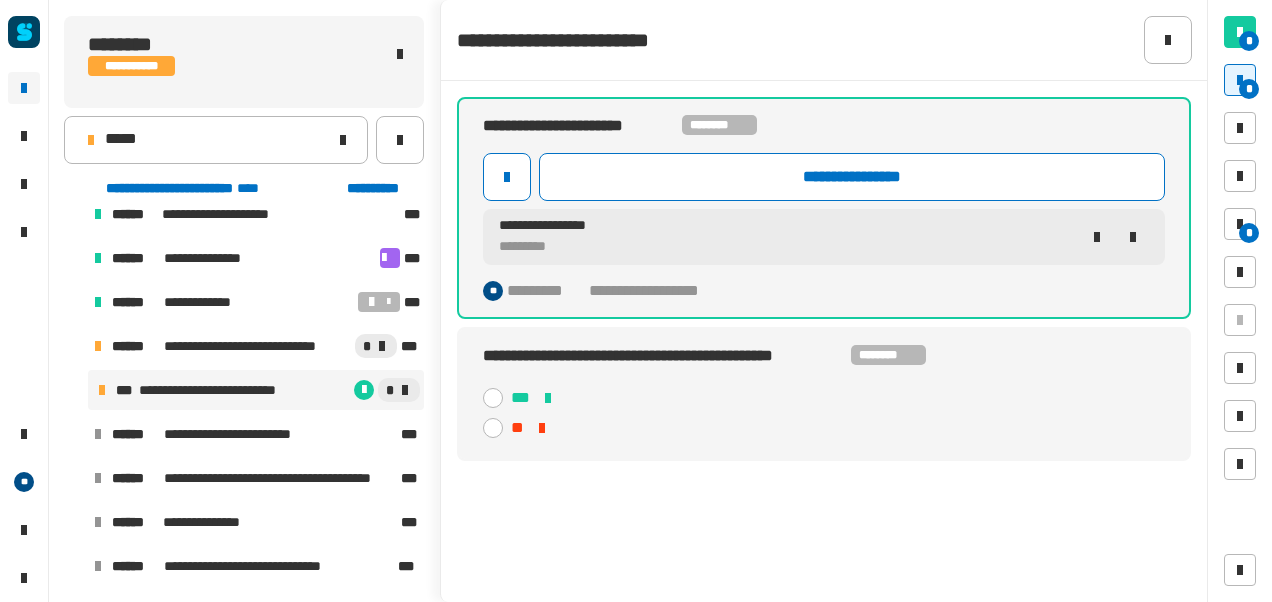 click 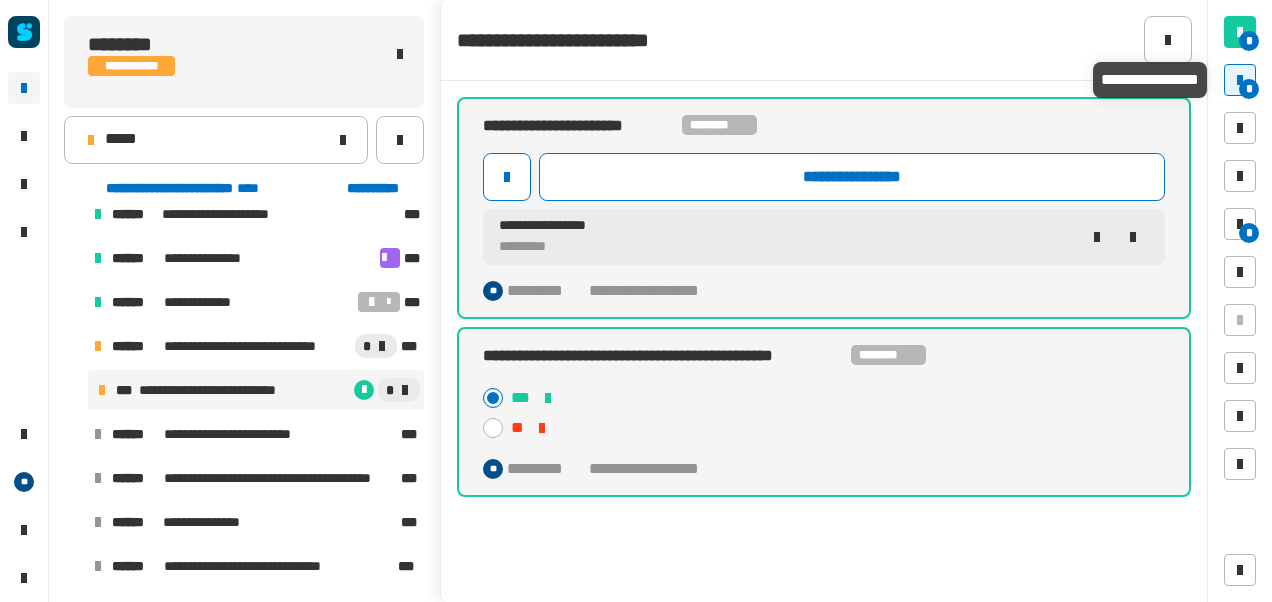 click on "*" at bounding box center (1249, 89) 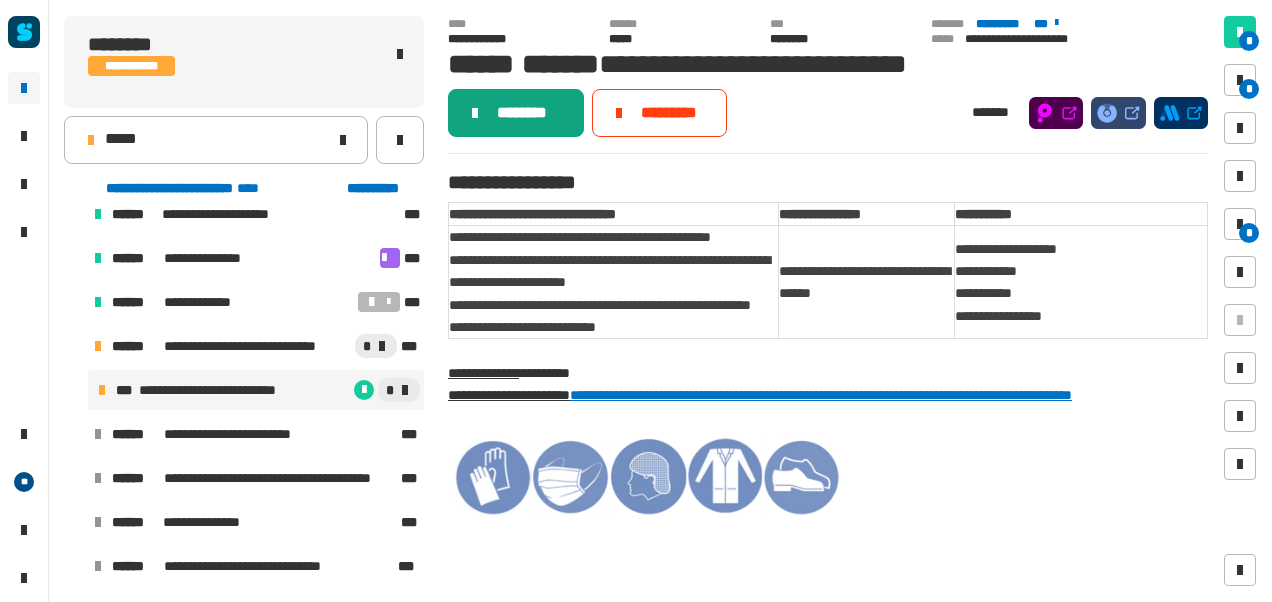 click on "********" 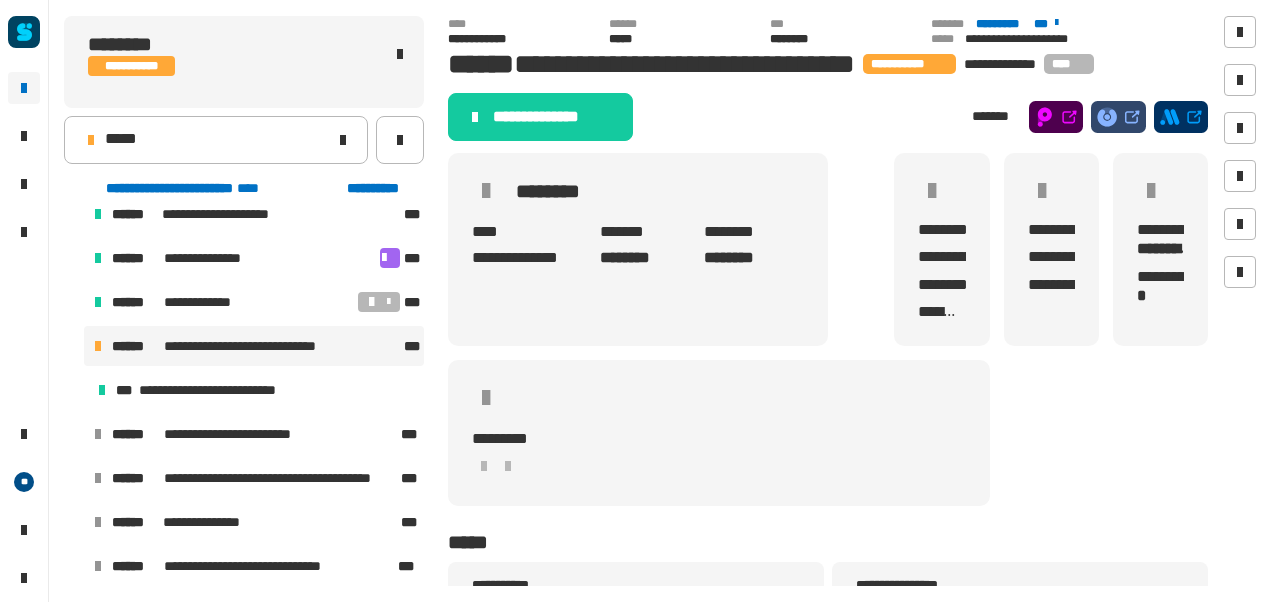 click on "**********" 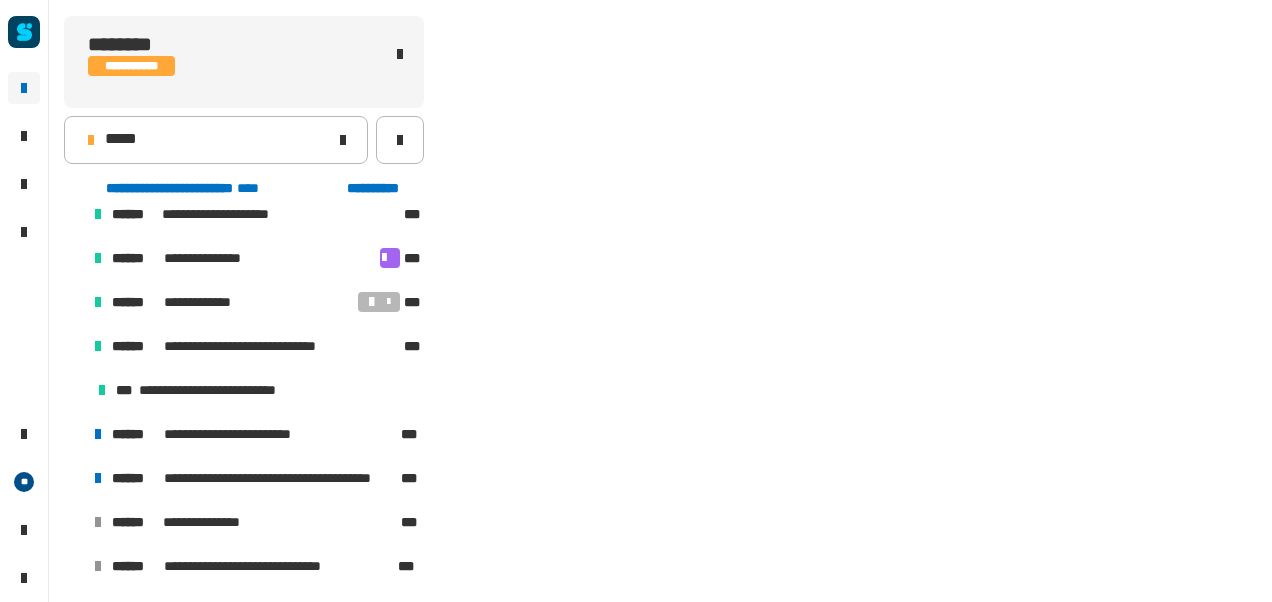scroll, scrollTop: 502, scrollLeft: 0, axis: vertical 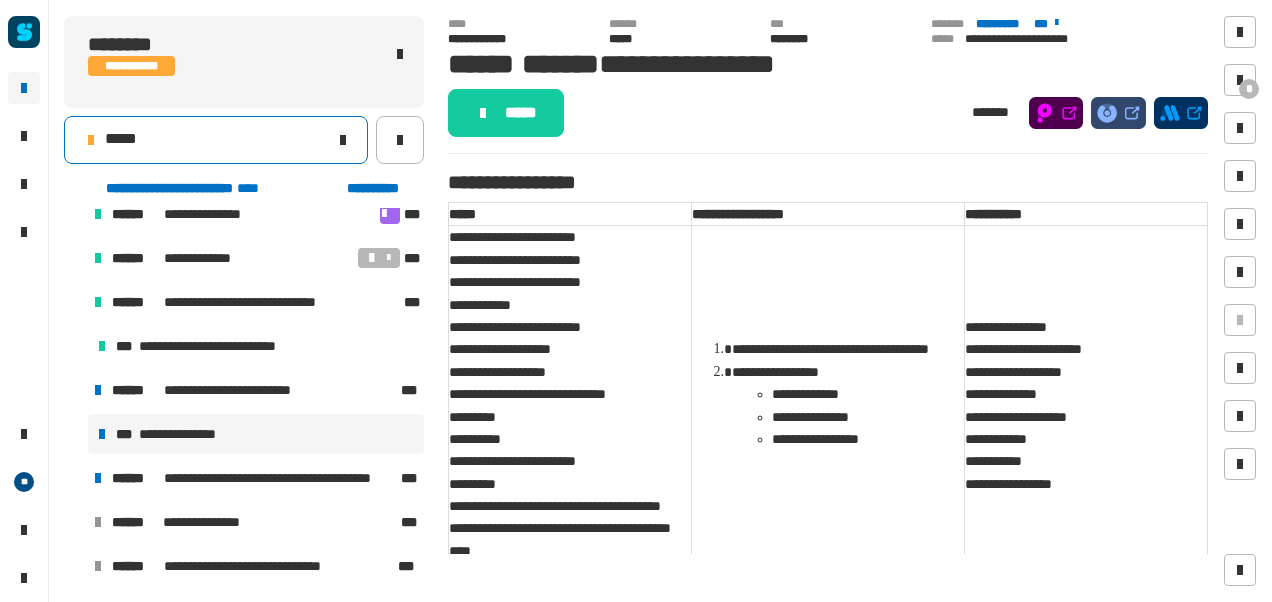 click on "*****" 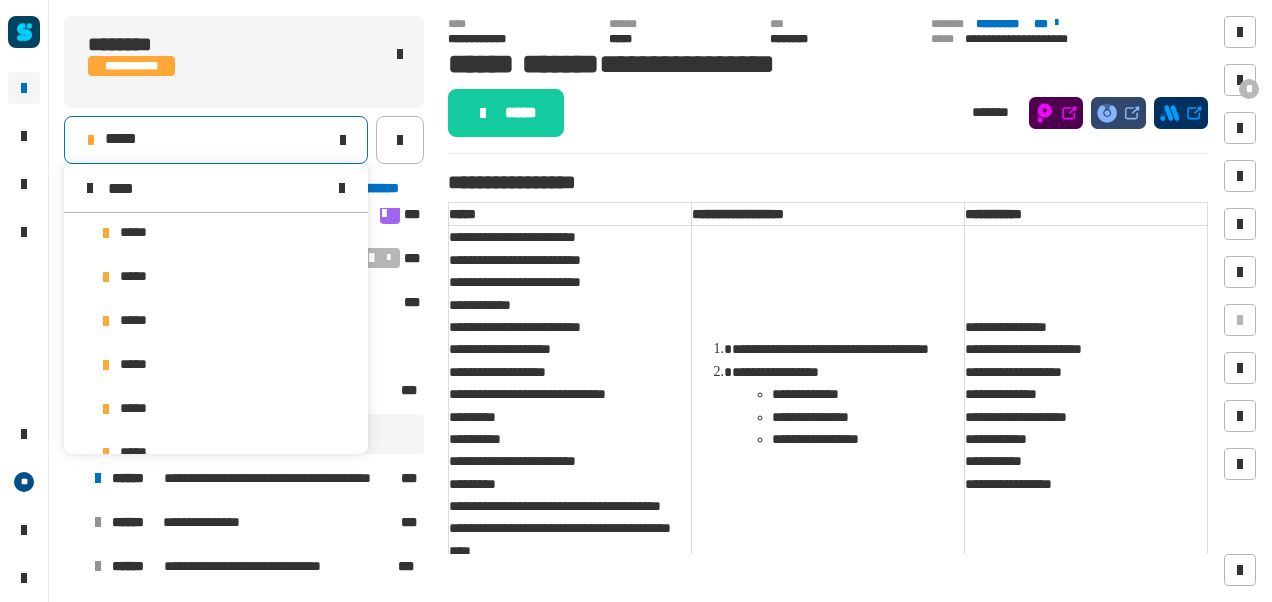 scroll, scrollTop: 0, scrollLeft: 0, axis: both 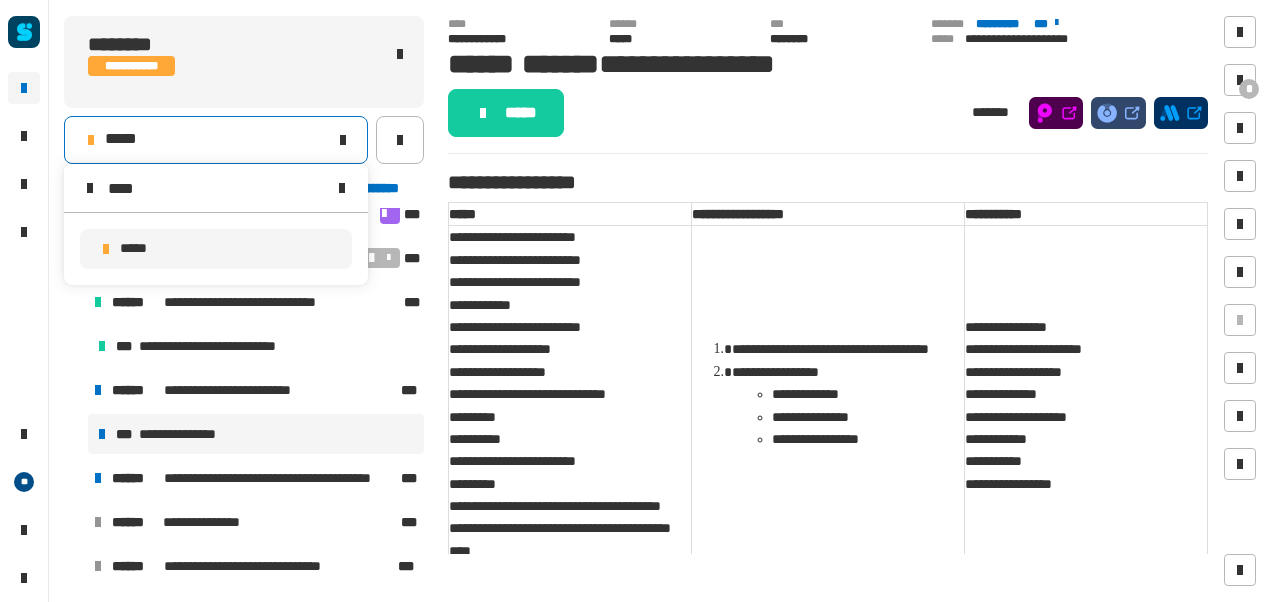 type on "****" 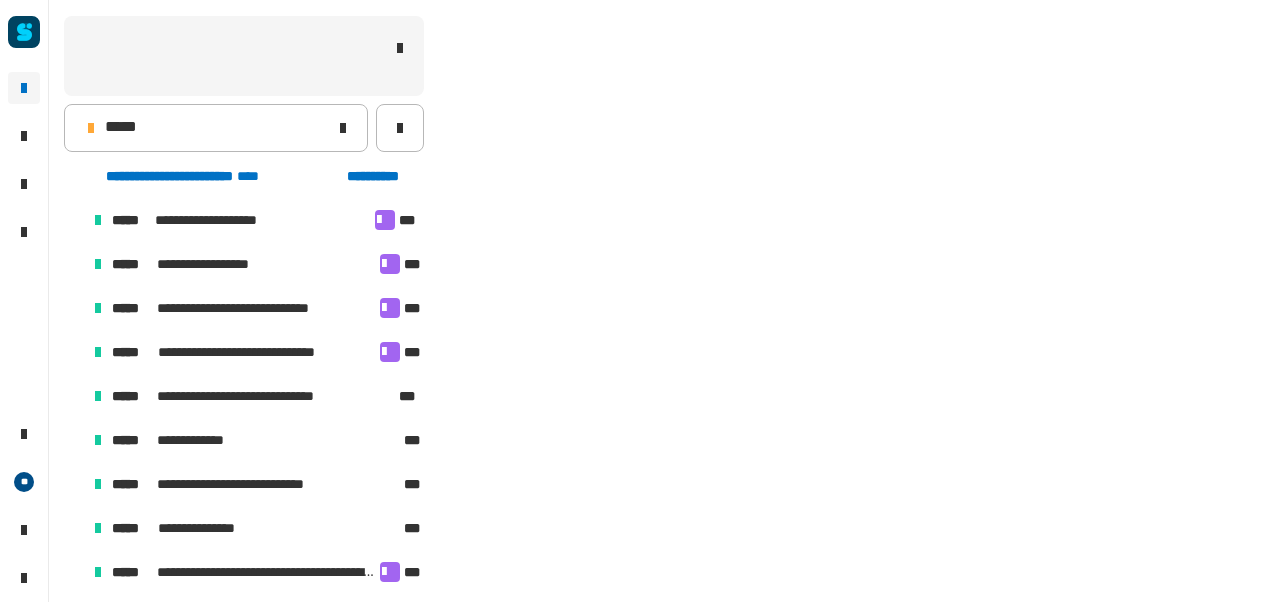 scroll, scrollTop: 451, scrollLeft: 0, axis: vertical 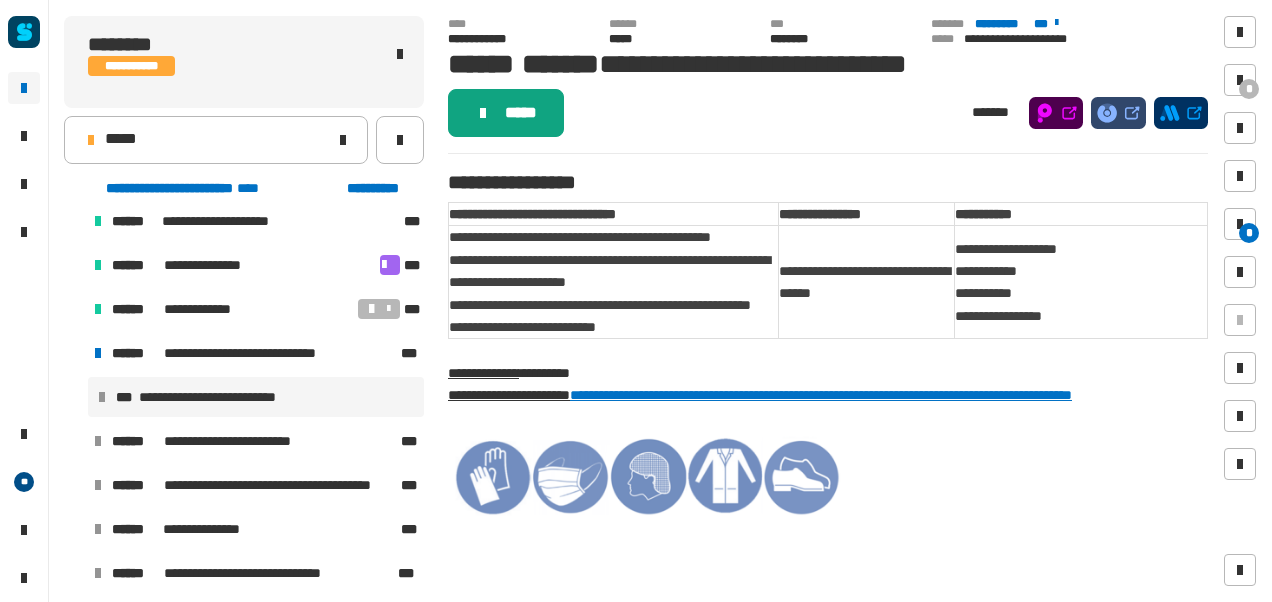 click on "*****" 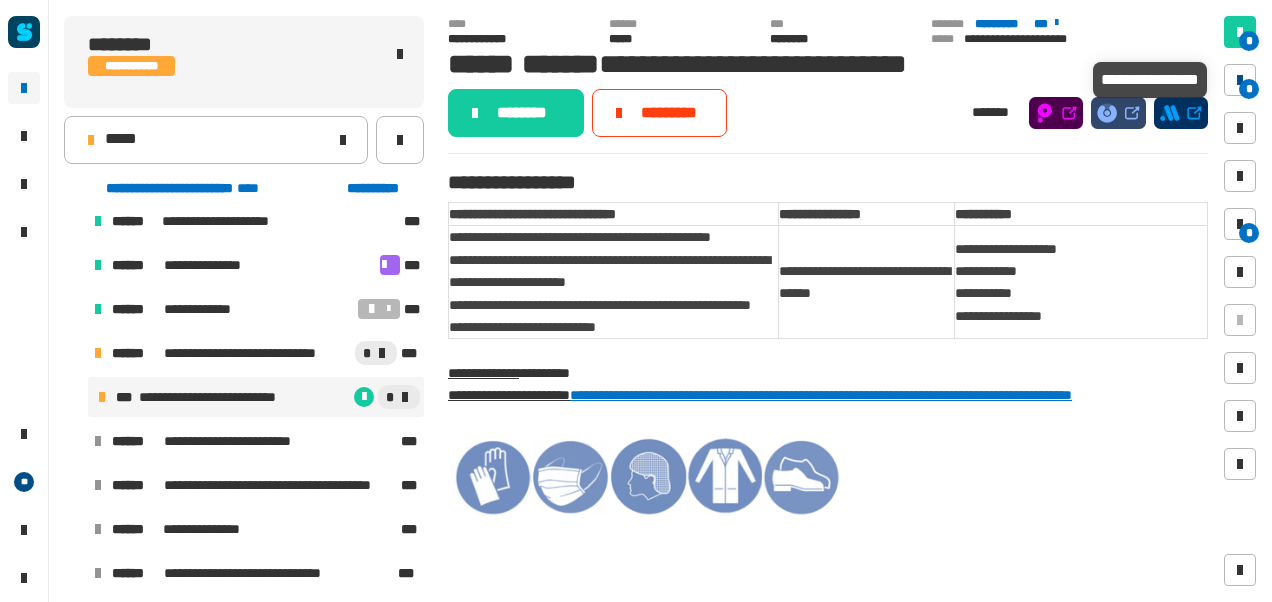 click at bounding box center [1240, 80] 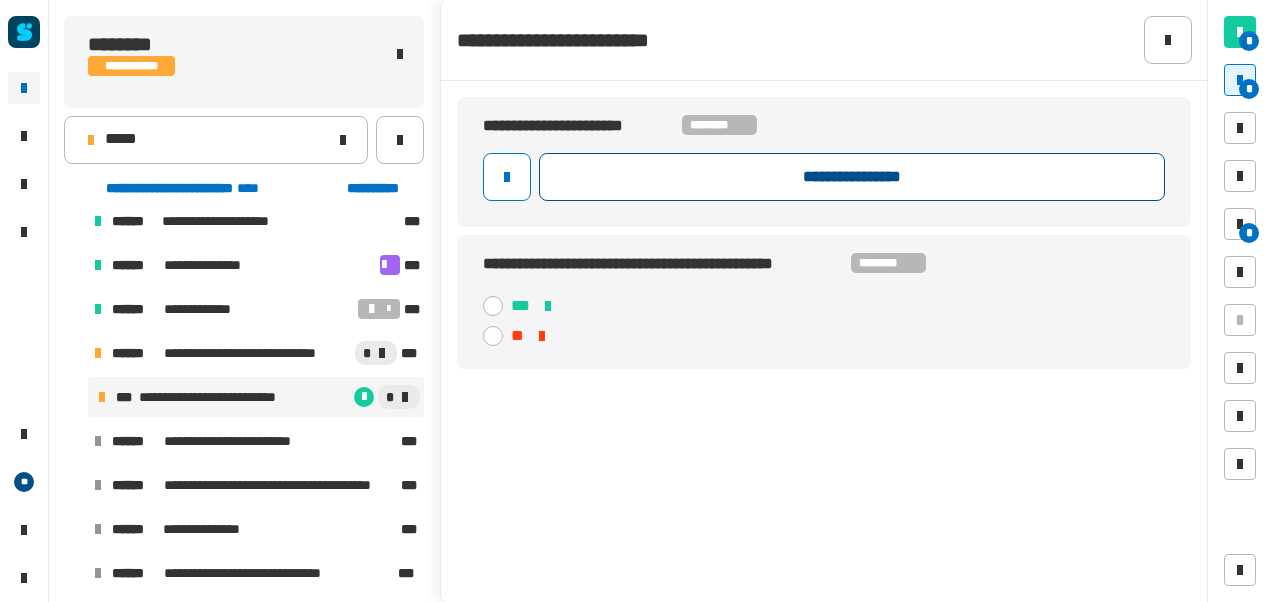click on "**********" 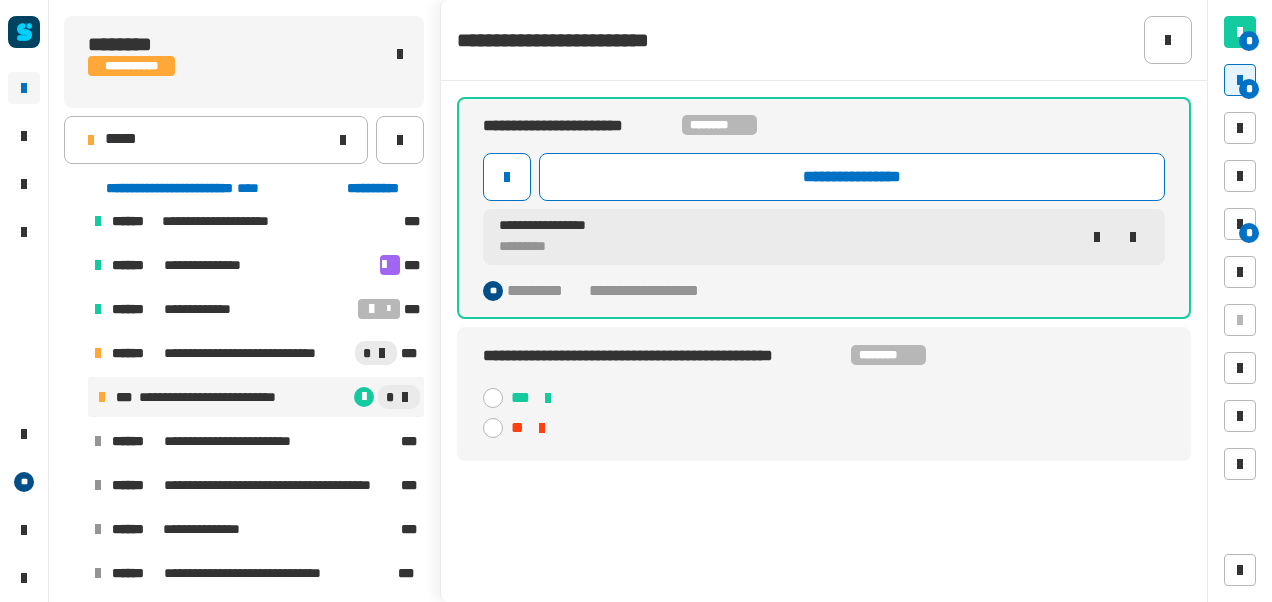 click 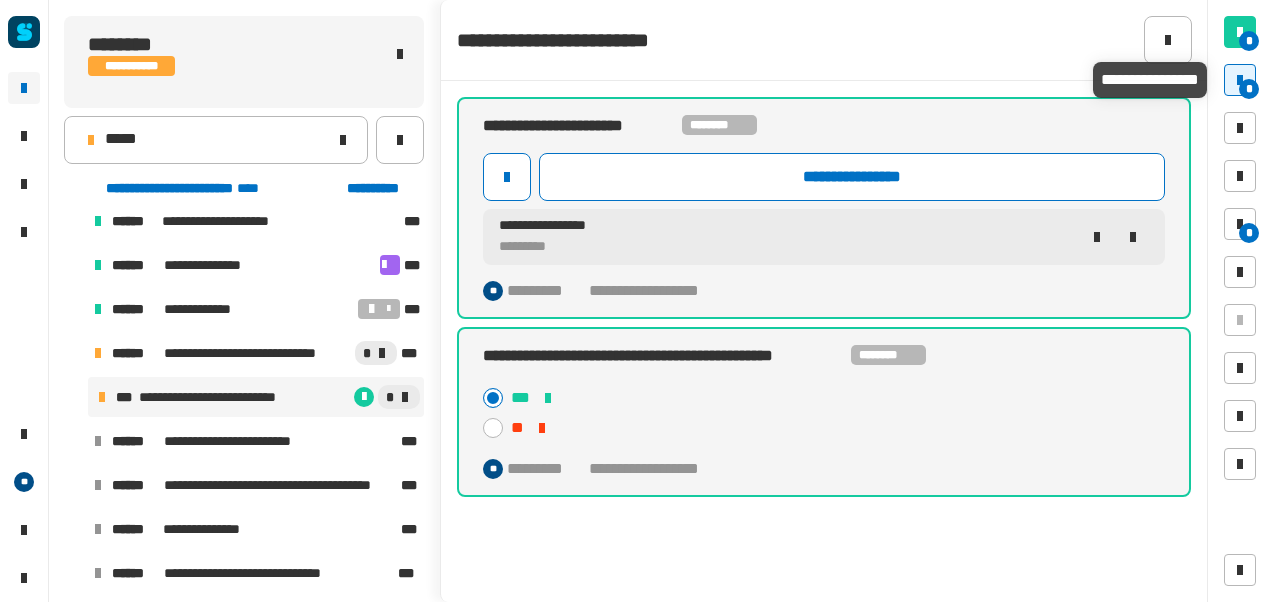 click on "*" at bounding box center [1249, 89] 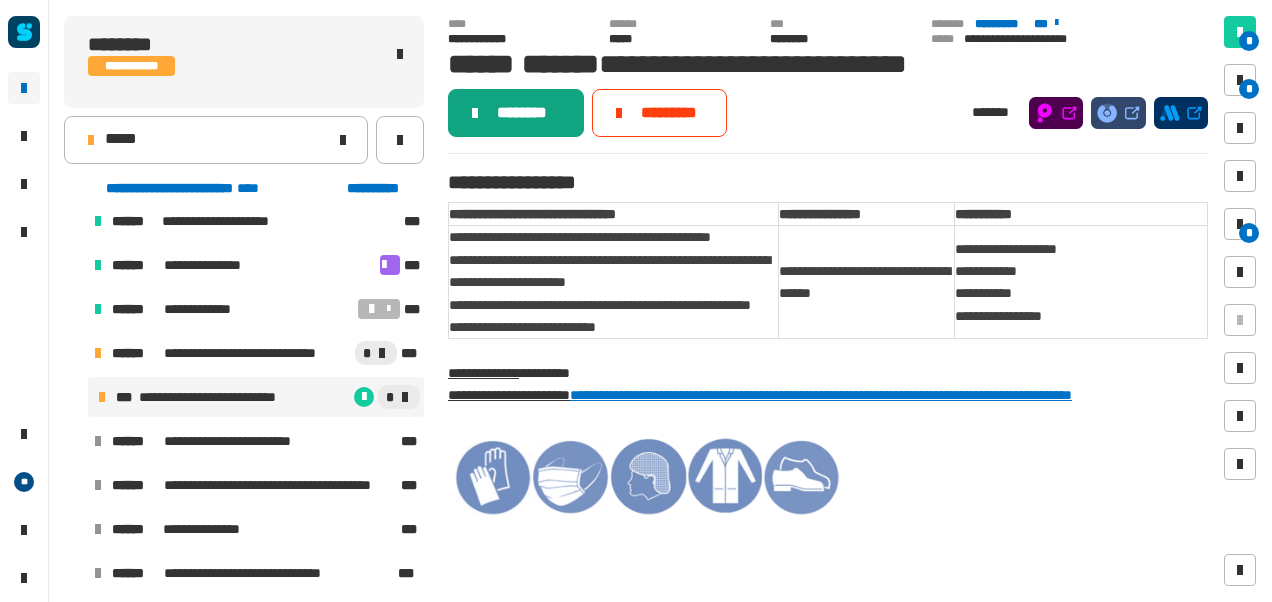 click on "********" 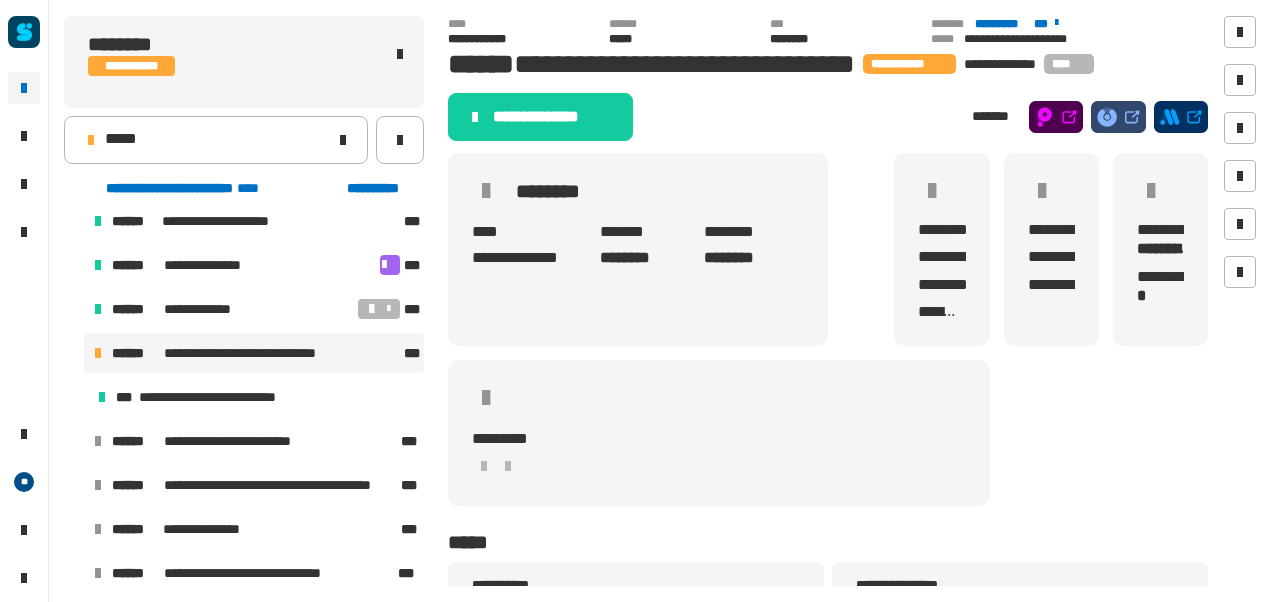 click on "**********" 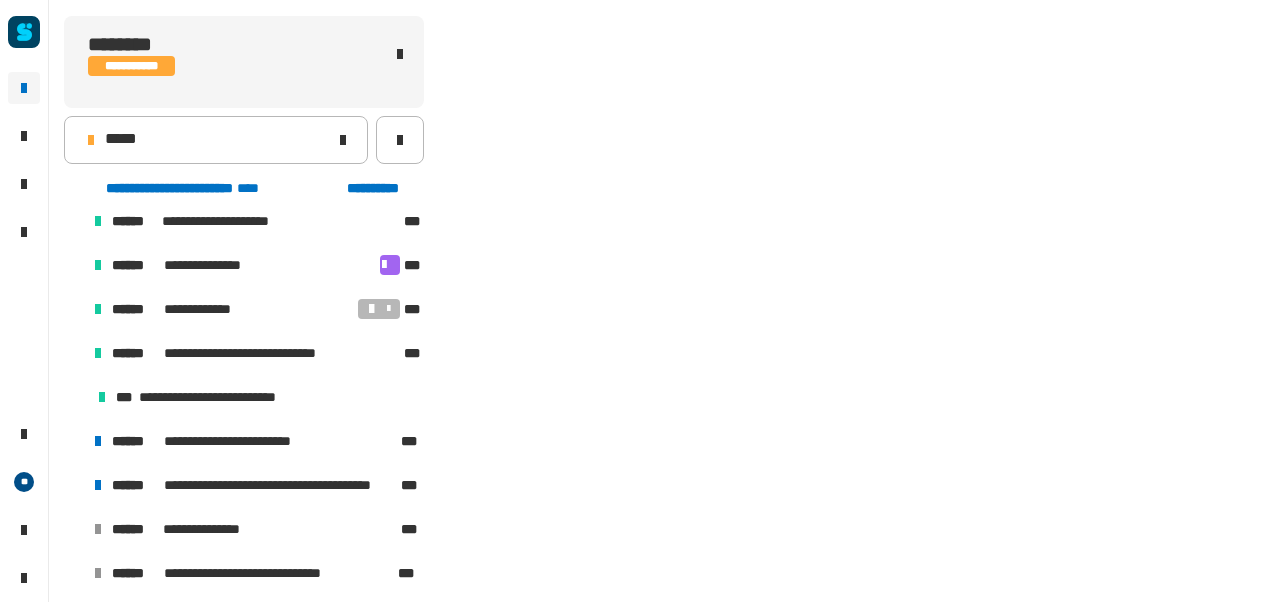 scroll, scrollTop: 502, scrollLeft: 0, axis: vertical 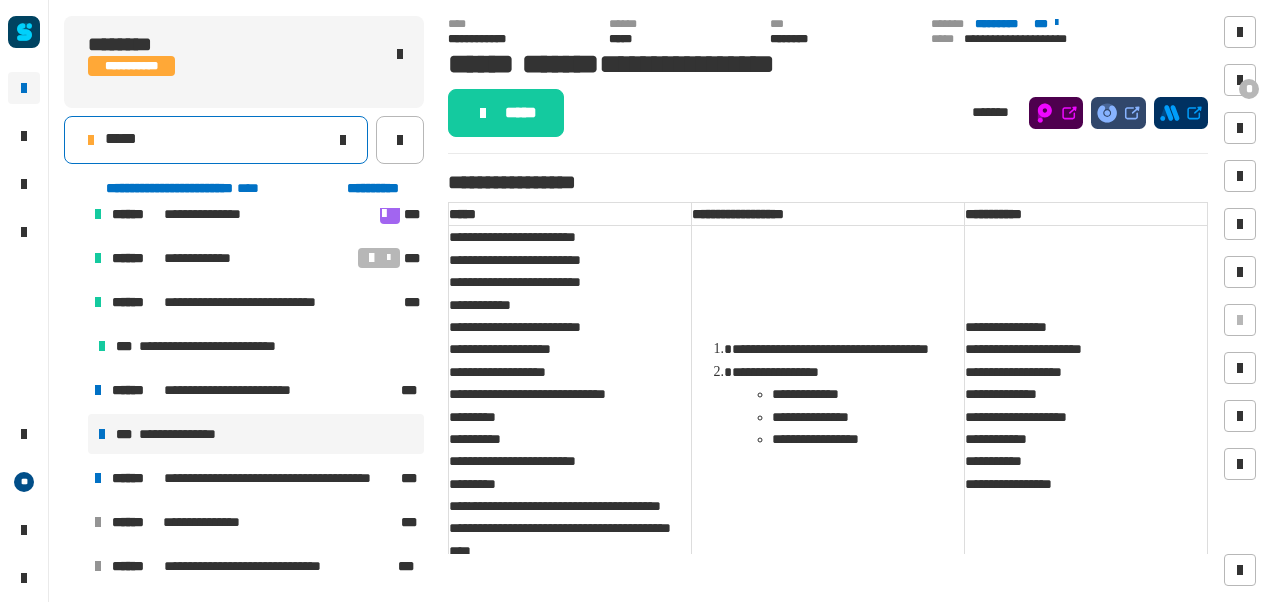 click on "*****" 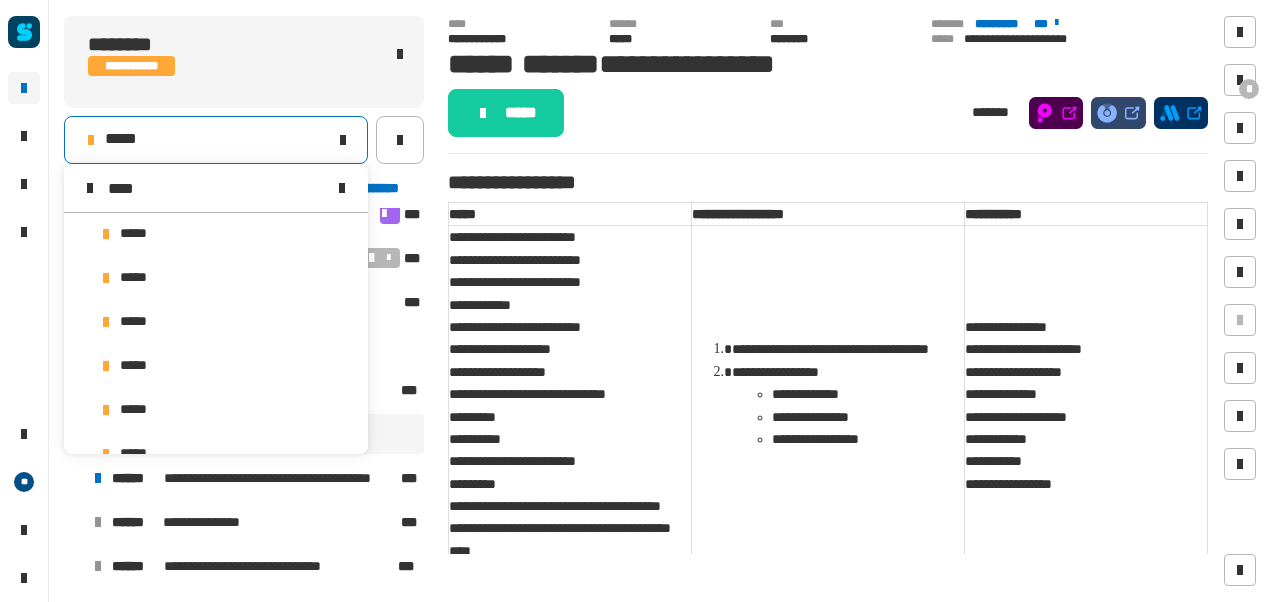 scroll, scrollTop: 0, scrollLeft: 0, axis: both 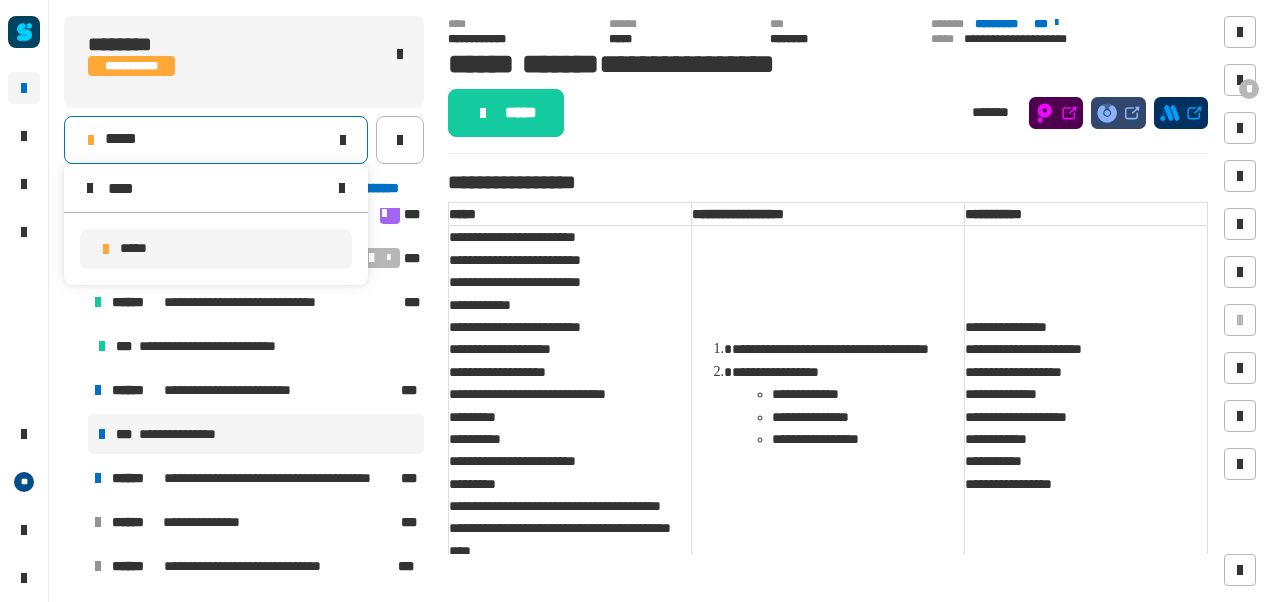 type on "****" 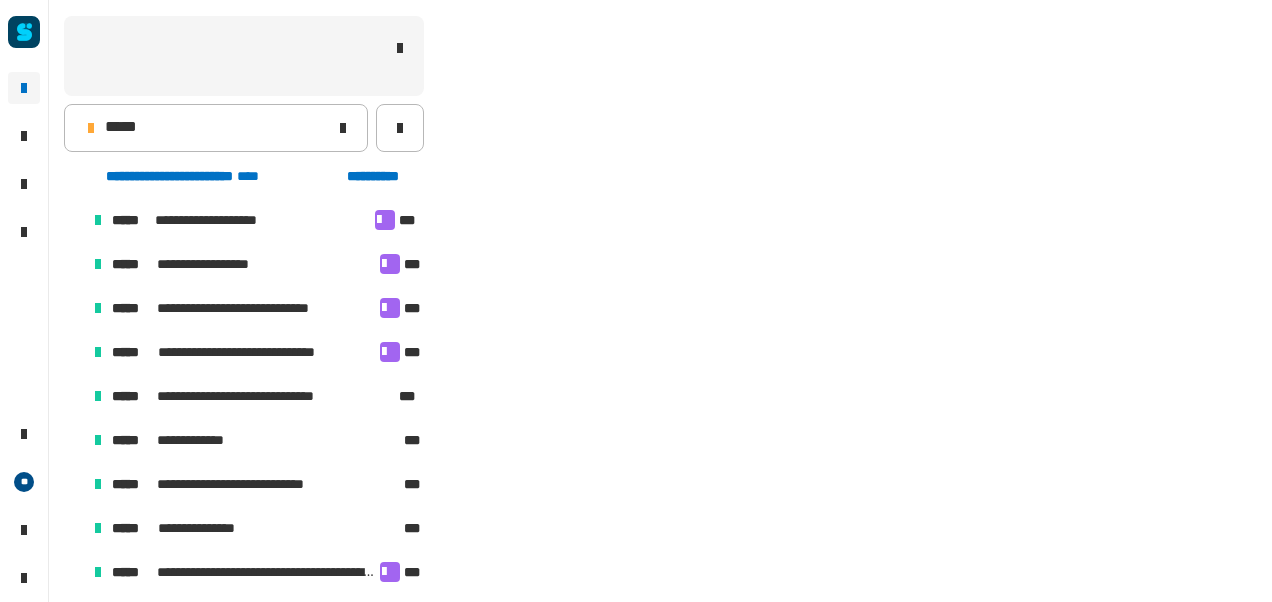 scroll, scrollTop: 451, scrollLeft: 0, axis: vertical 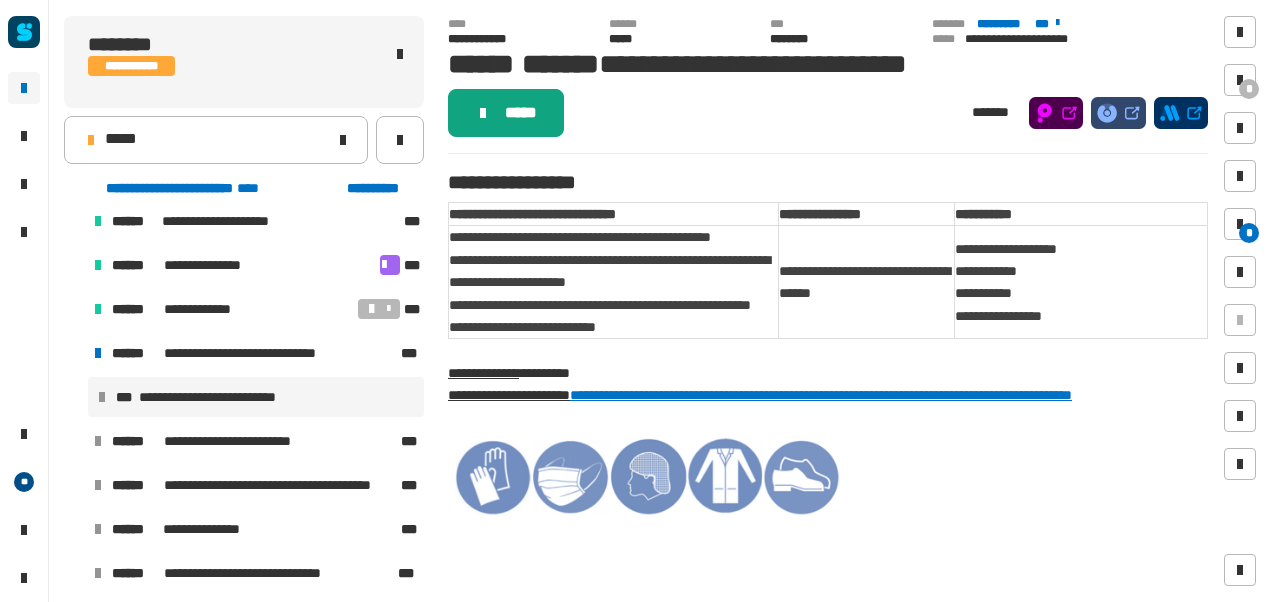 click 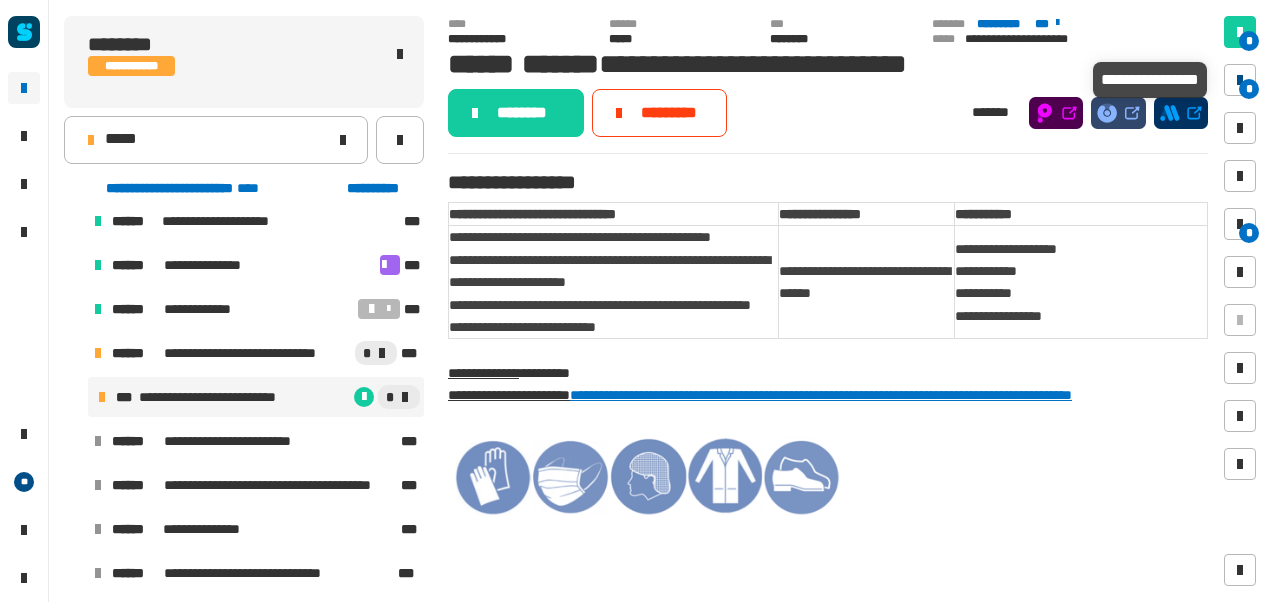 click on "*" at bounding box center [1249, 89] 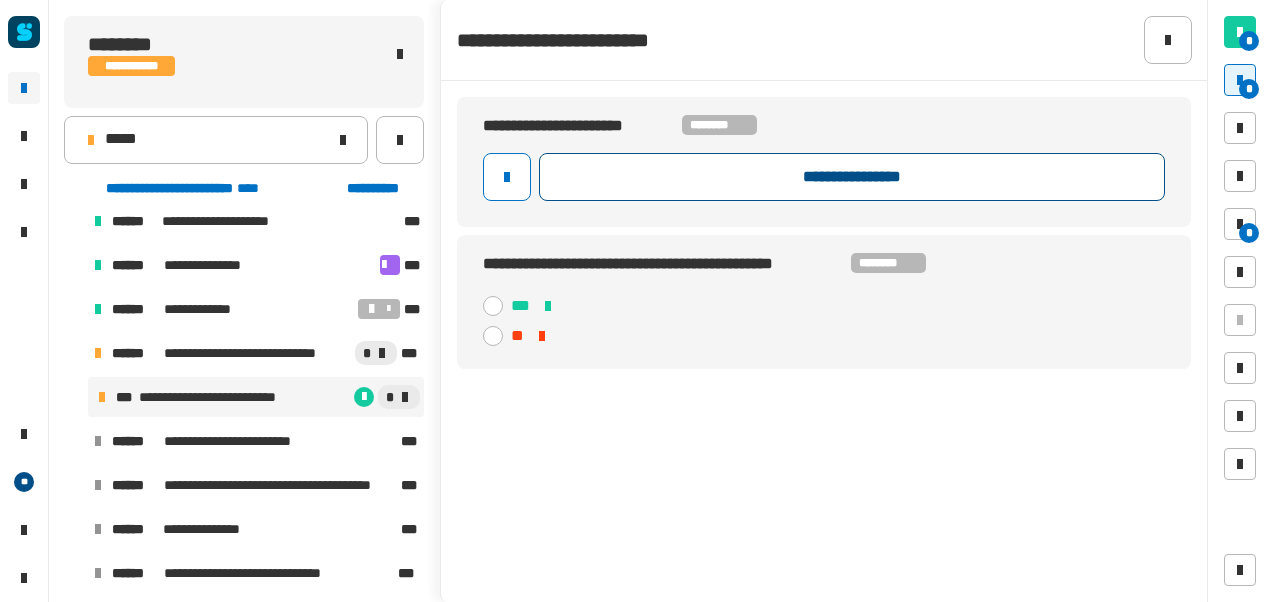 click on "**********" 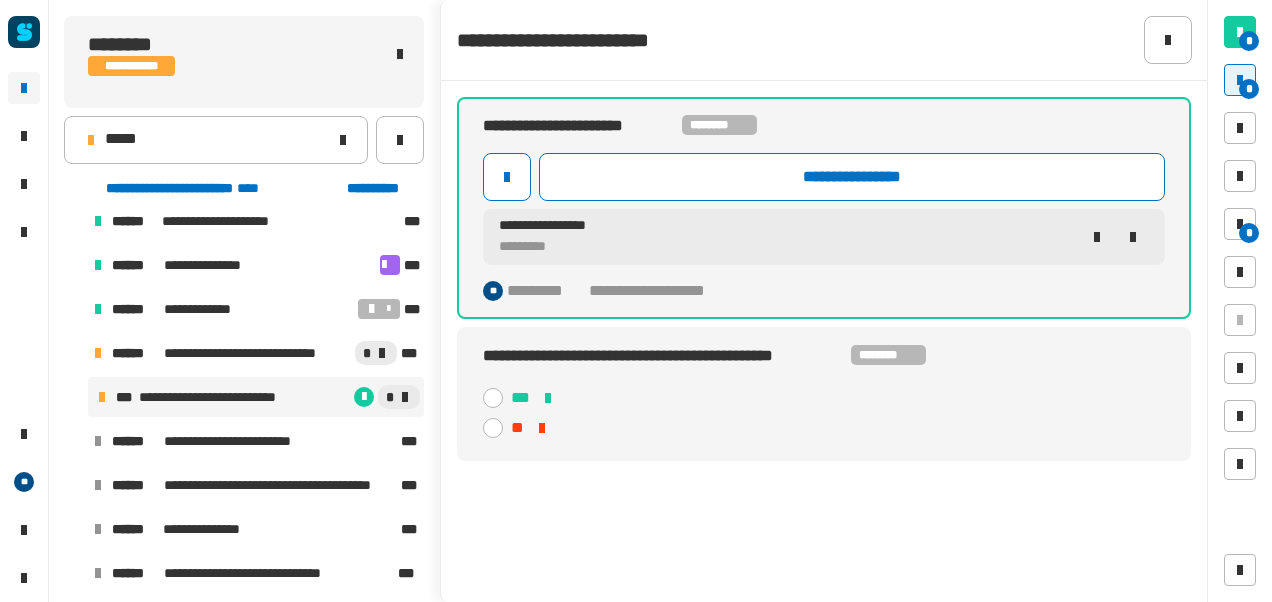 click 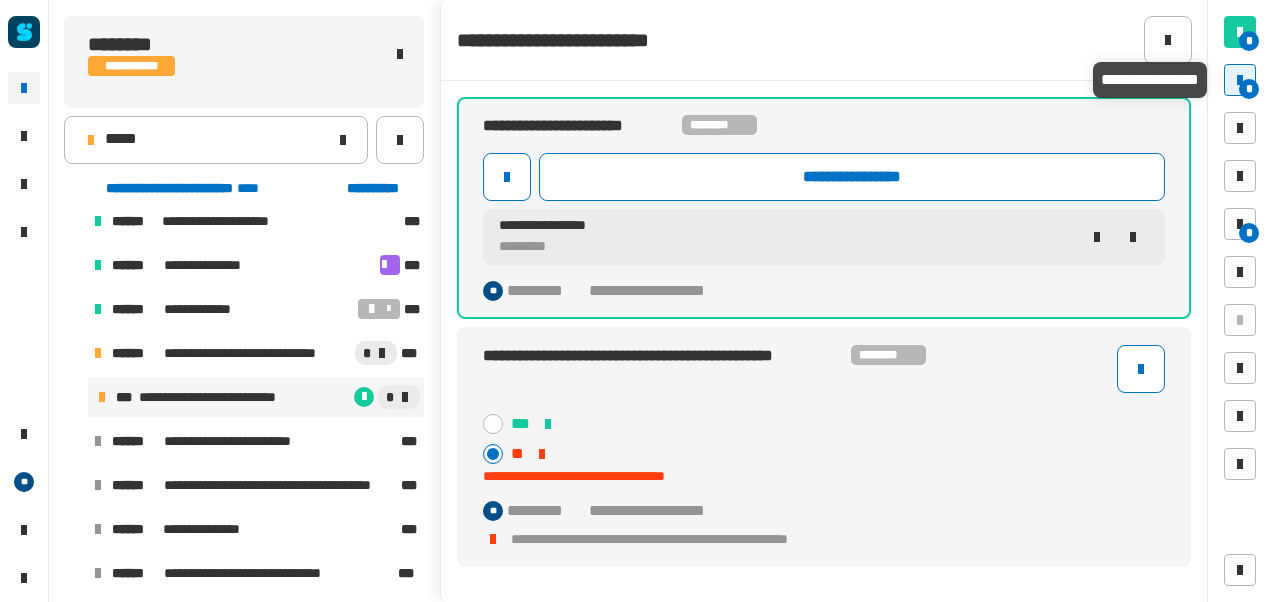 click at bounding box center (1240, 80) 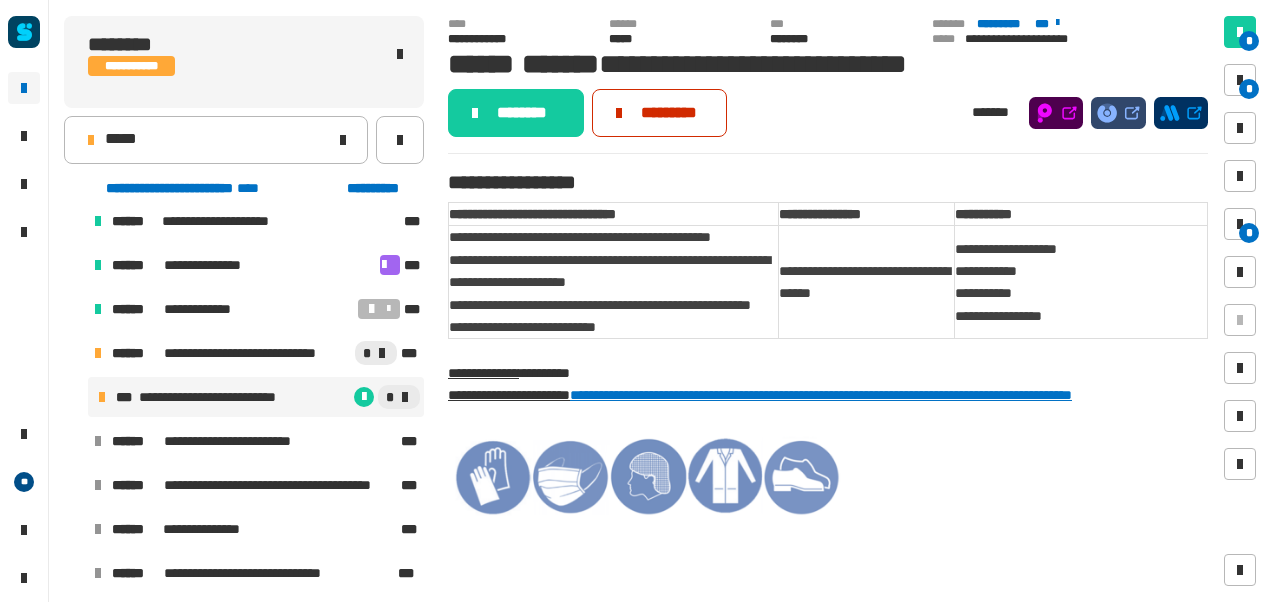 click on "*********" 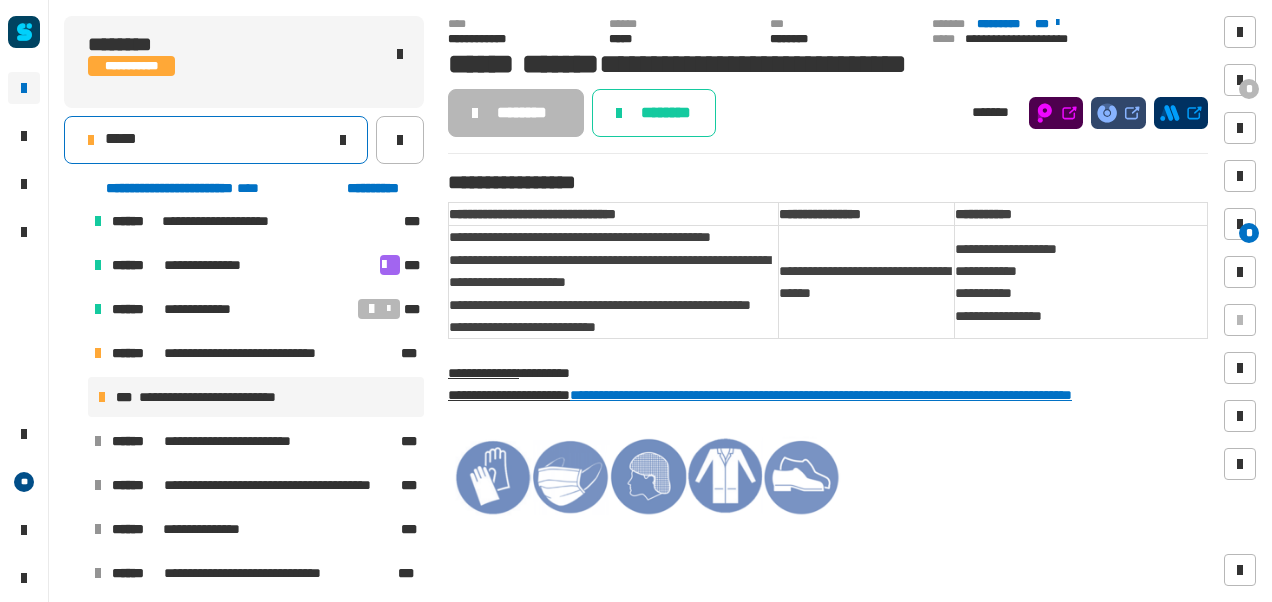 click on "*****" 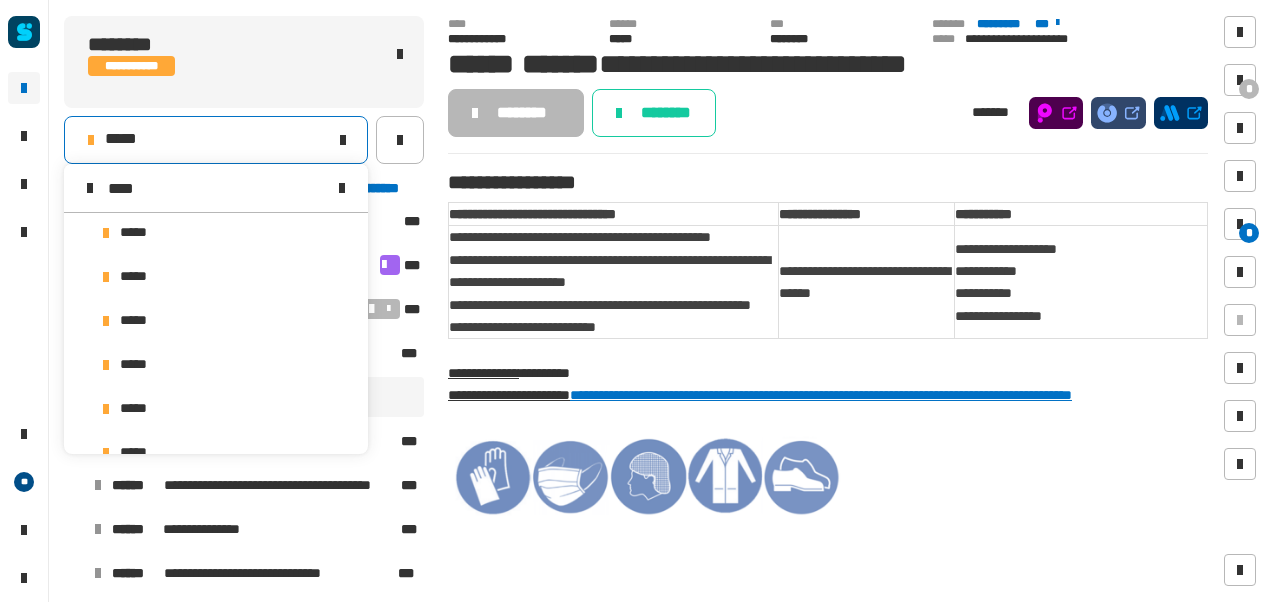 scroll, scrollTop: 0, scrollLeft: 0, axis: both 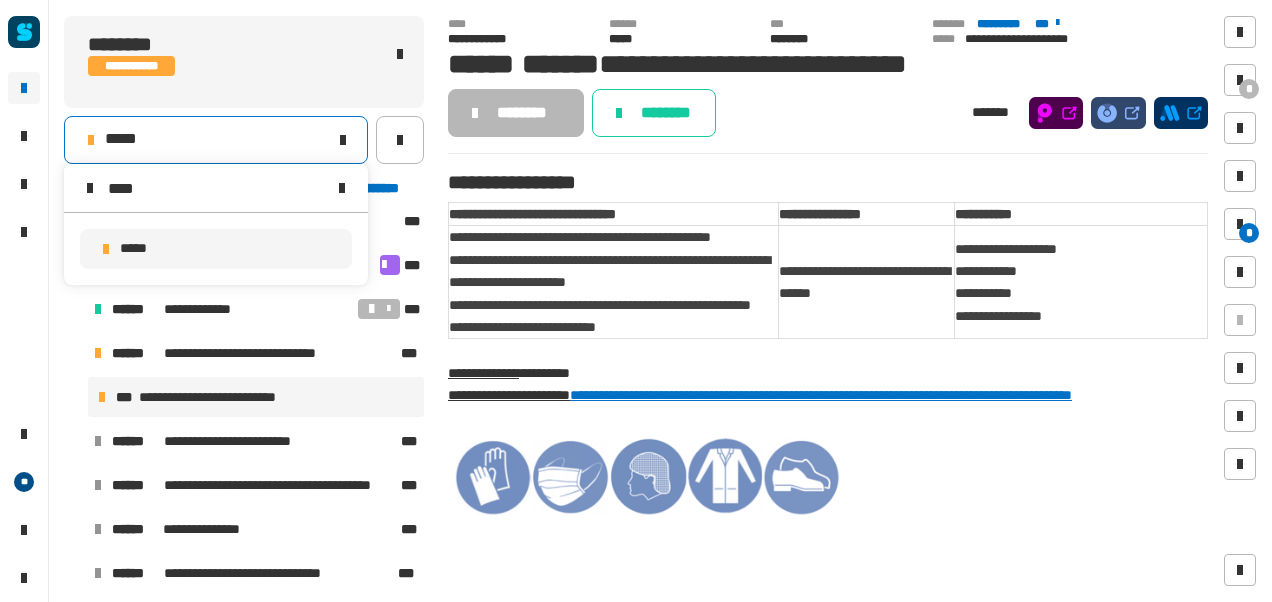 type on "****" 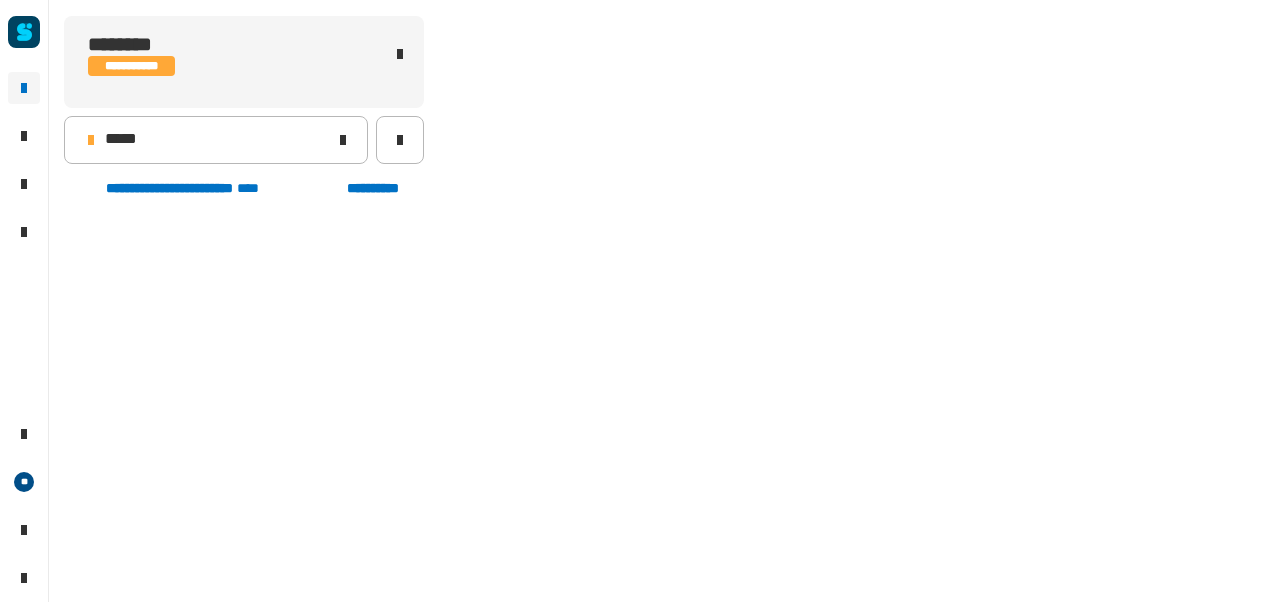 scroll, scrollTop: 451, scrollLeft: 0, axis: vertical 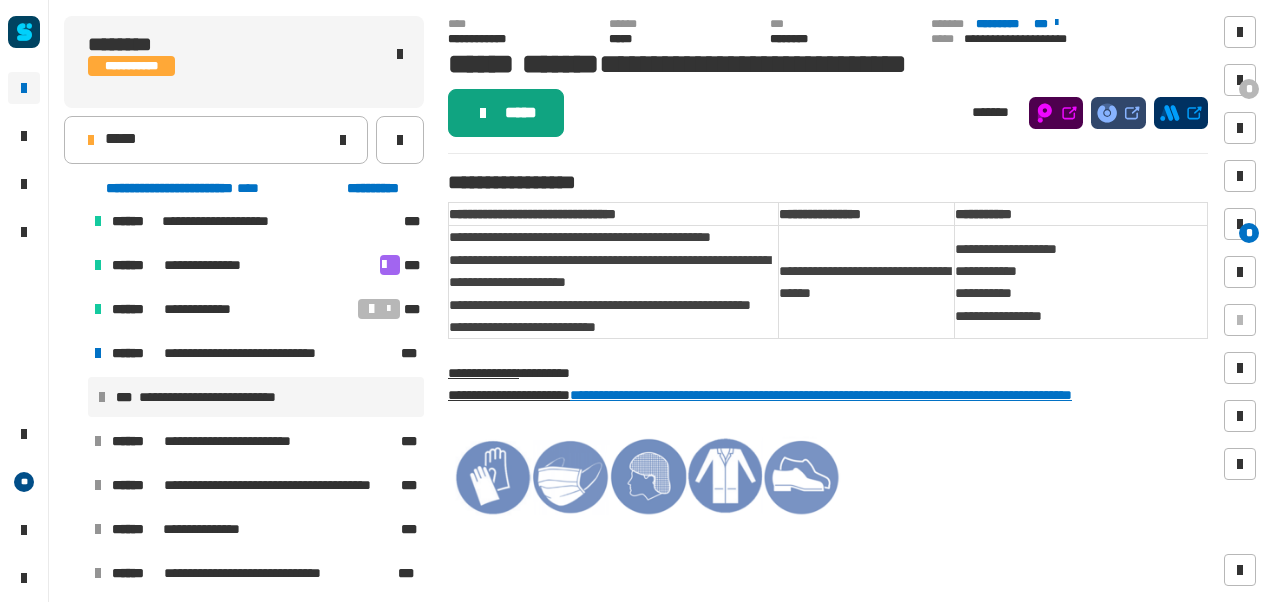 click on "*****" 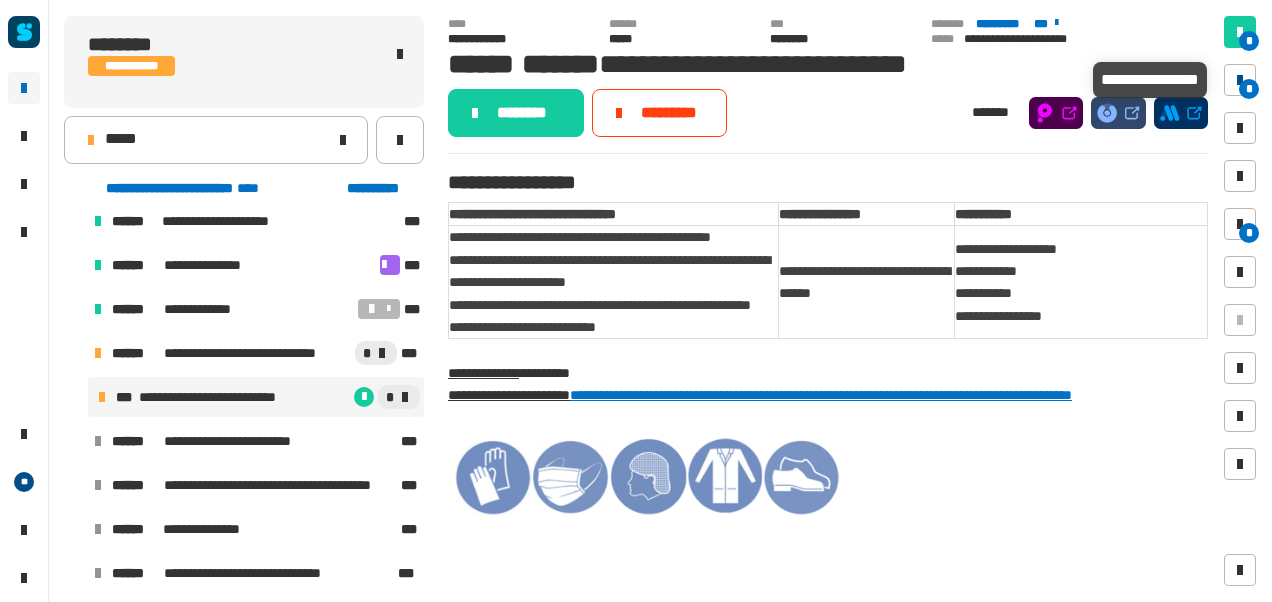 click at bounding box center (1240, 80) 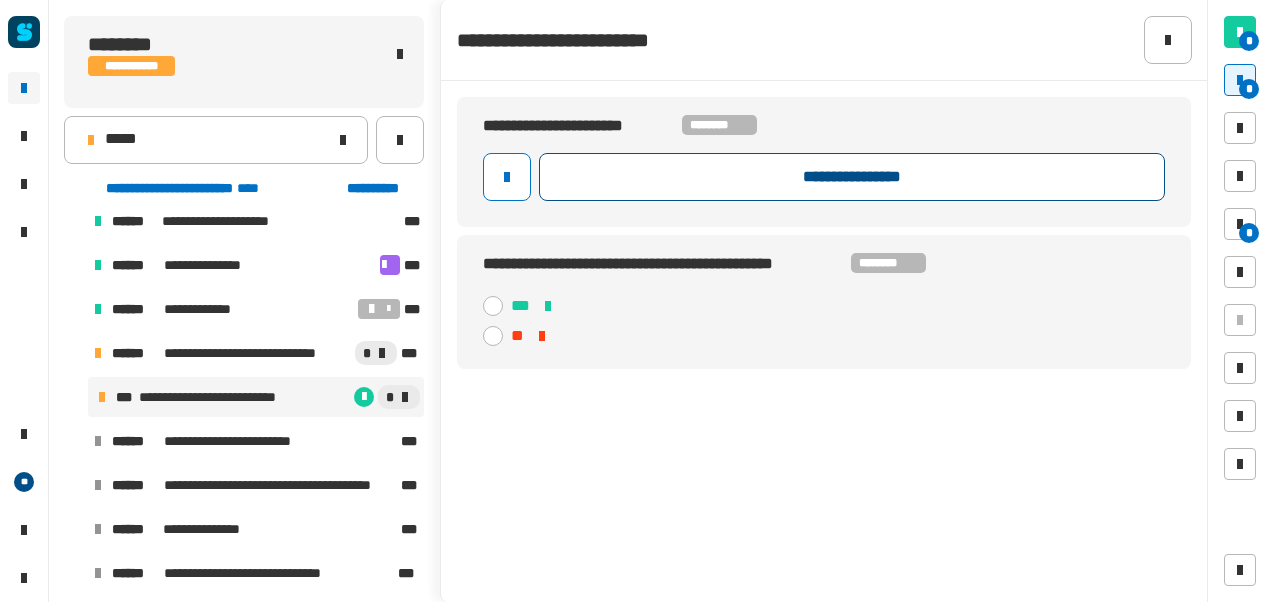 click on "**********" 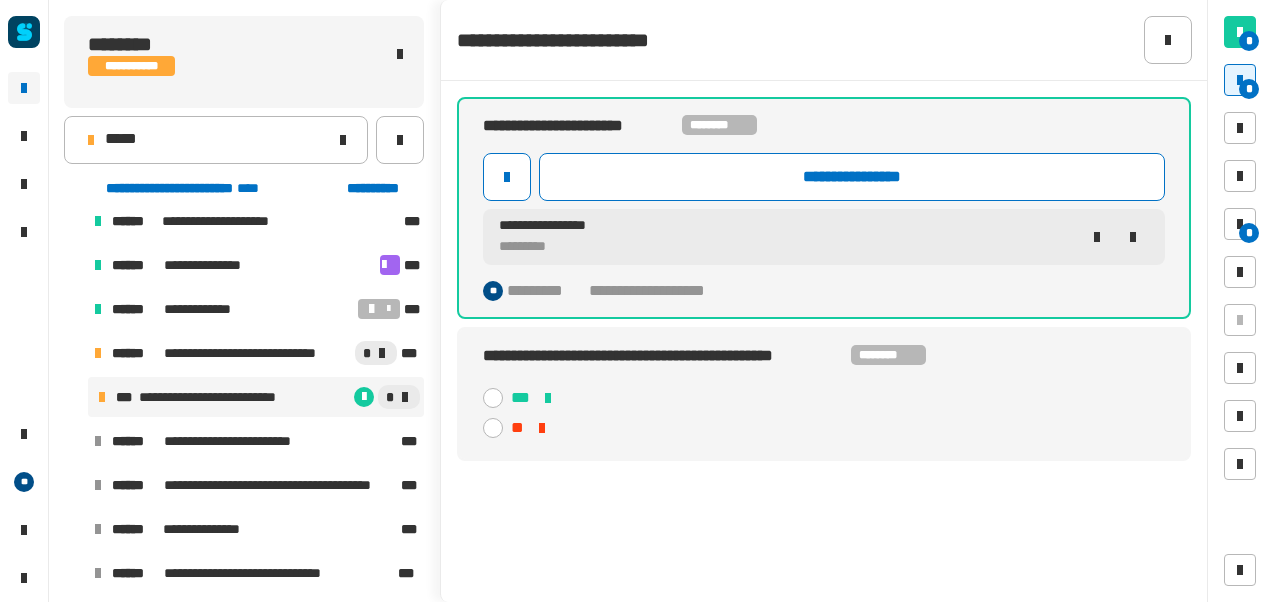 click 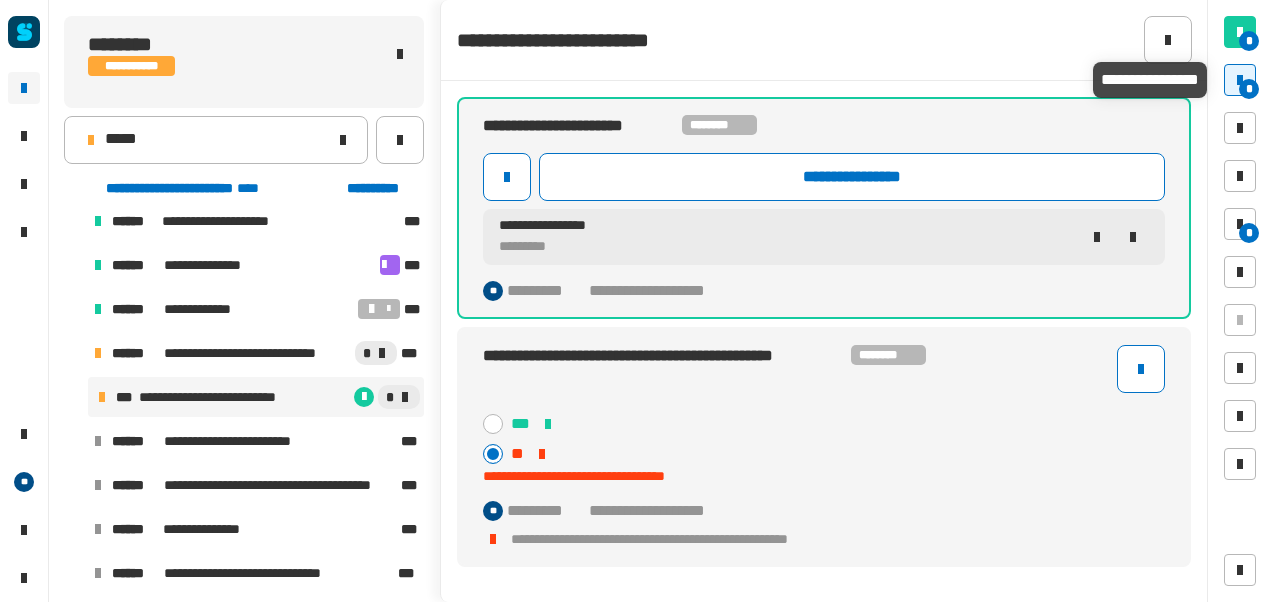 click on "*" at bounding box center [1240, 80] 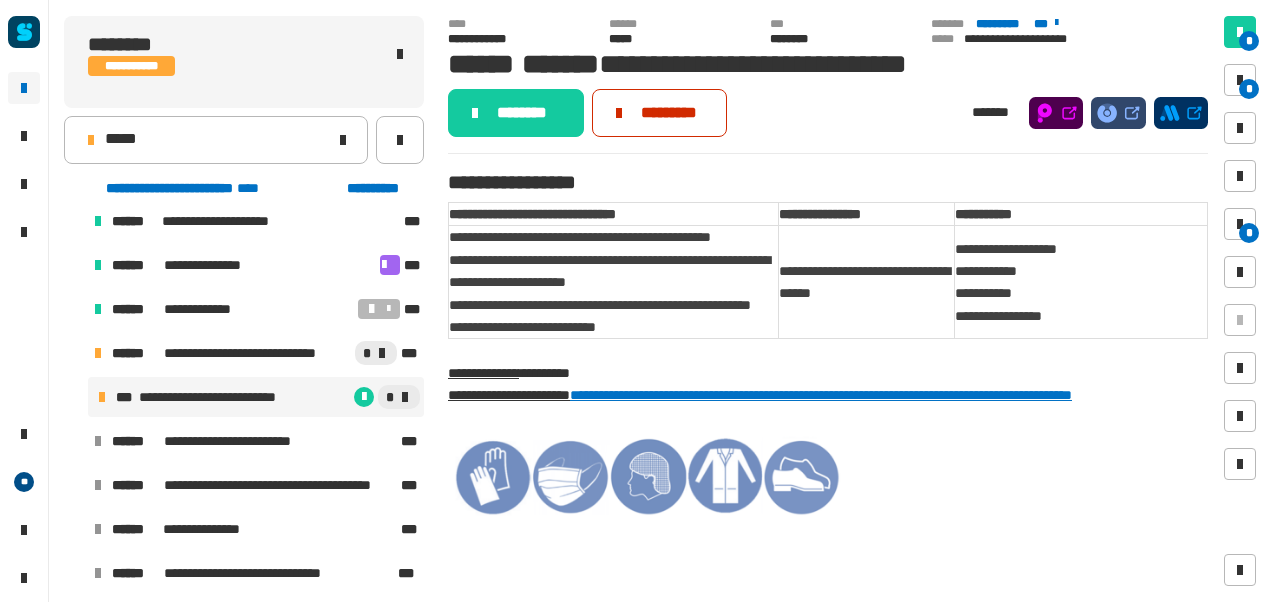 click on "*********" 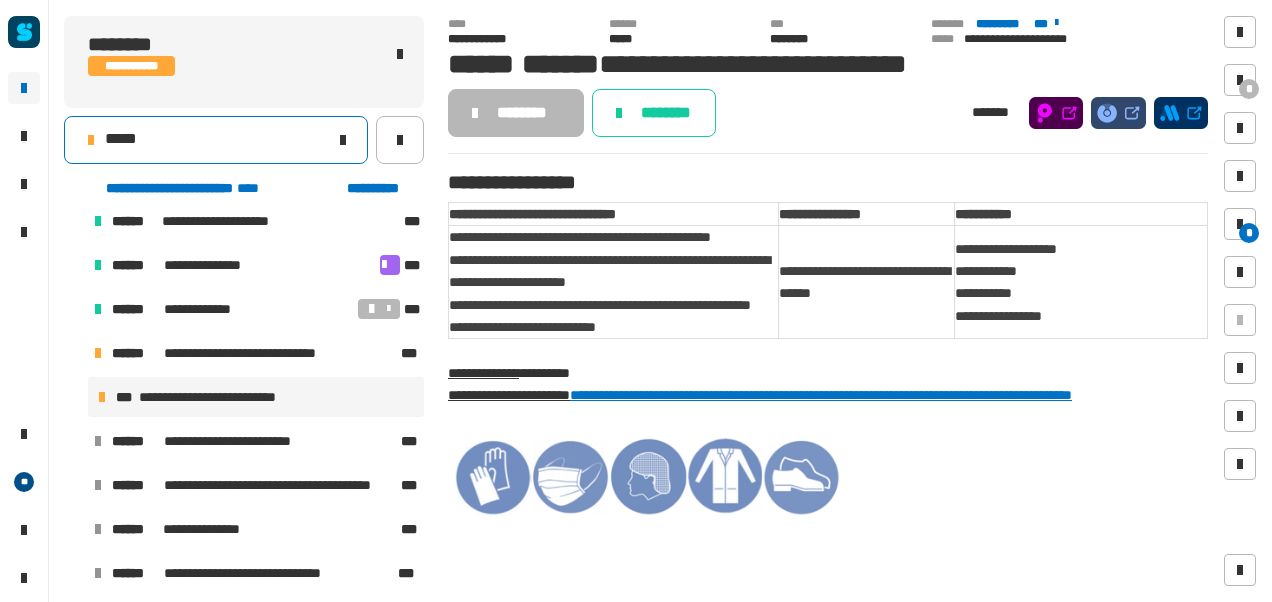click on "*****" 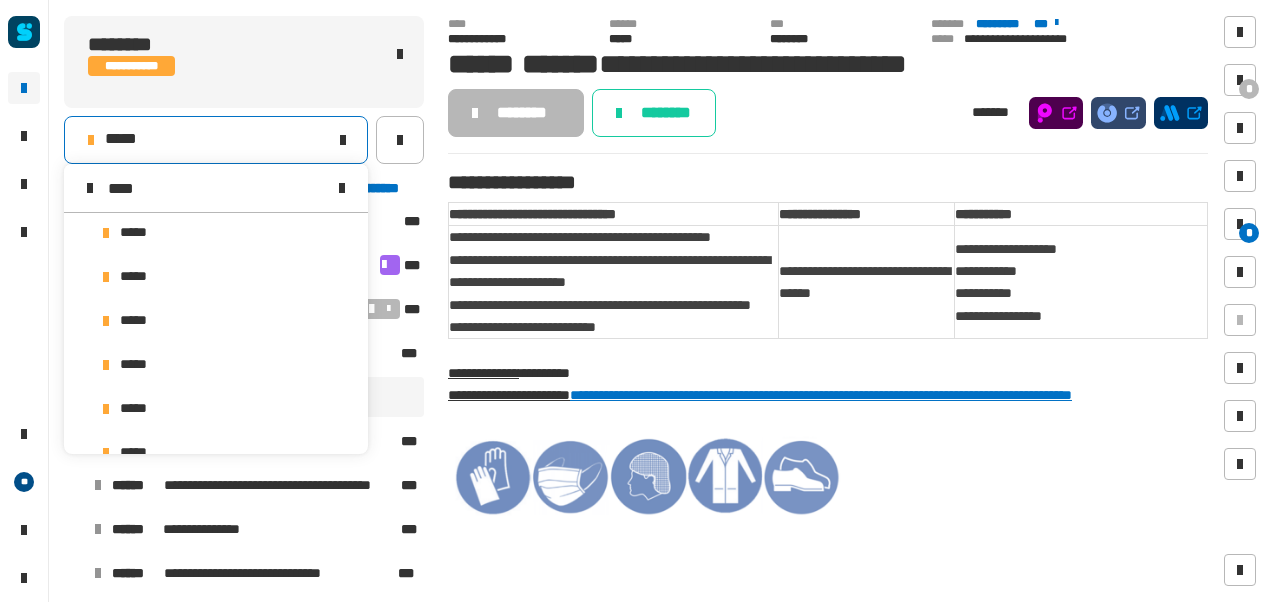 scroll, scrollTop: 0, scrollLeft: 0, axis: both 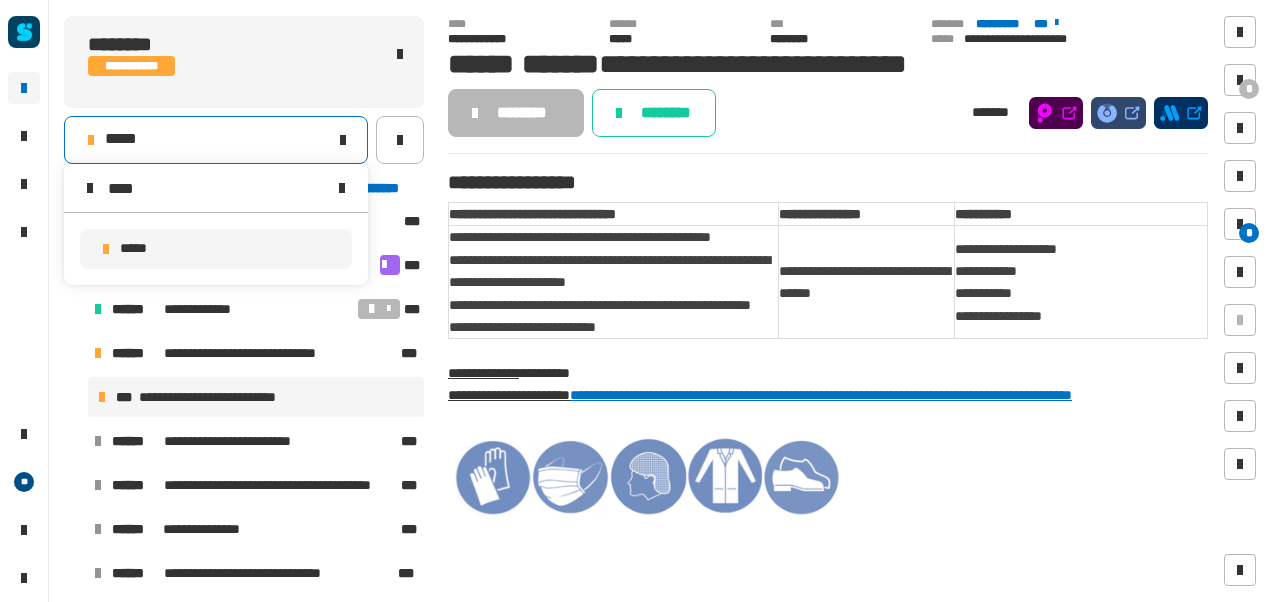 type on "****" 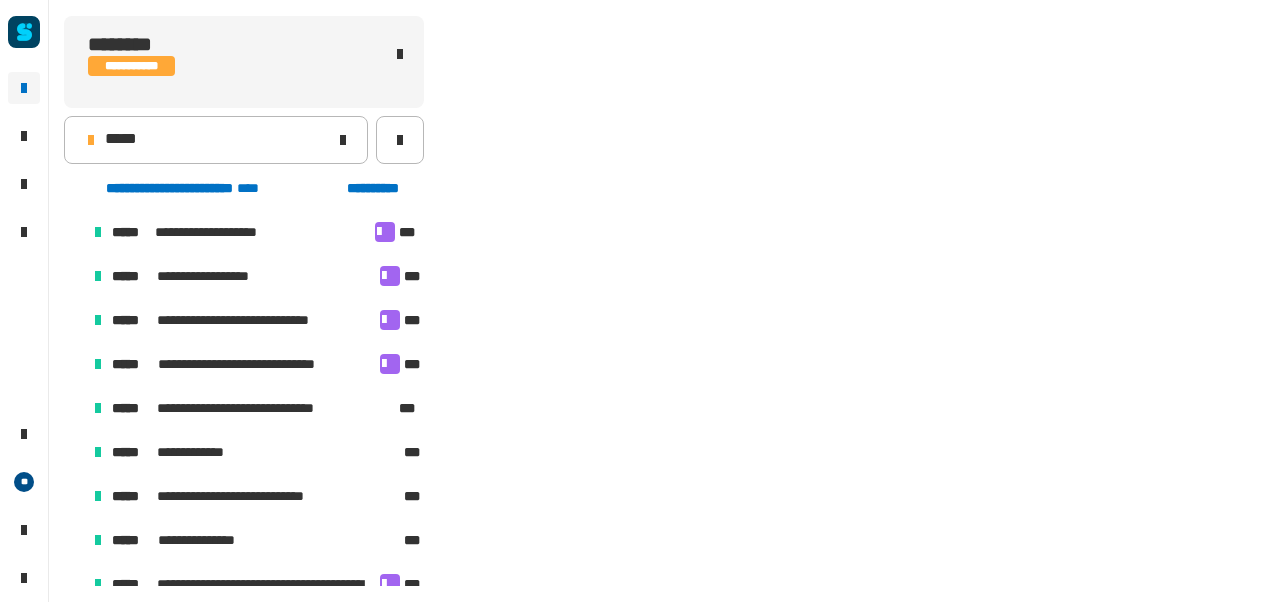 scroll, scrollTop: 451, scrollLeft: 0, axis: vertical 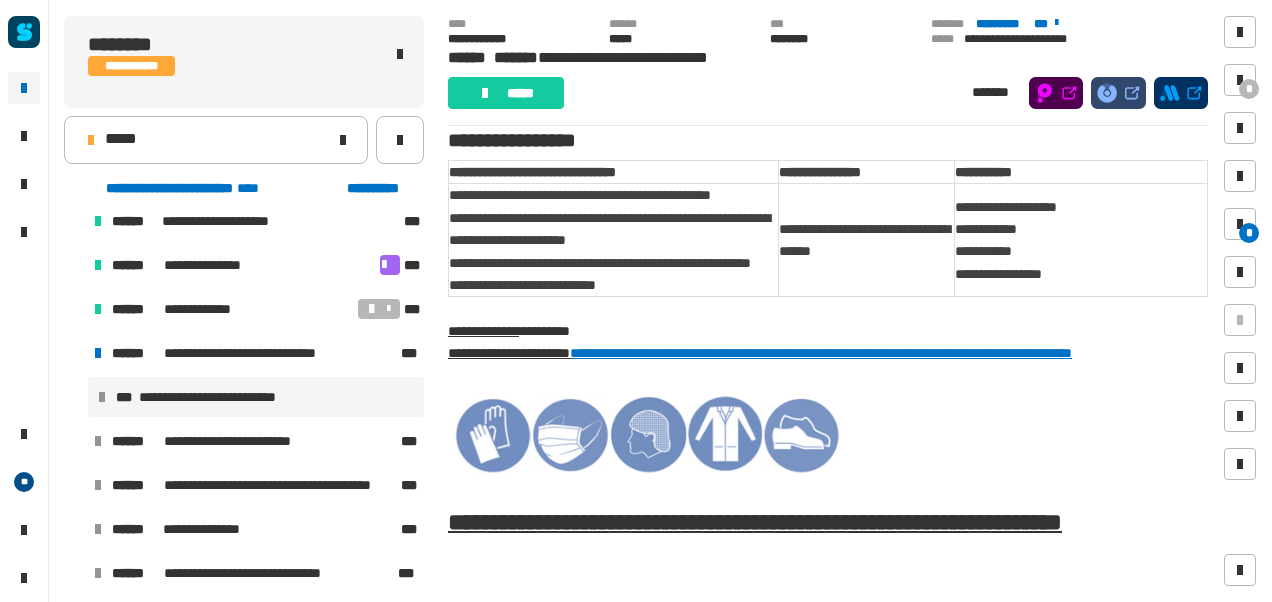 drag, startPoint x: 777, startPoint y: 461, endPoint x: 946, endPoint y: 493, distance: 172.00291 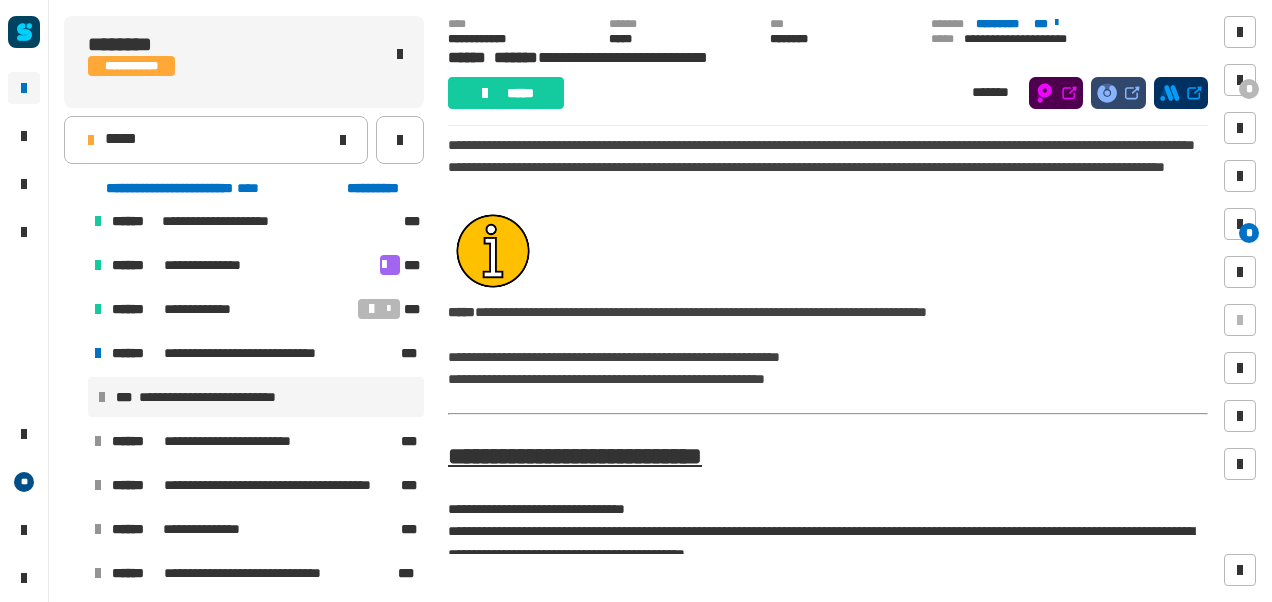scroll, scrollTop: 1501, scrollLeft: 0, axis: vertical 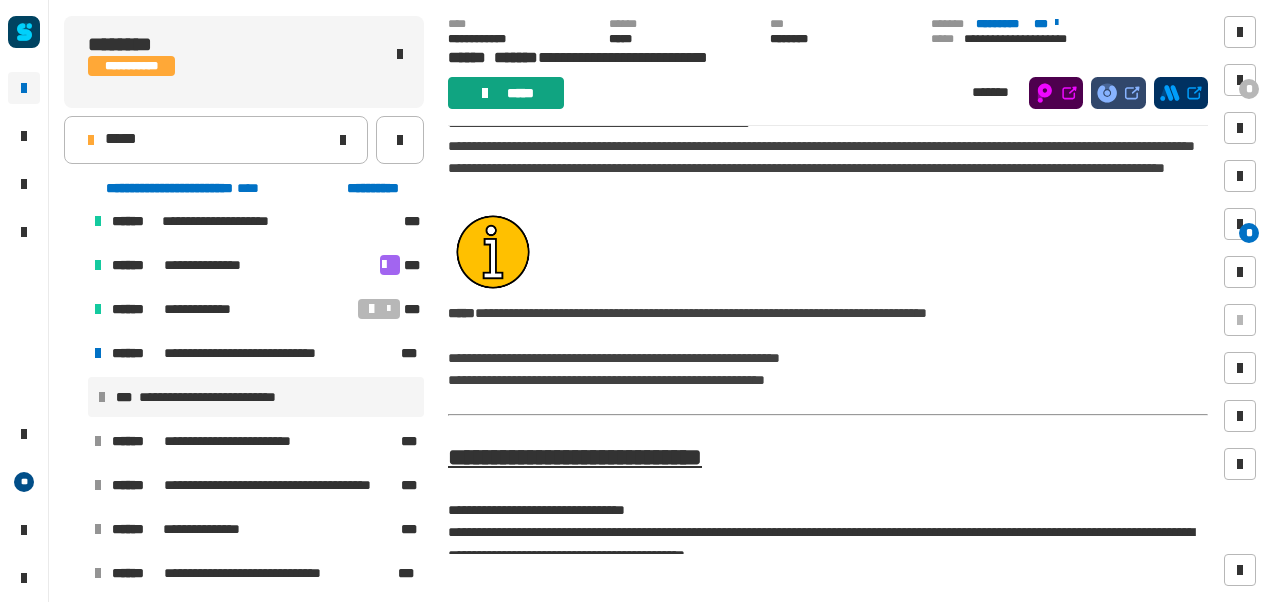 click on "*****" 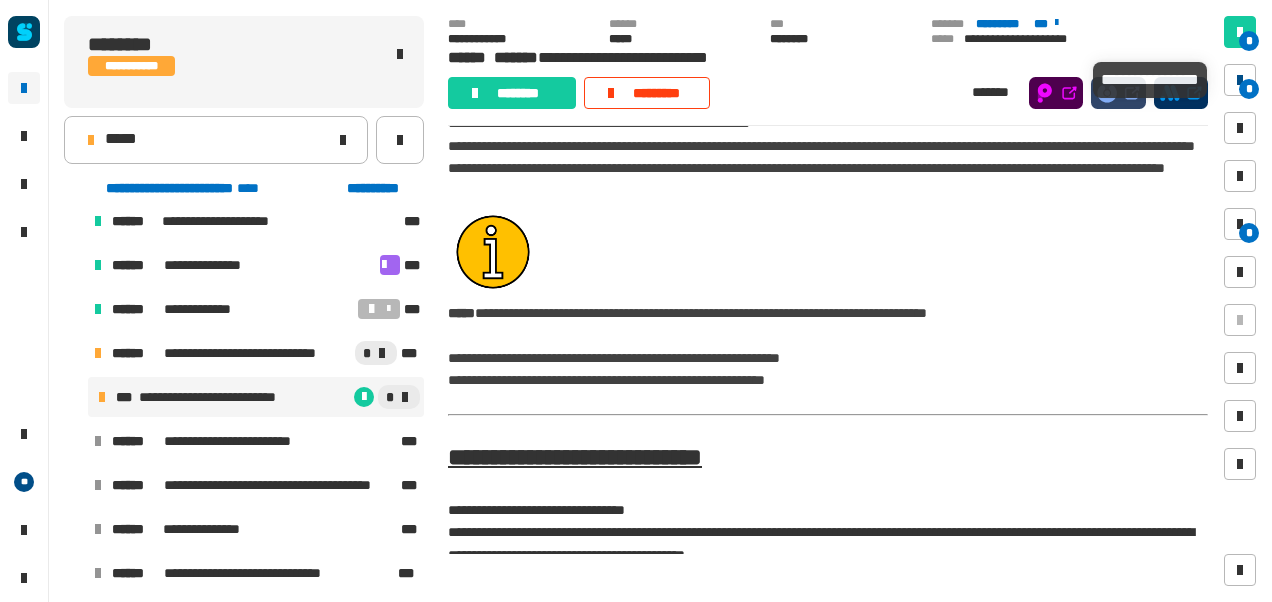 click on "*" at bounding box center (1249, 89) 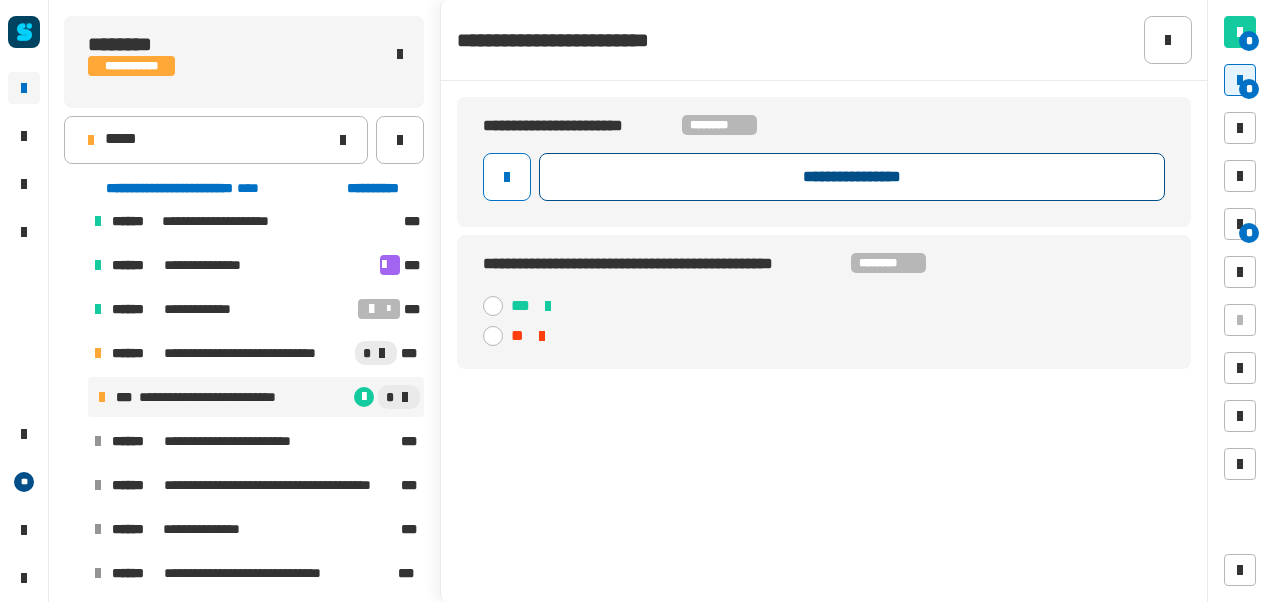click on "**********" 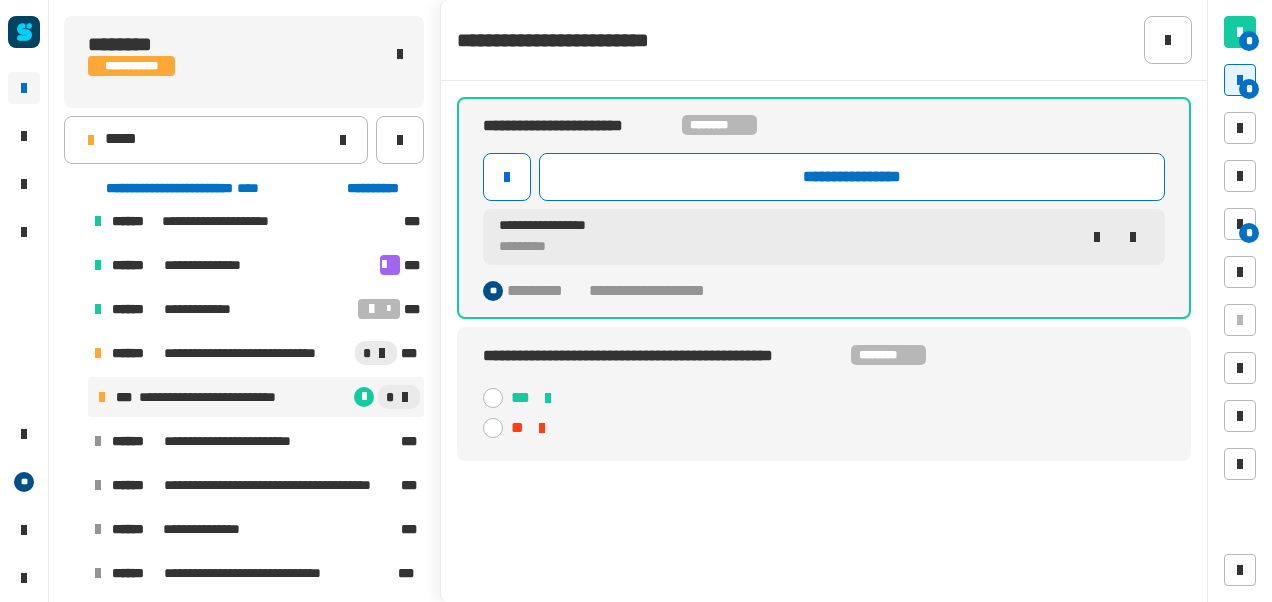 click 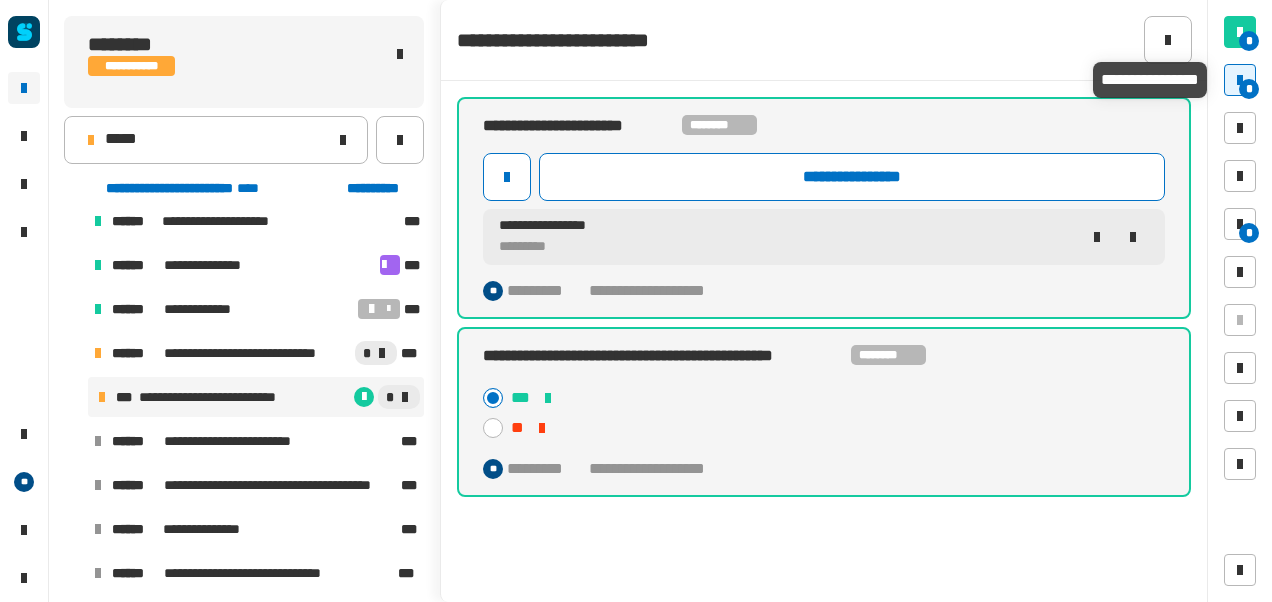 click on "*" at bounding box center [1240, 80] 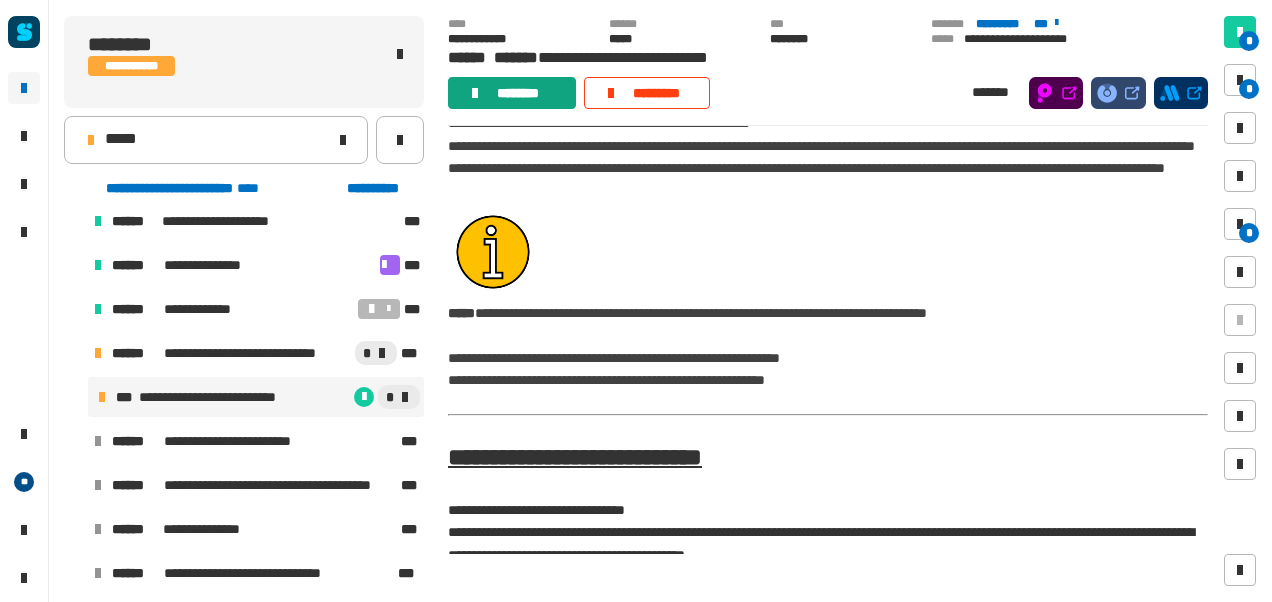 click on "********" 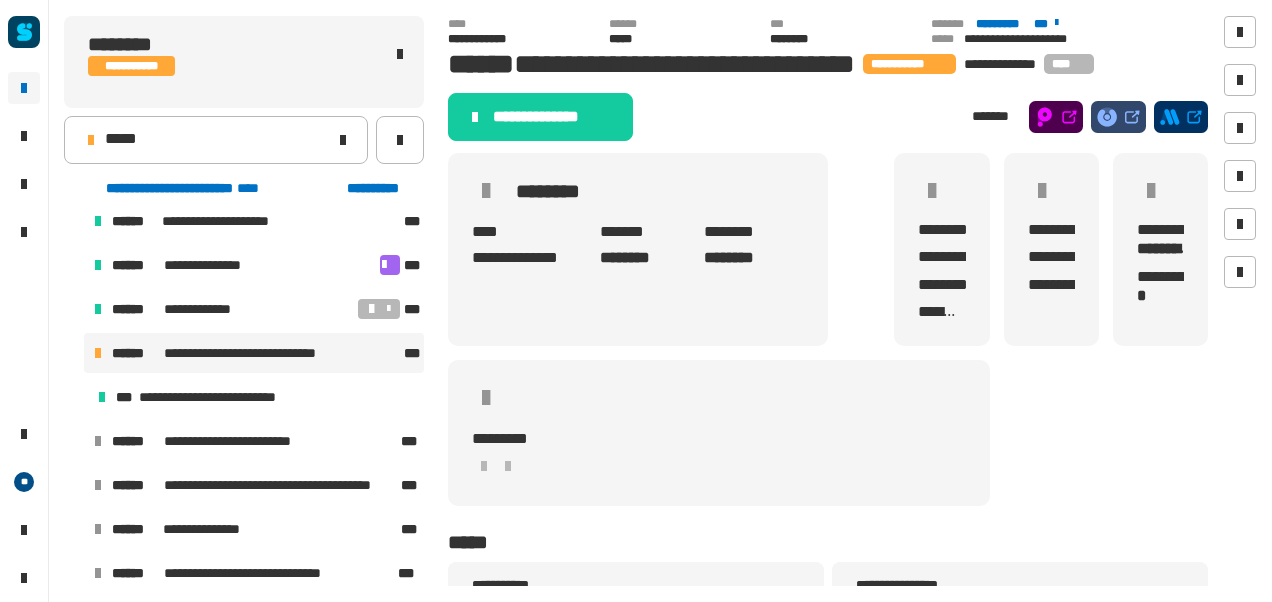 click on "**********" 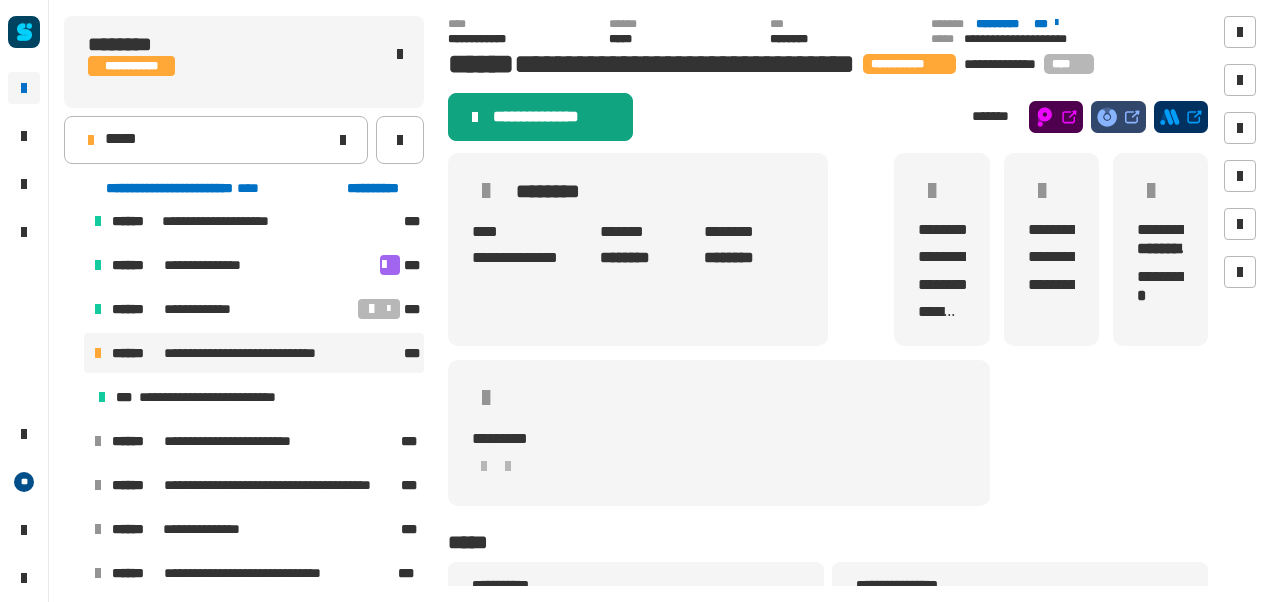 click on "**********" 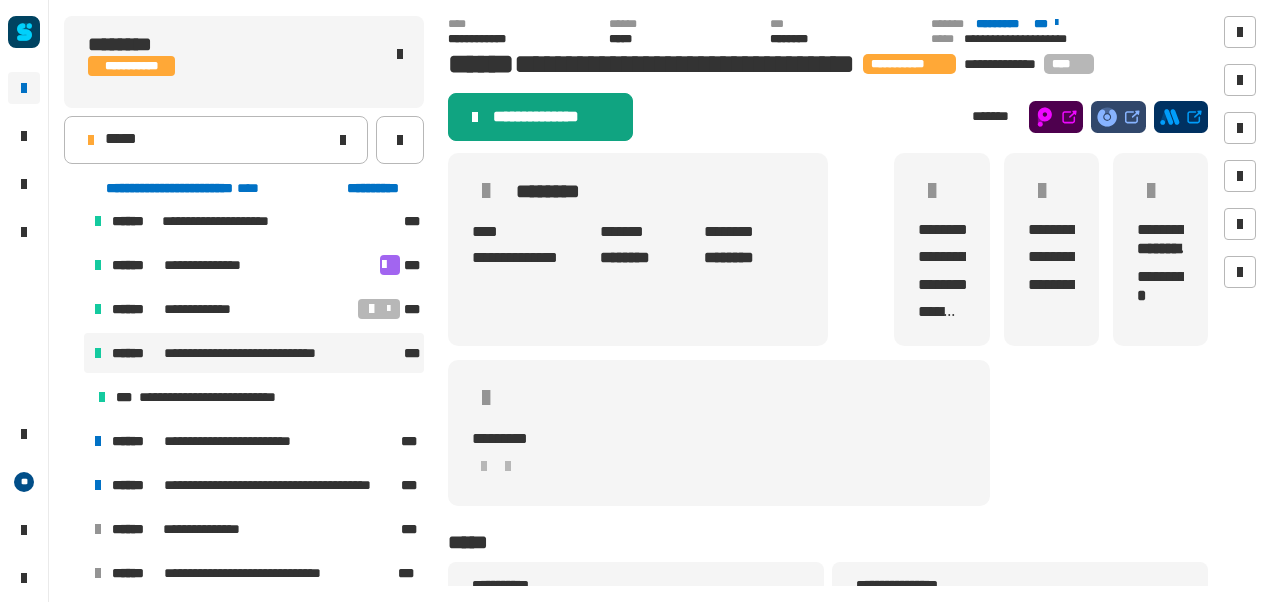 scroll, scrollTop: 502, scrollLeft: 0, axis: vertical 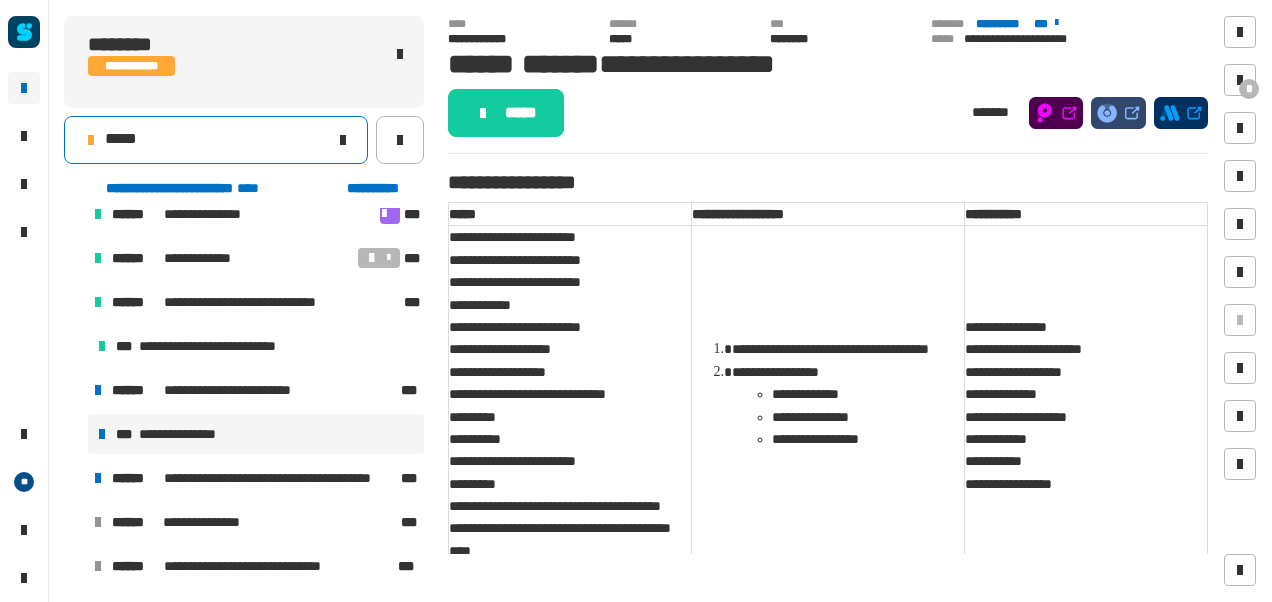 click on "*****" 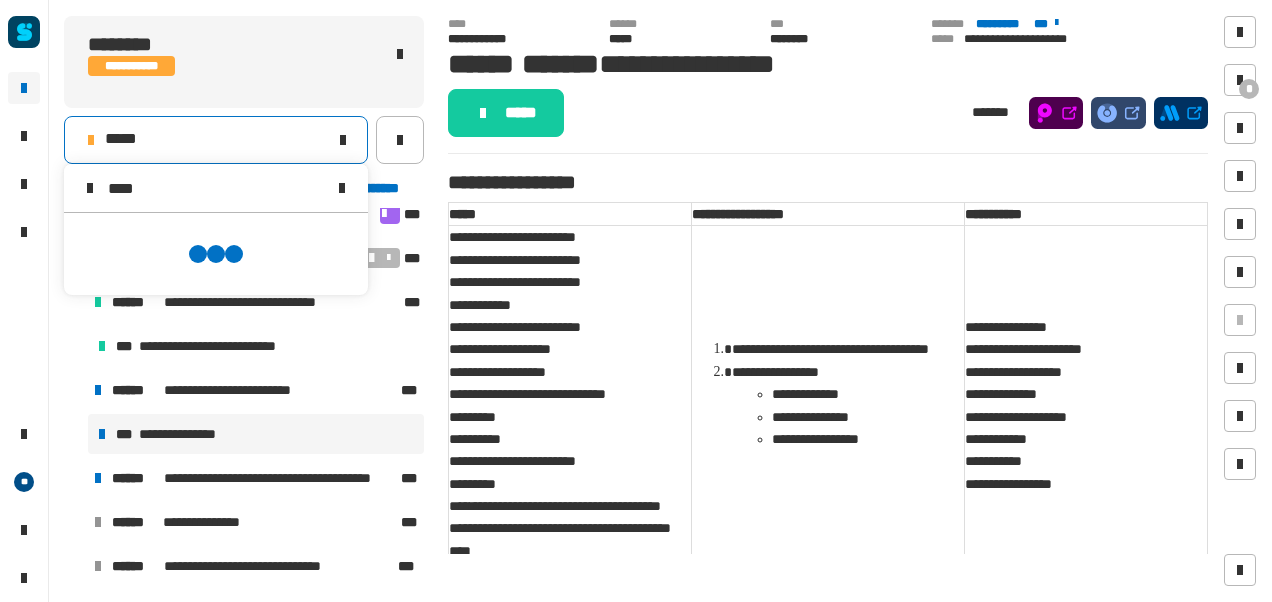 scroll, scrollTop: 0, scrollLeft: 0, axis: both 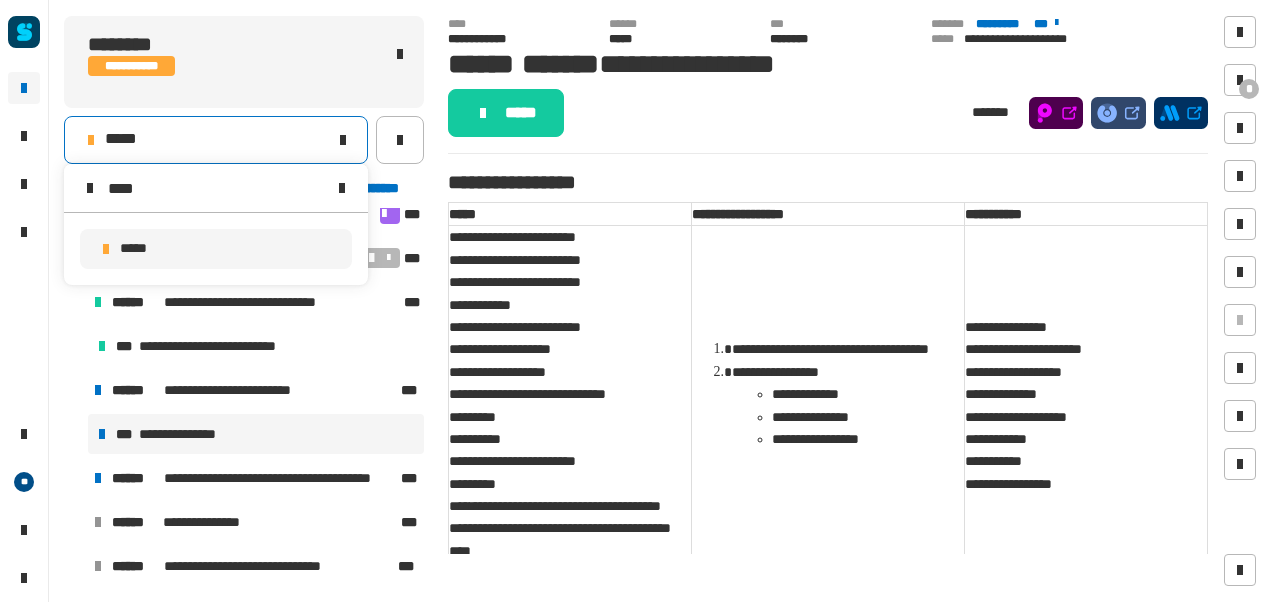 type on "****" 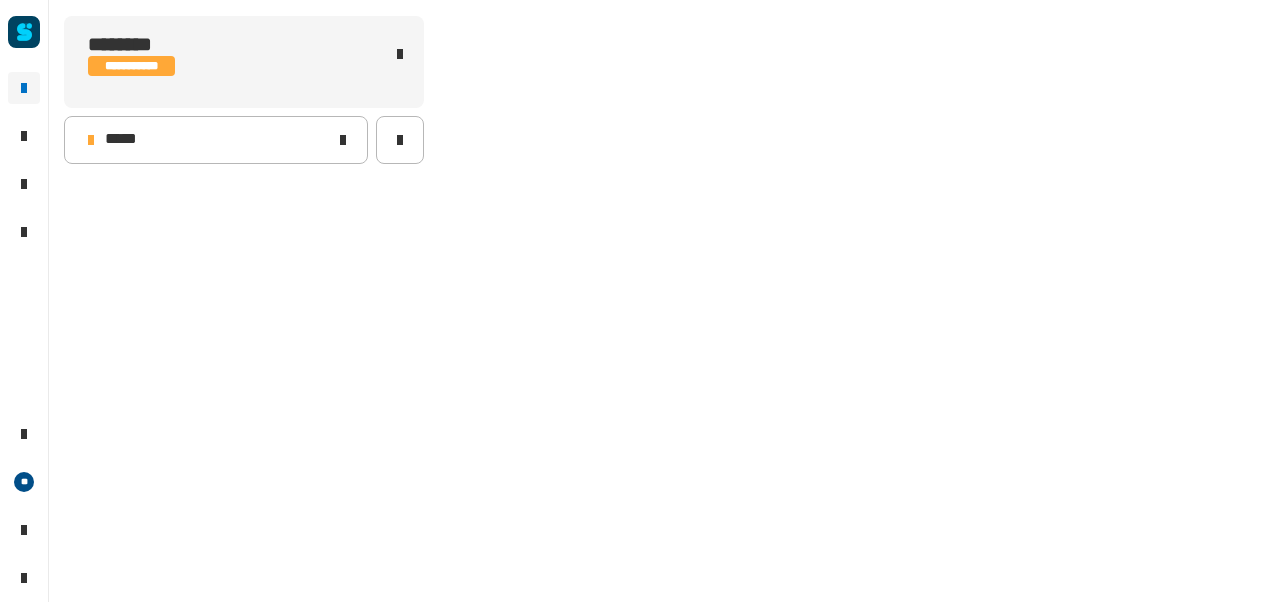 scroll, scrollTop: 0, scrollLeft: 0, axis: both 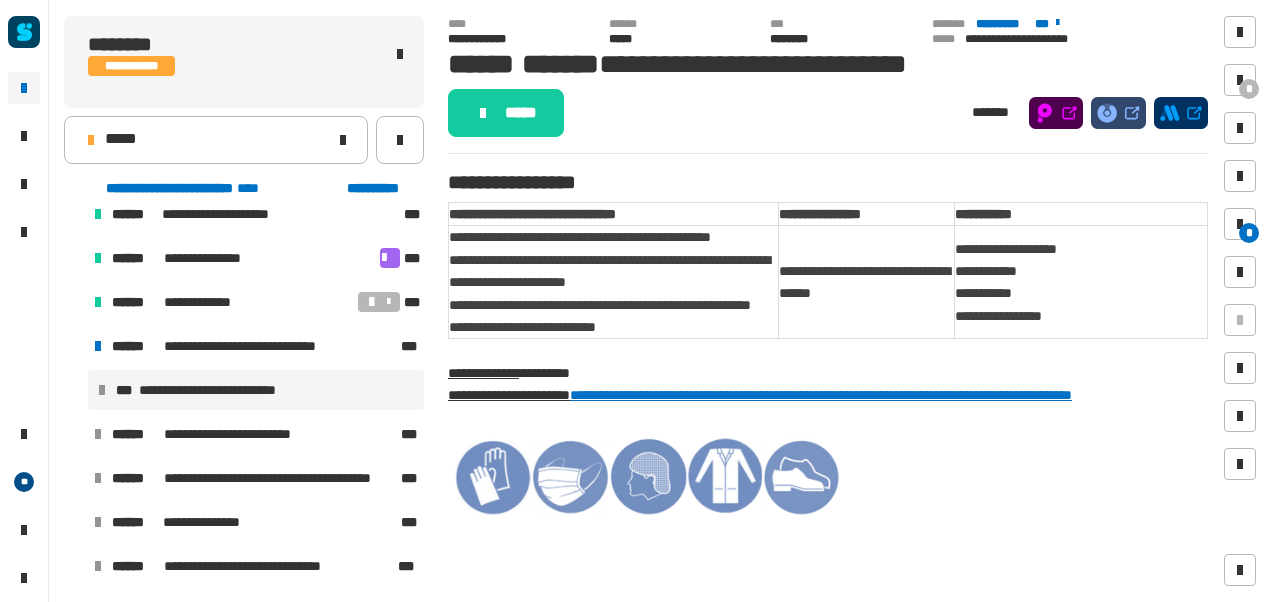 click on "**********" at bounding box center (231, 390) 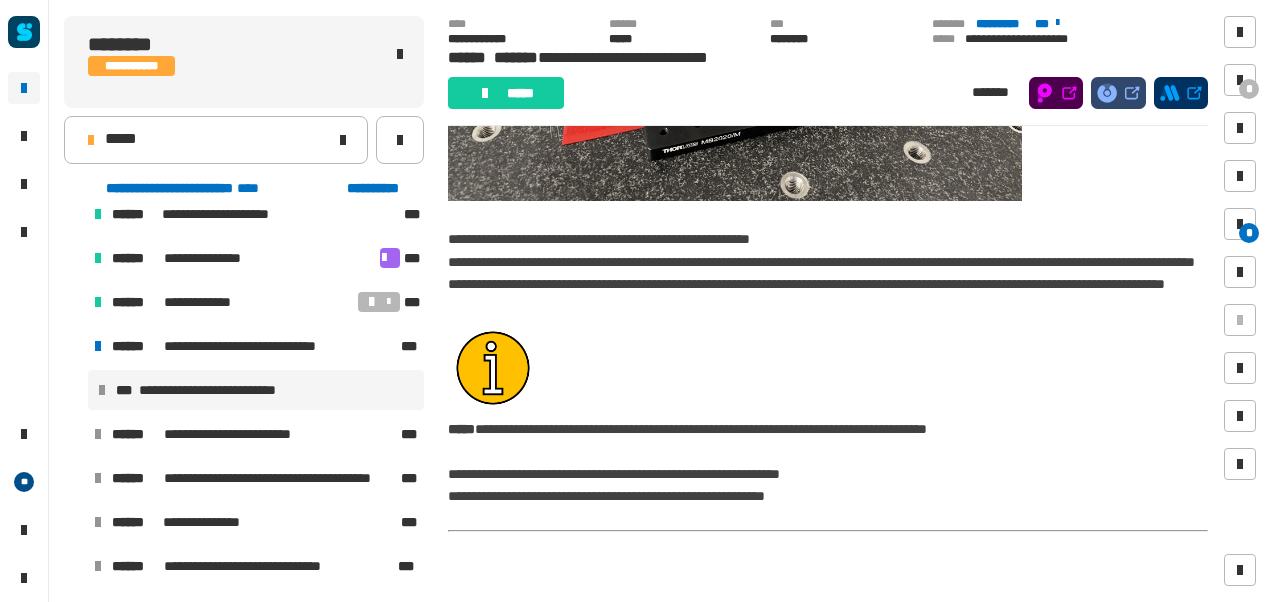scroll, scrollTop: 1383, scrollLeft: 0, axis: vertical 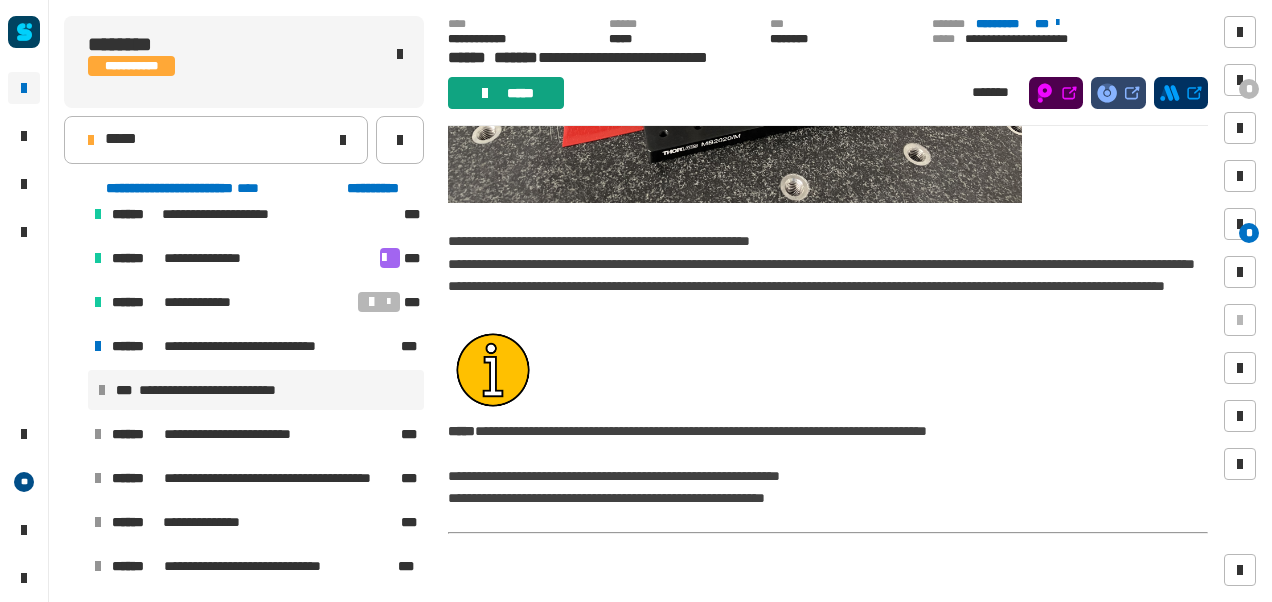 click on "*****" 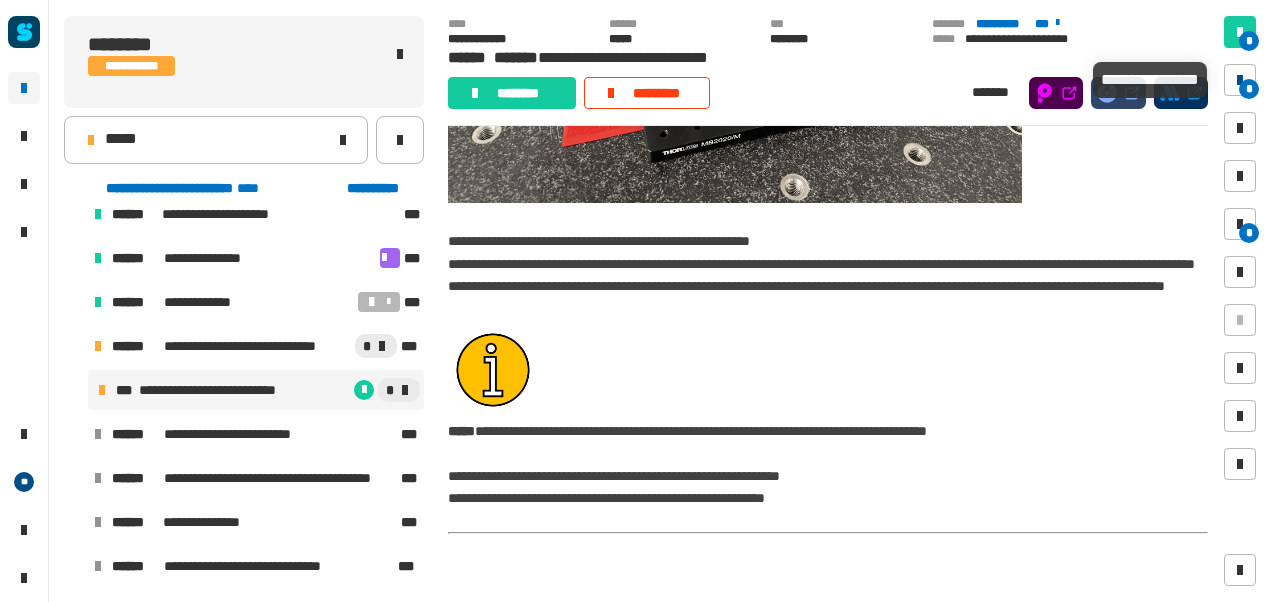 click at bounding box center (1240, 80) 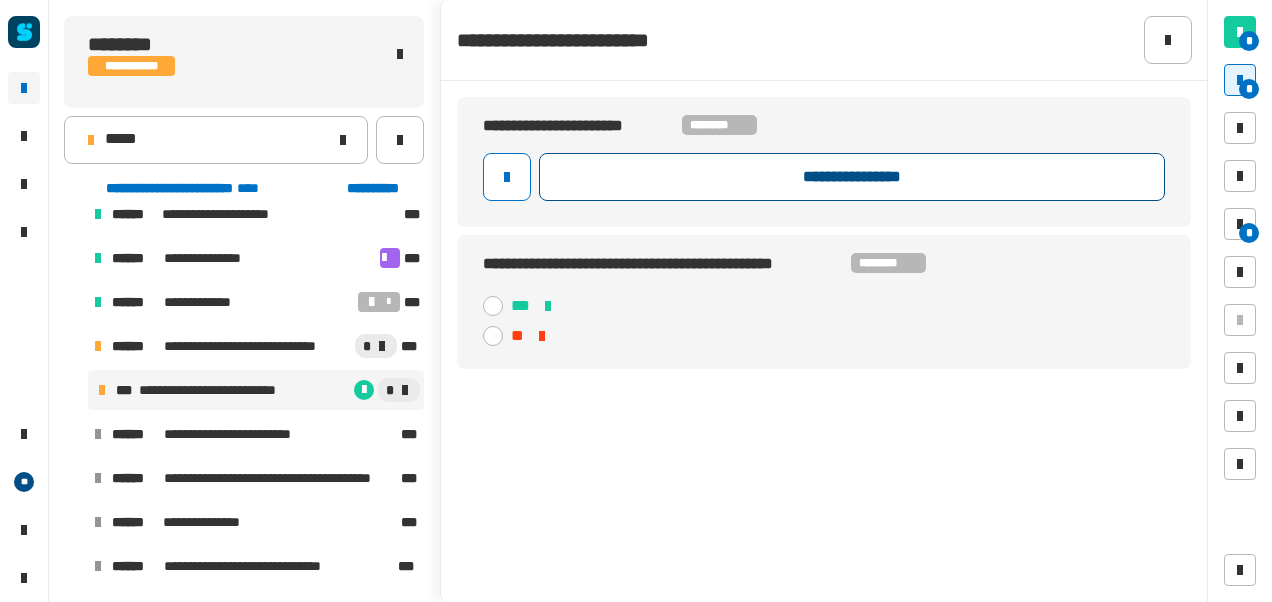 click on "**********" 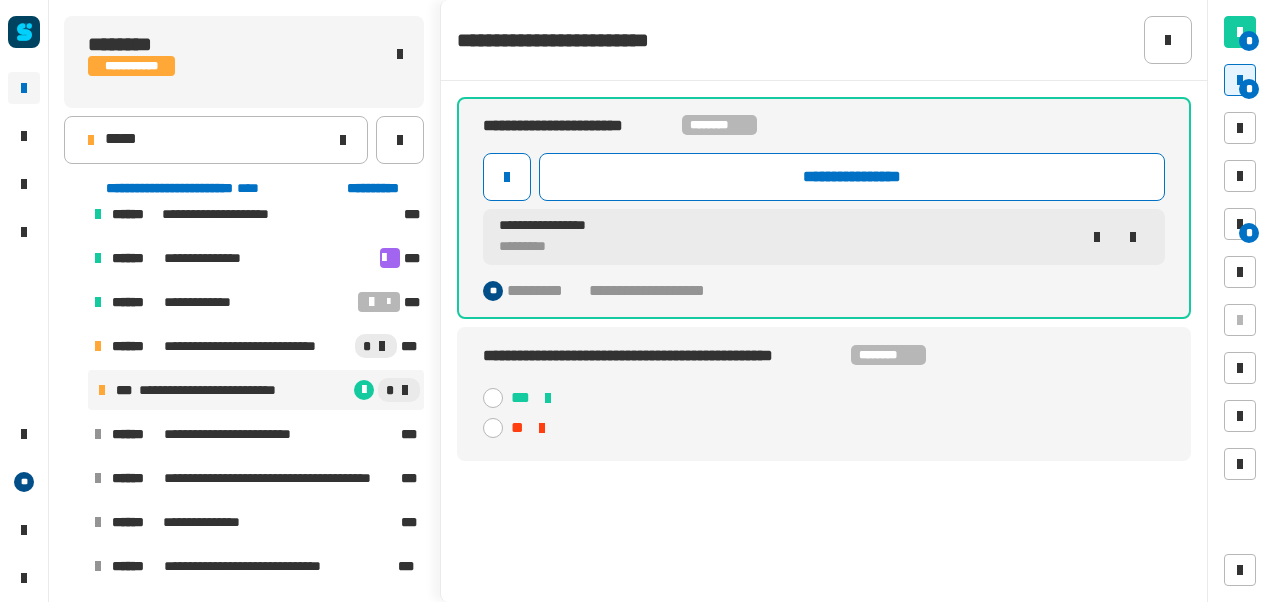 click on "***" 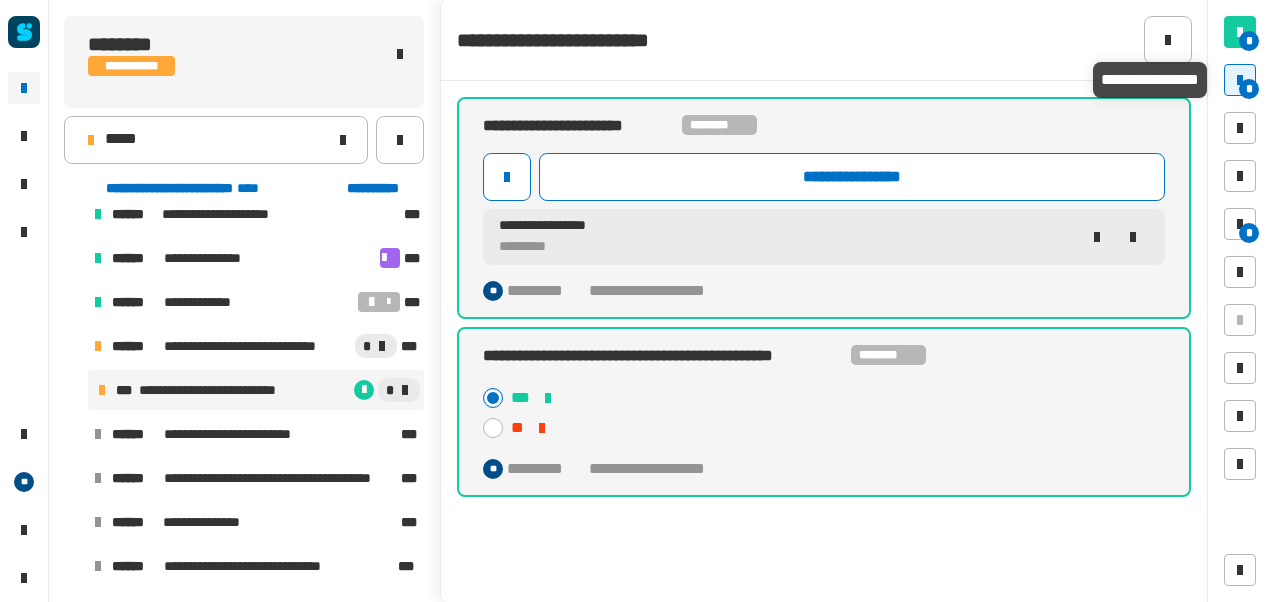 click on "*" at bounding box center [1240, 80] 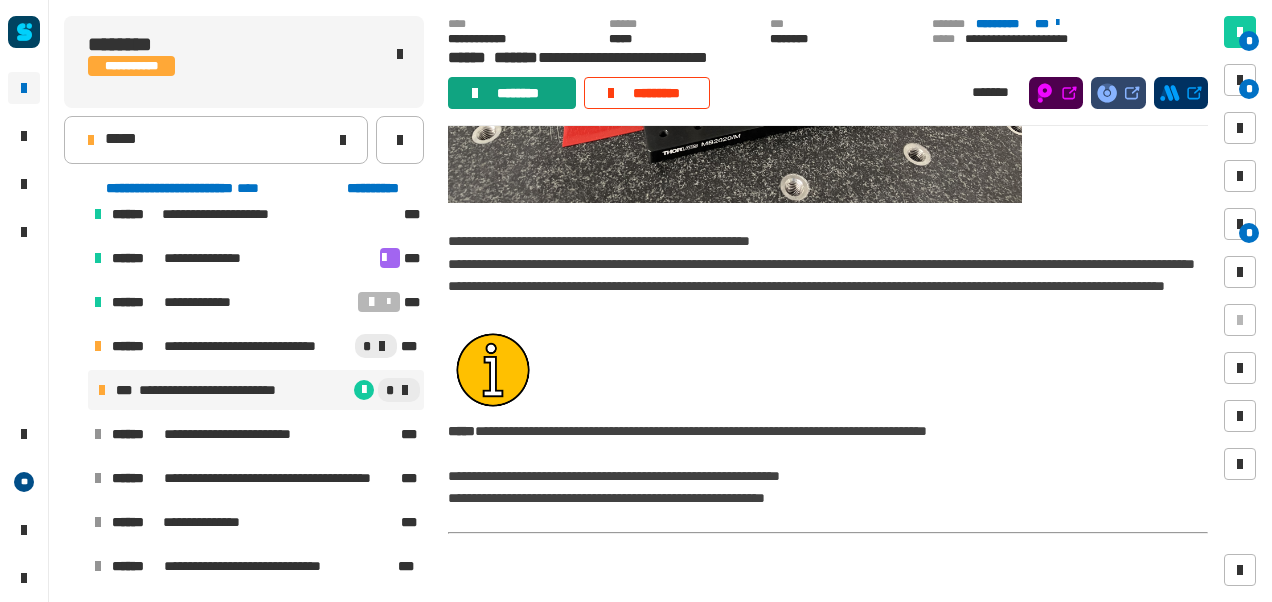 click on "********" 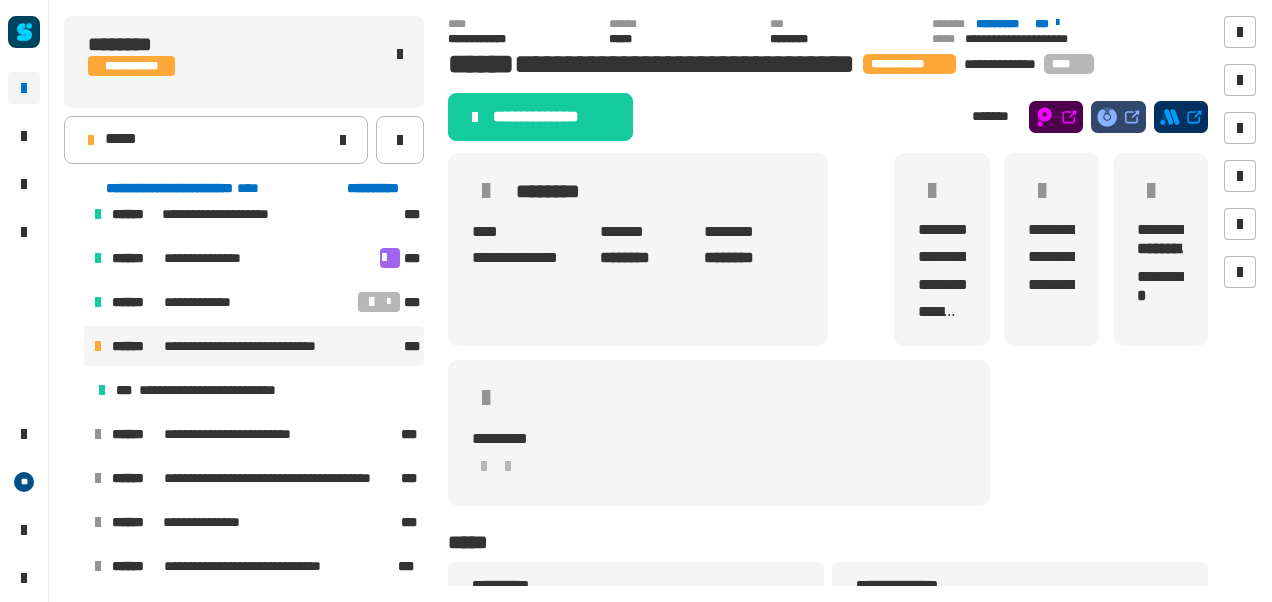 click on "**********" 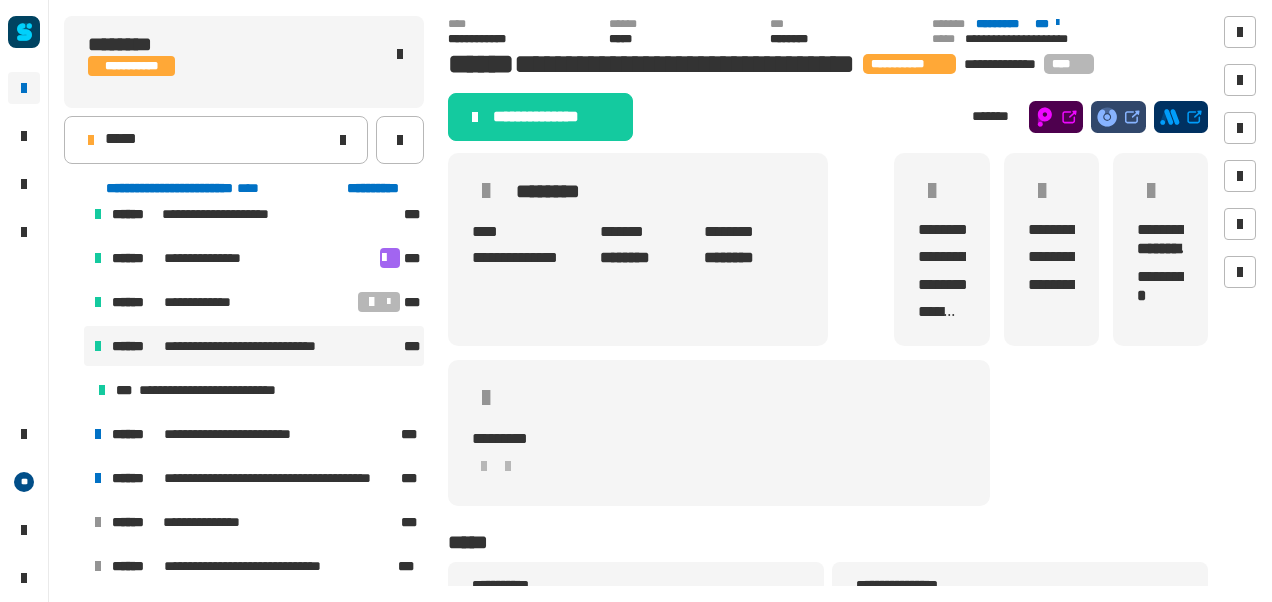 scroll, scrollTop: 502, scrollLeft: 0, axis: vertical 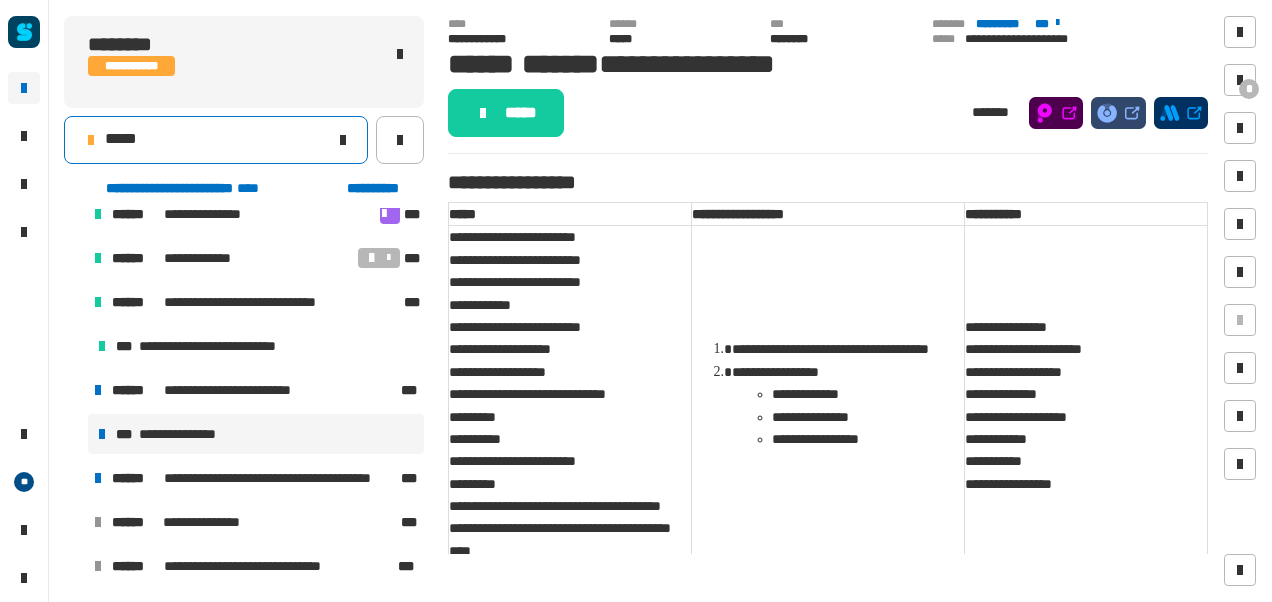click on "*****" 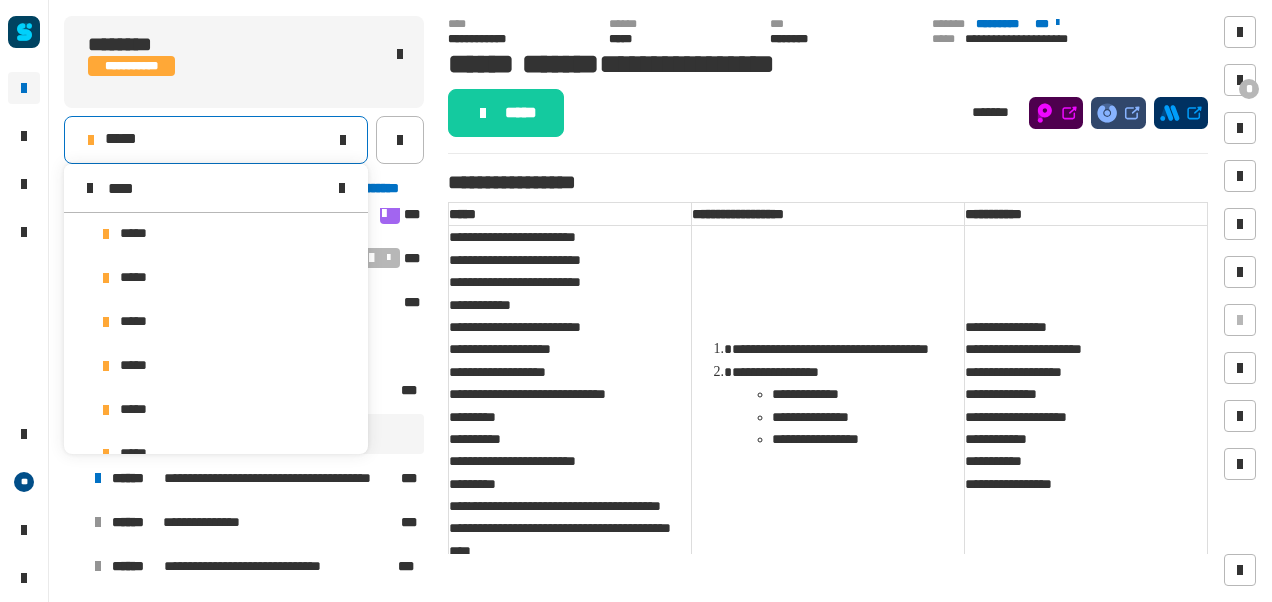 scroll, scrollTop: 0, scrollLeft: 0, axis: both 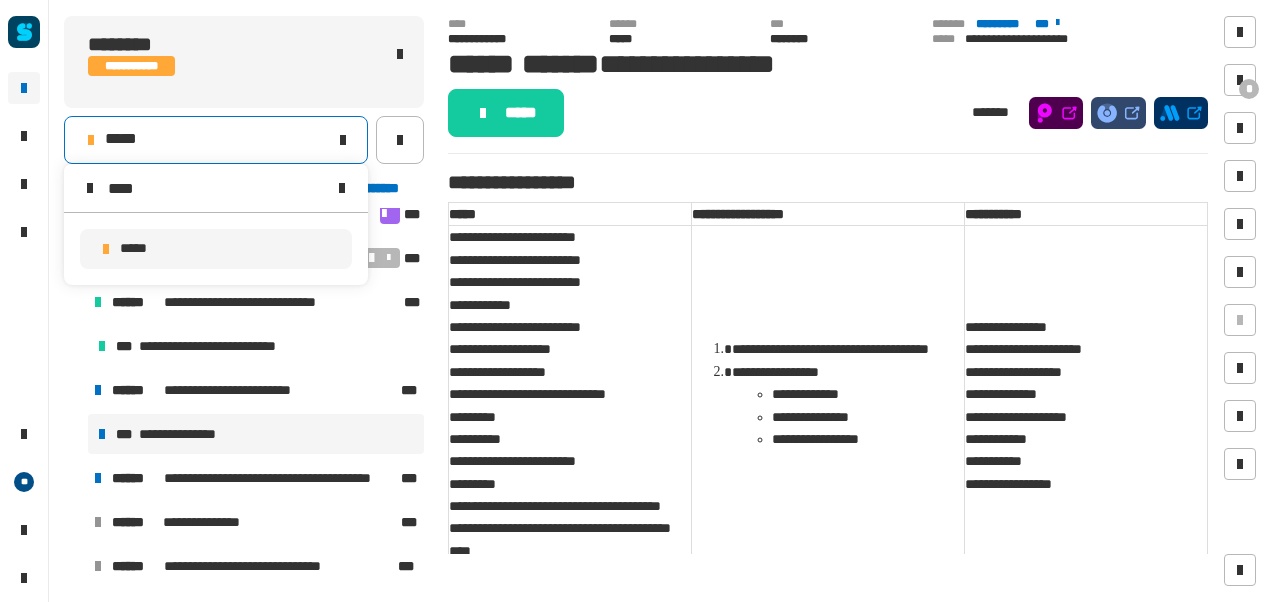 type on "****" 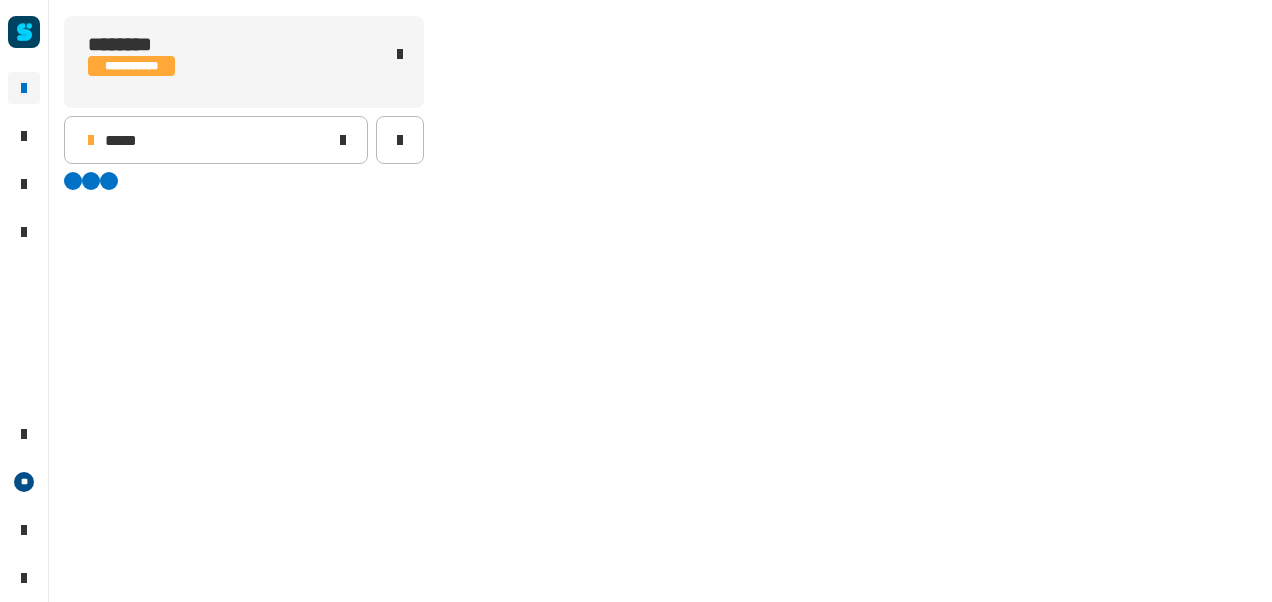 scroll, scrollTop: 0, scrollLeft: 0, axis: both 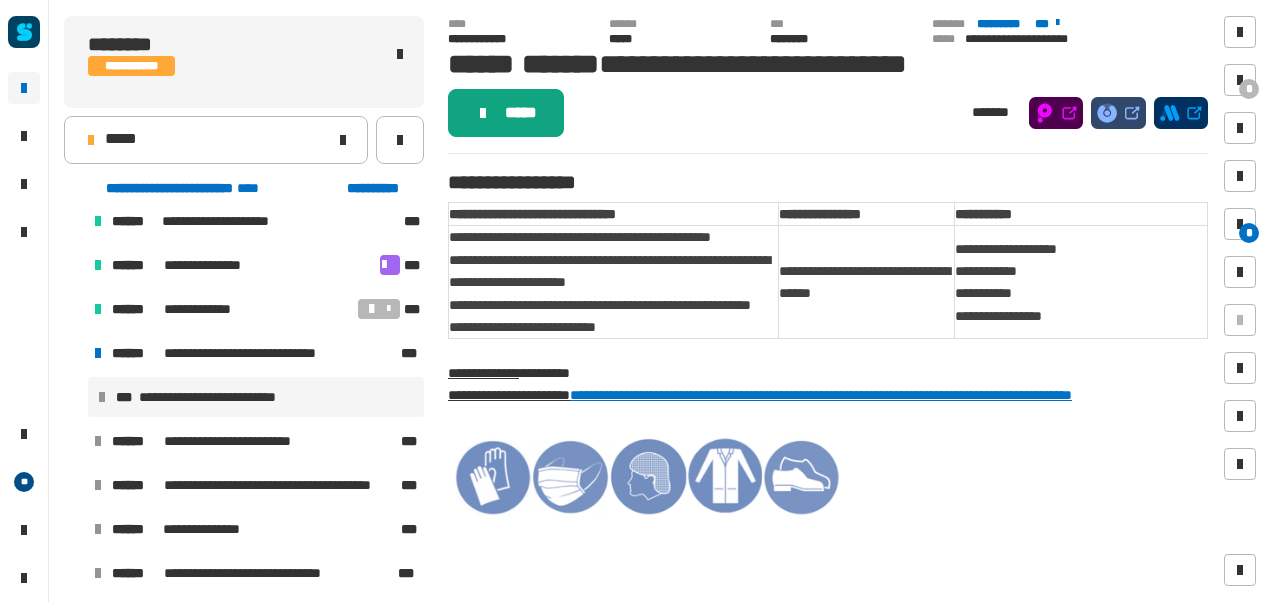 click on "*****" 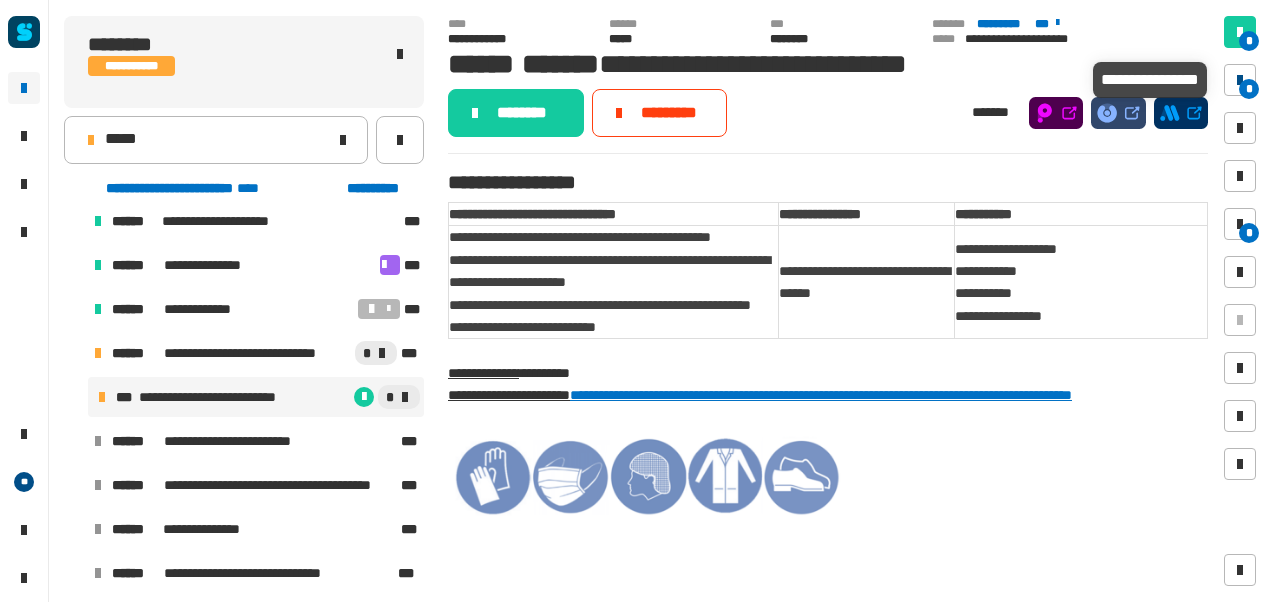 click on "*" at bounding box center (1240, 80) 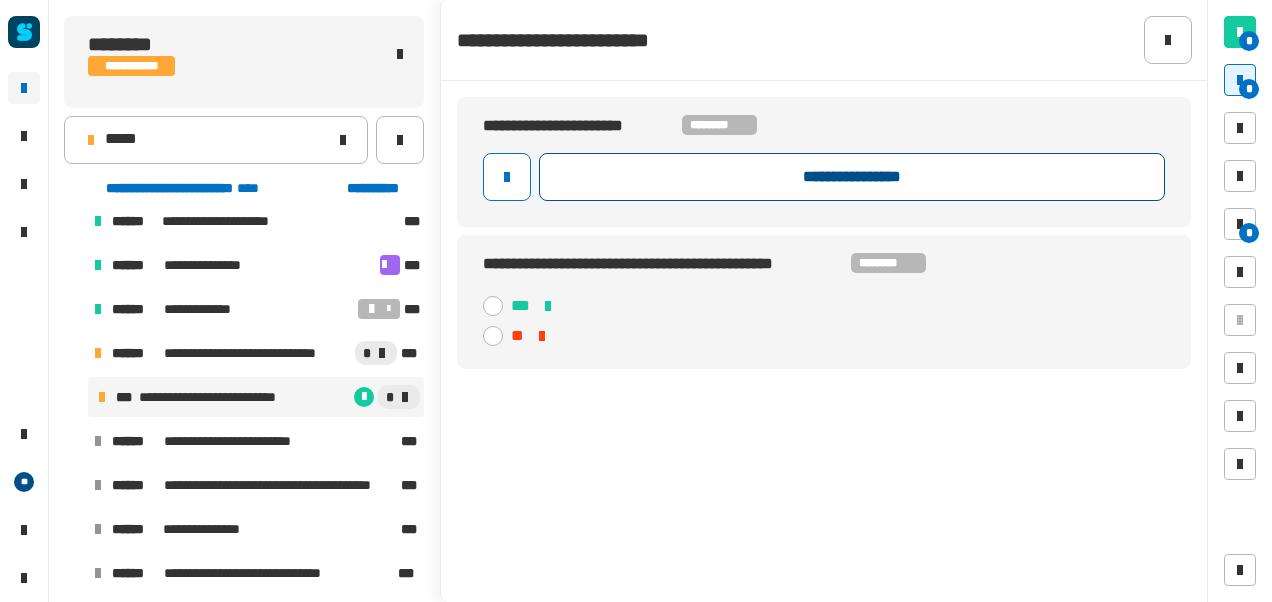 drag, startPoint x: 660, startPoint y: 151, endPoint x: 652, endPoint y: 175, distance: 25.298222 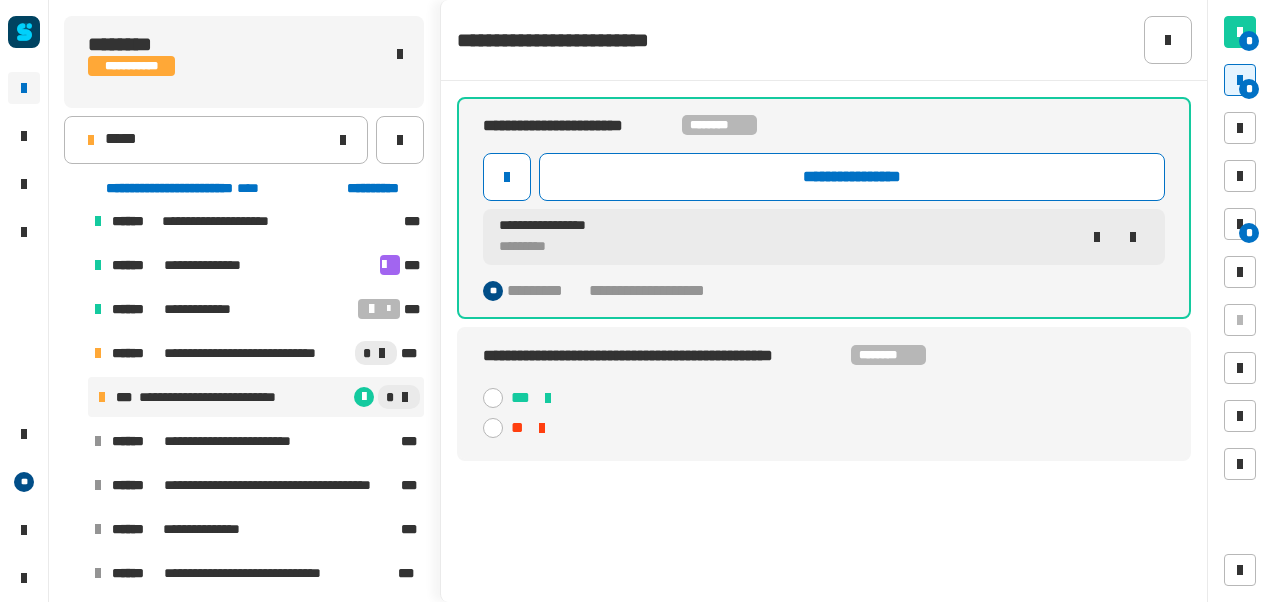 click 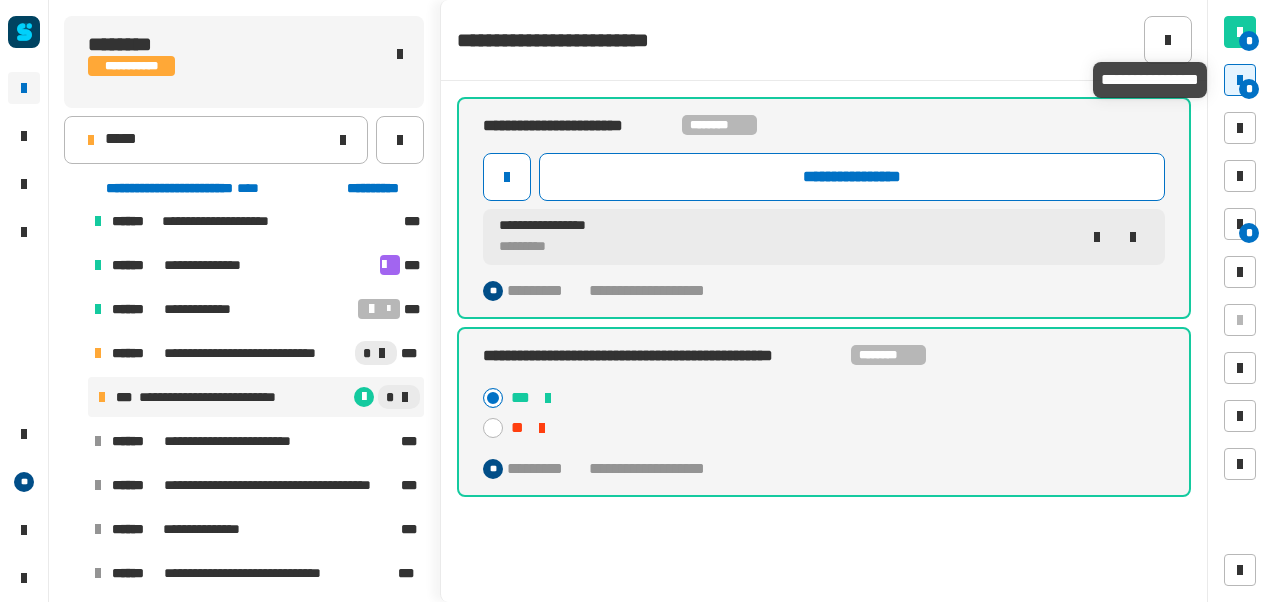 click on "*" at bounding box center (1249, 89) 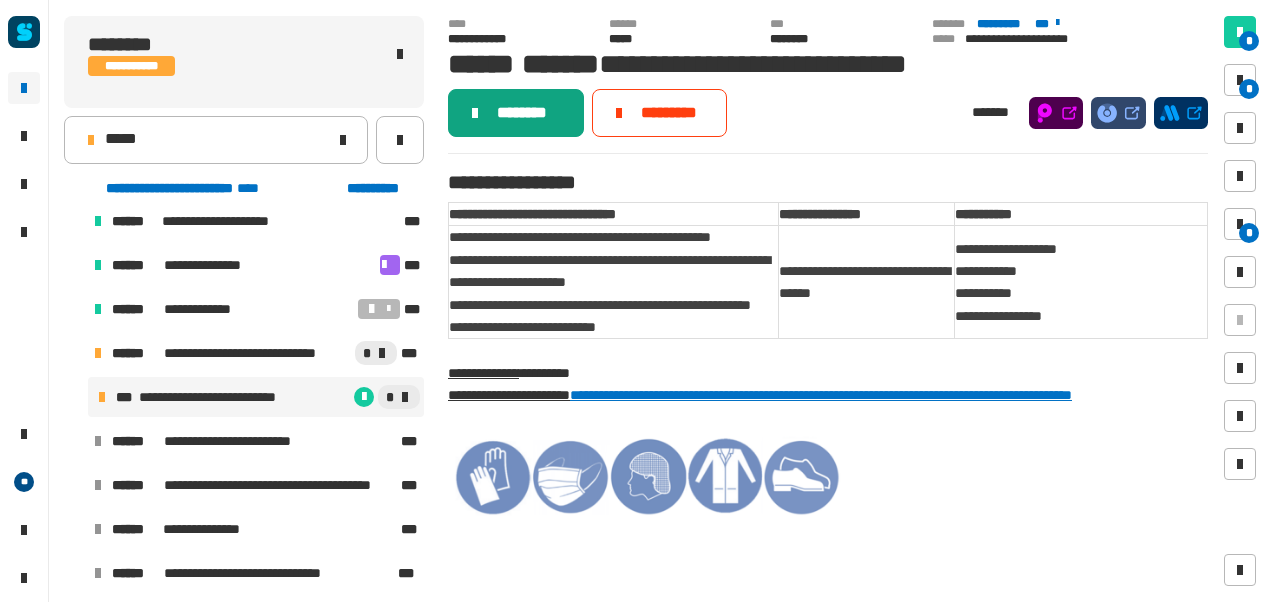 click on "********" 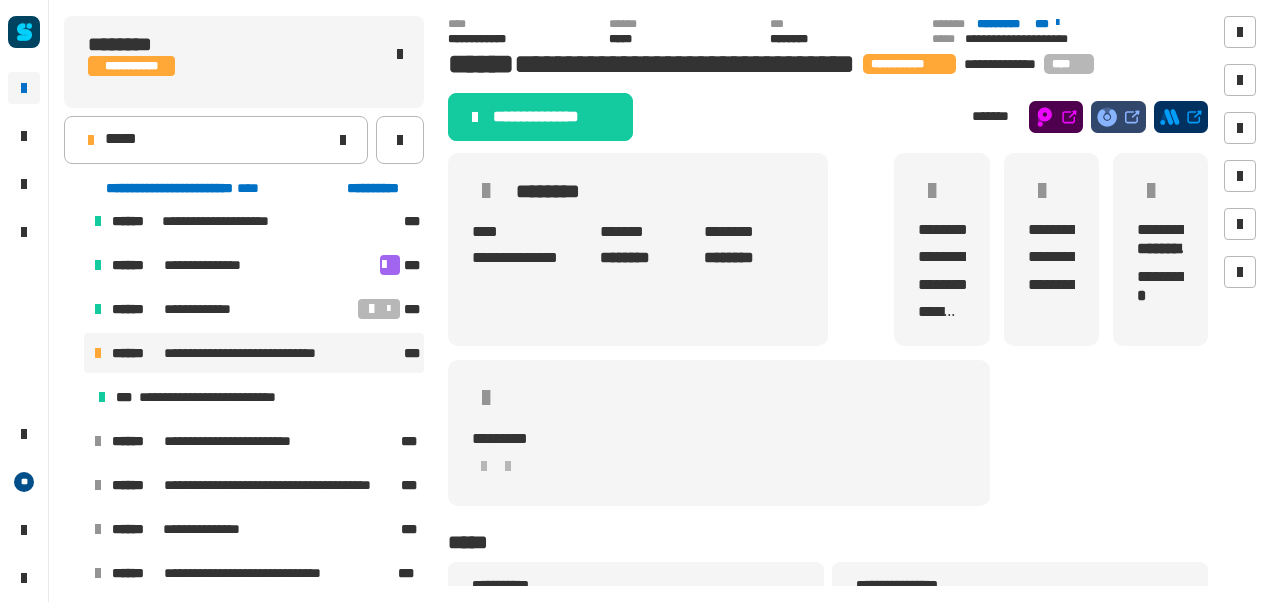 click on "**********" 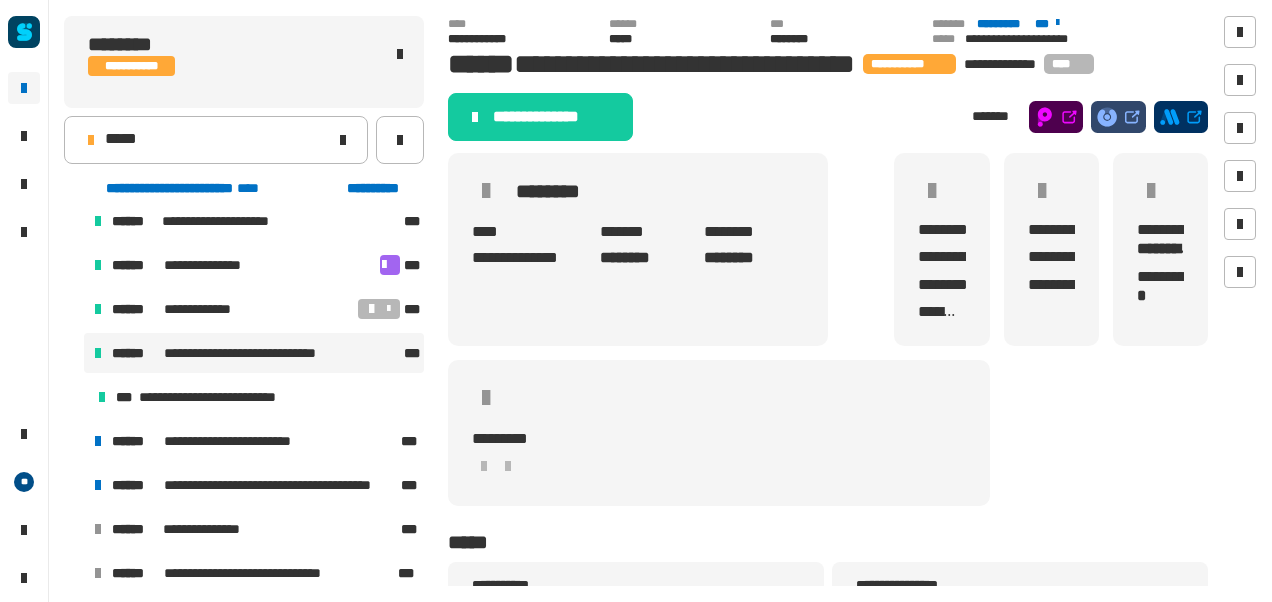 scroll, scrollTop: 502, scrollLeft: 0, axis: vertical 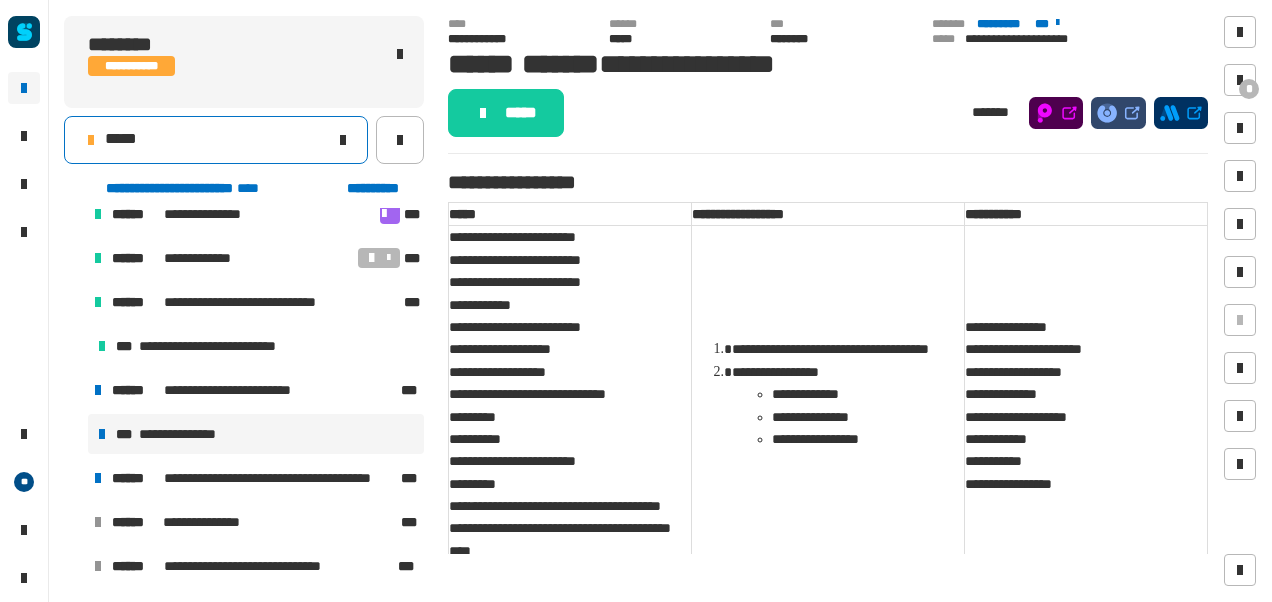 click on "*****" 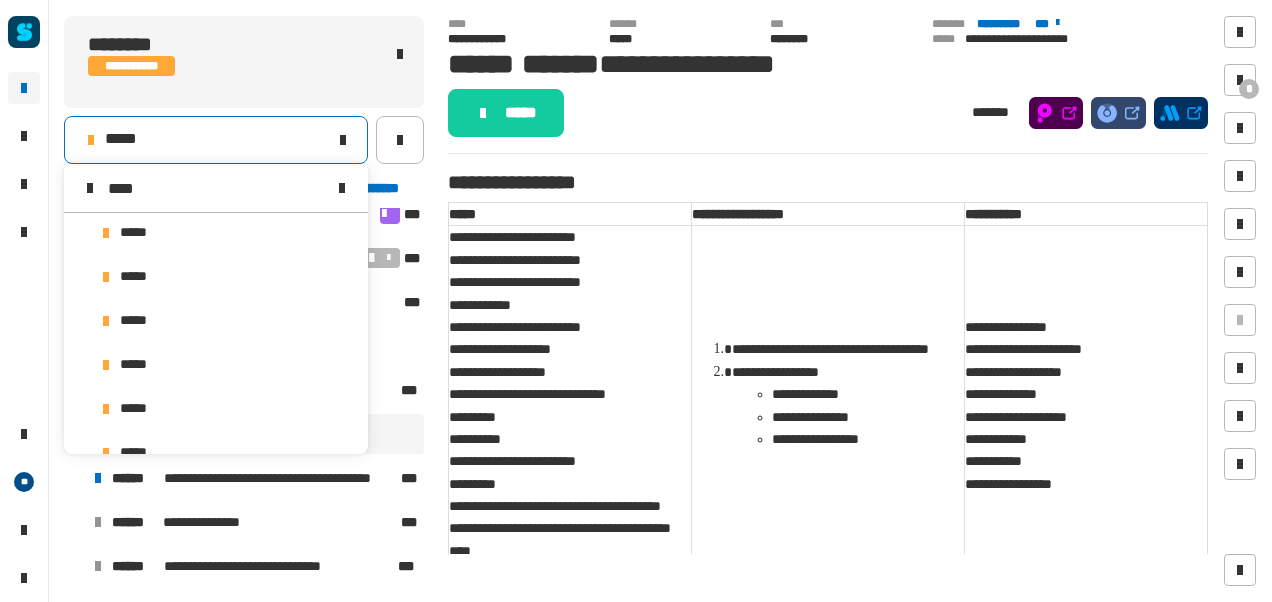 scroll, scrollTop: 0, scrollLeft: 0, axis: both 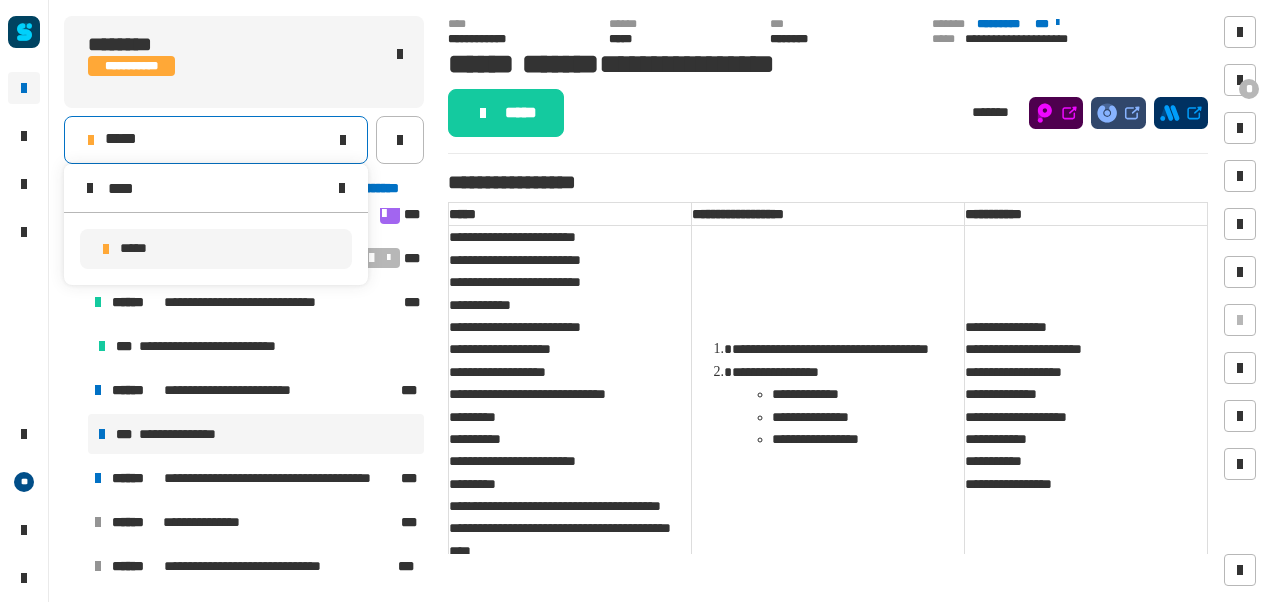type on "****" 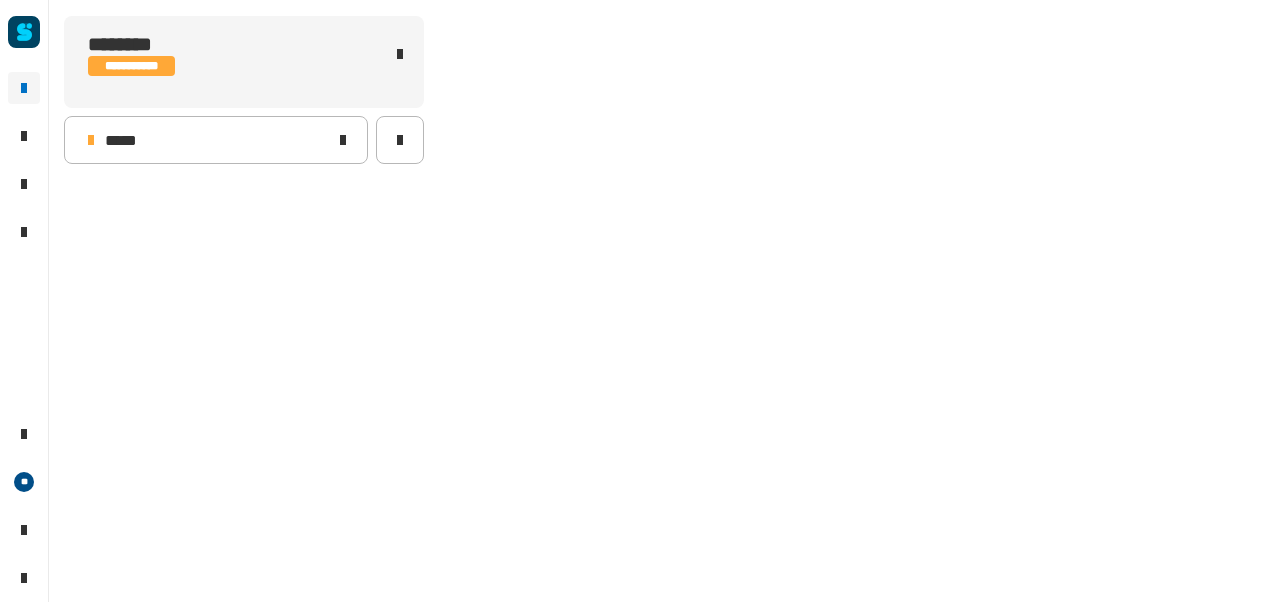 scroll, scrollTop: 0, scrollLeft: 0, axis: both 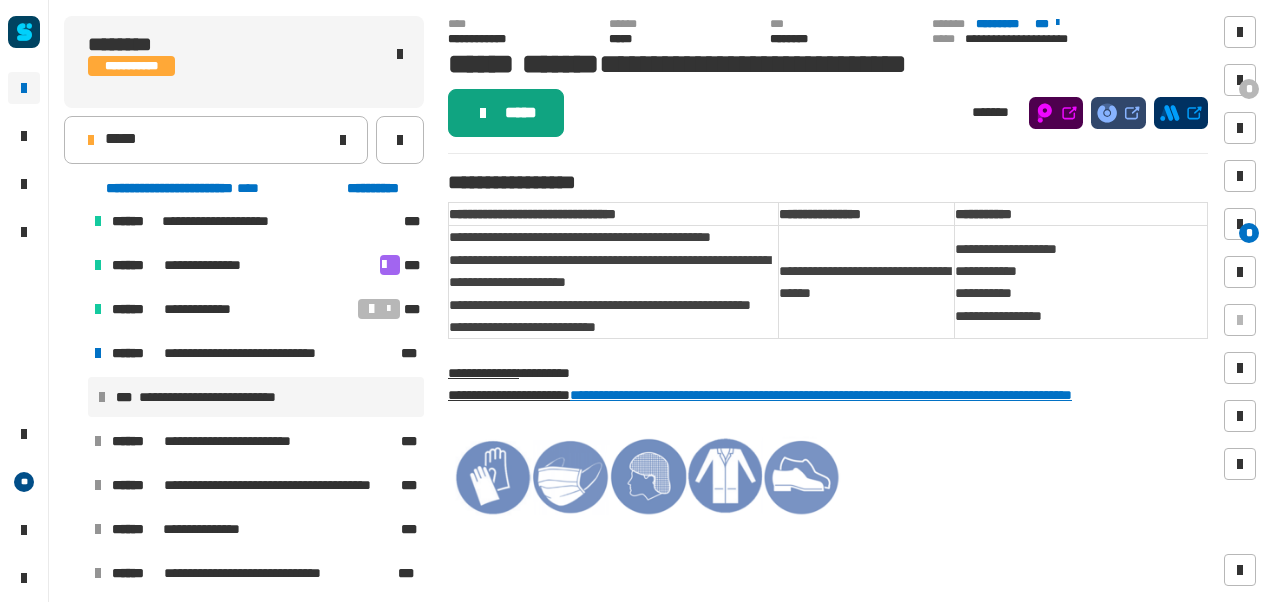 click on "*****" 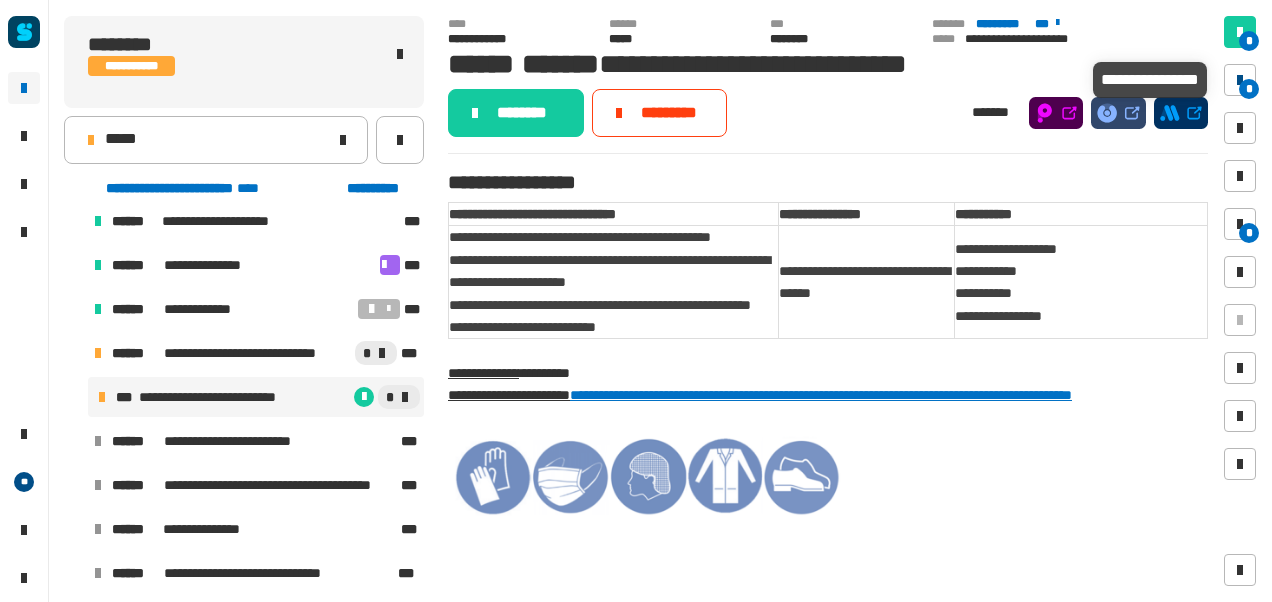 click at bounding box center [1240, 80] 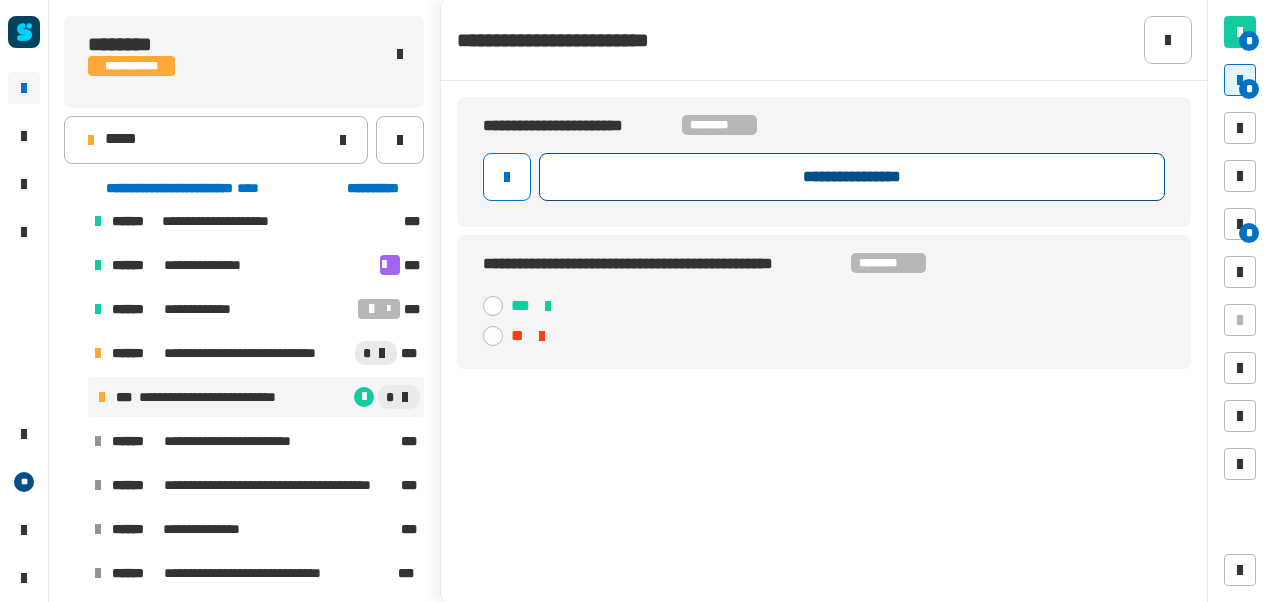 click on "**********" 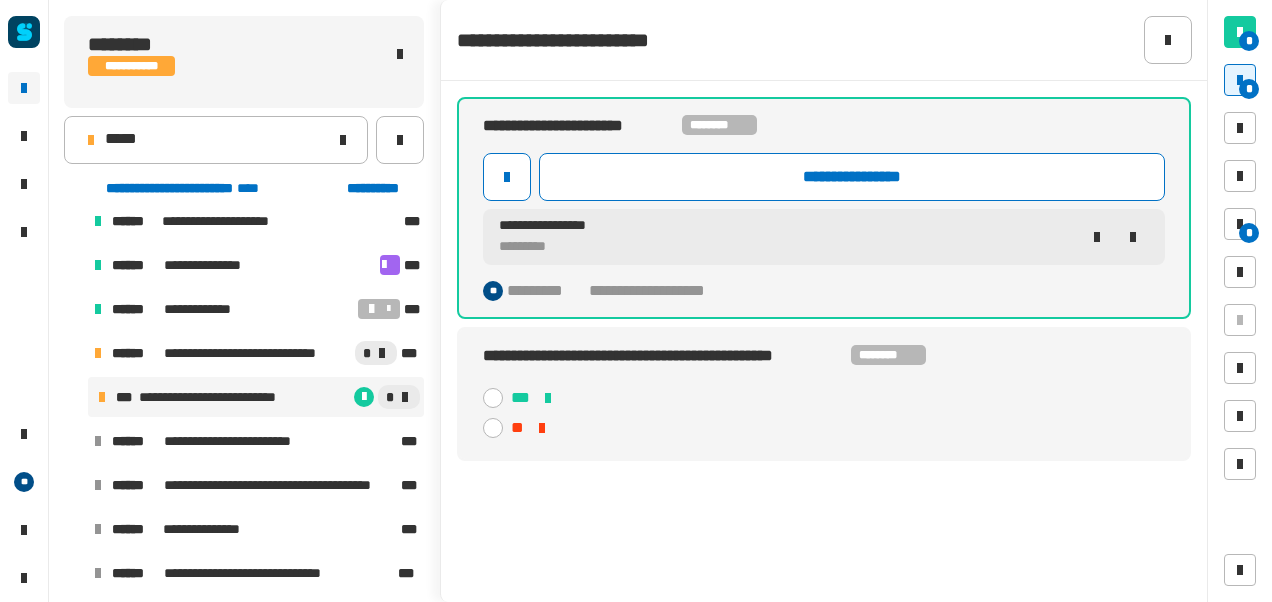 click on "***" 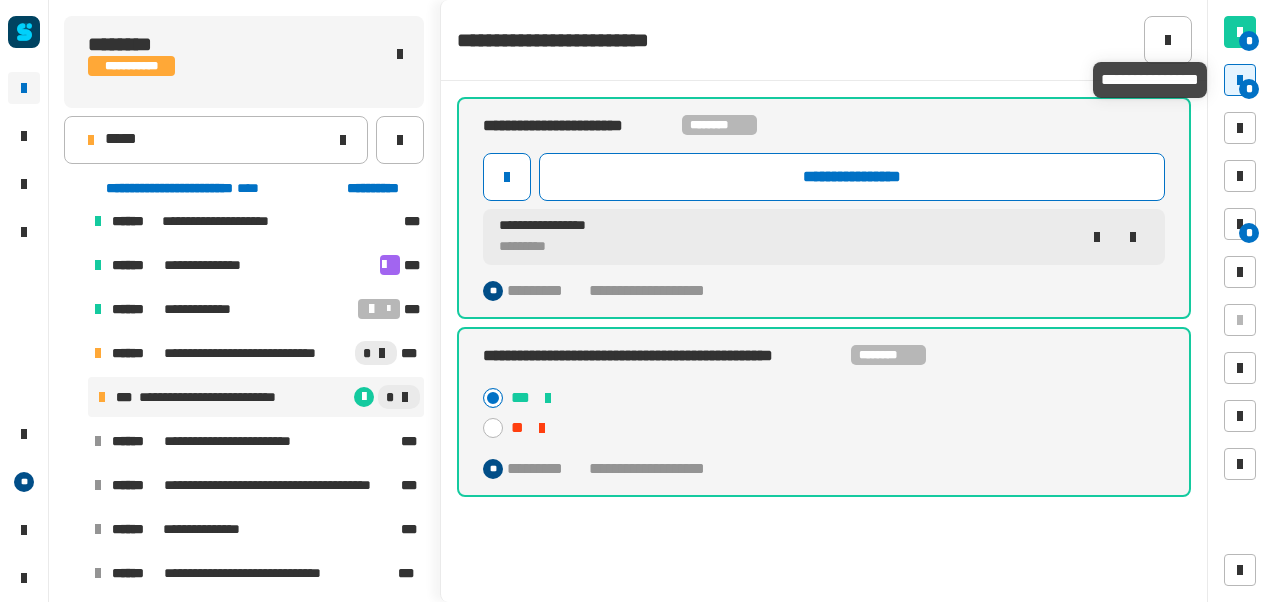 click on "*" at bounding box center [1249, 89] 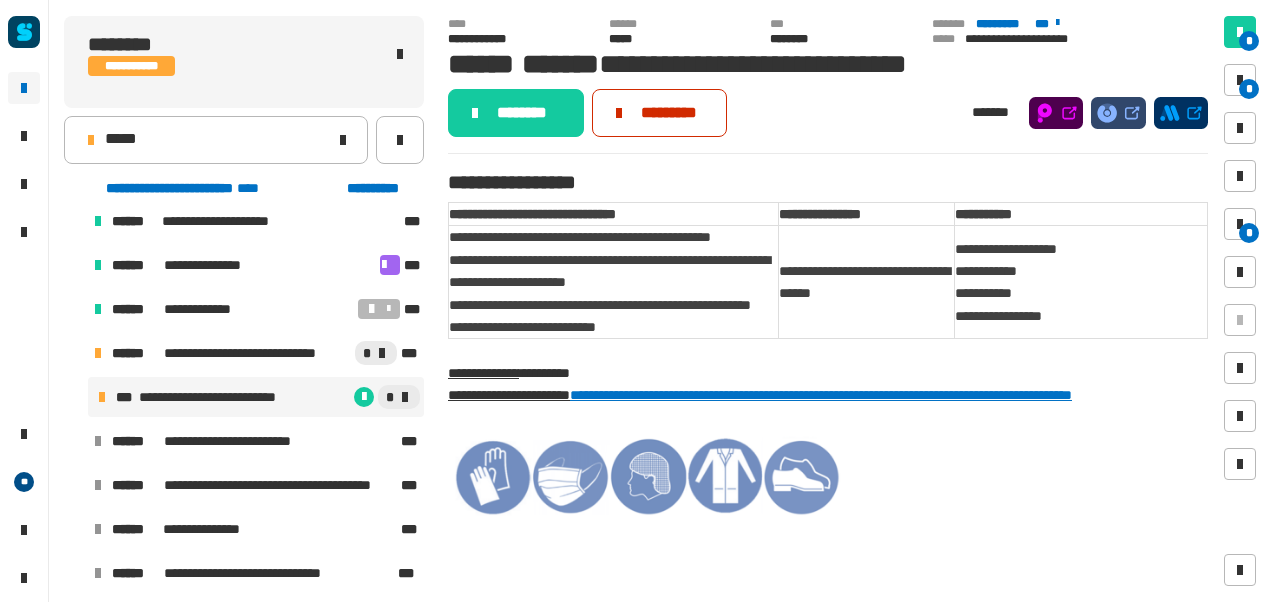 click on "*********" 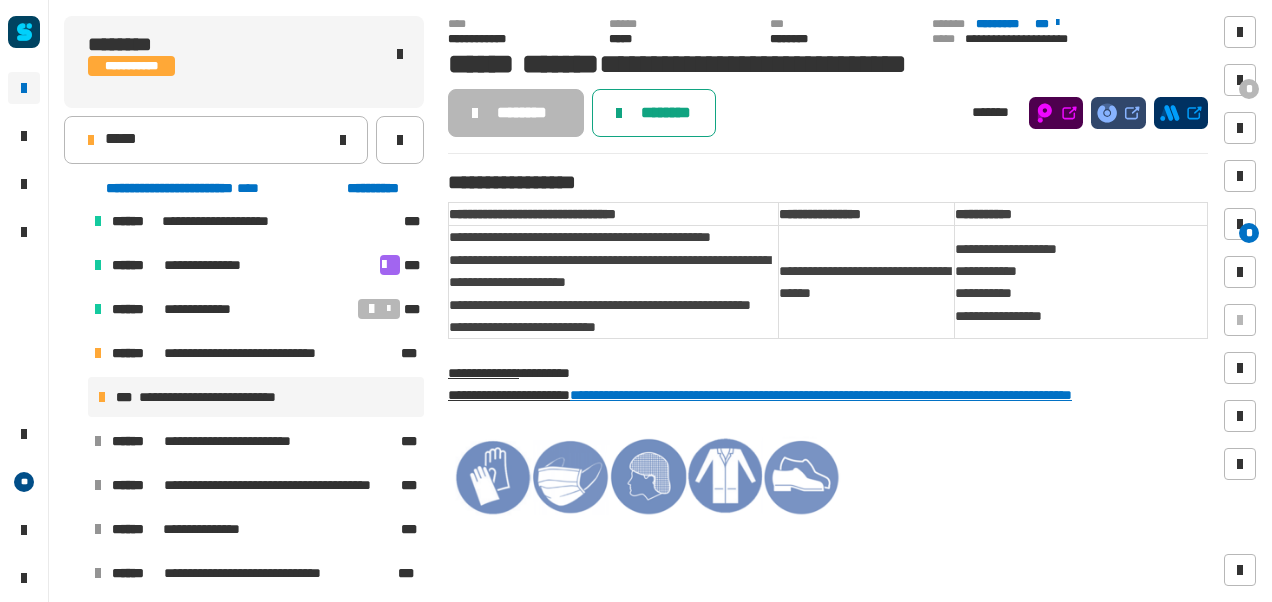click on "********" 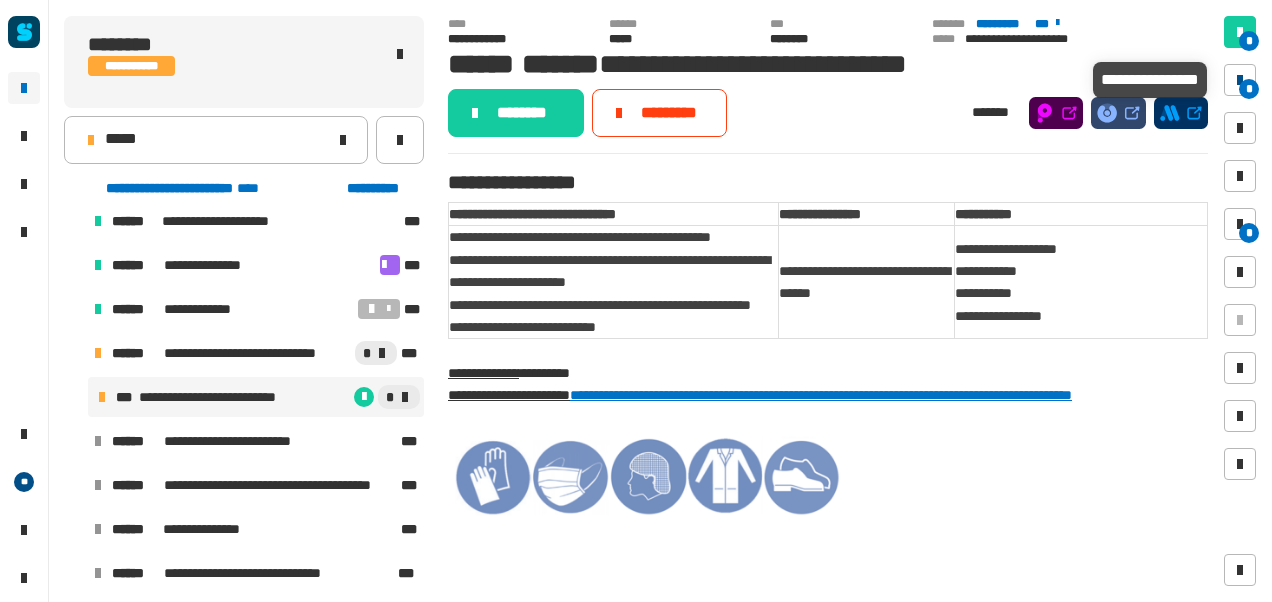 click on "*" at bounding box center (1240, 80) 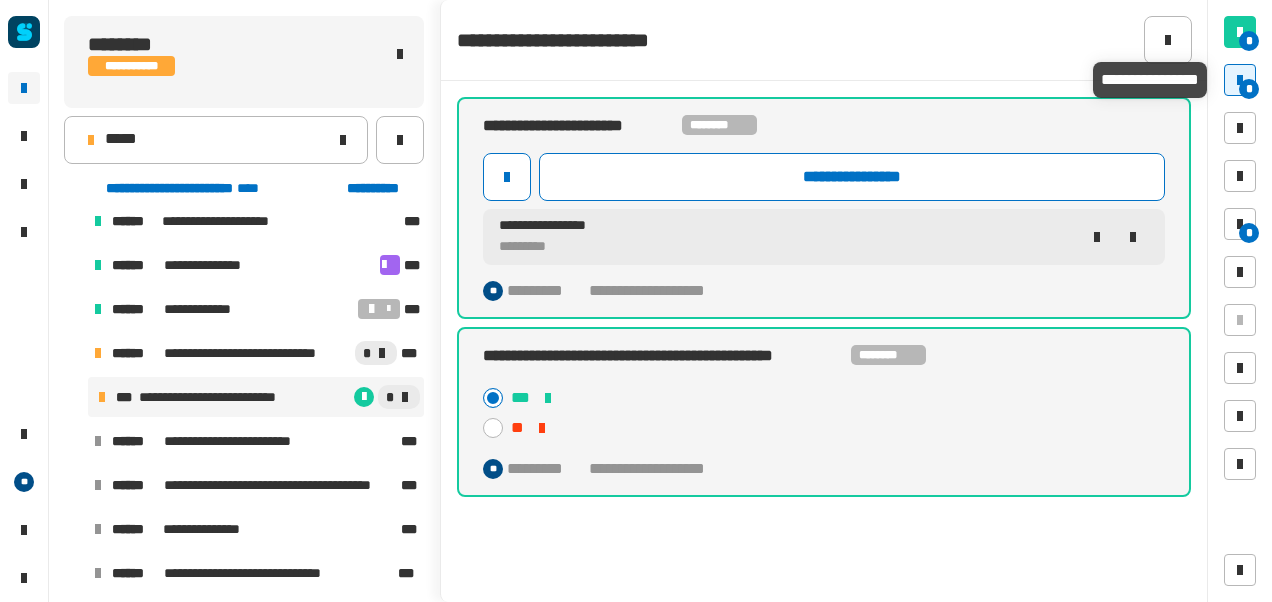 click on "*" at bounding box center [1240, 80] 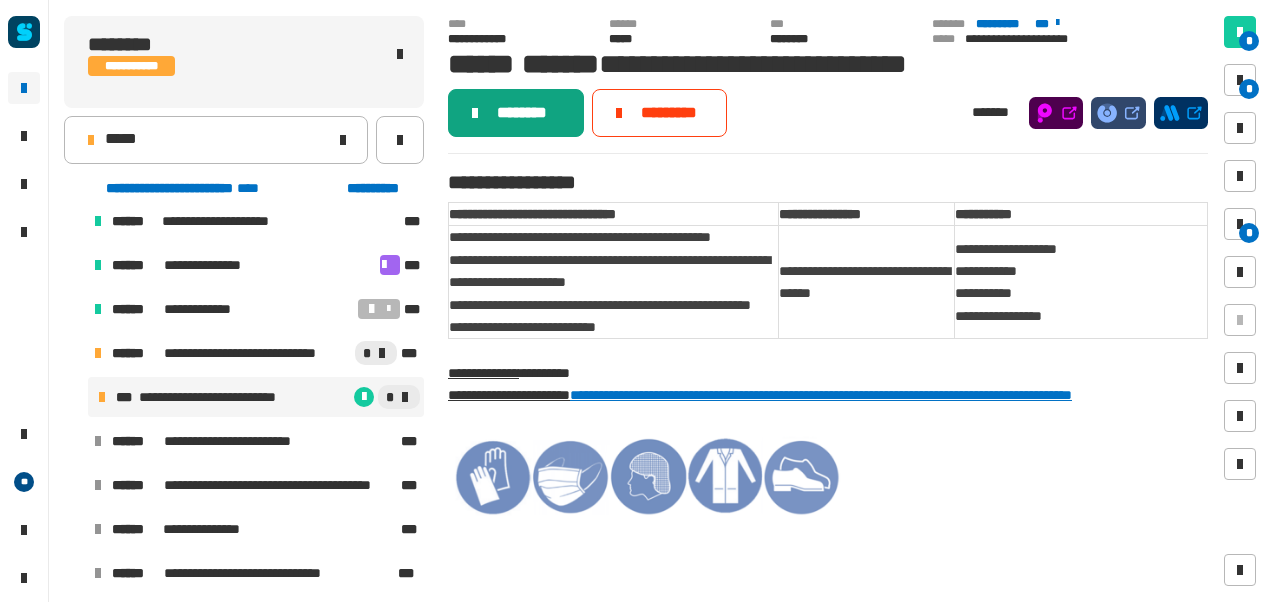 click on "********" 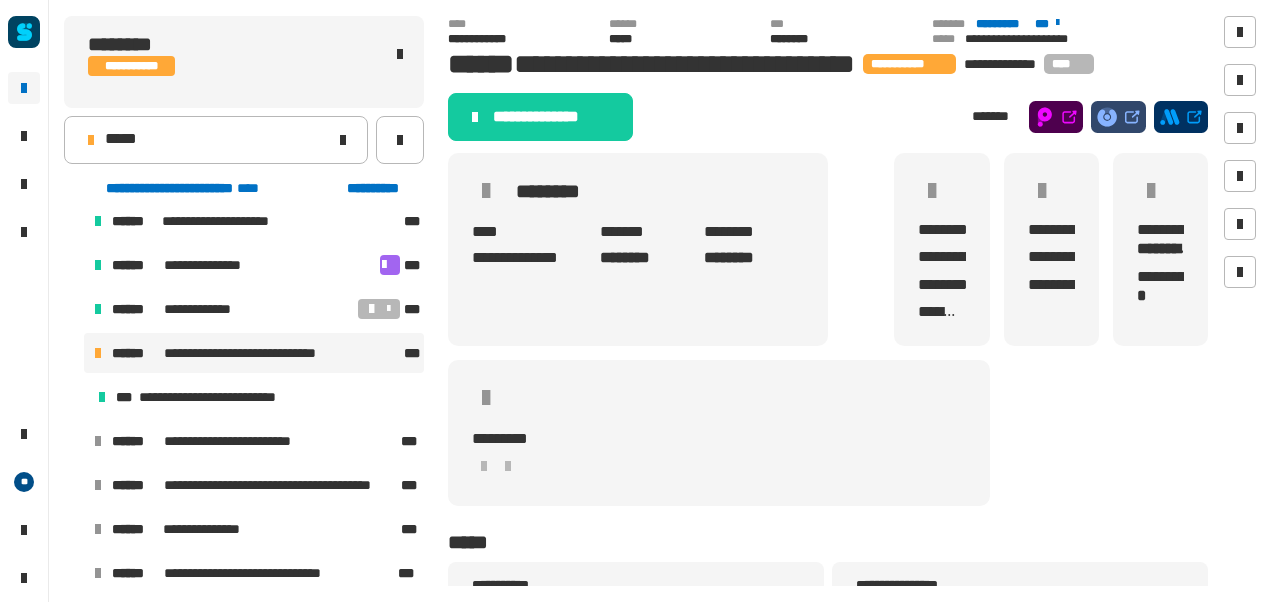 click on "**********" 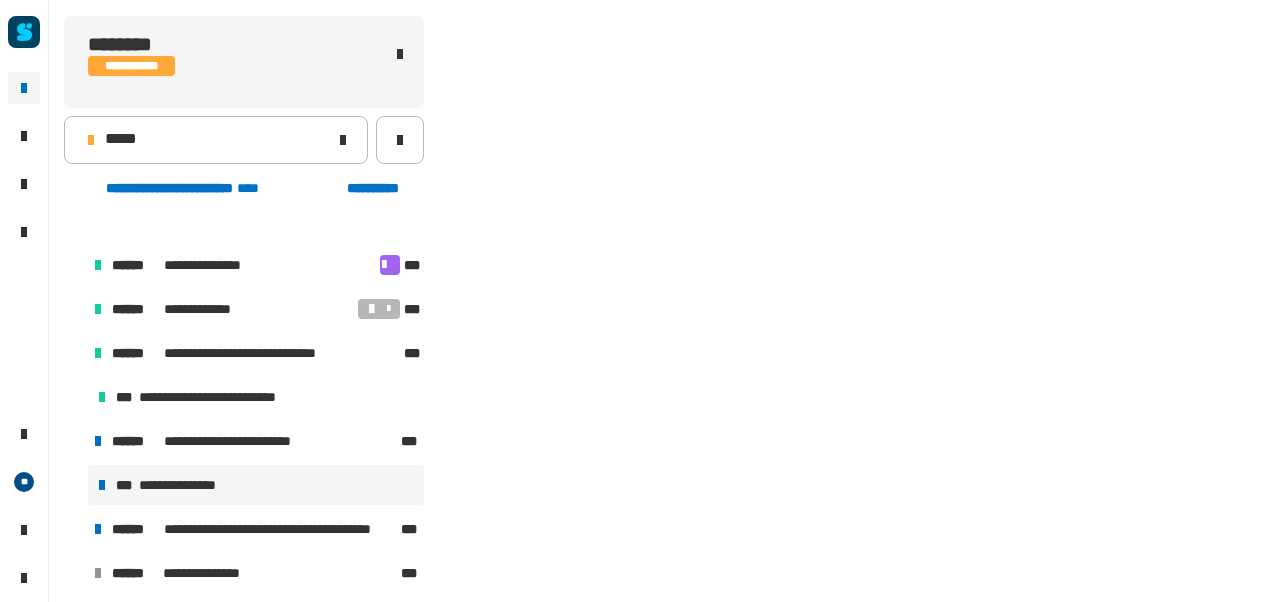 scroll, scrollTop: 502, scrollLeft: 0, axis: vertical 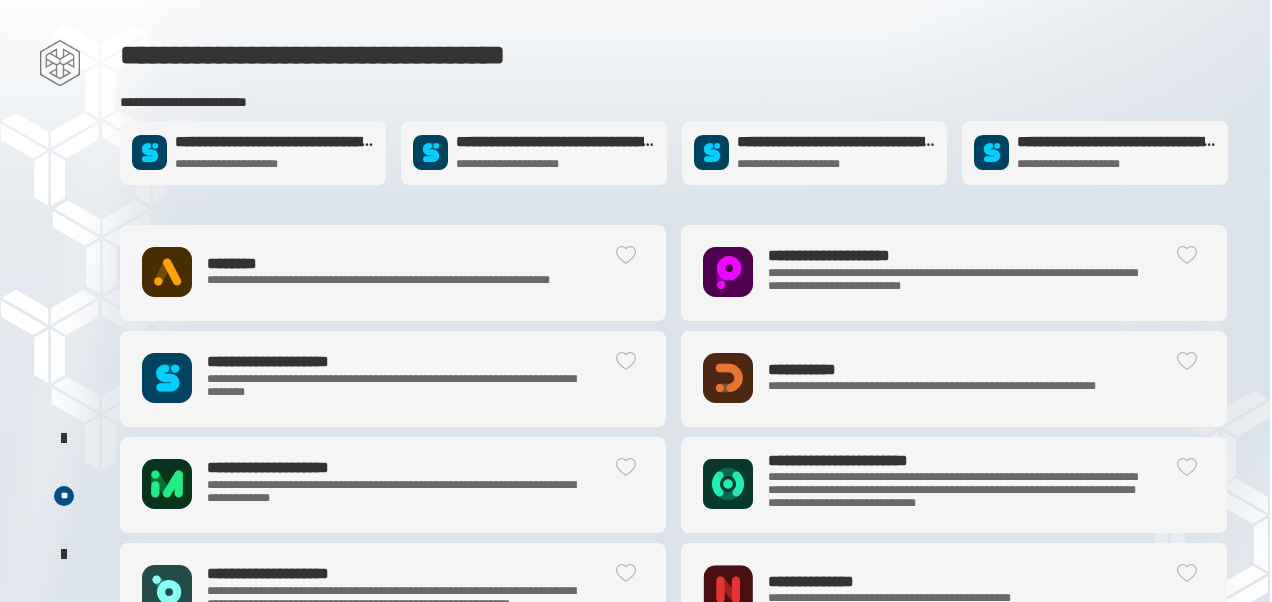 click 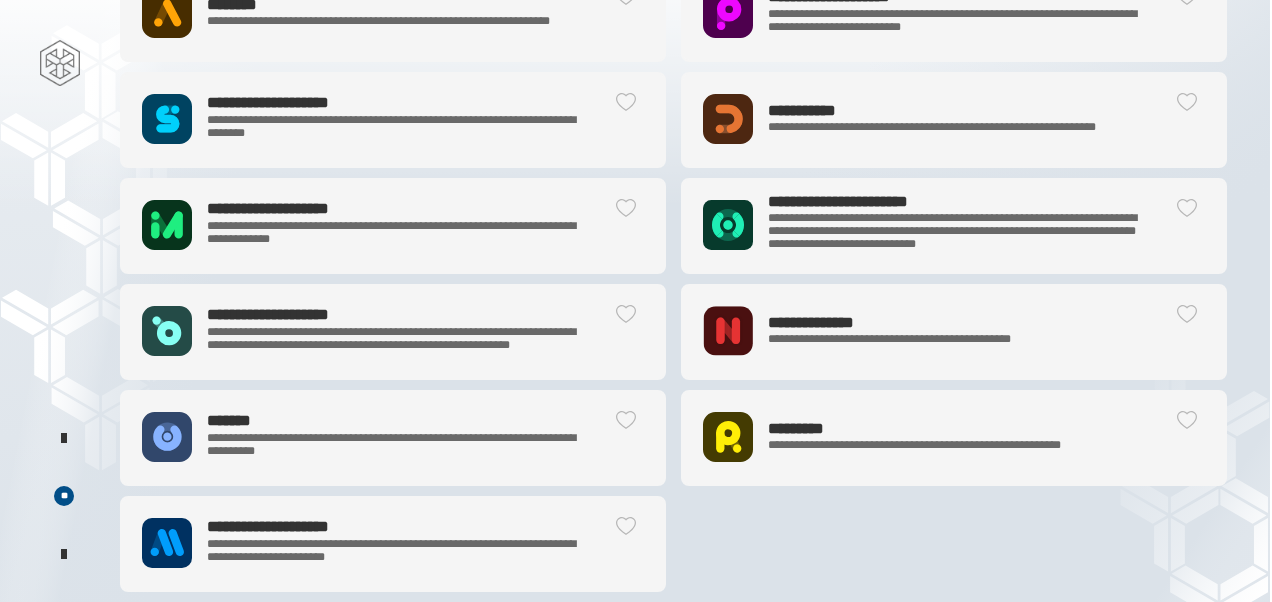 click on "**********" 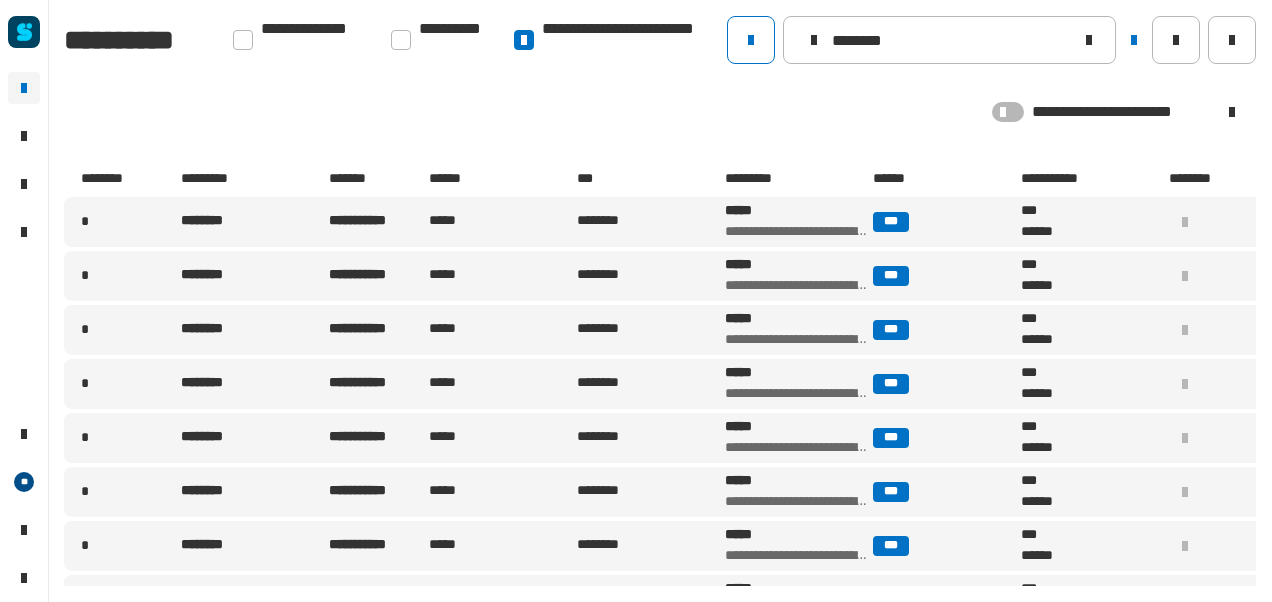 drag, startPoint x: 1000, startPoint y: 47, endPoint x: 732, endPoint y: 68, distance: 268.8215 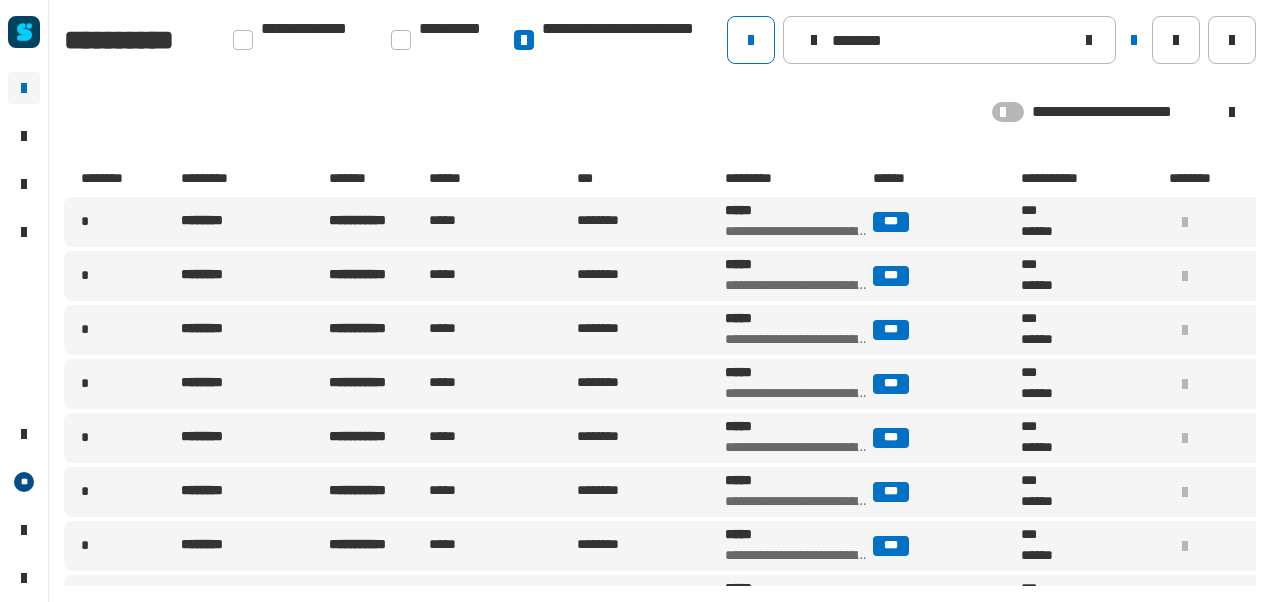 click on "**********" 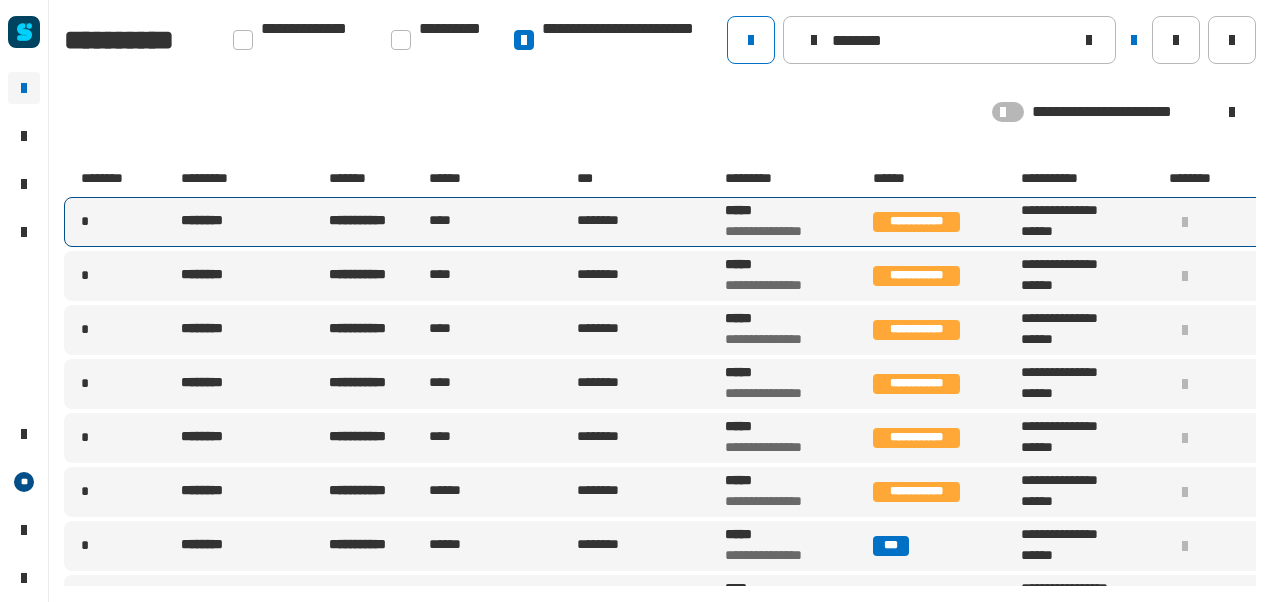 type on "********" 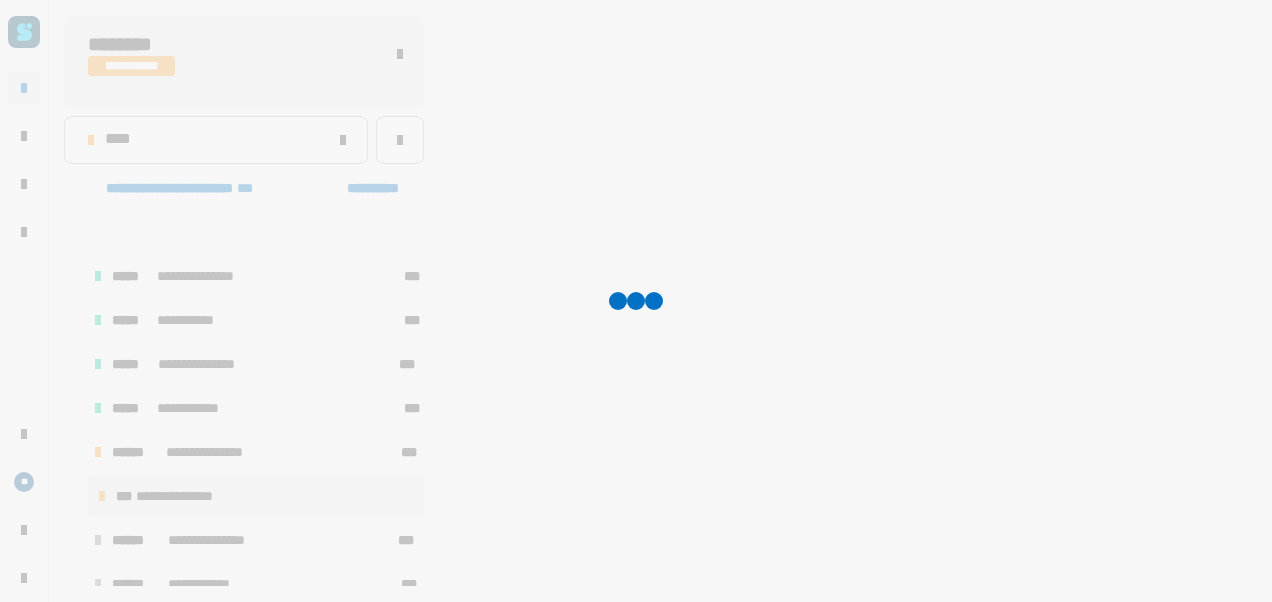 scroll, scrollTop: 77, scrollLeft: 0, axis: vertical 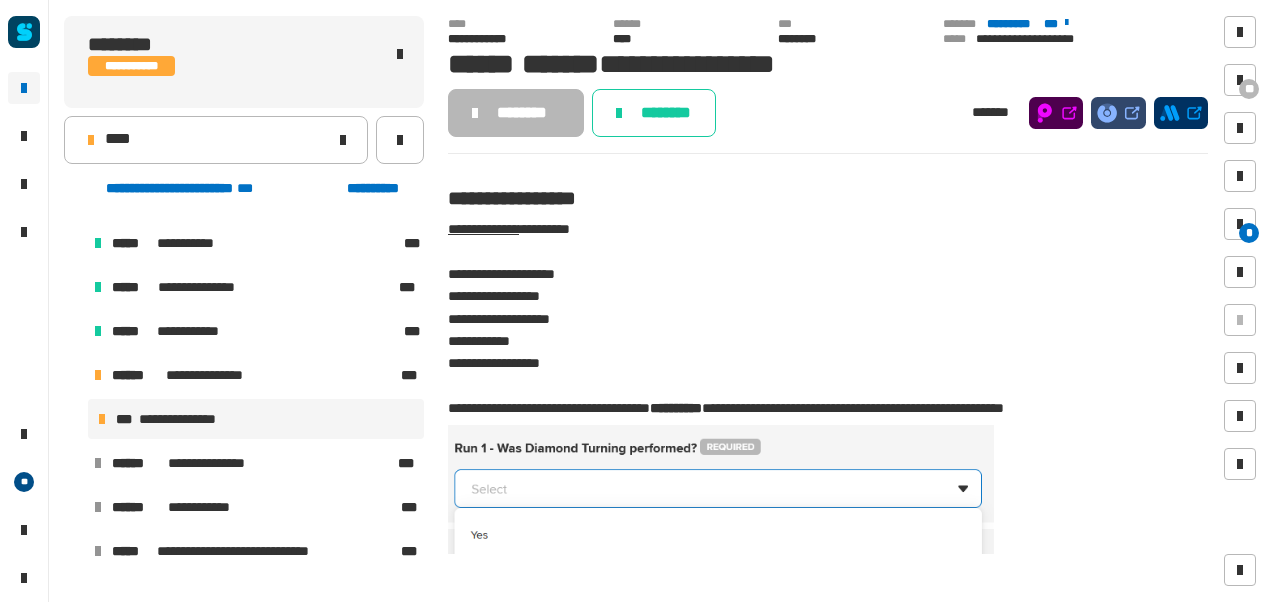 click on "****" 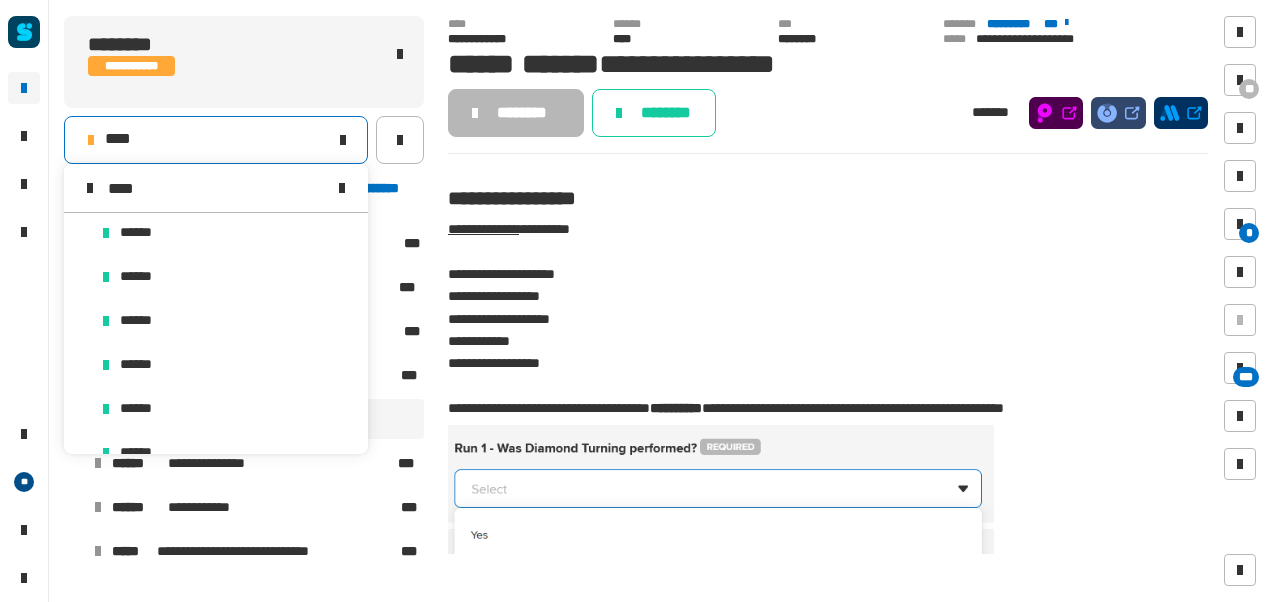 scroll, scrollTop: 0, scrollLeft: 0, axis: both 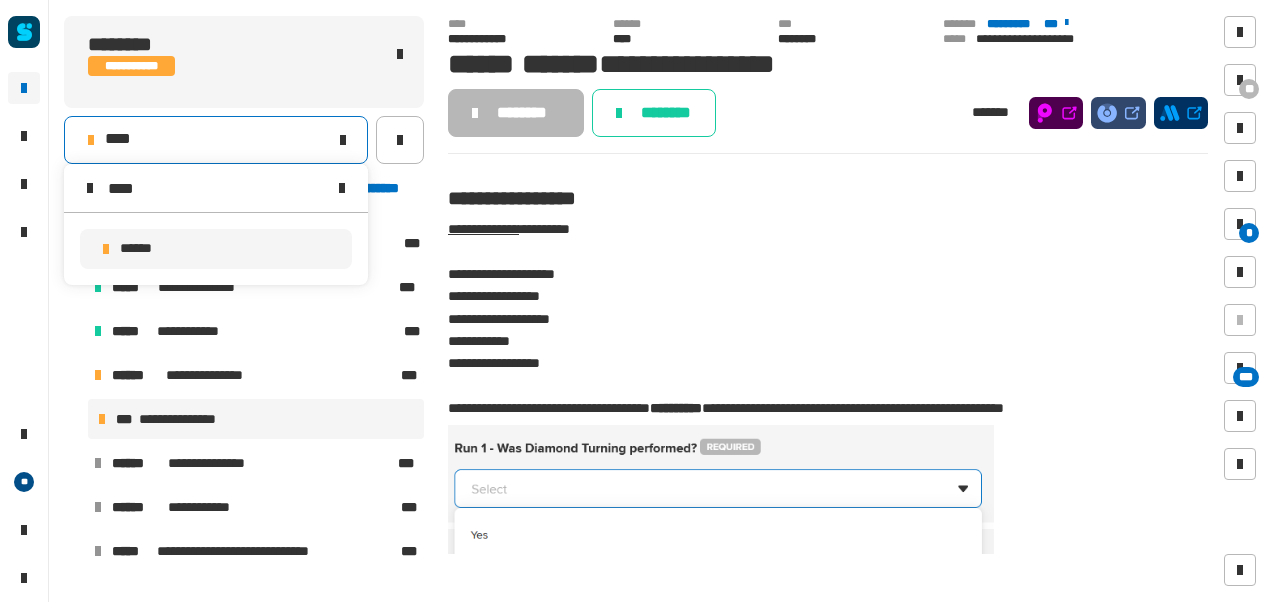 type on "****" 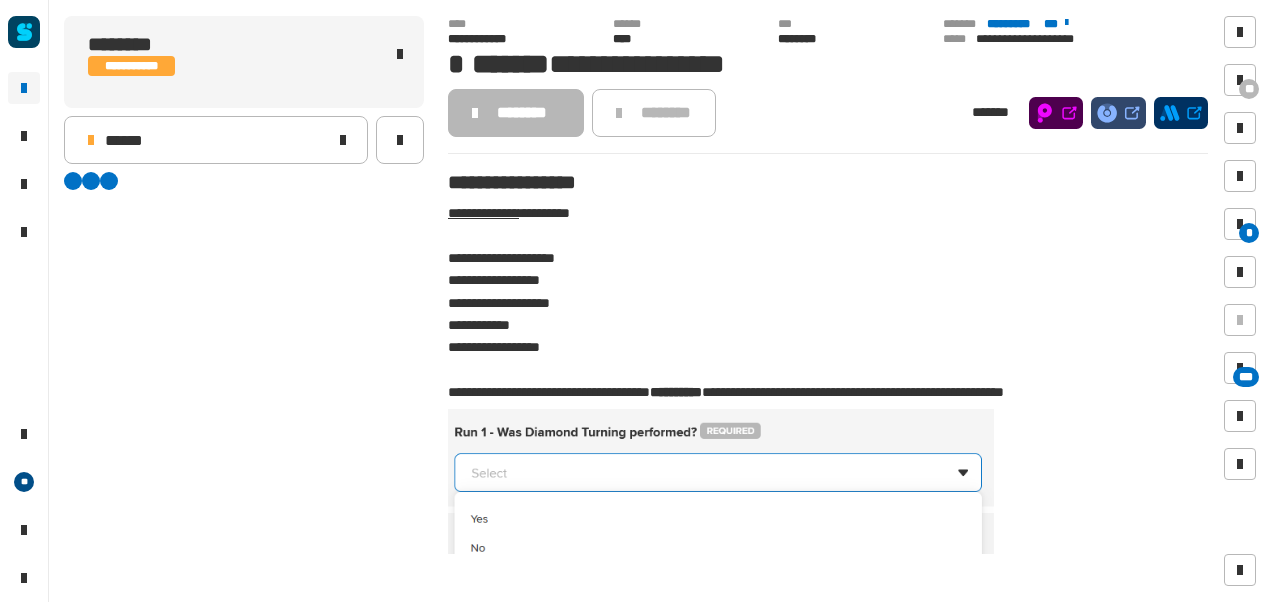 scroll, scrollTop: 0, scrollLeft: 0, axis: both 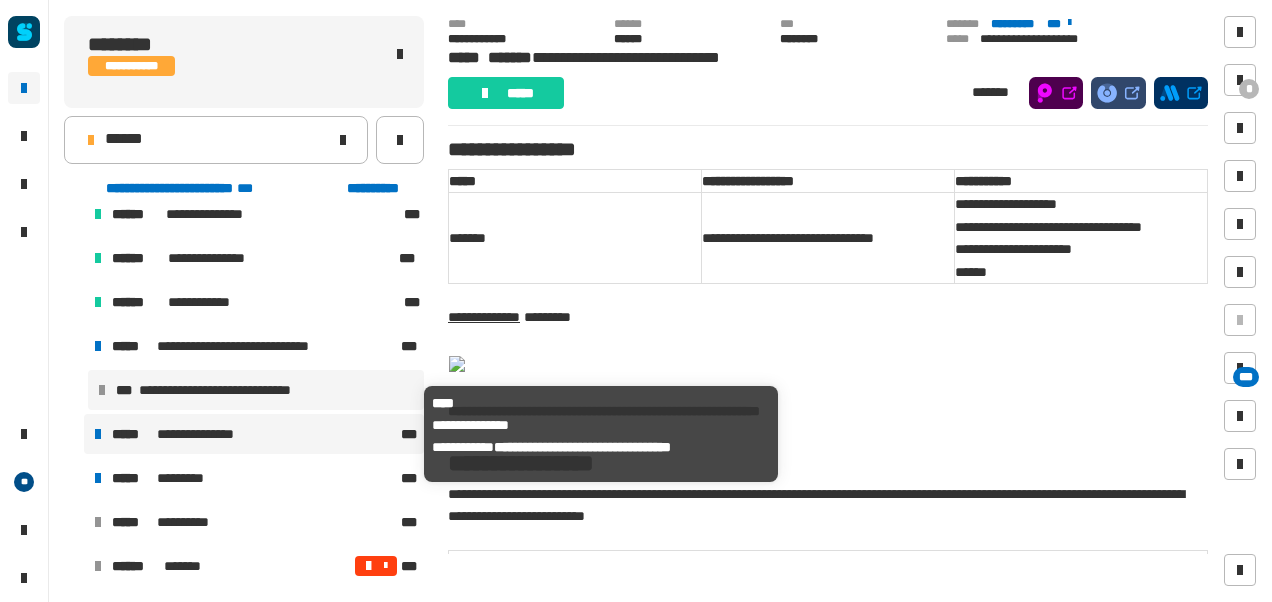 click on "**********" at bounding box center (212, 434) 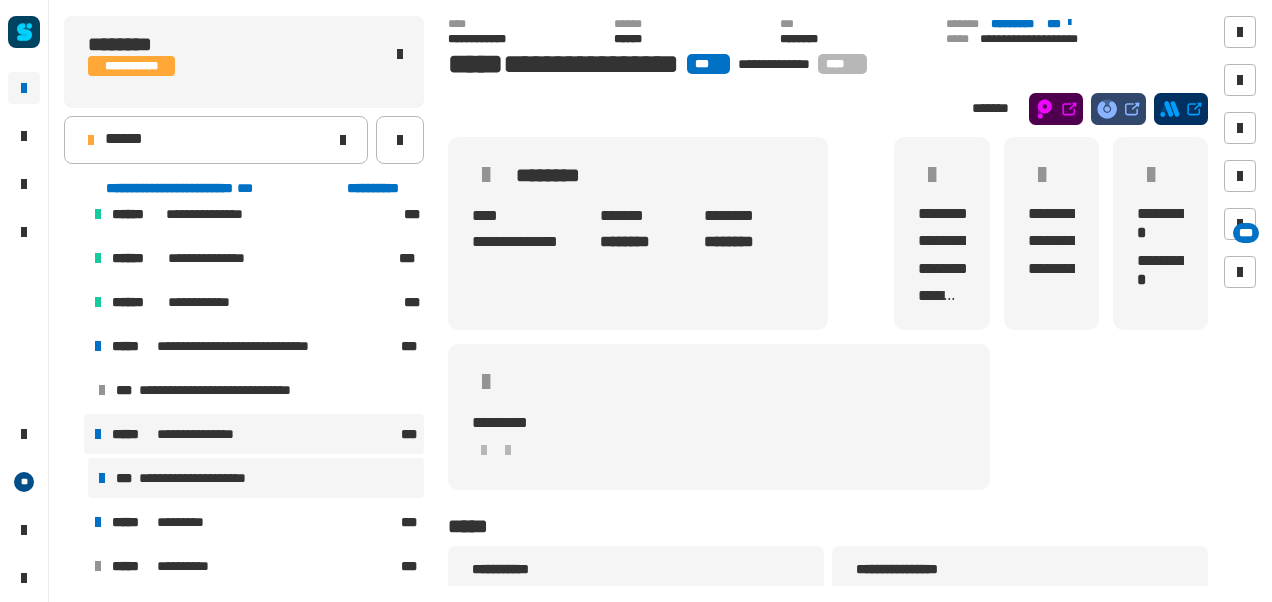 click on "**********" at bounding box center (217, 478) 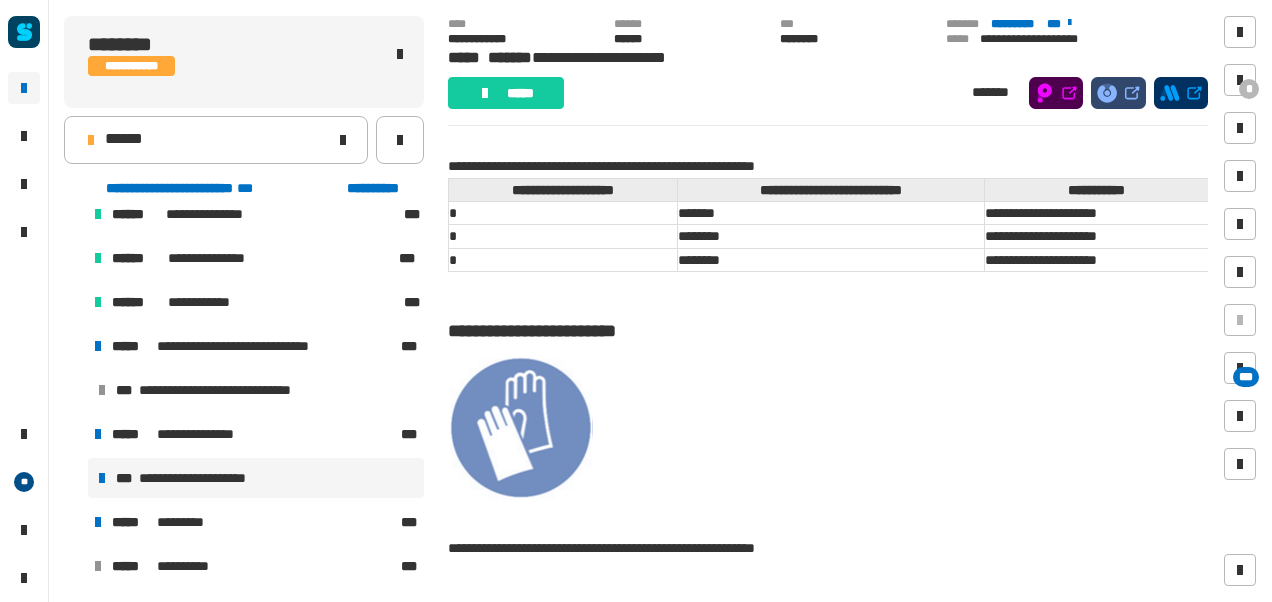 scroll, scrollTop: 1028, scrollLeft: 0, axis: vertical 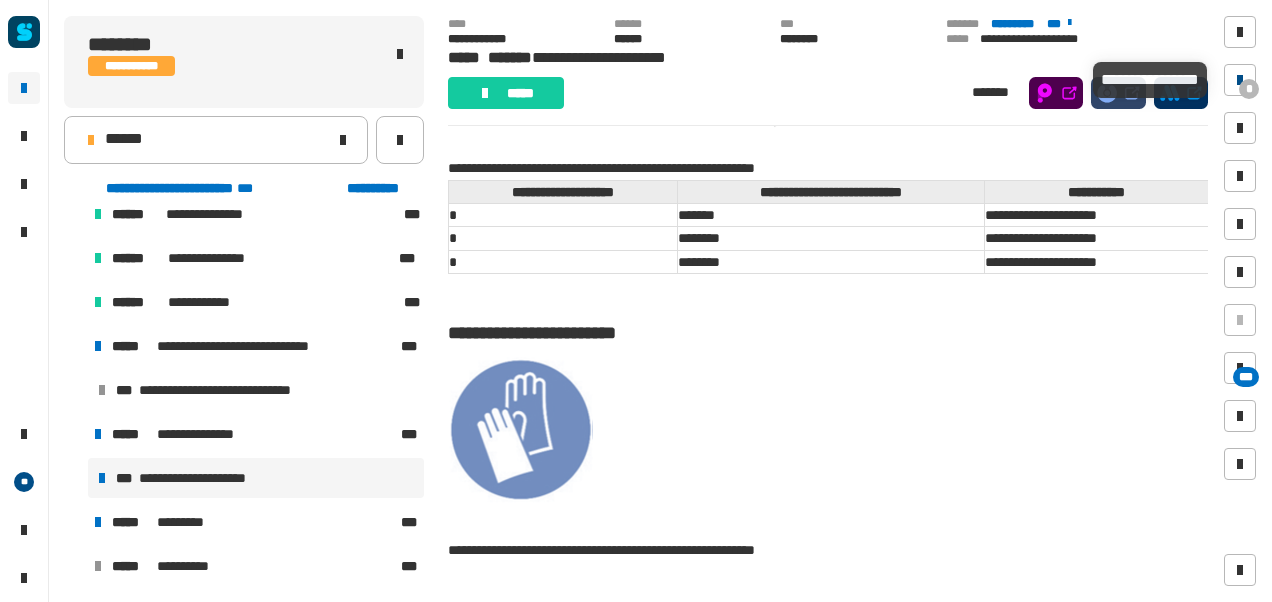click at bounding box center [1240, 80] 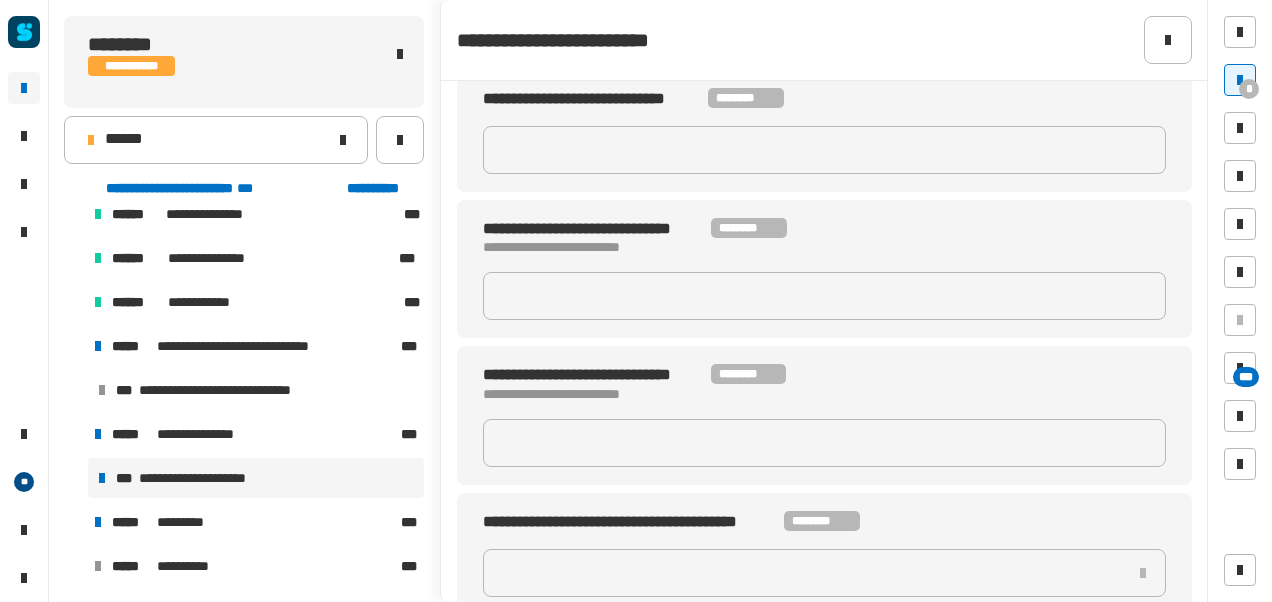 scroll, scrollTop: 82, scrollLeft: 0, axis: vertical 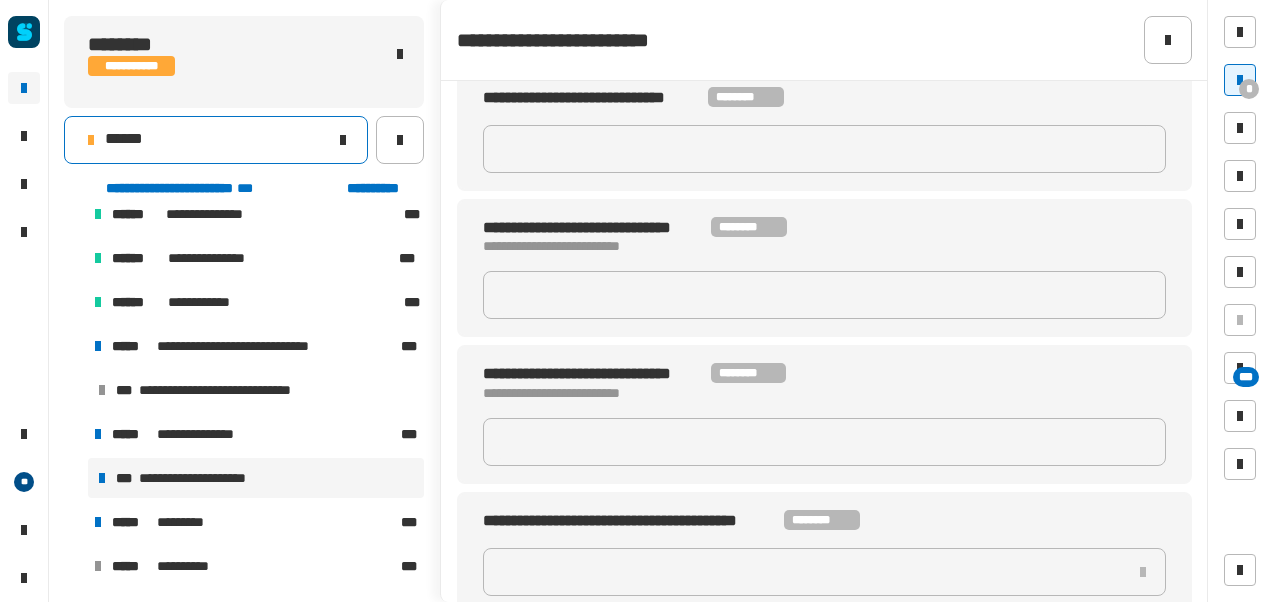 click on "******" 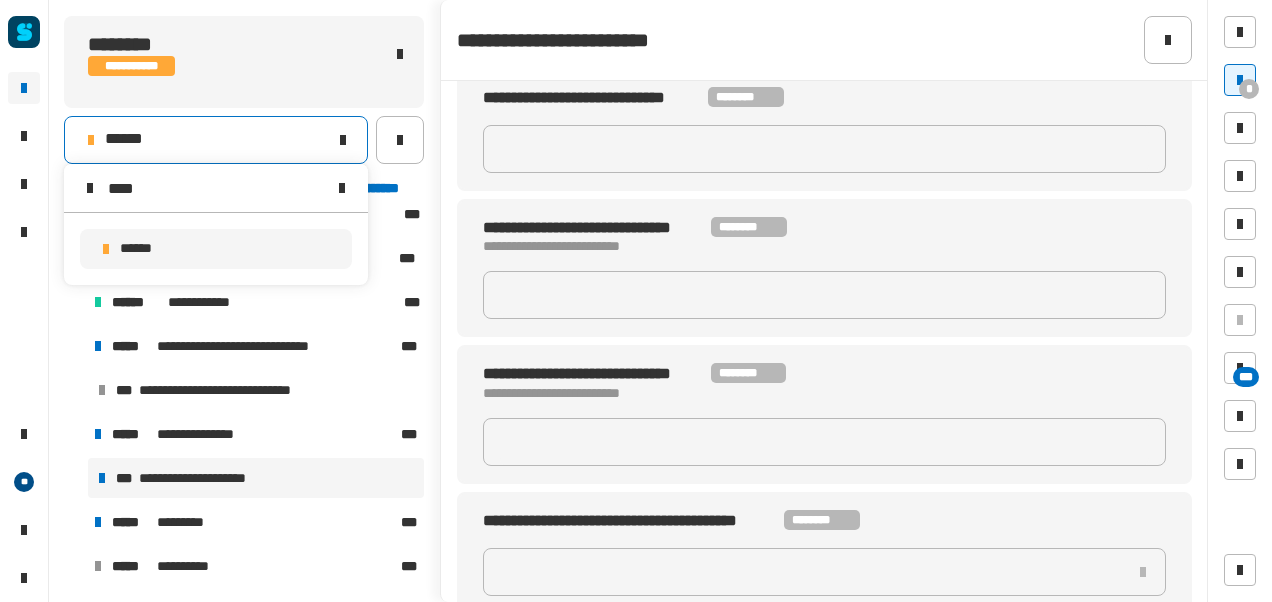 click 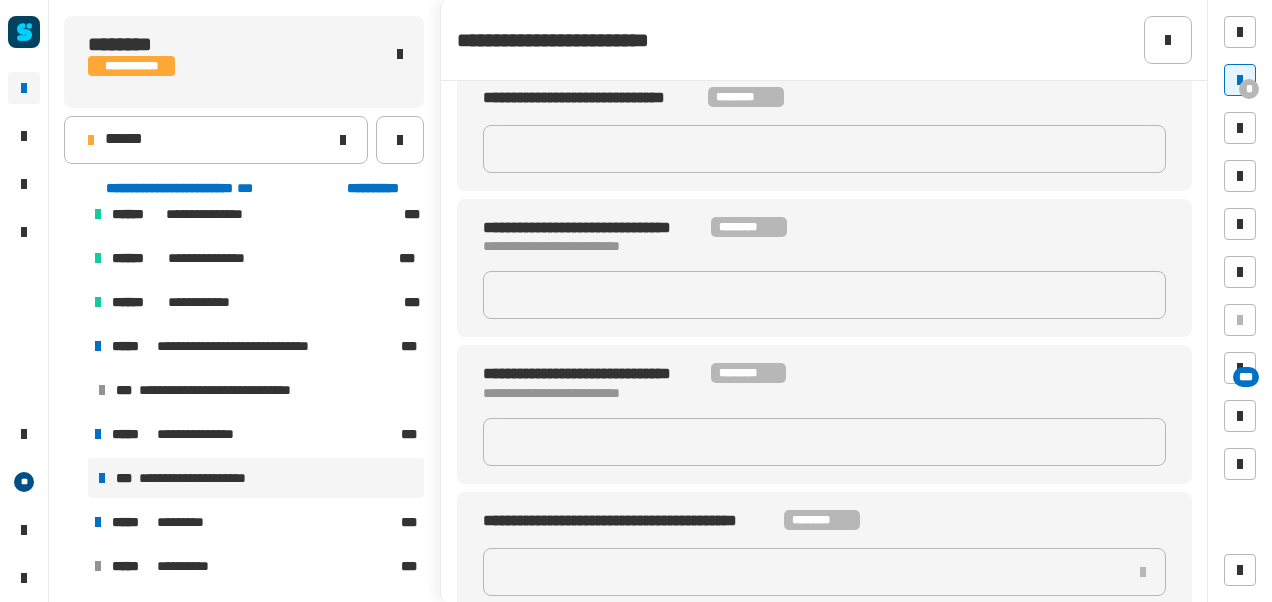 click 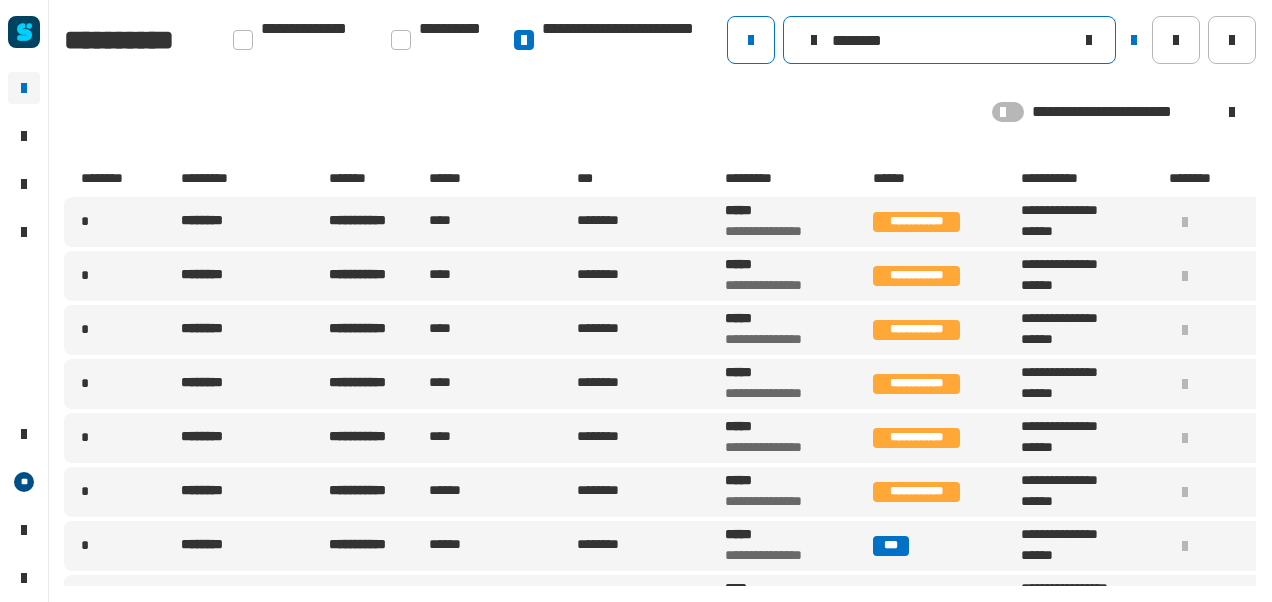 click on "********" 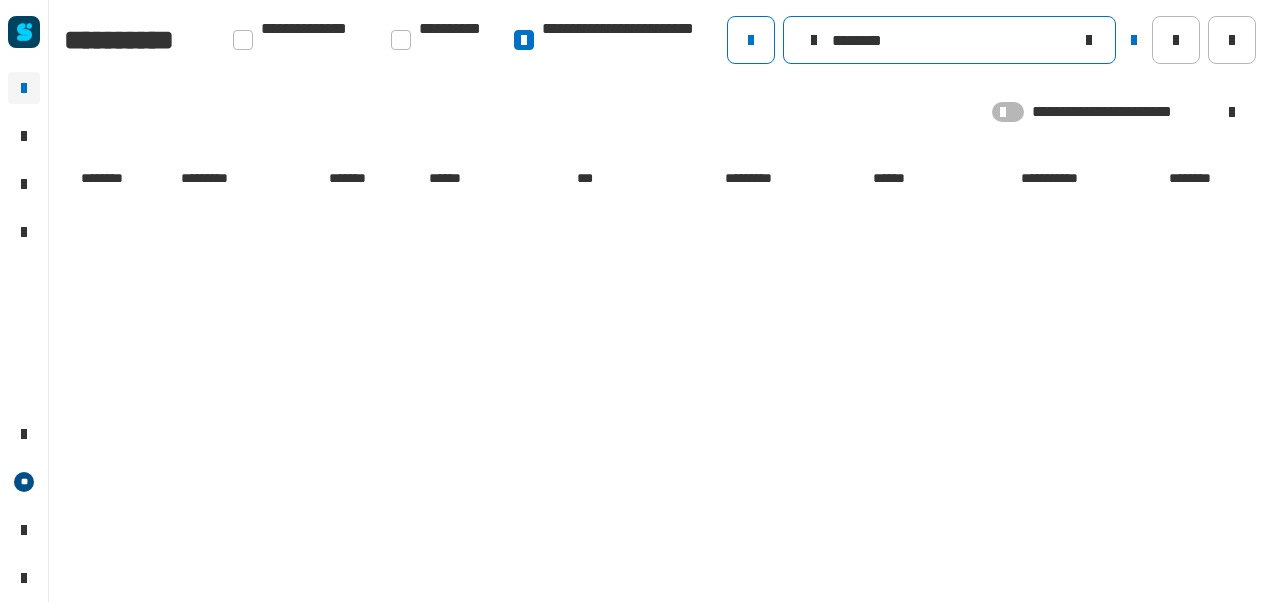 click on "********" 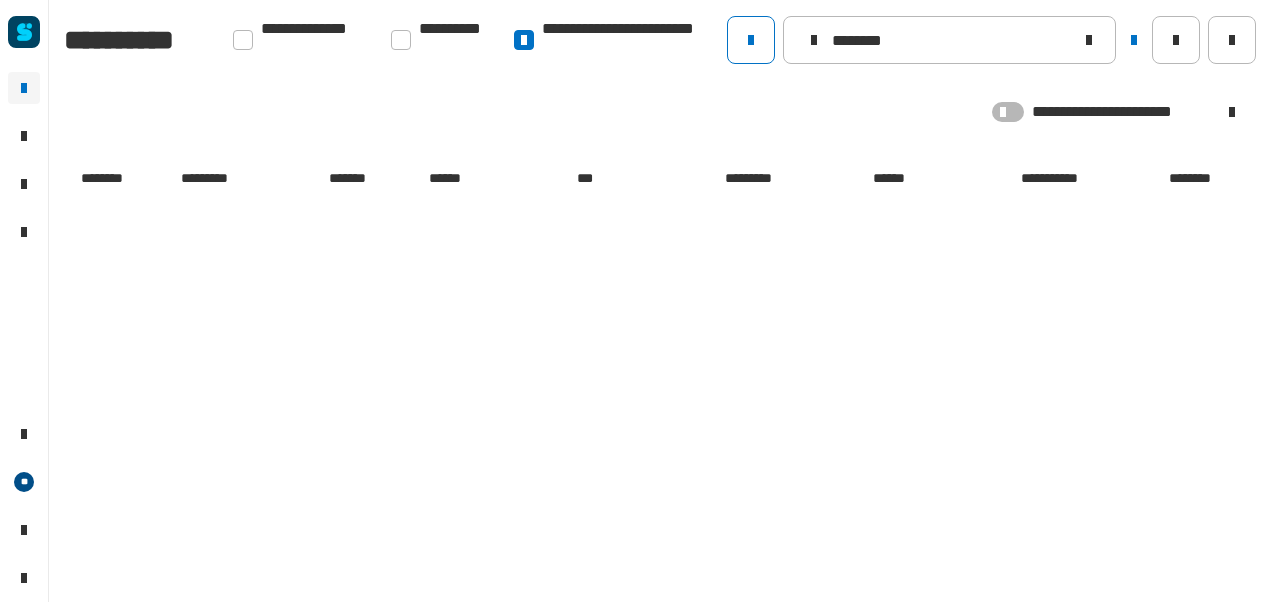 click 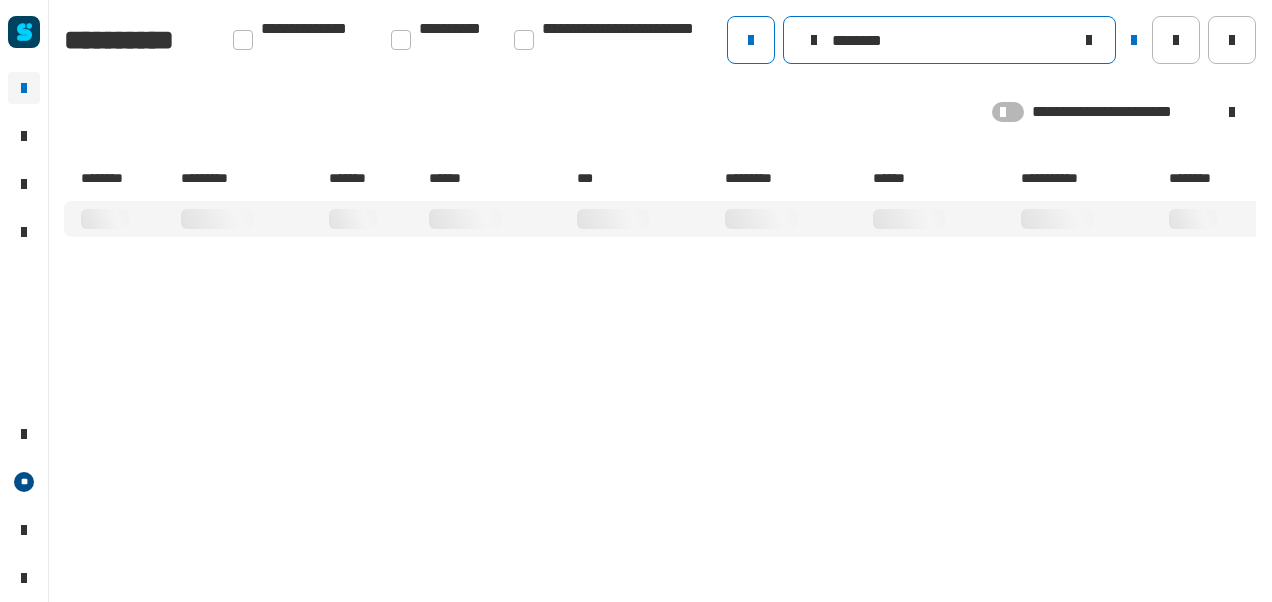 click on "********" 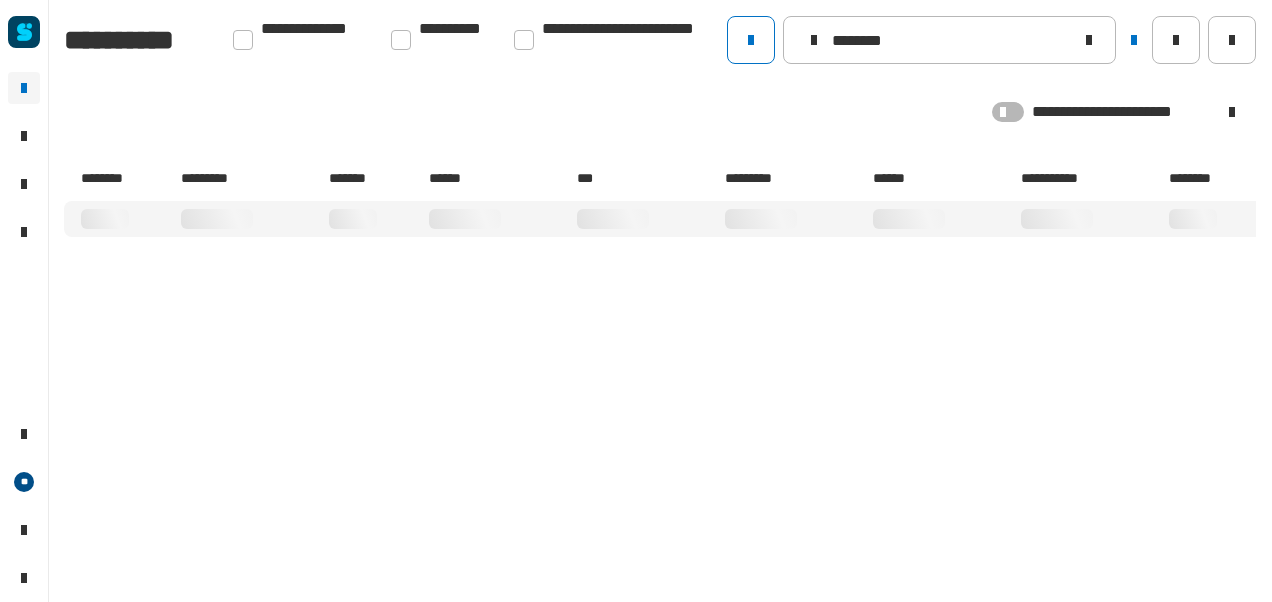 click 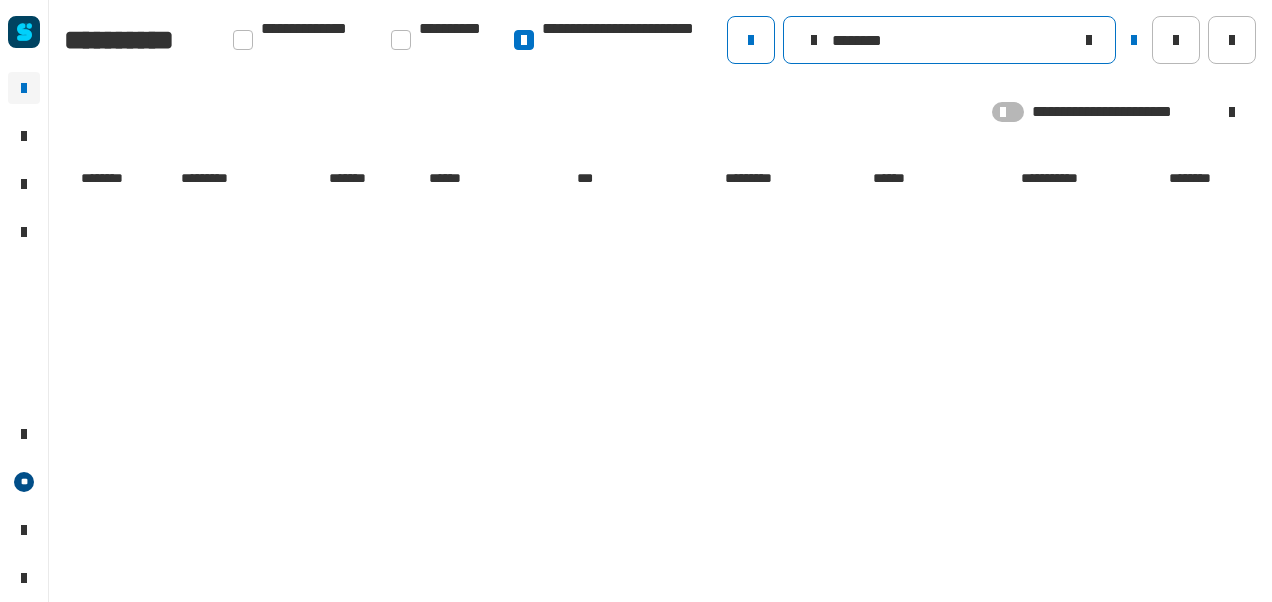 click on "********" 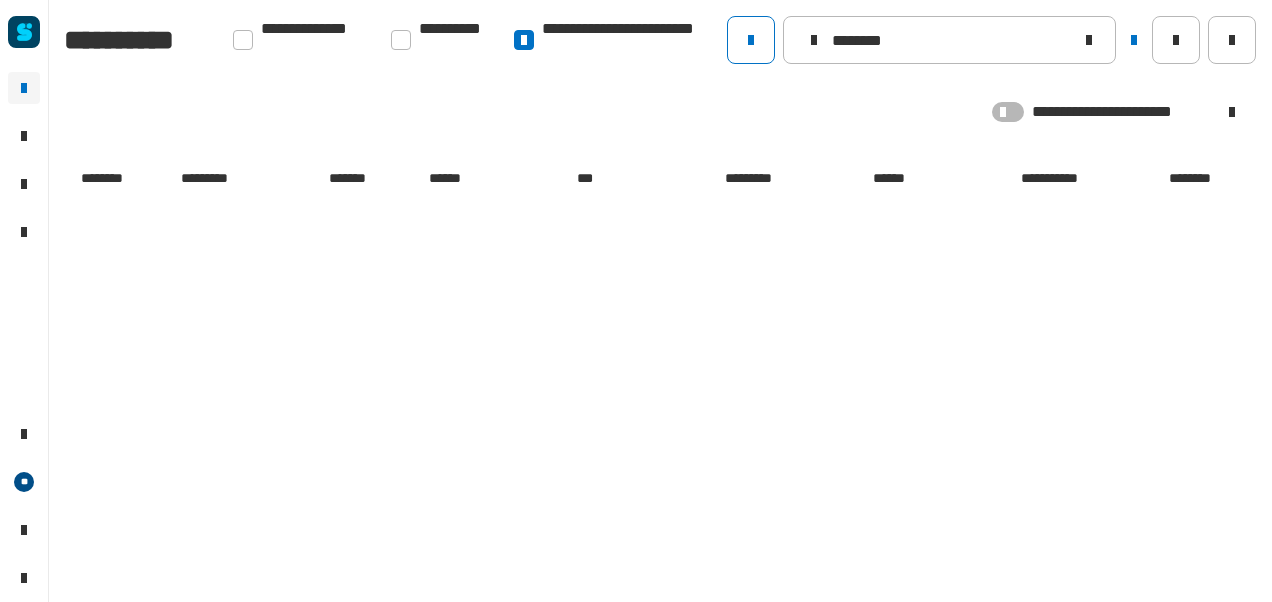 click 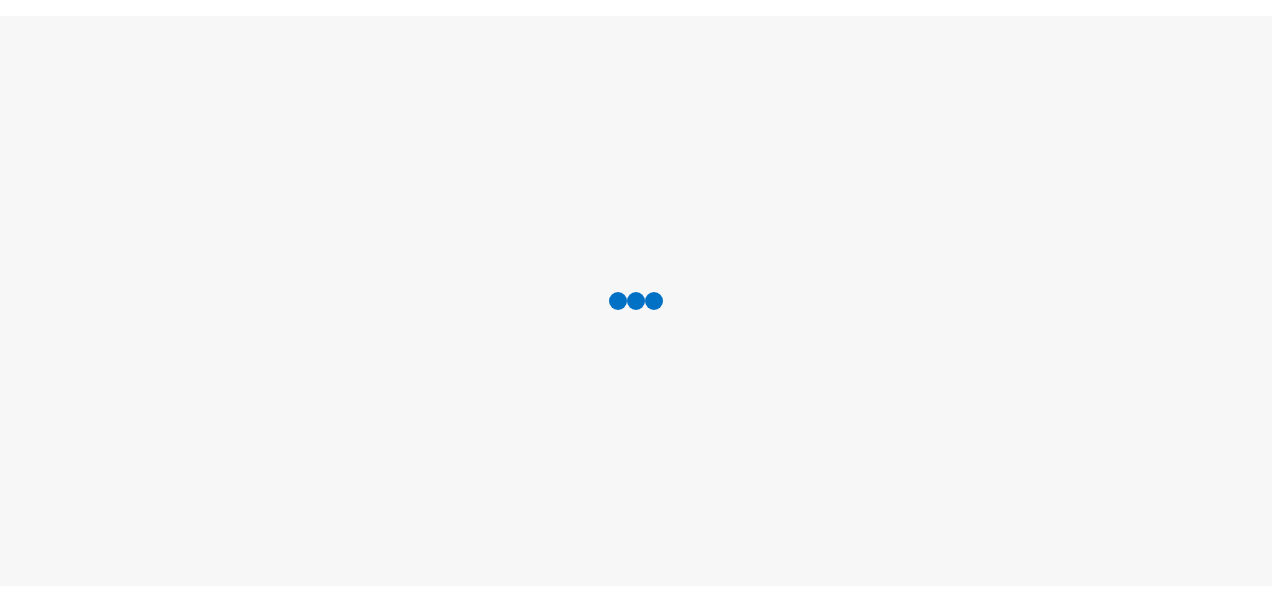 scroll, scrollTop: 0, scrollLeft: 0, axis: both 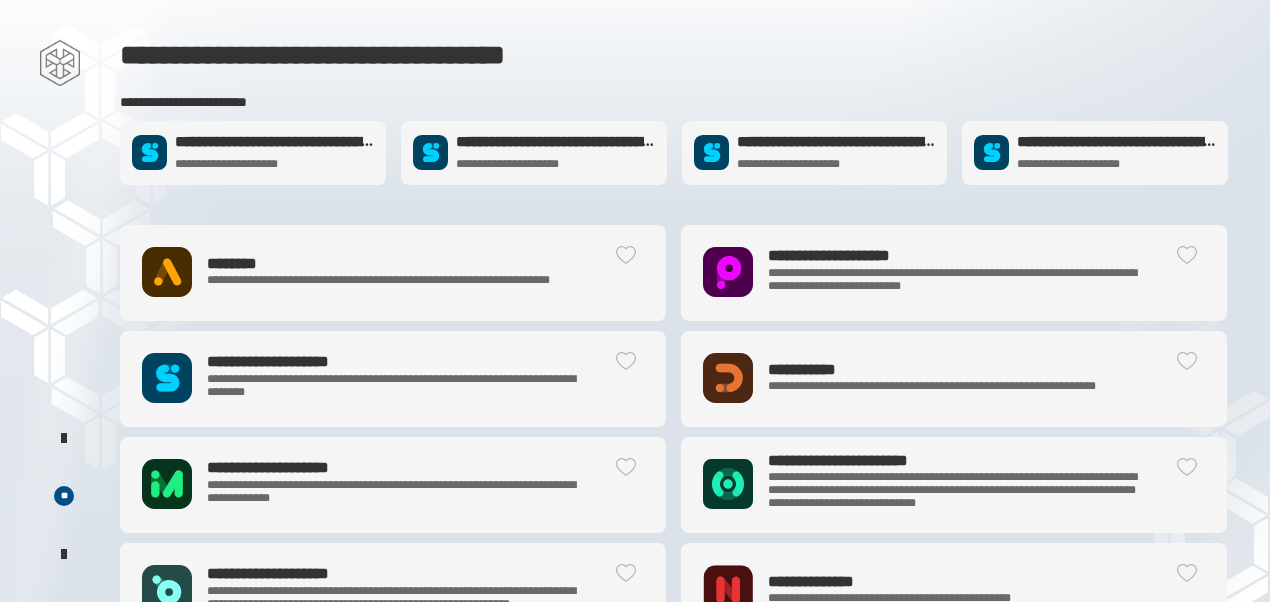 click on "**********" 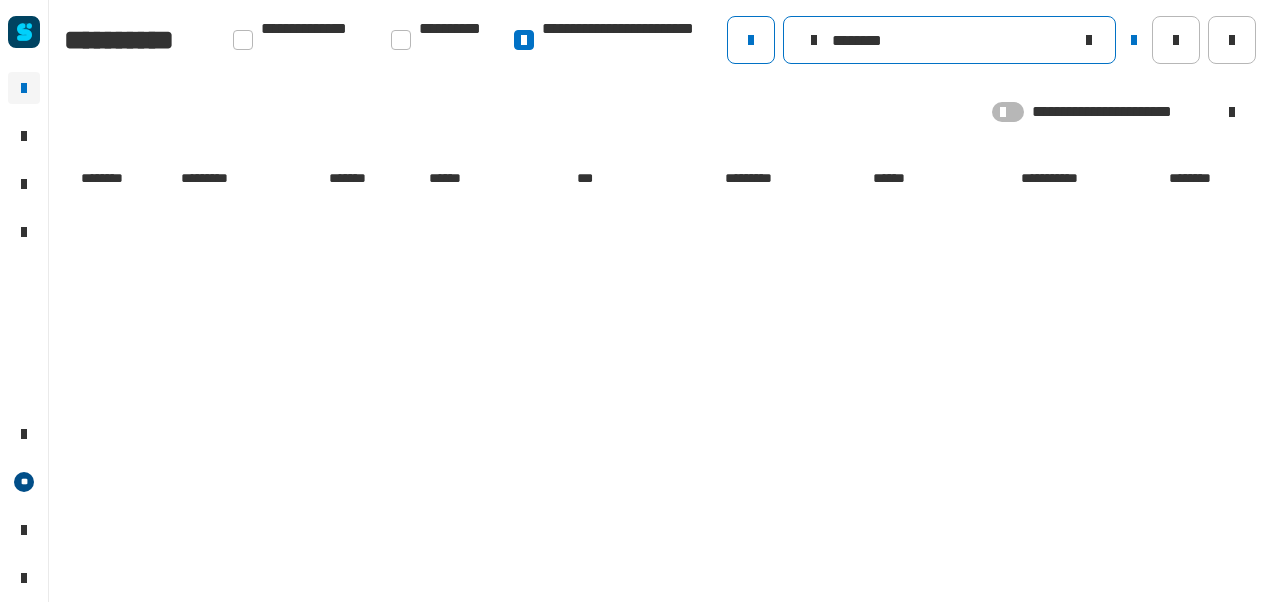 drag, startPoint x: 914, startPoint y: 47, endPoint x: 870, endPoint y: 50, distance: 44.102154 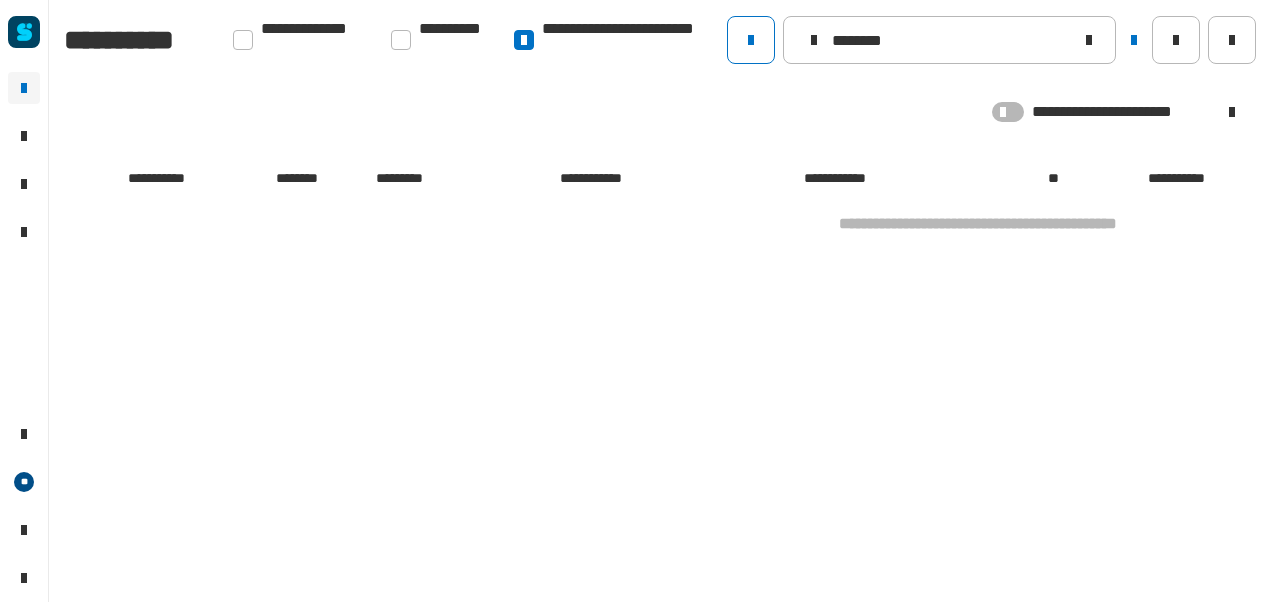 scroll, scrollTop: 0, scrollLeft: 0, axis: both 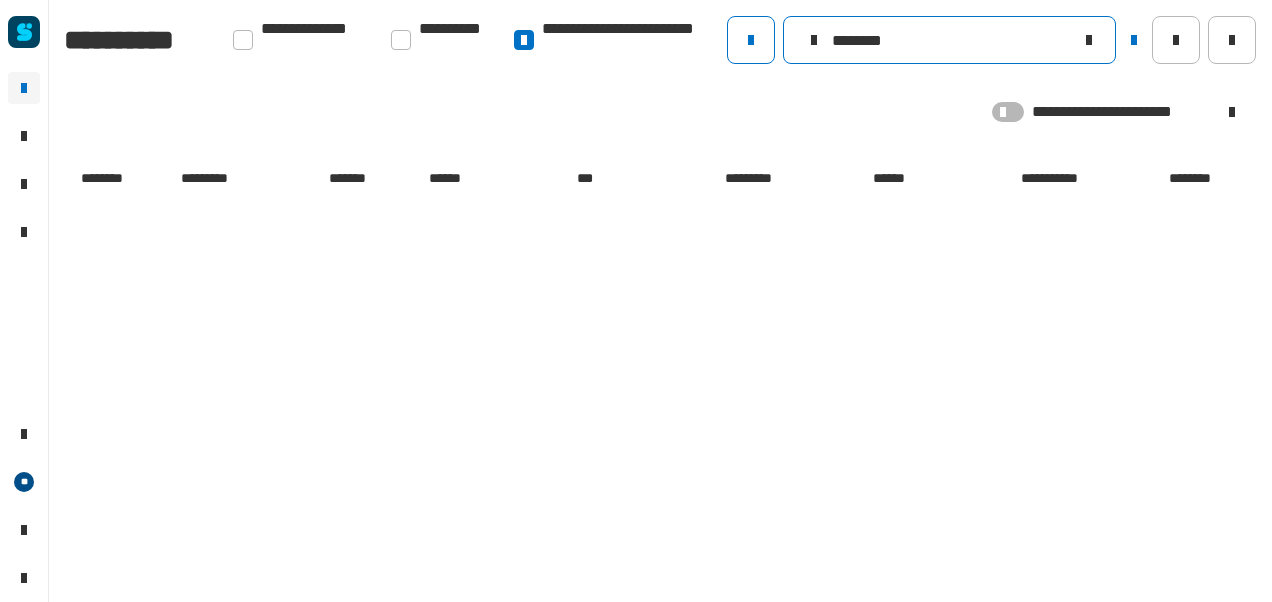 click on "********" 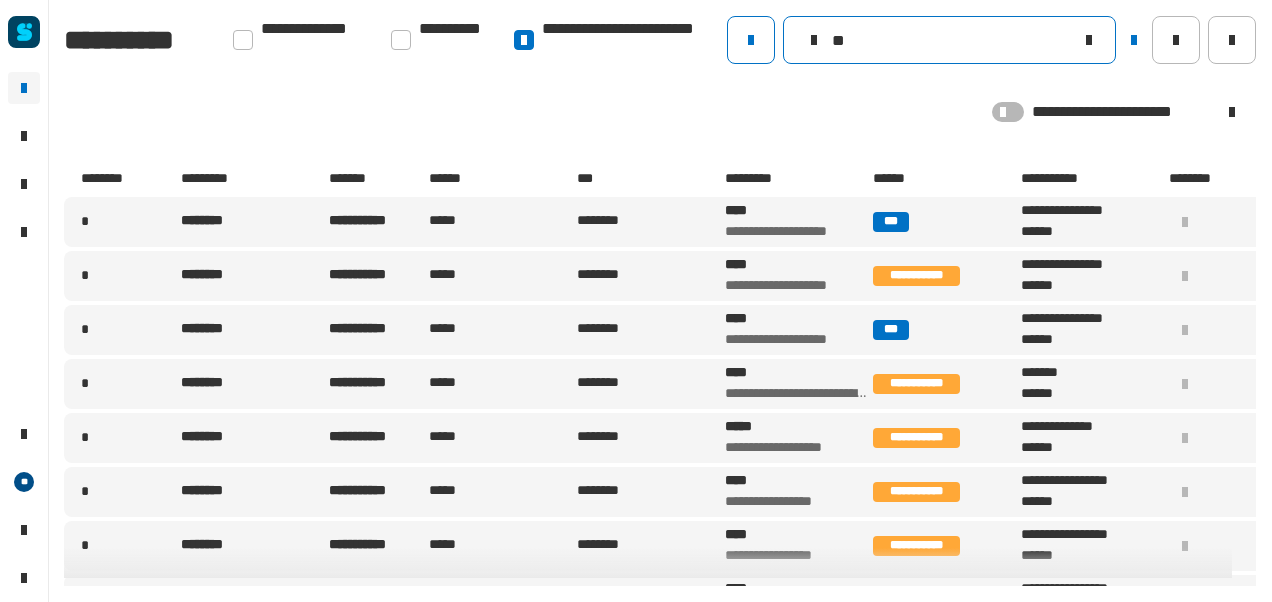 type on "*" 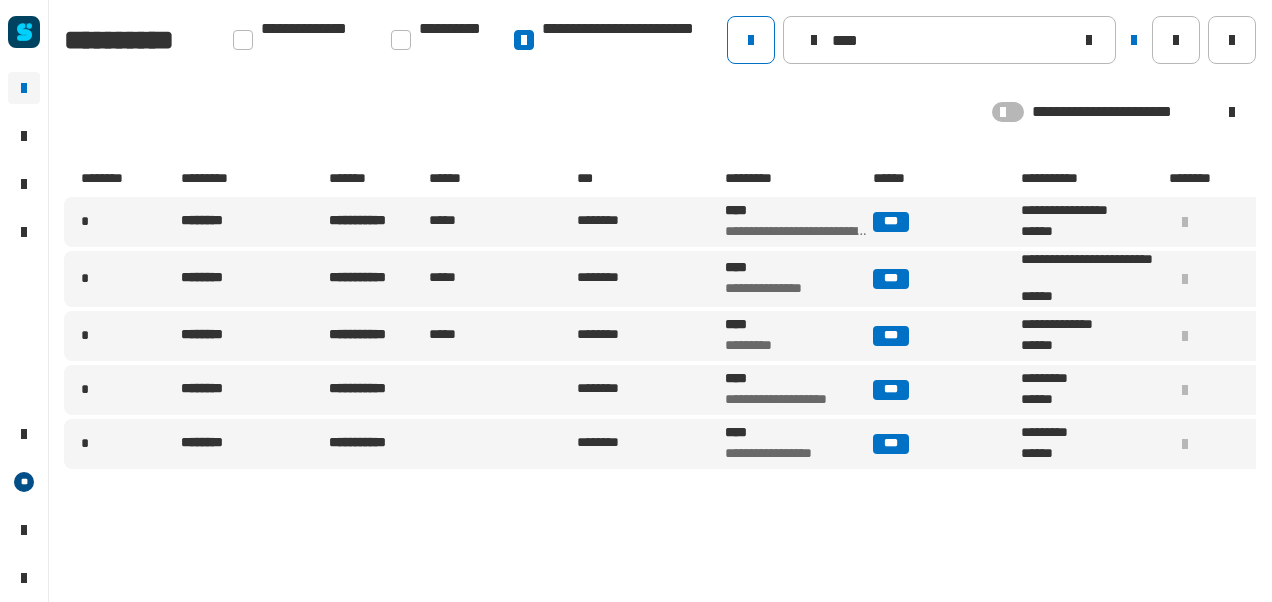 type on "****" 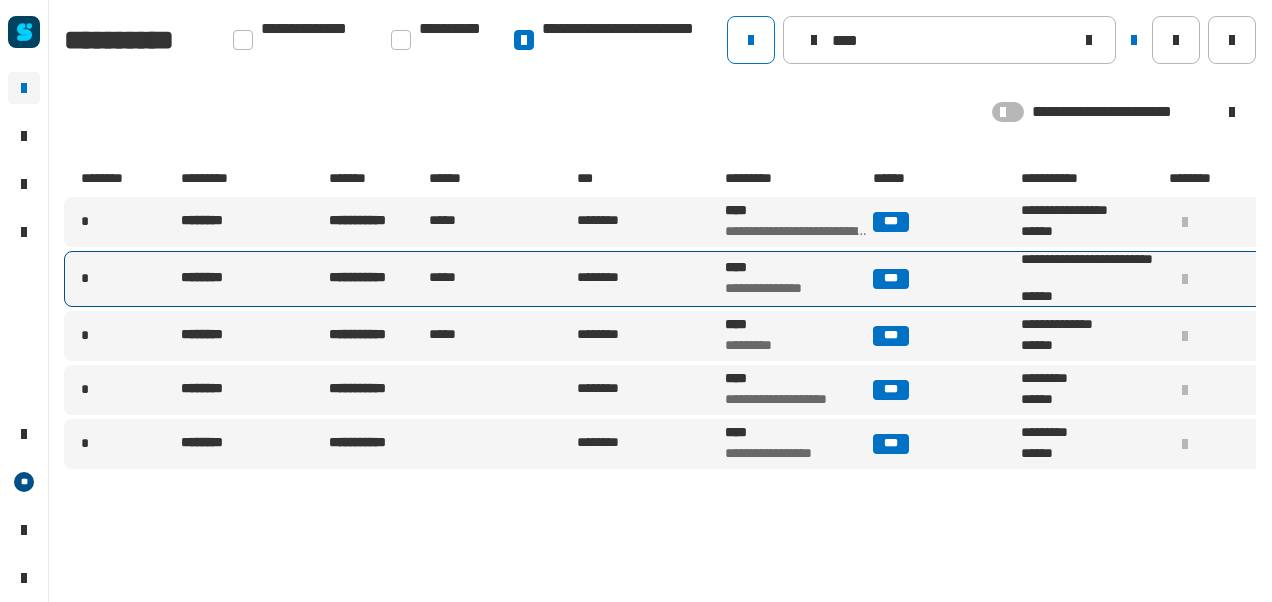 click on "********" at bounding box center (649, 279) 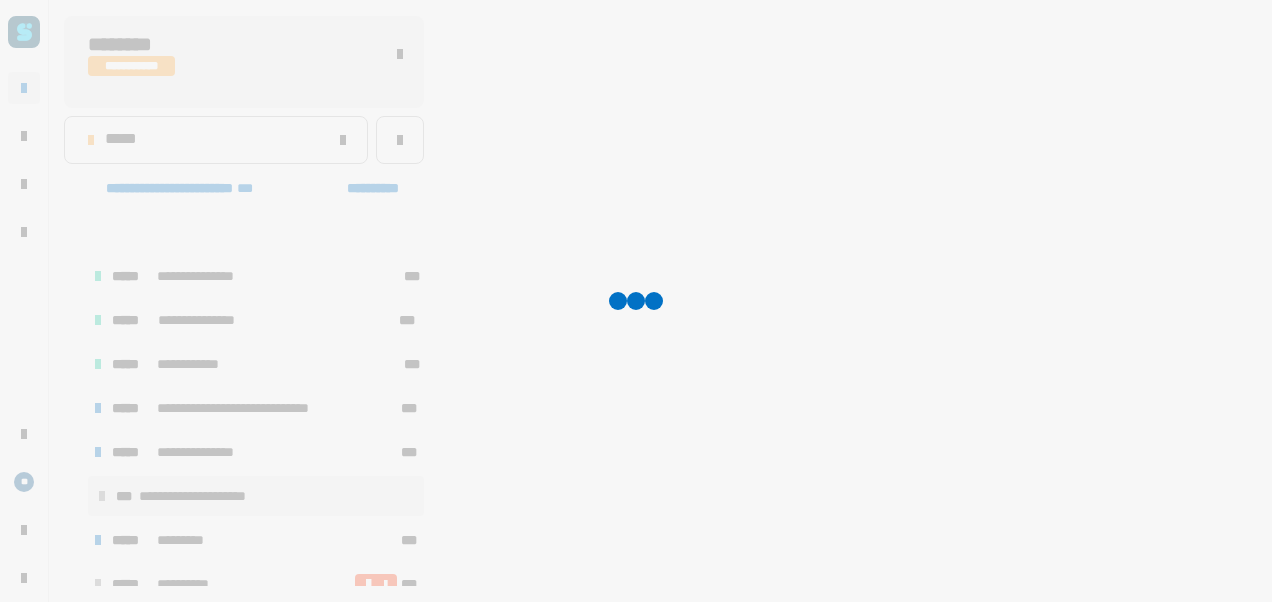 scroll, scrollTop: 62, scrollLeft: 0, axis: vertical 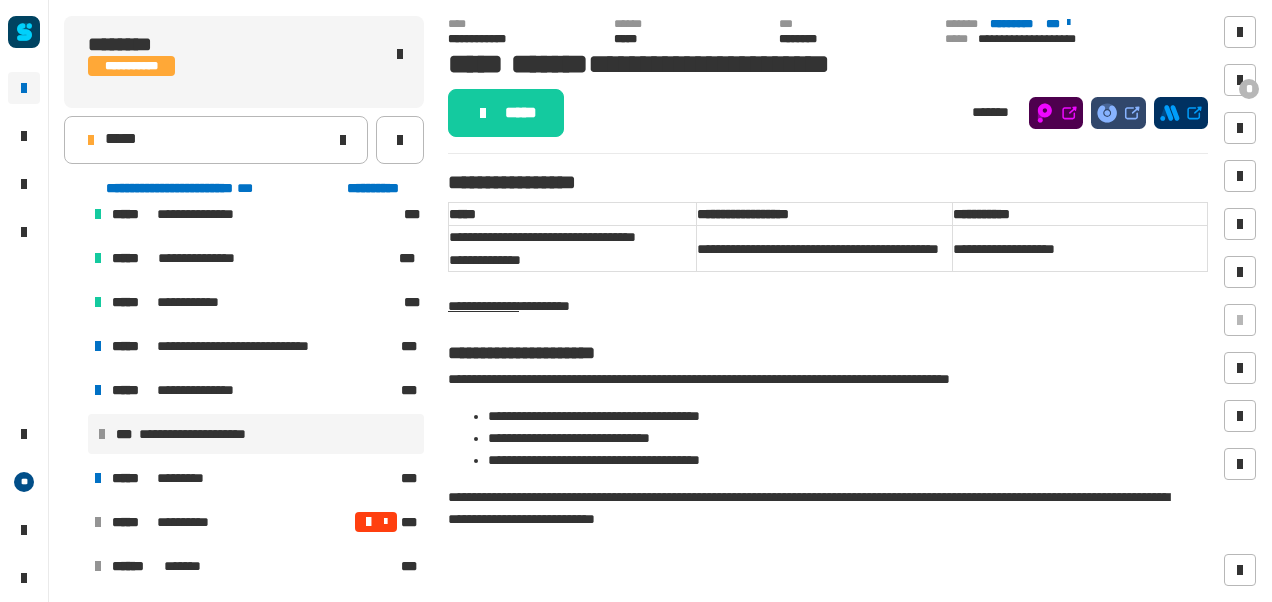 click on "**********" at bounding box center [217, 434] 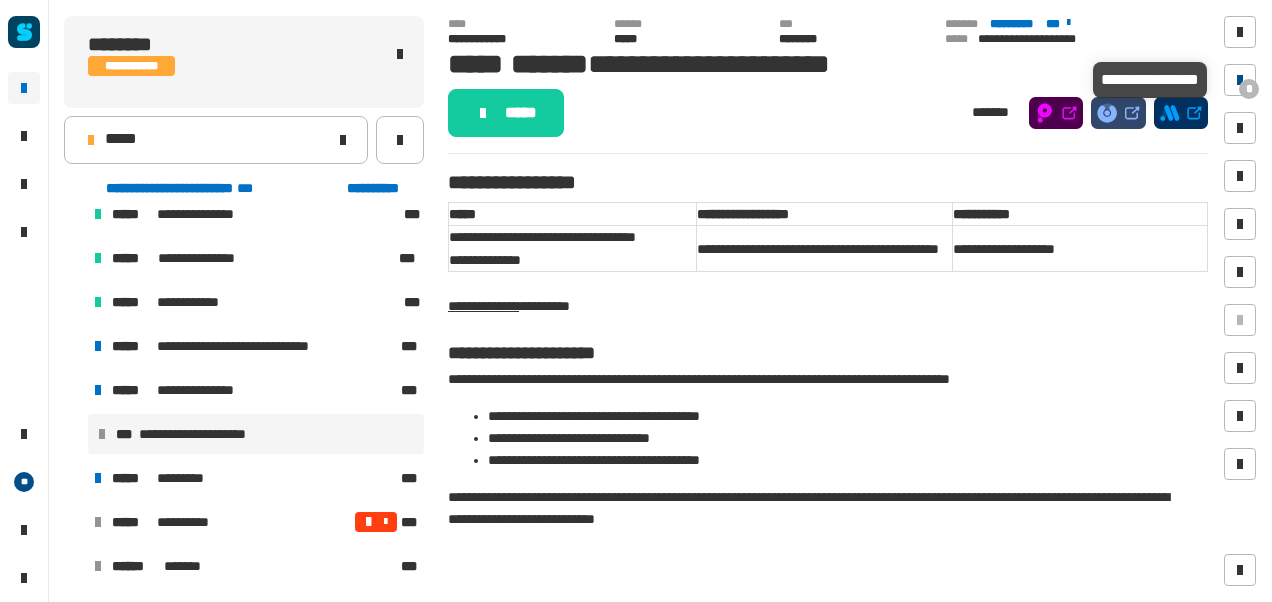 click at bounding box center (1240, 80) 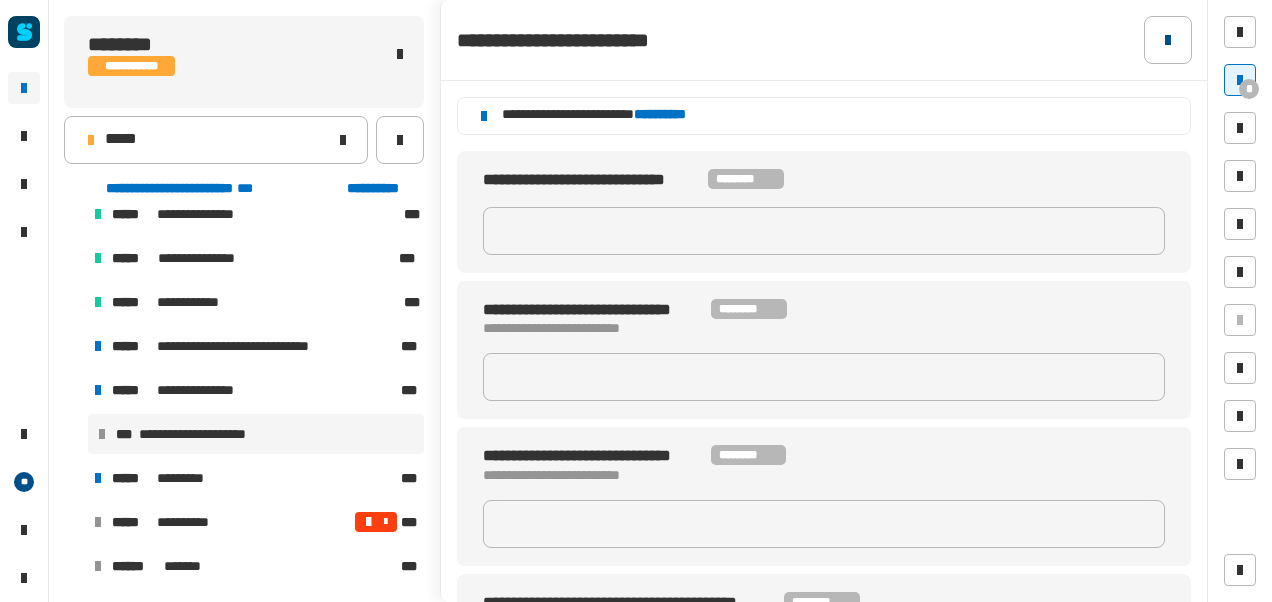click 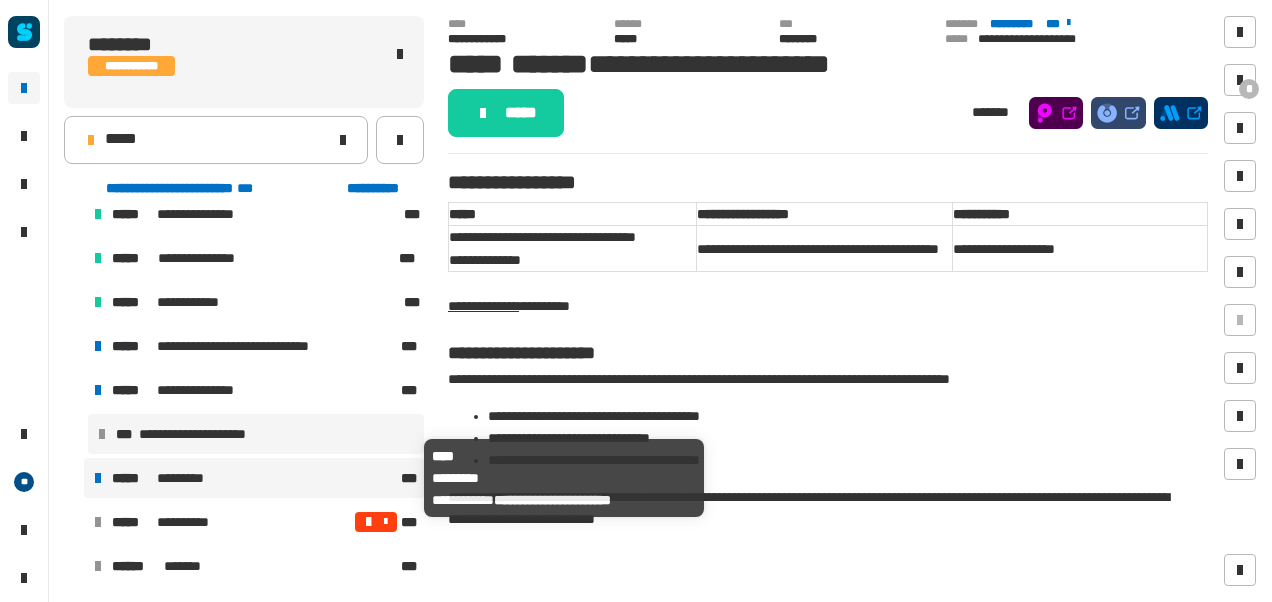 click on "***** *********" at bounding box center [254, 478] 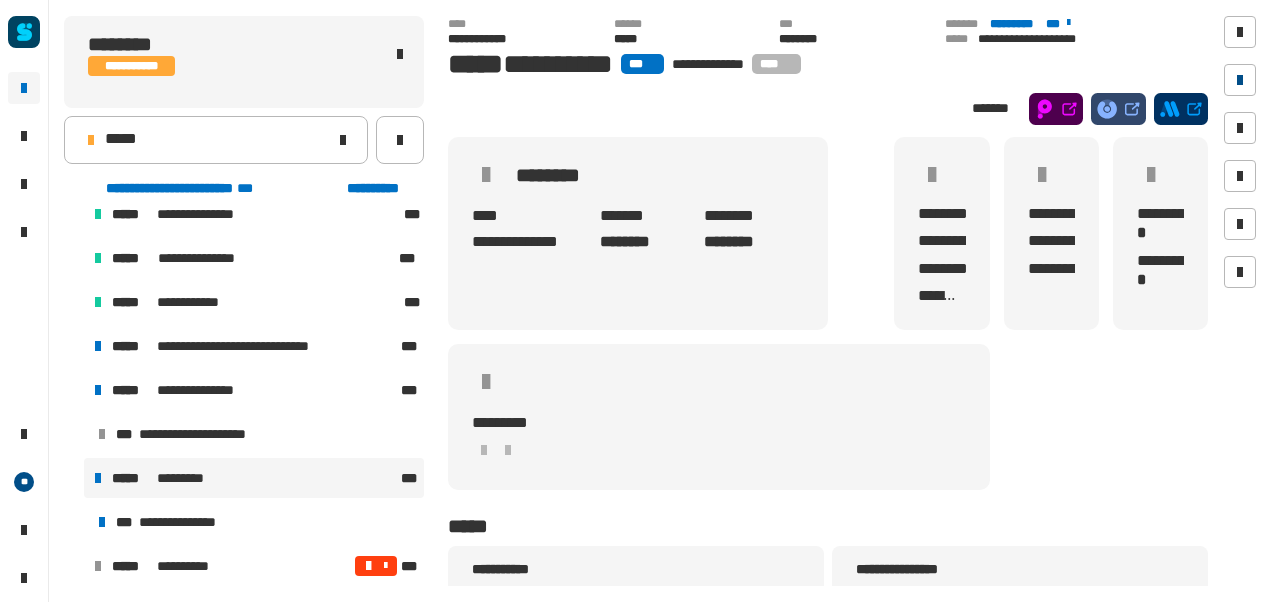 drag, startPoint x: 1238, startPoint y: 63, endPoint x: 1238, endPoint y: 76, distance: 13 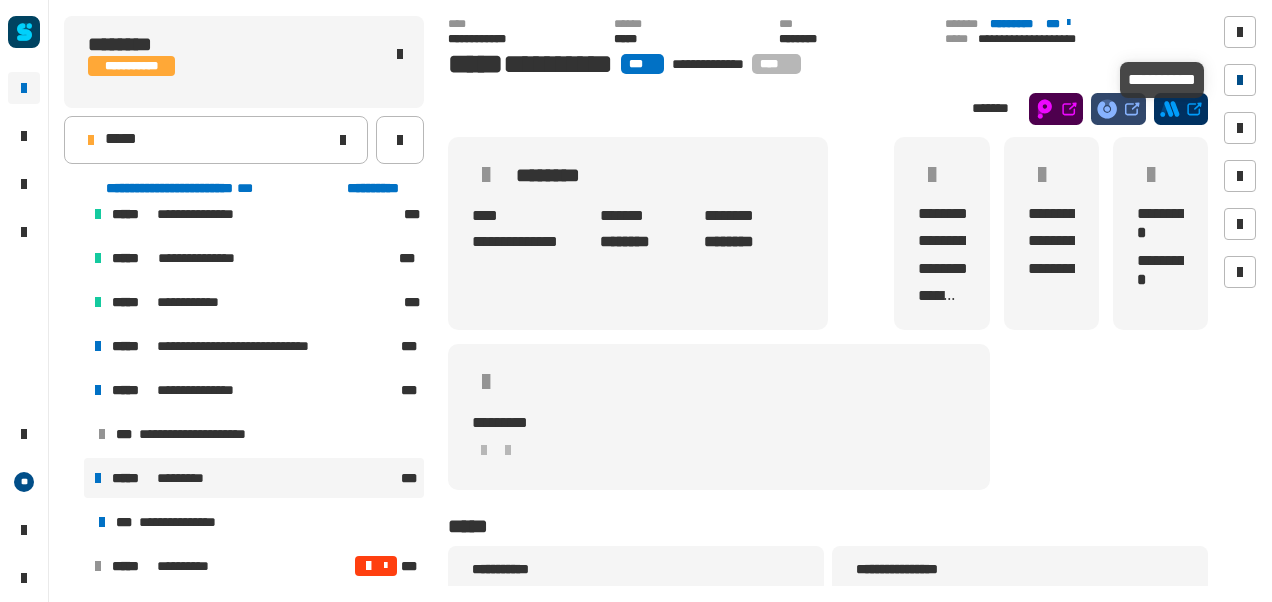 click at bounding box center [1240, 80] 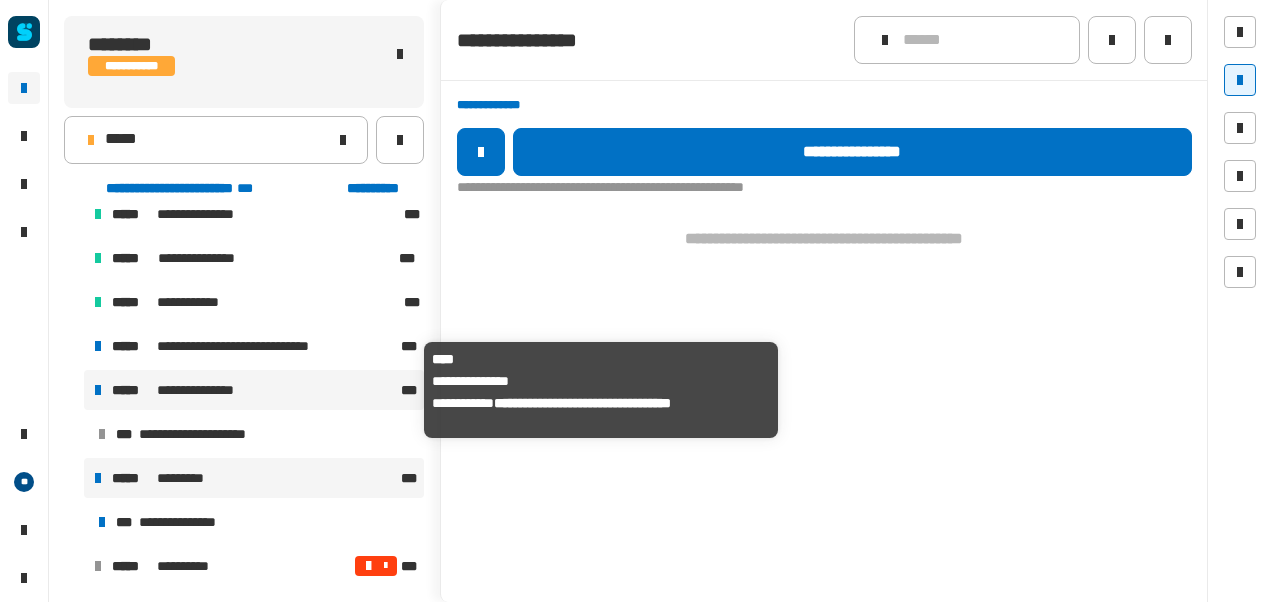 click on "**********" at bounding box center (212, 390) 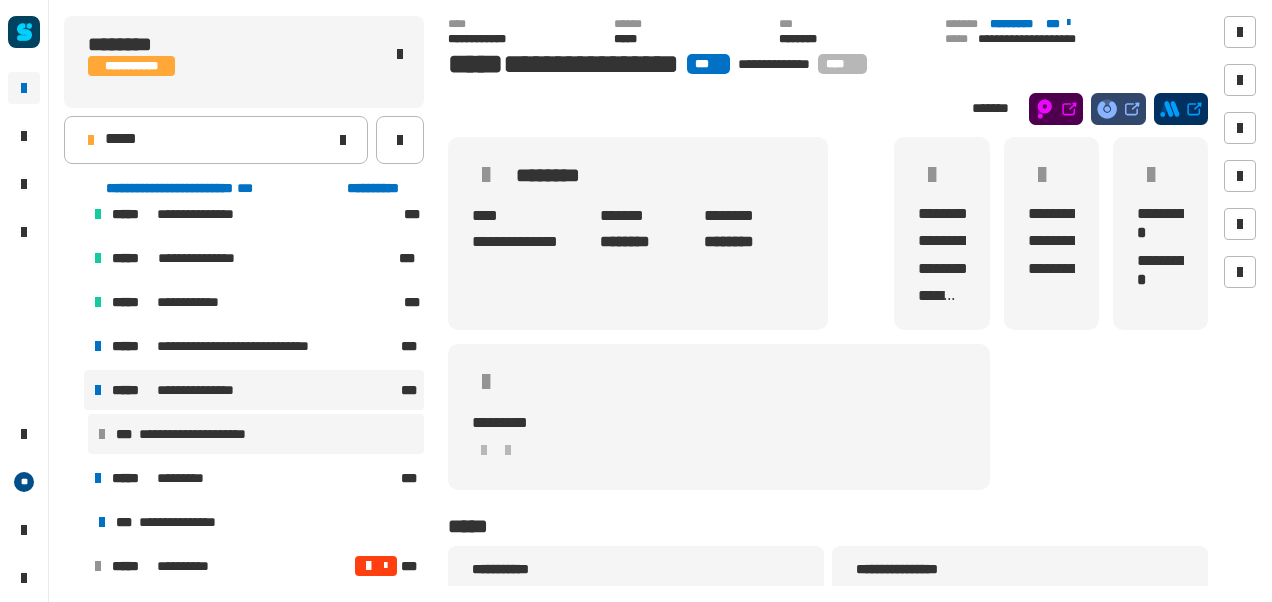 click on "**********" at bounding box center (217, 434) 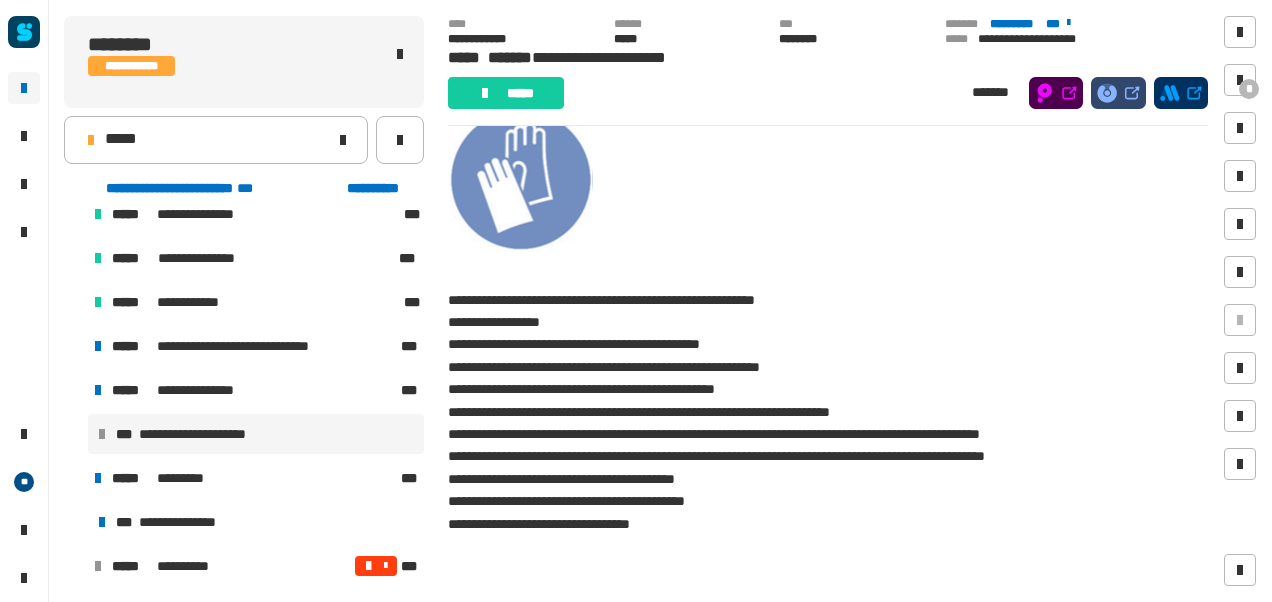 scroll, scrollTop: 1431, scrollLeft: 0, axis: vertical 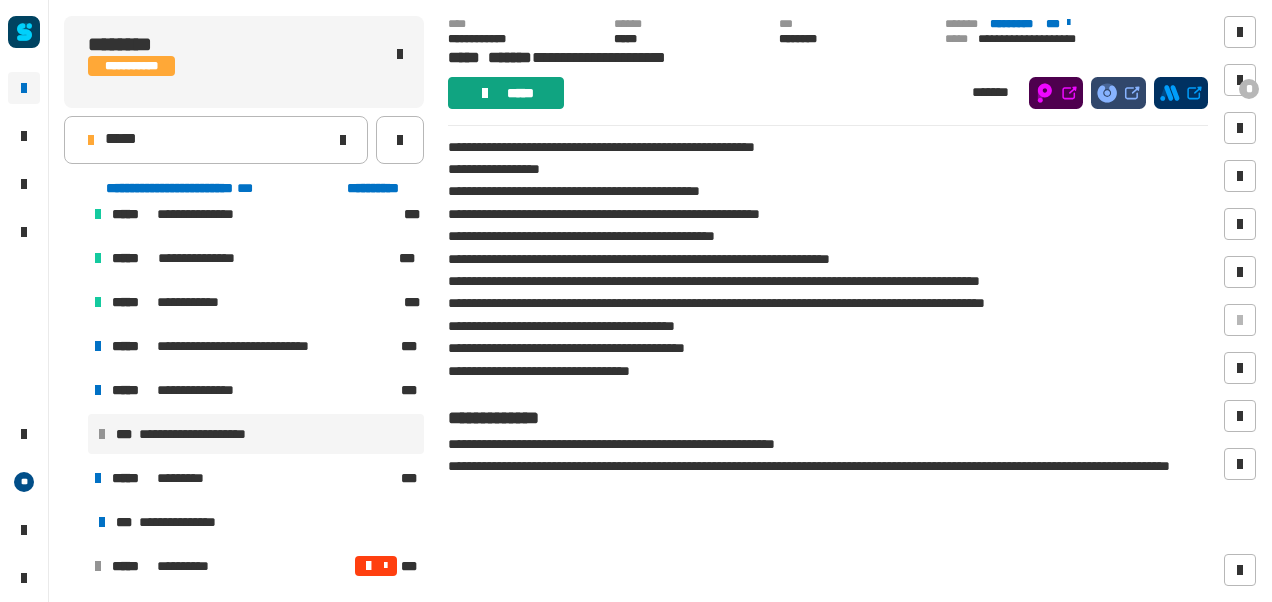 click on "*****" 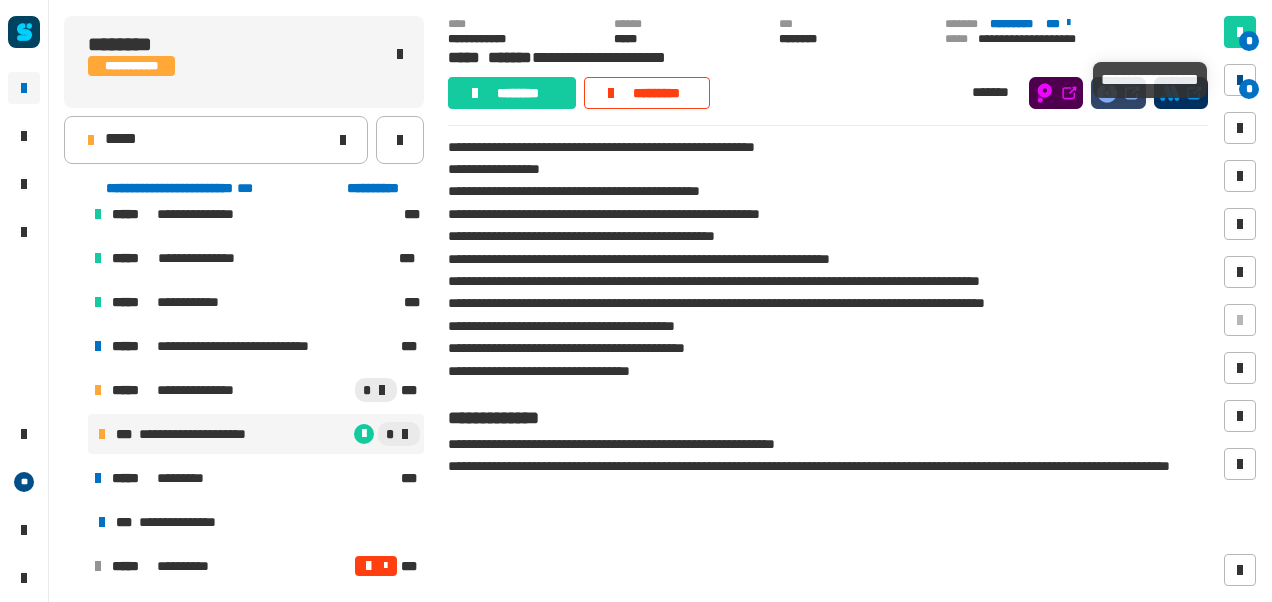 click at bounding box center [1240, 80] 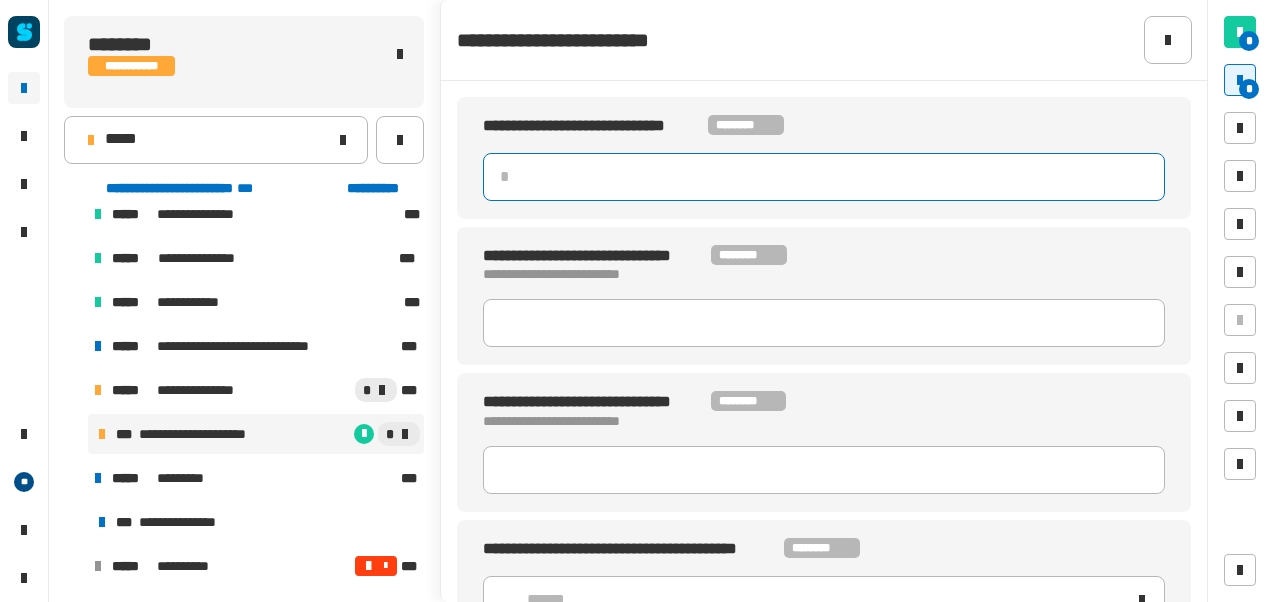 click 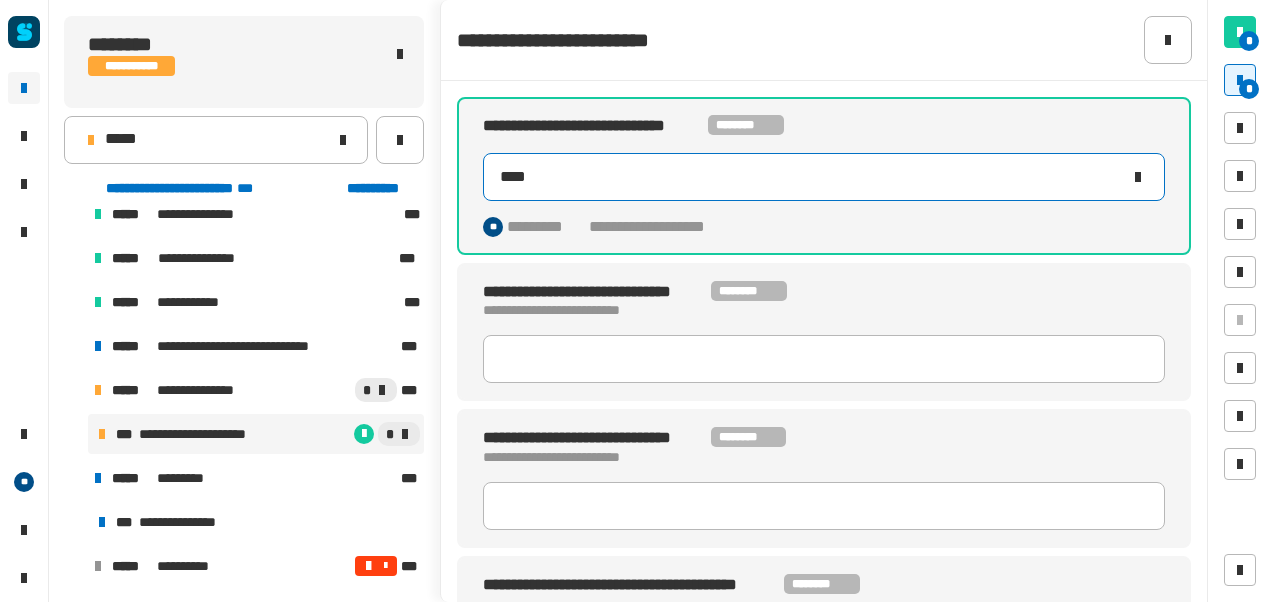 type on "*****" 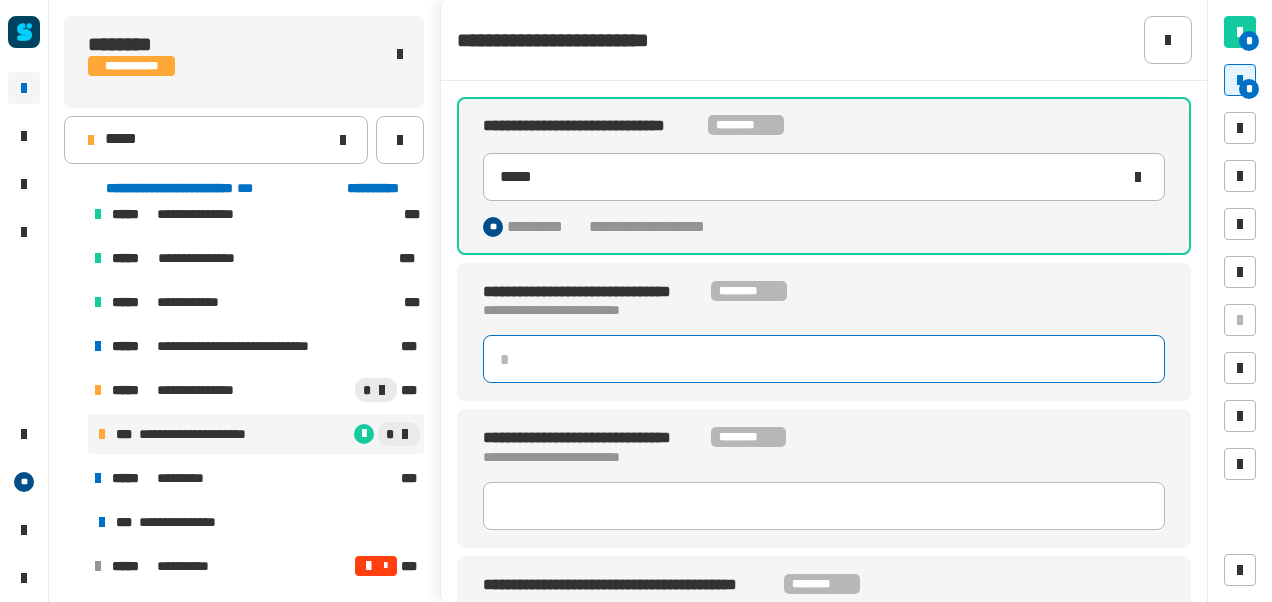 click 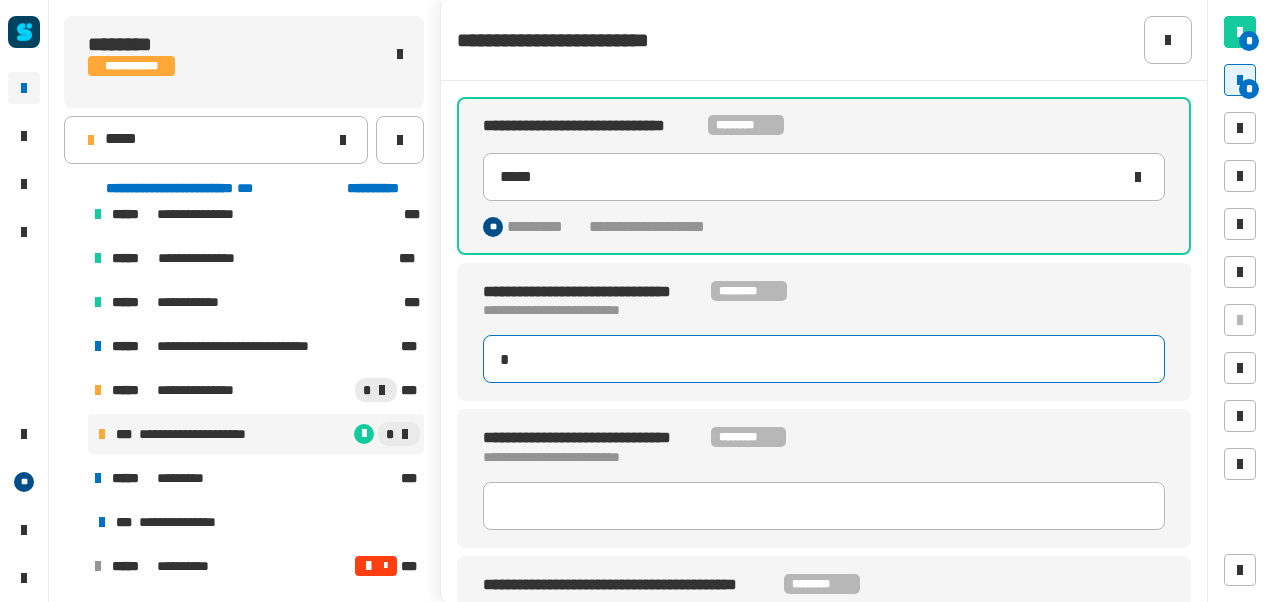 type on "***" 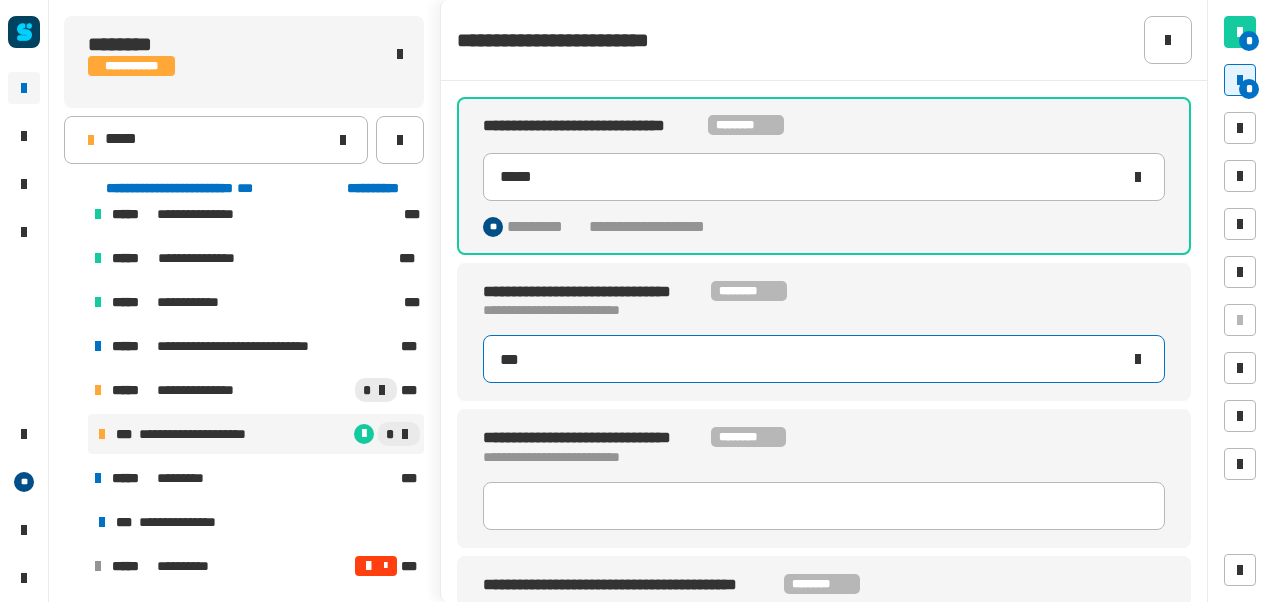 type on "*****" 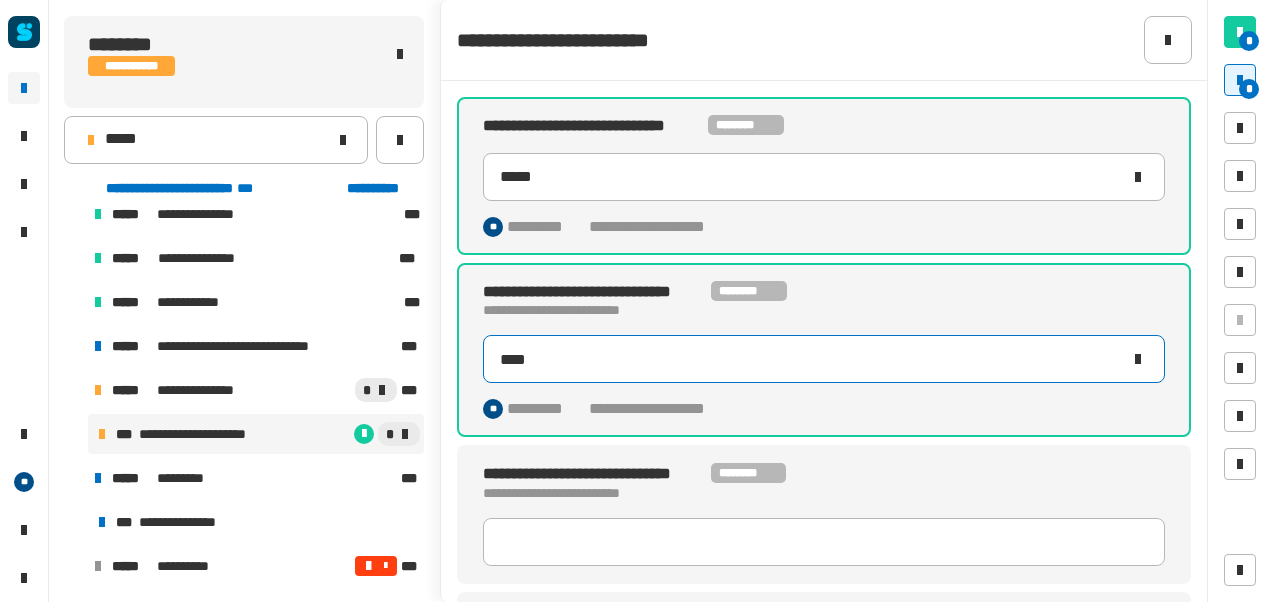 type on "*****" 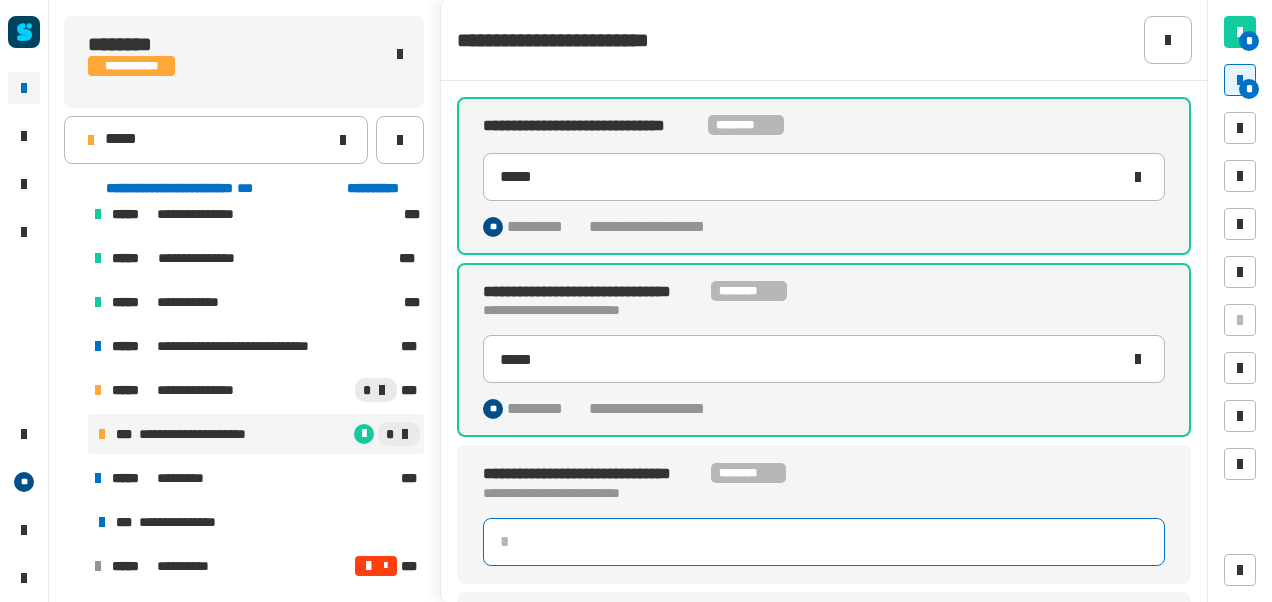 click 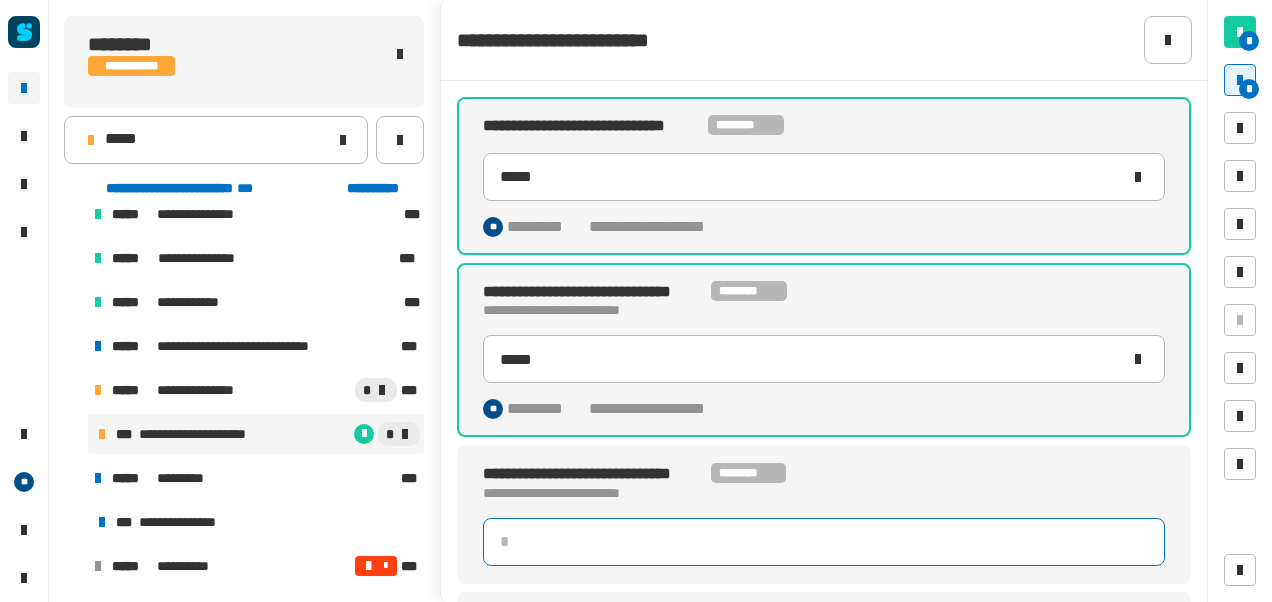 click 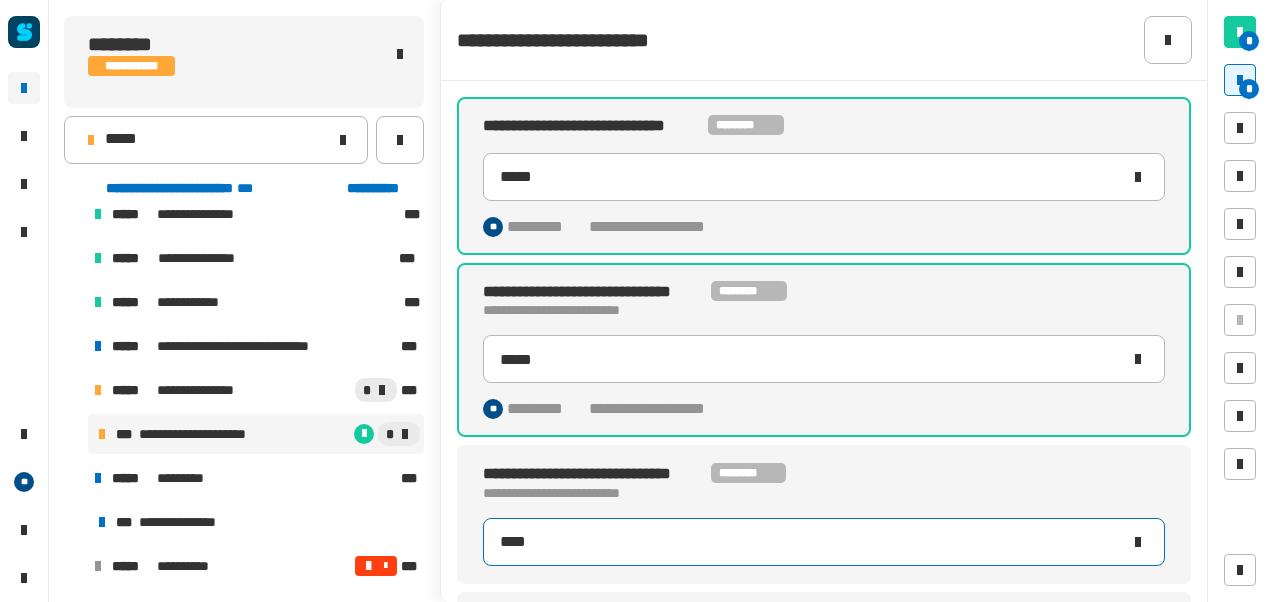 type on "*****" 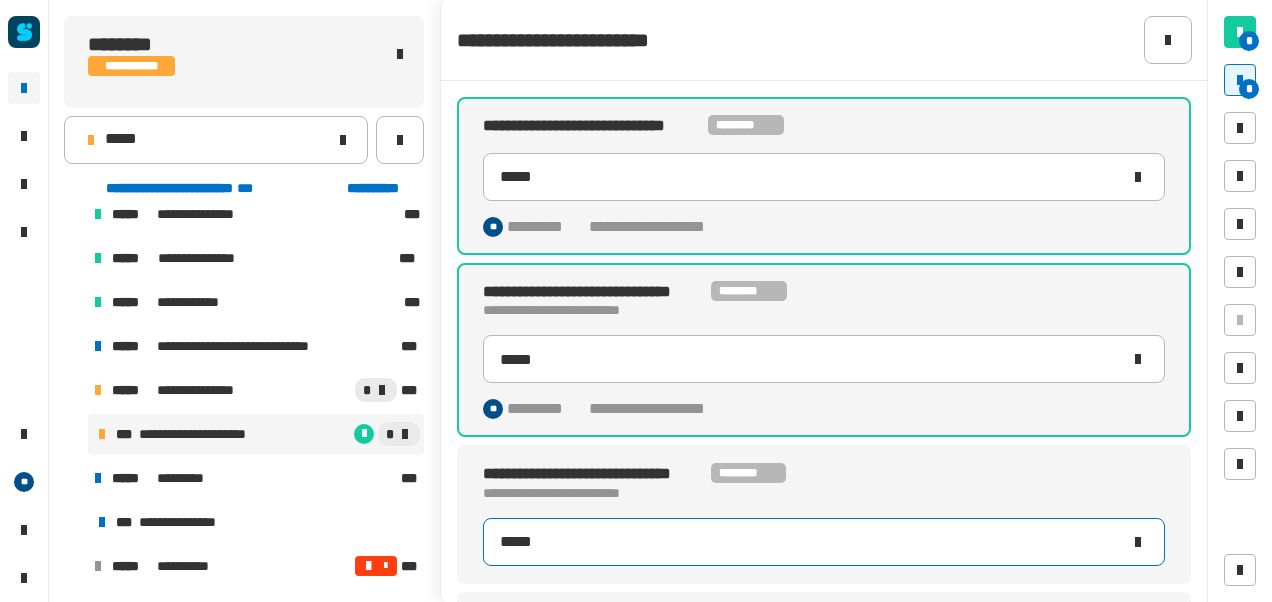 type on "*****" 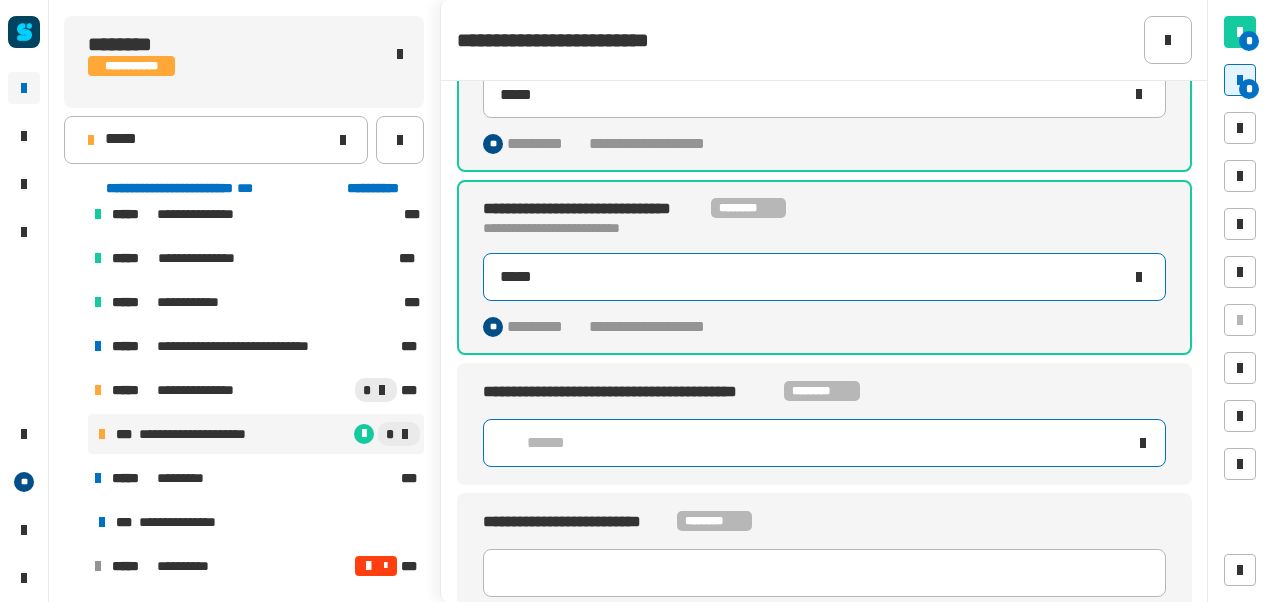 scroll, scrollTop: 266, scrollLeft: 0, axis: vertical 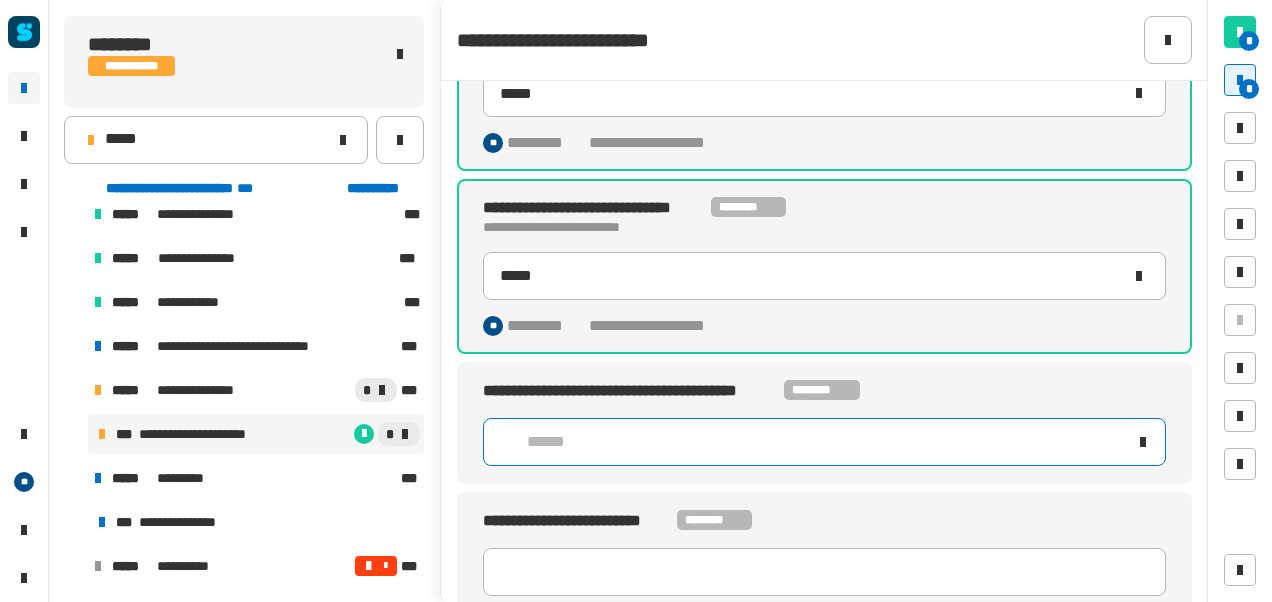 click on "******" 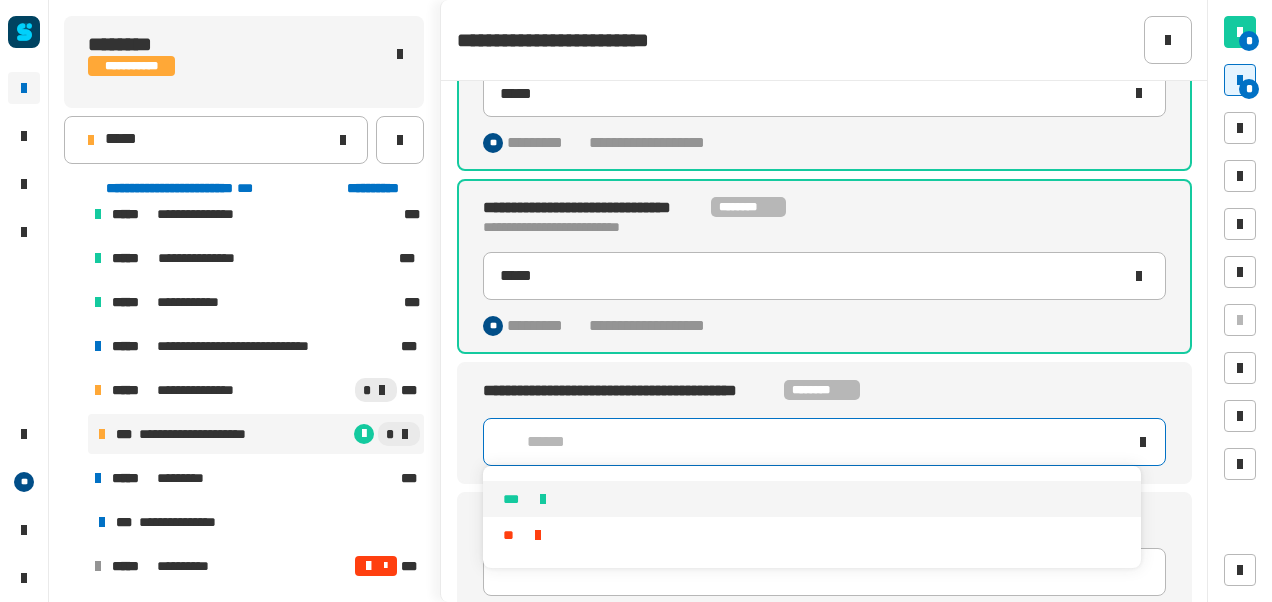 click on "***" at bounding box center (528, 499) 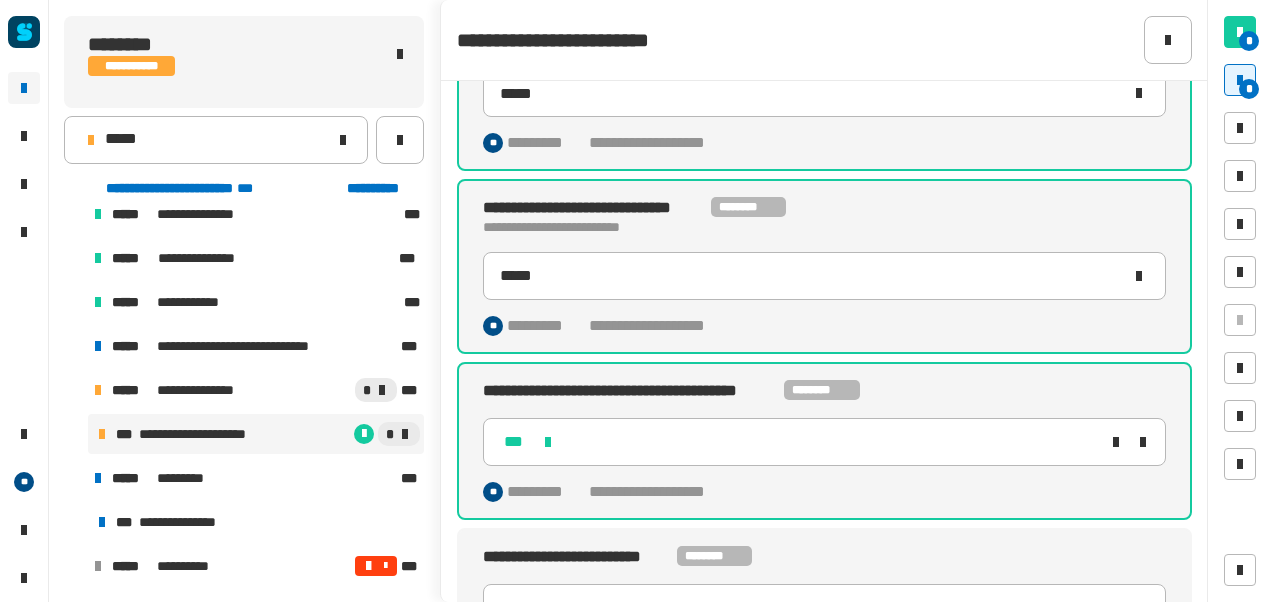 scroll, scrollTop: 314, scrollLeft: 0, axis: vertical 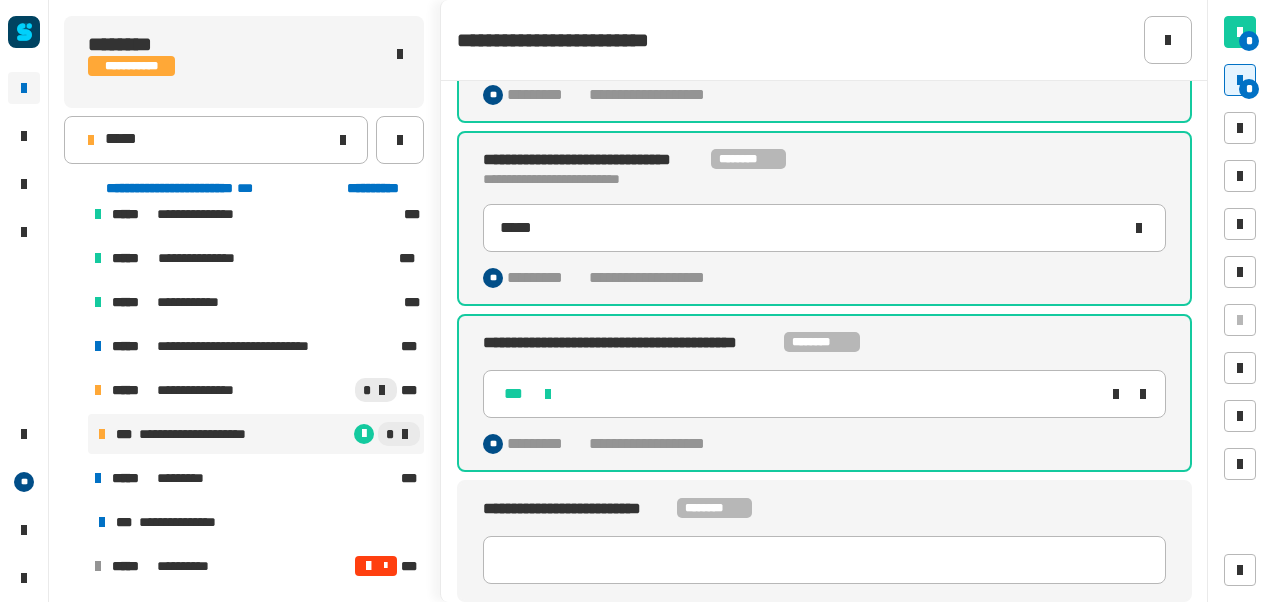 click on "**********" 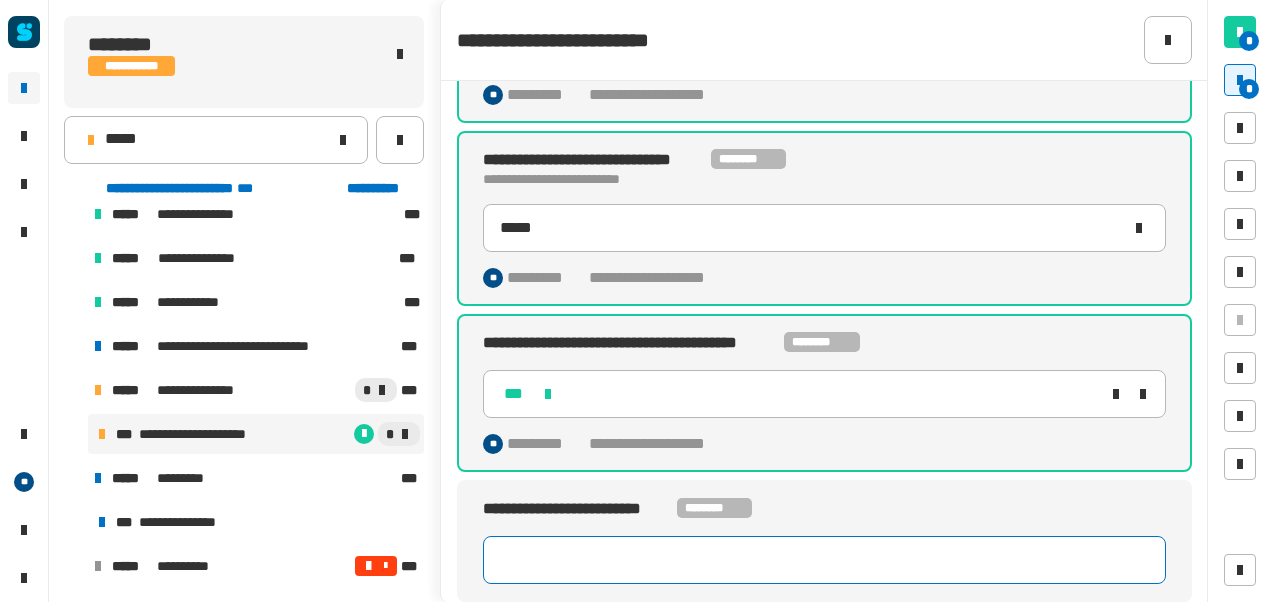 click 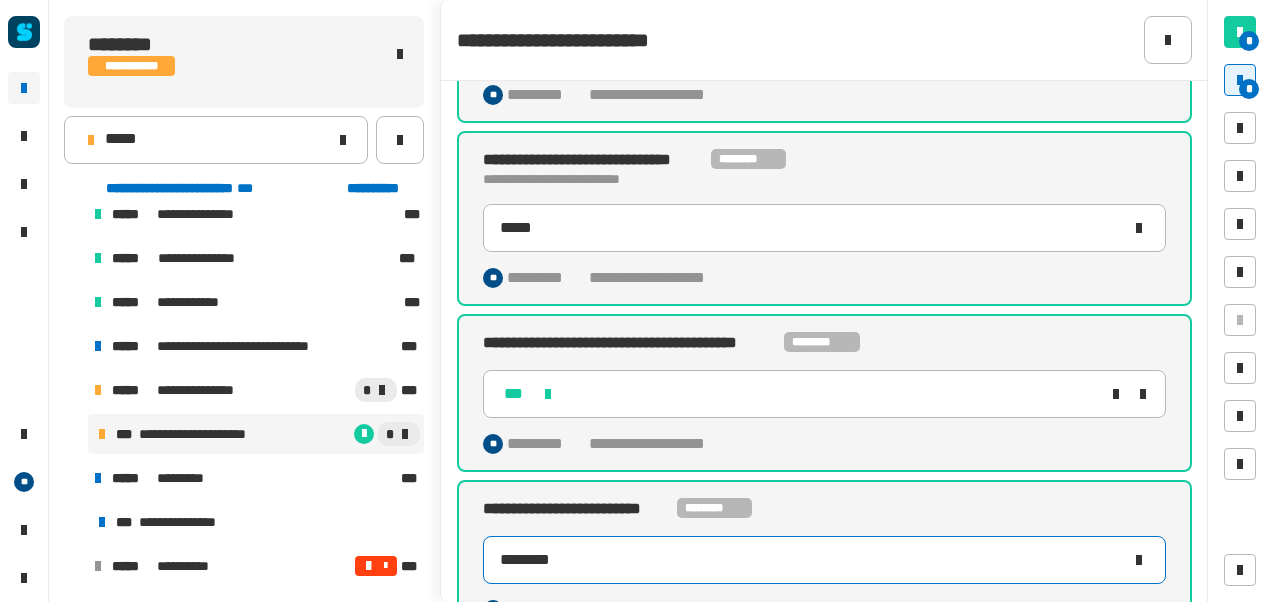 scroll, scrollTop: 350, scrollLeft: 0, axis: vertical 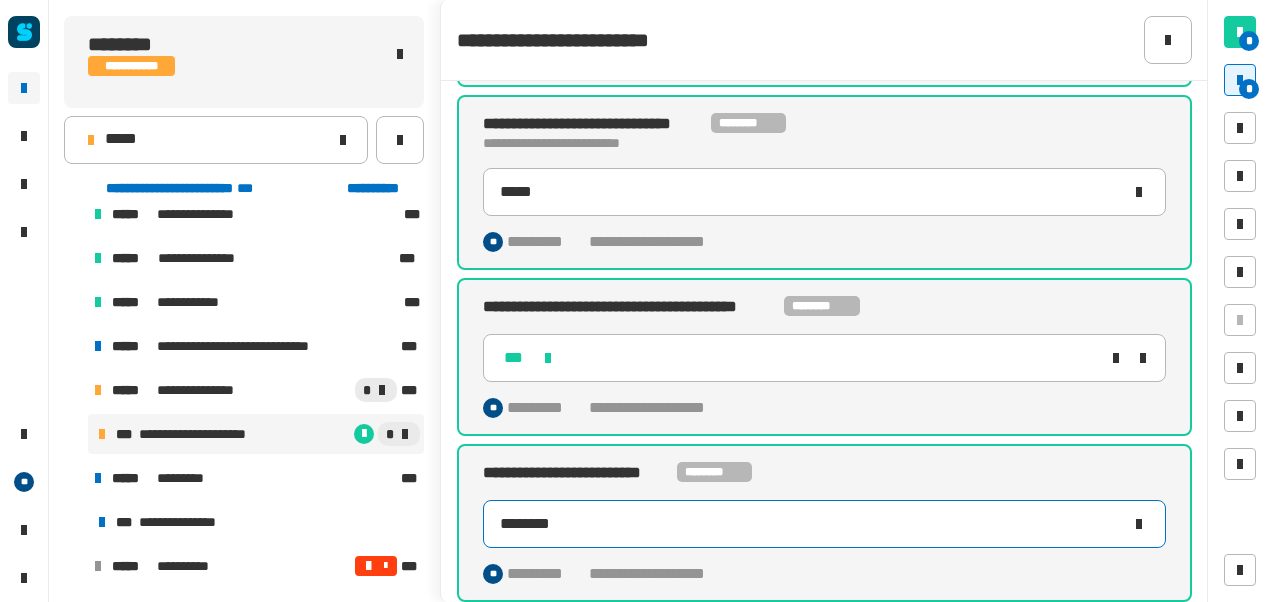 type on "********" 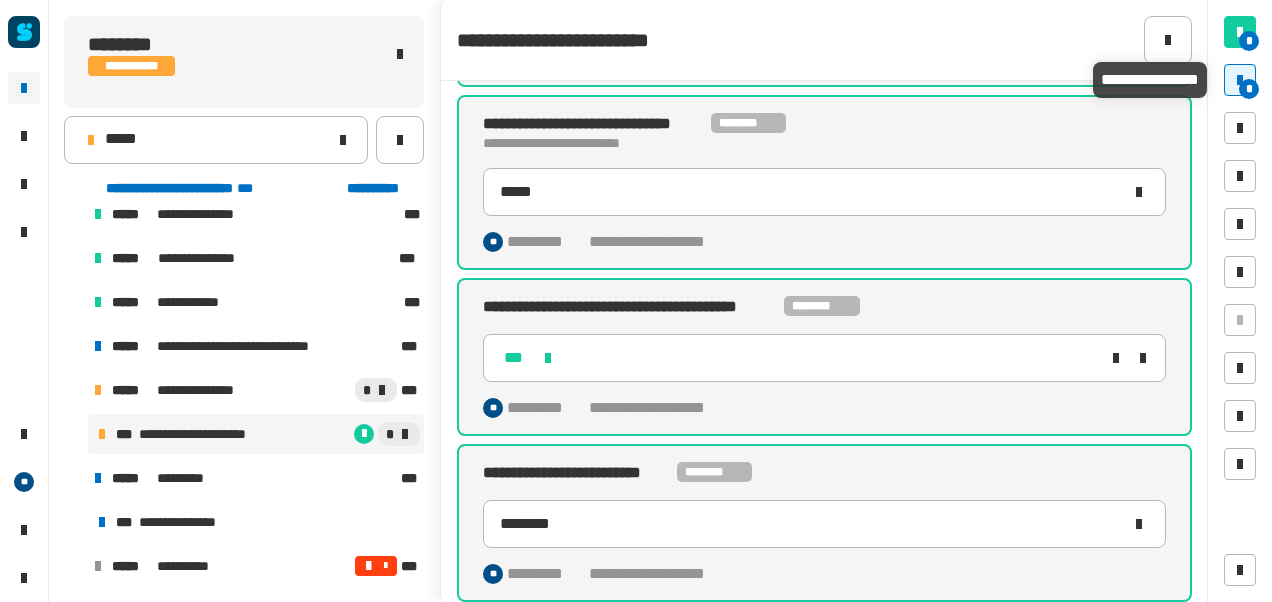 click on "*" at bounding box center [1249, 89] 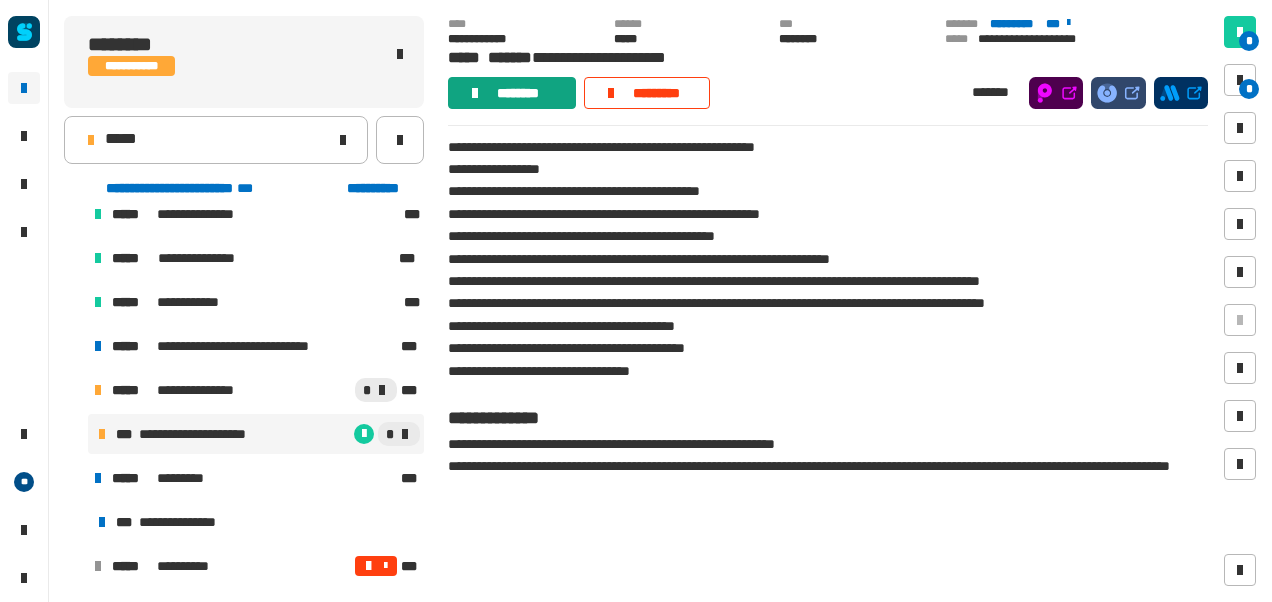 click on "********" 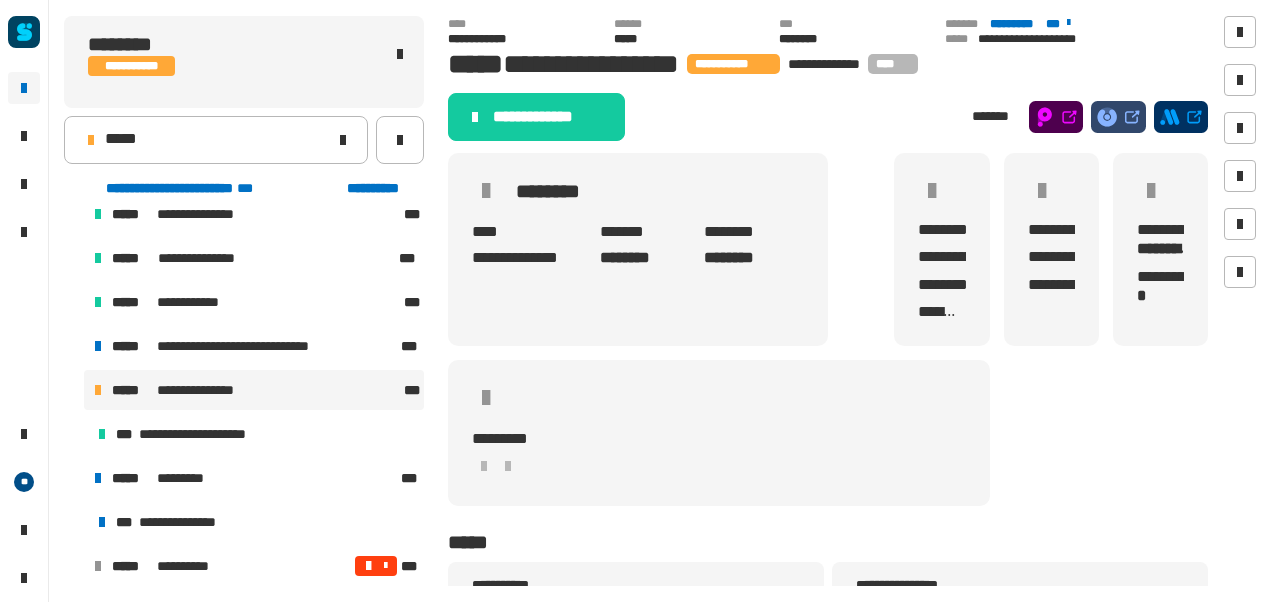 click on "**********" 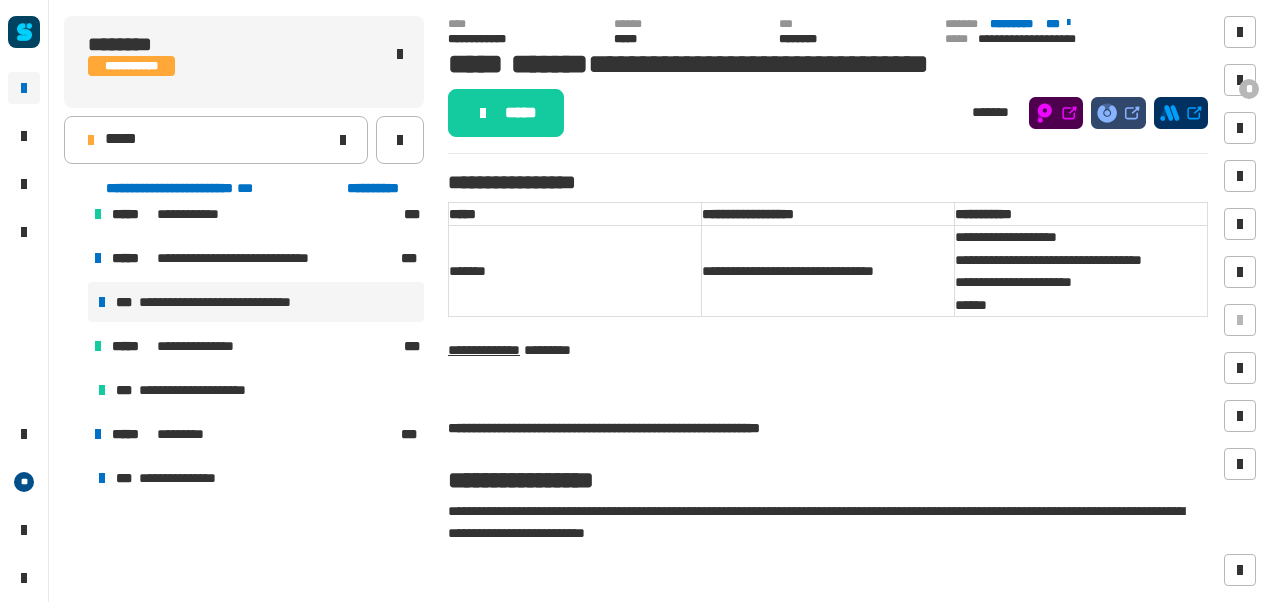 scroll, scrollTop: 0, scrollLeft: 0, axis: both 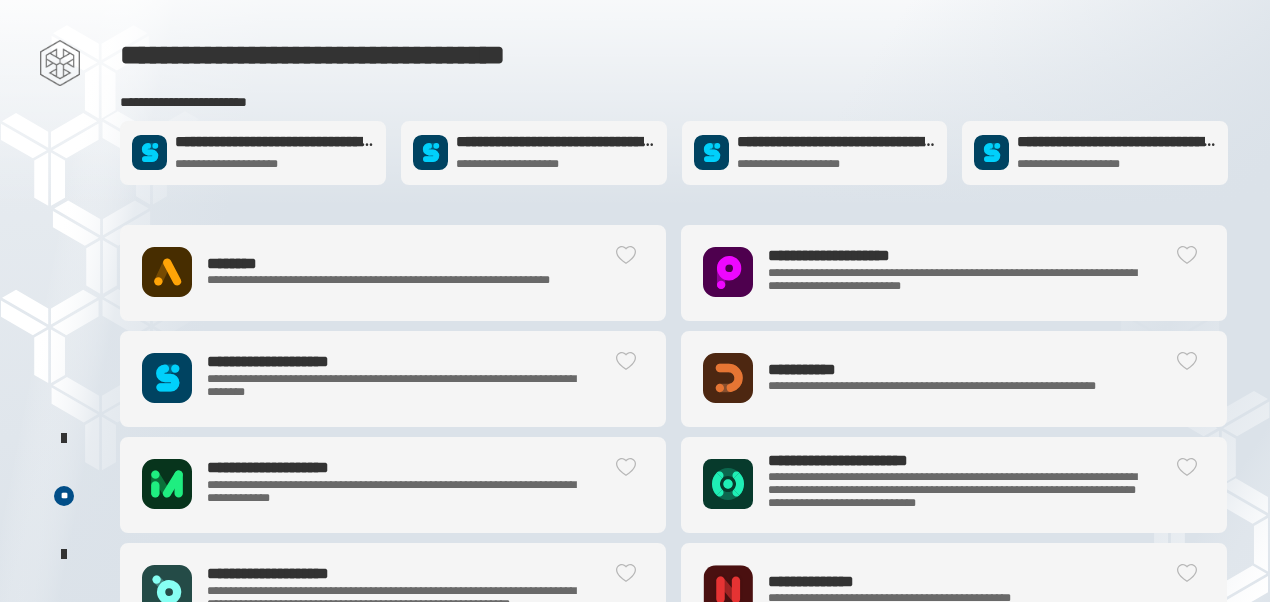 click on "**********" 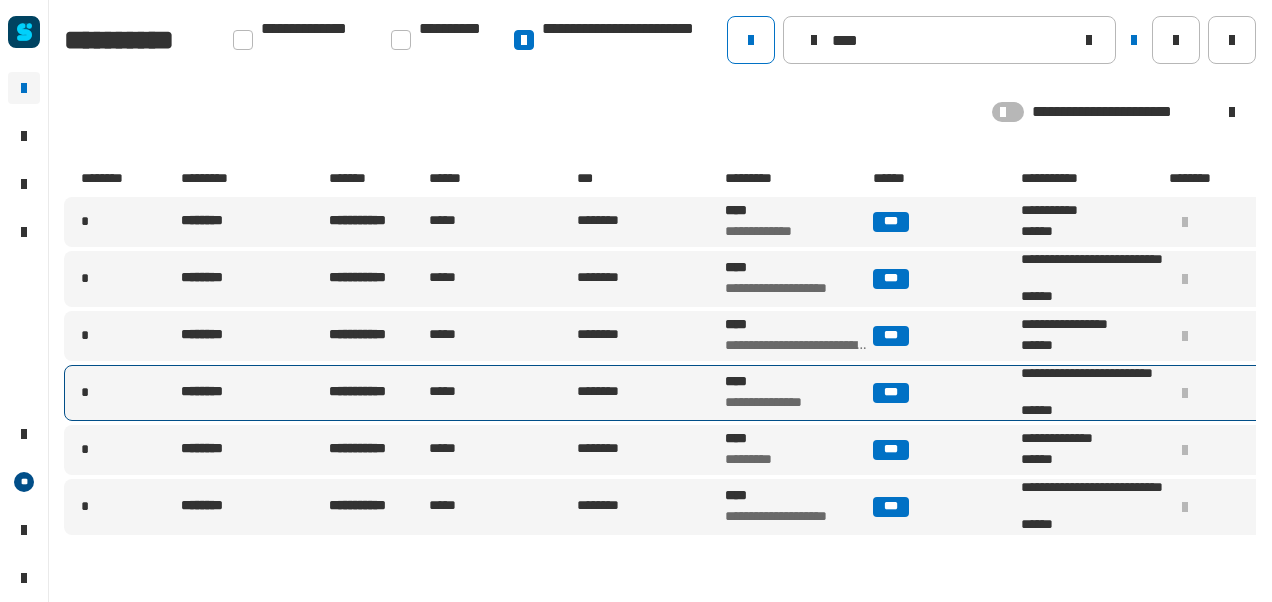 type on "****" 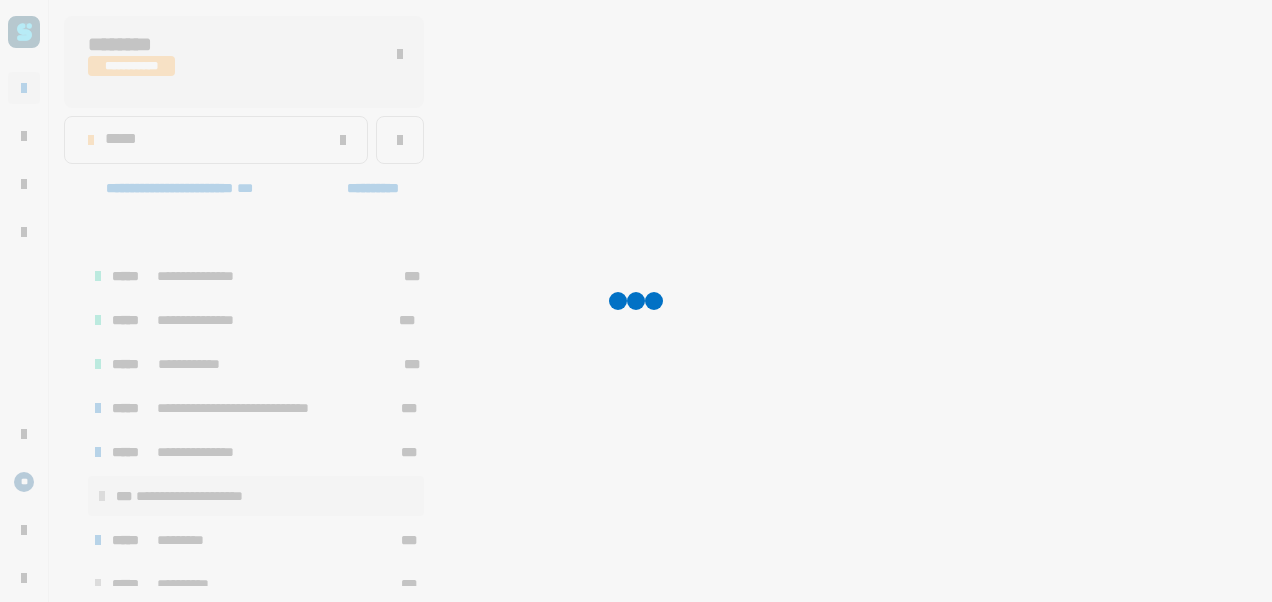 scroll, scrollTop: 62, scrollLeft: 0, axis: vertical 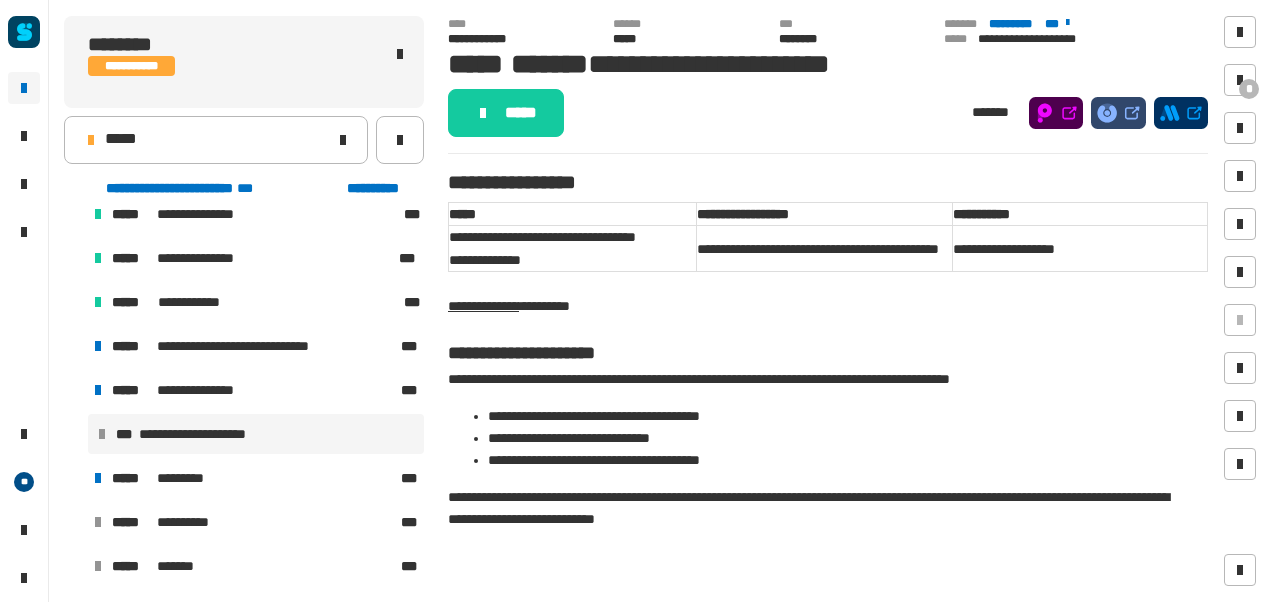 click on "**********" at bounding box center (217, 434) 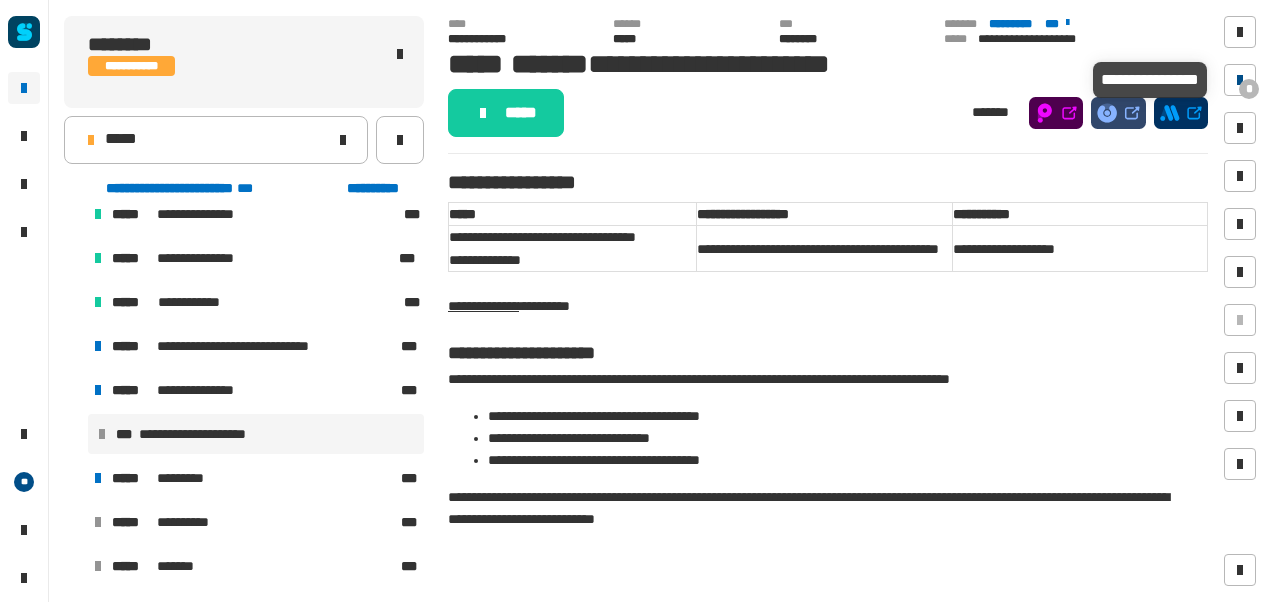 click at bounding box center (1240, 80) 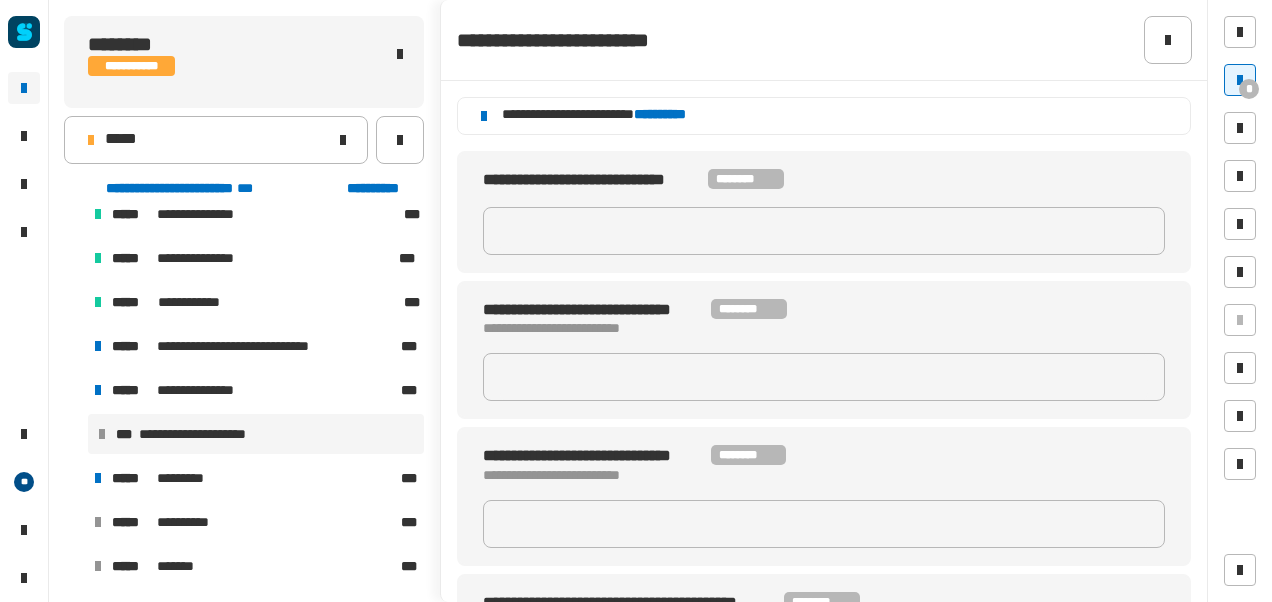 click on "**********" 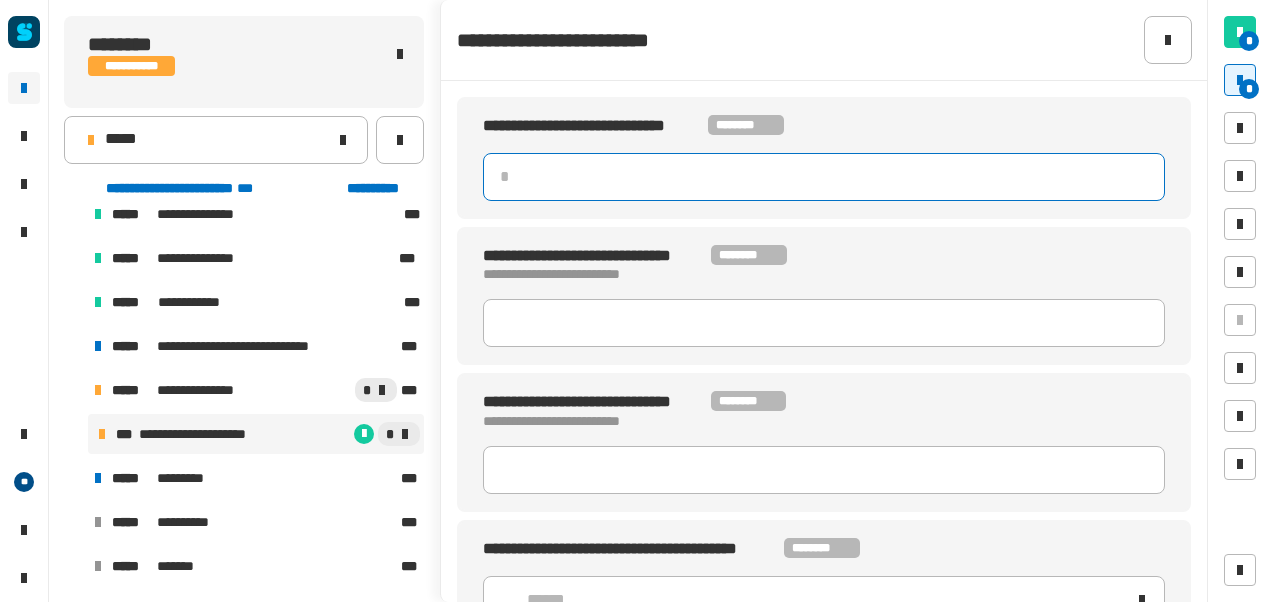 click 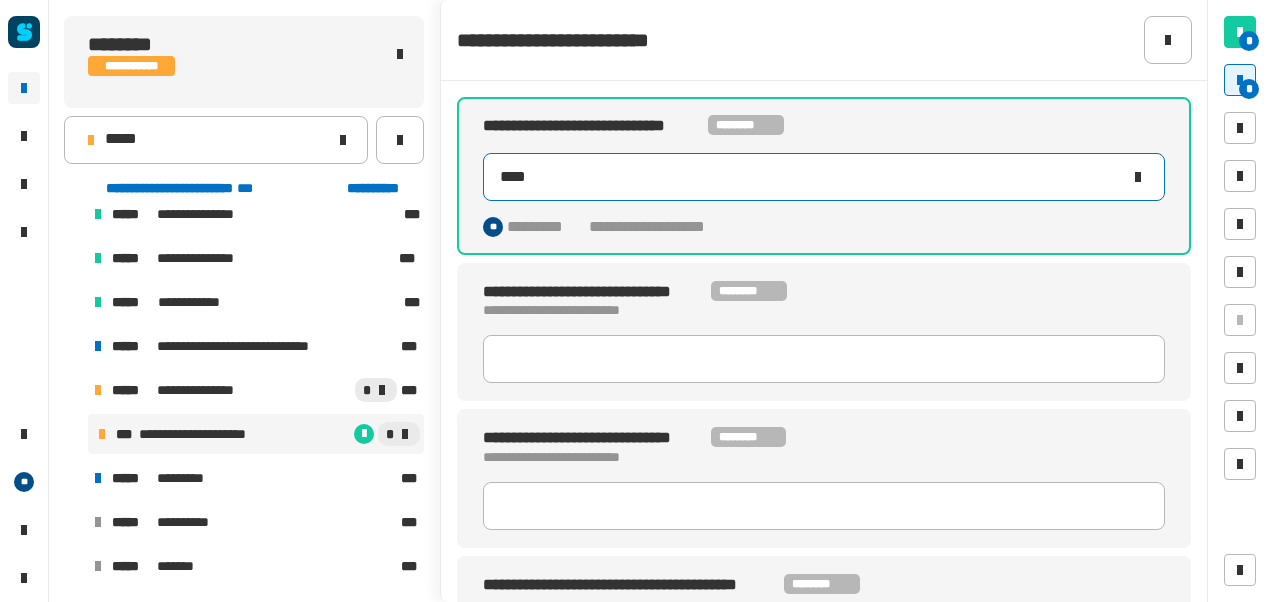 type on "*****" 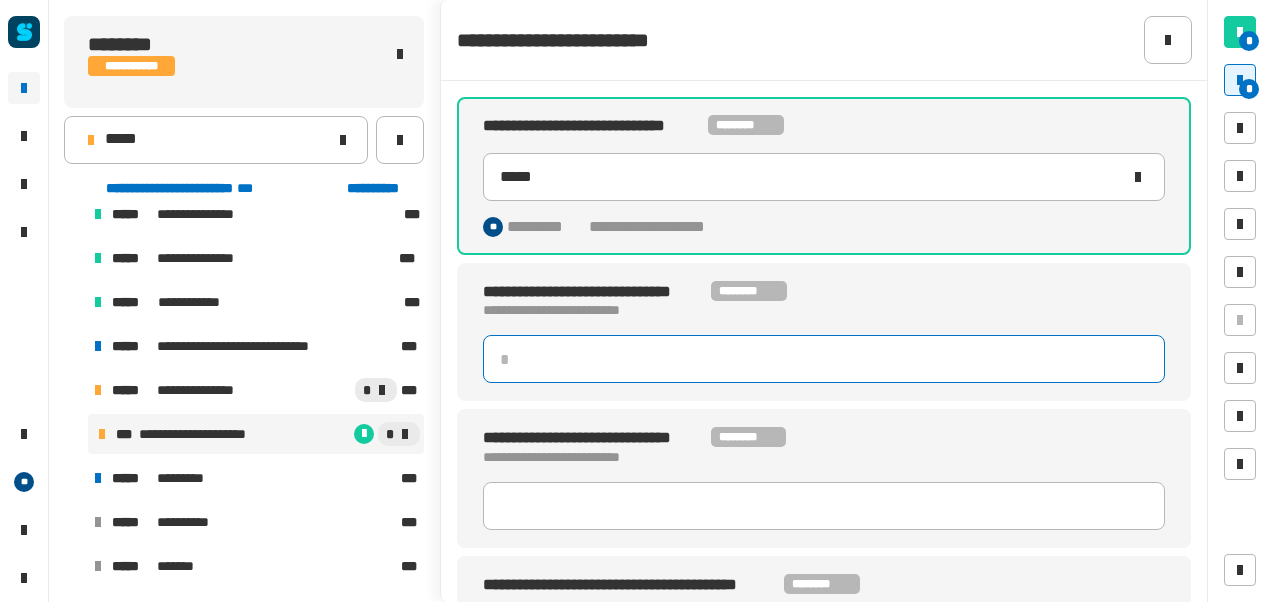 click 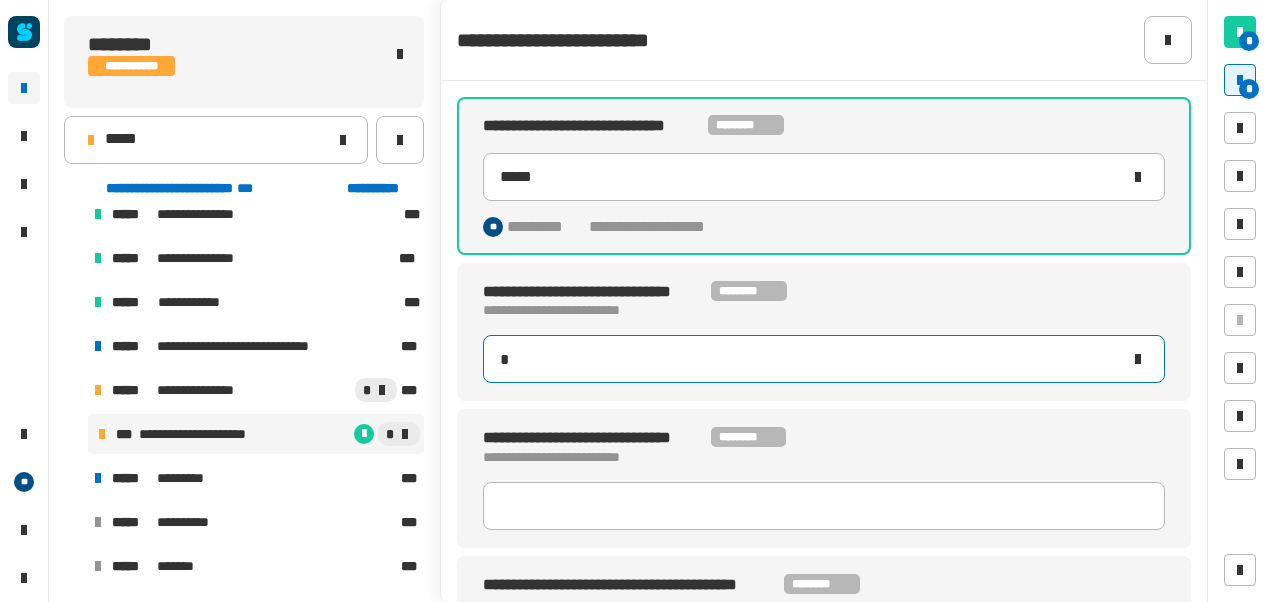 type on "***" 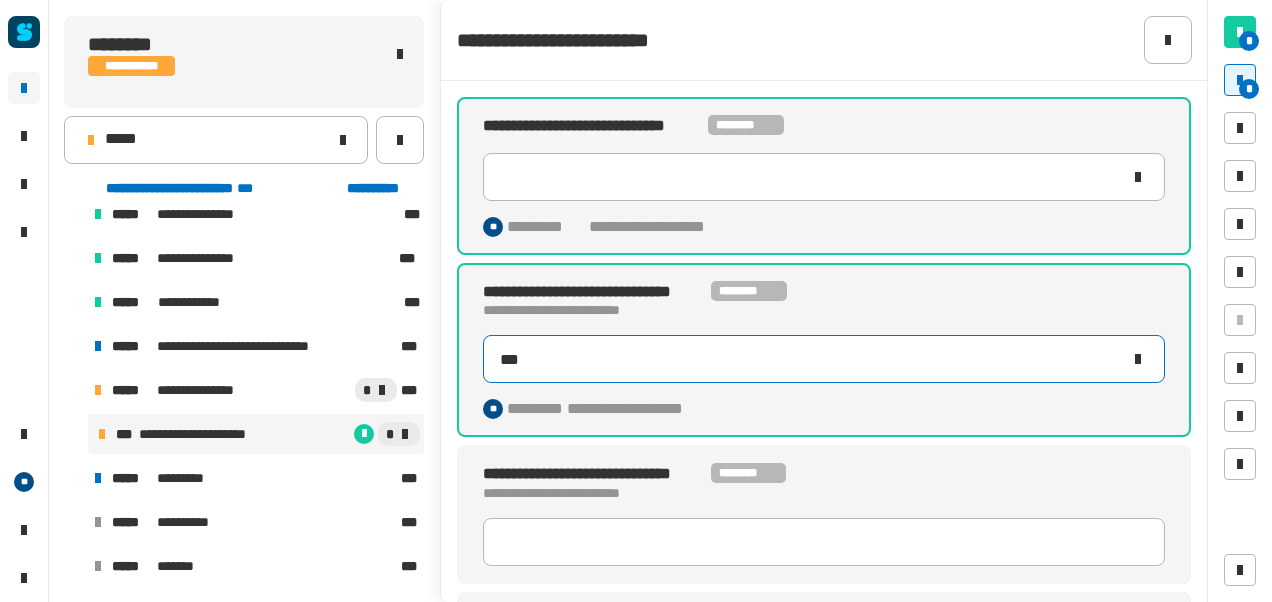 type on "****" 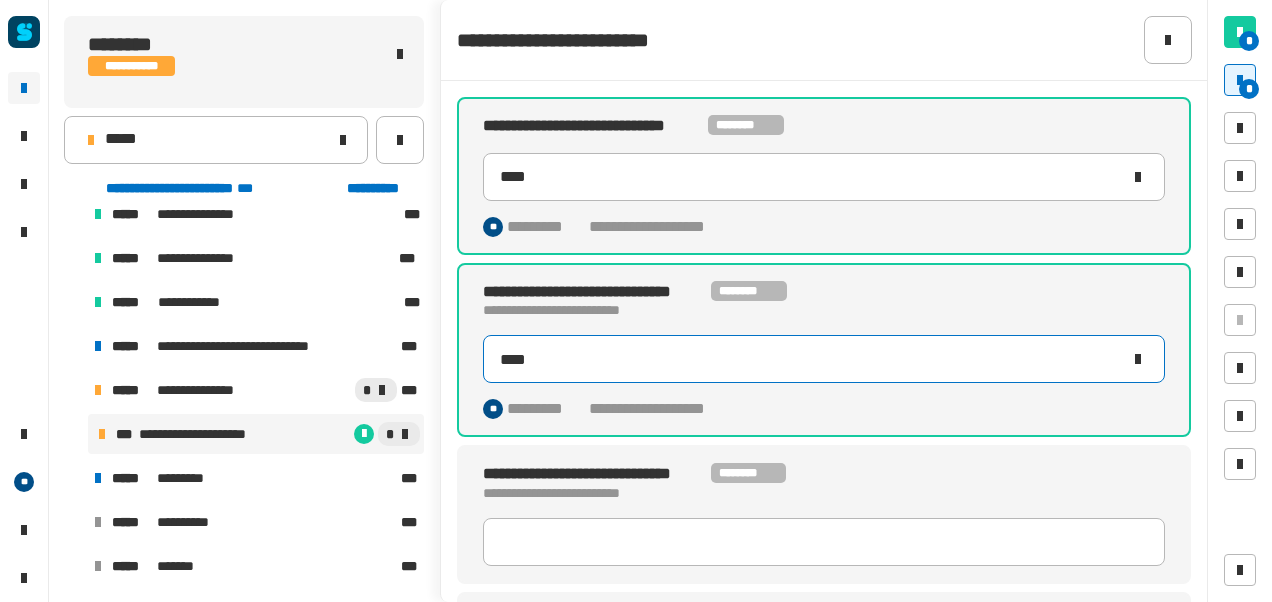 type on "*****" 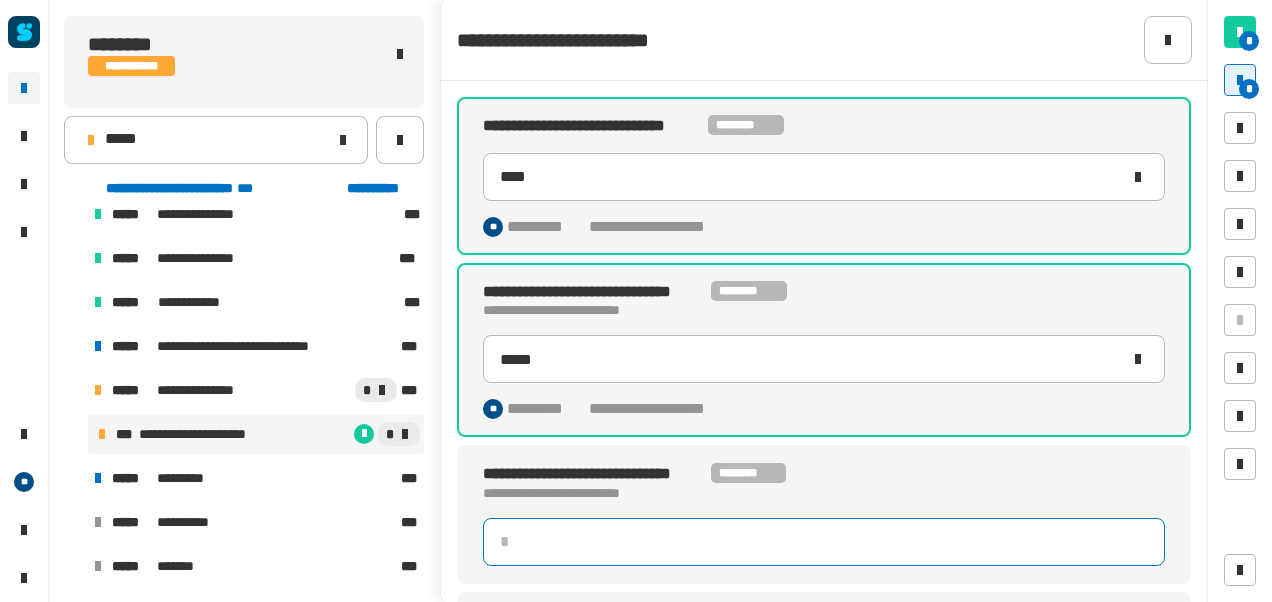 click 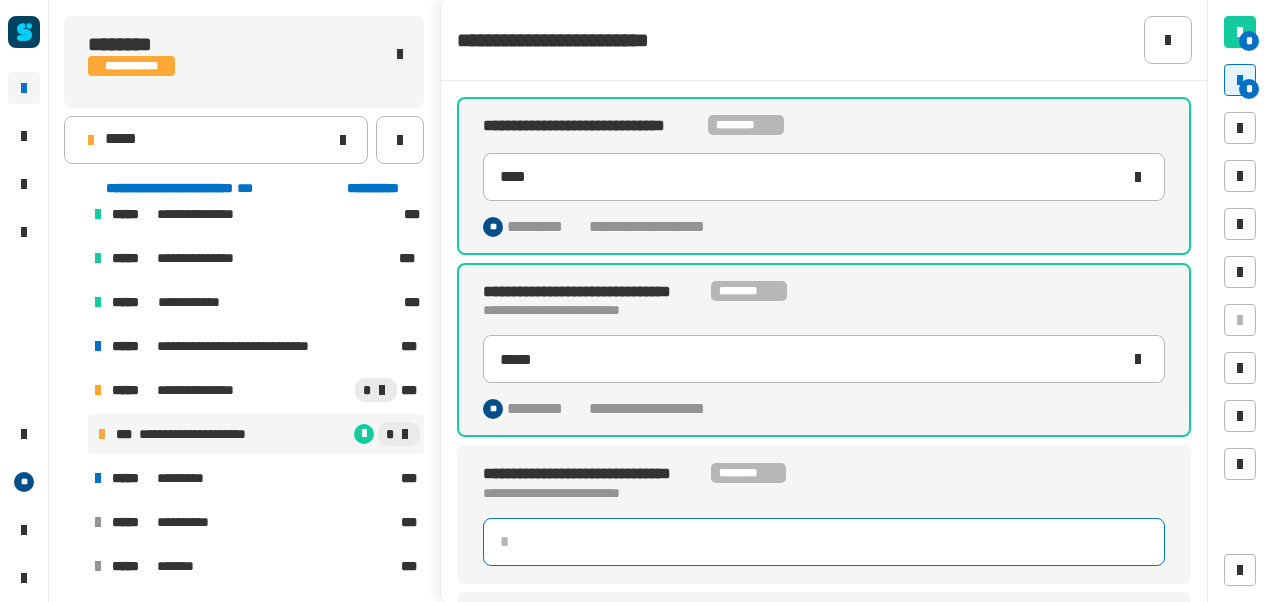 click 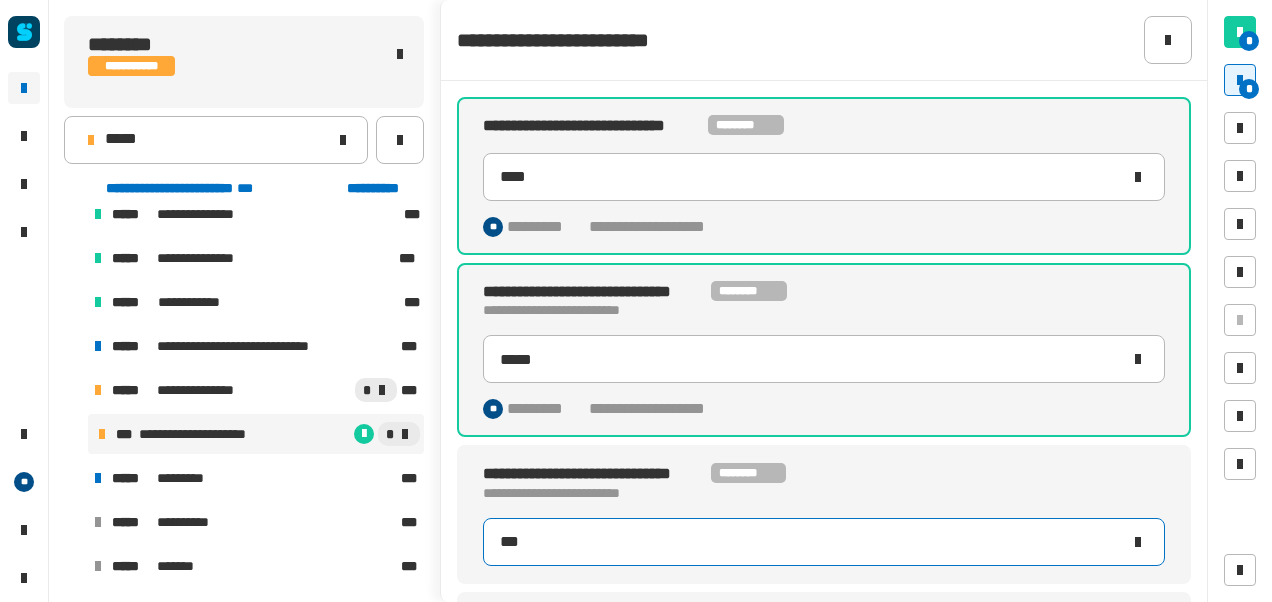 type on "****" 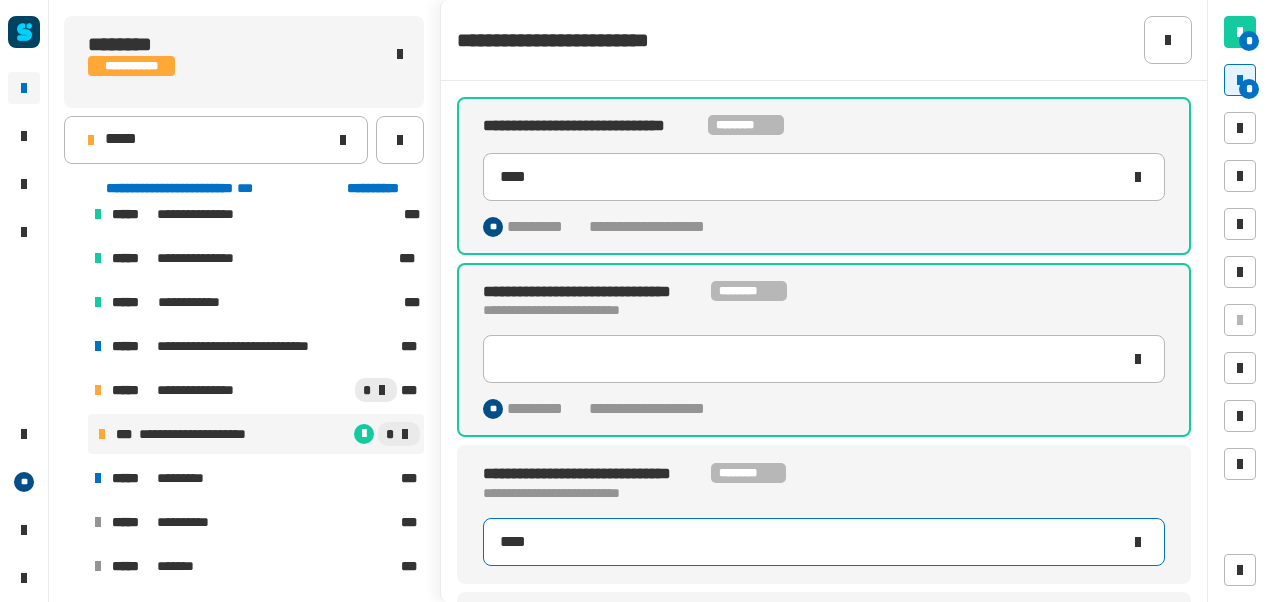type on "****" 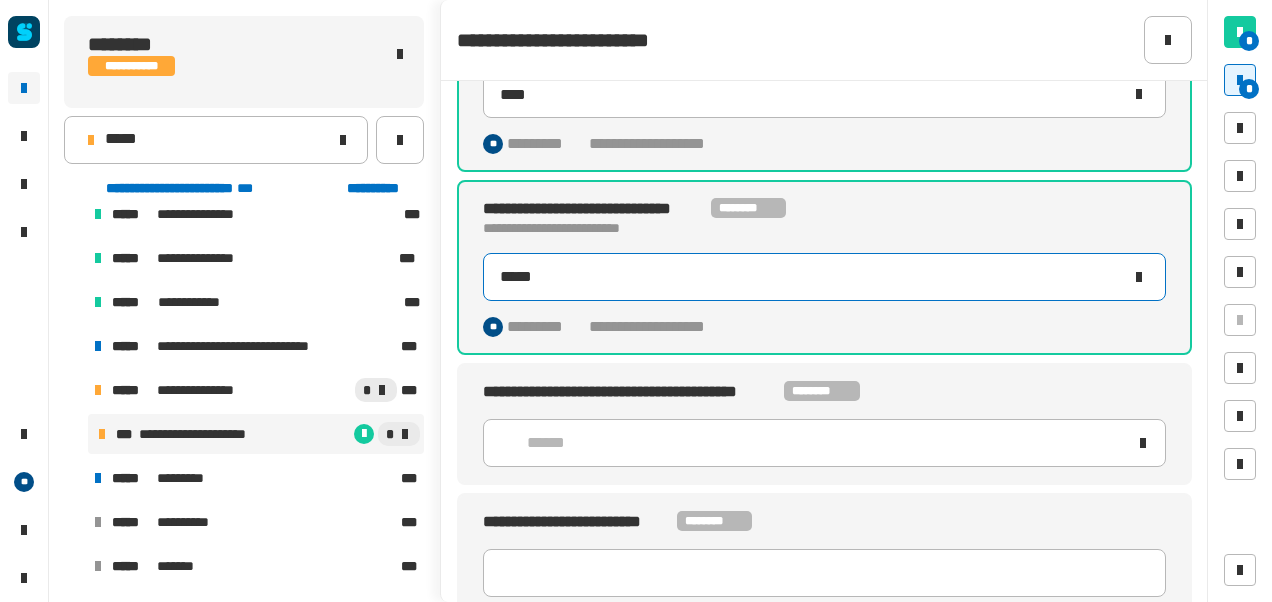 scroll, scrollTop: 268, scrollLeft: 0, axis: vertical 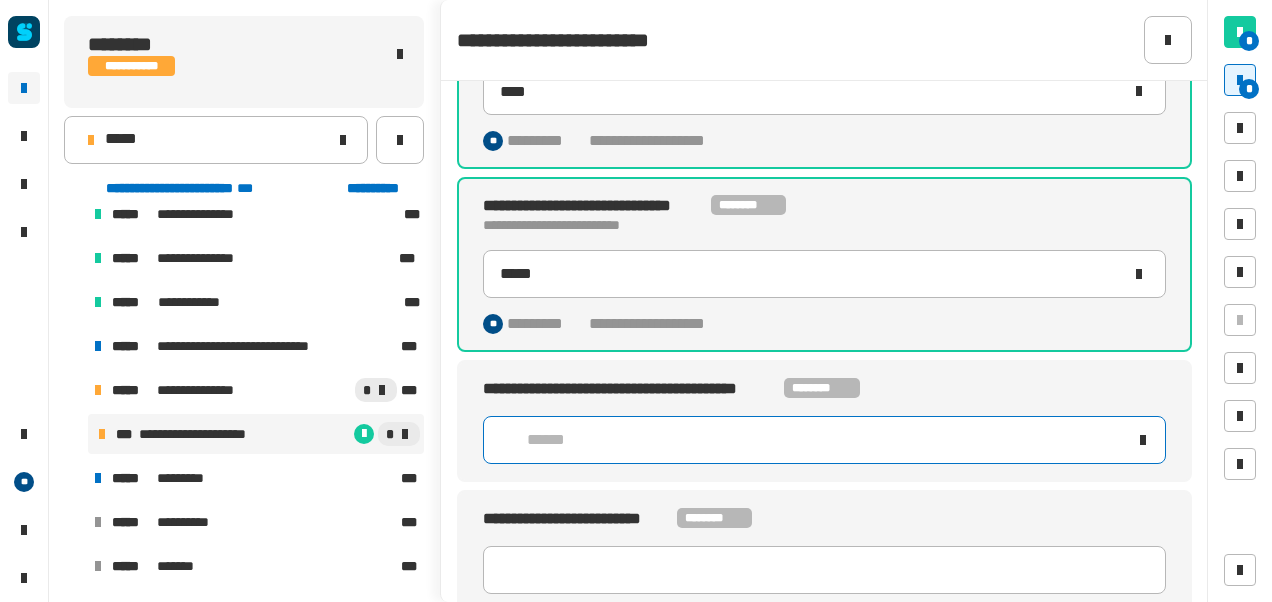 click on "******" 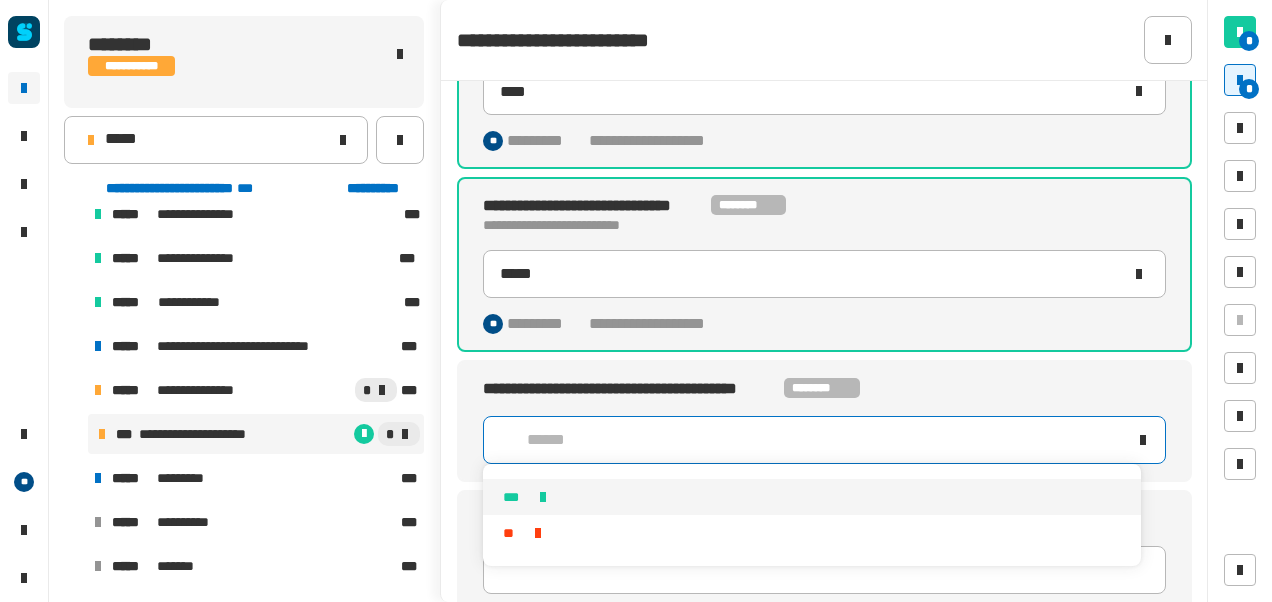 click on "***" at bounding box center [812, 497] 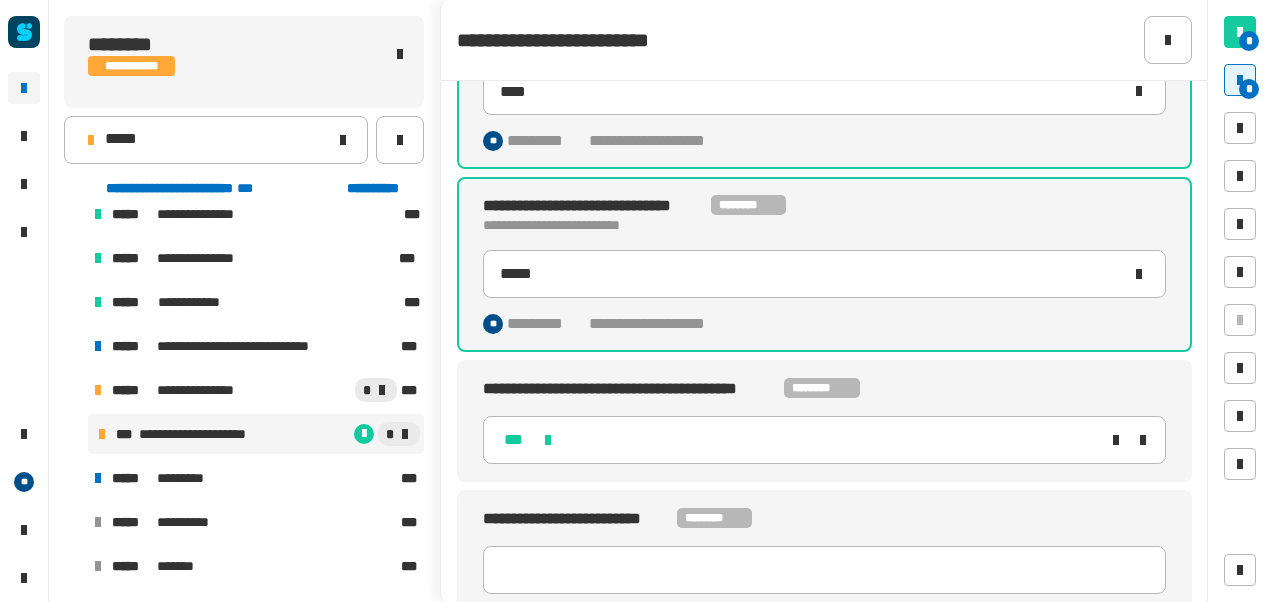 type on "*****" 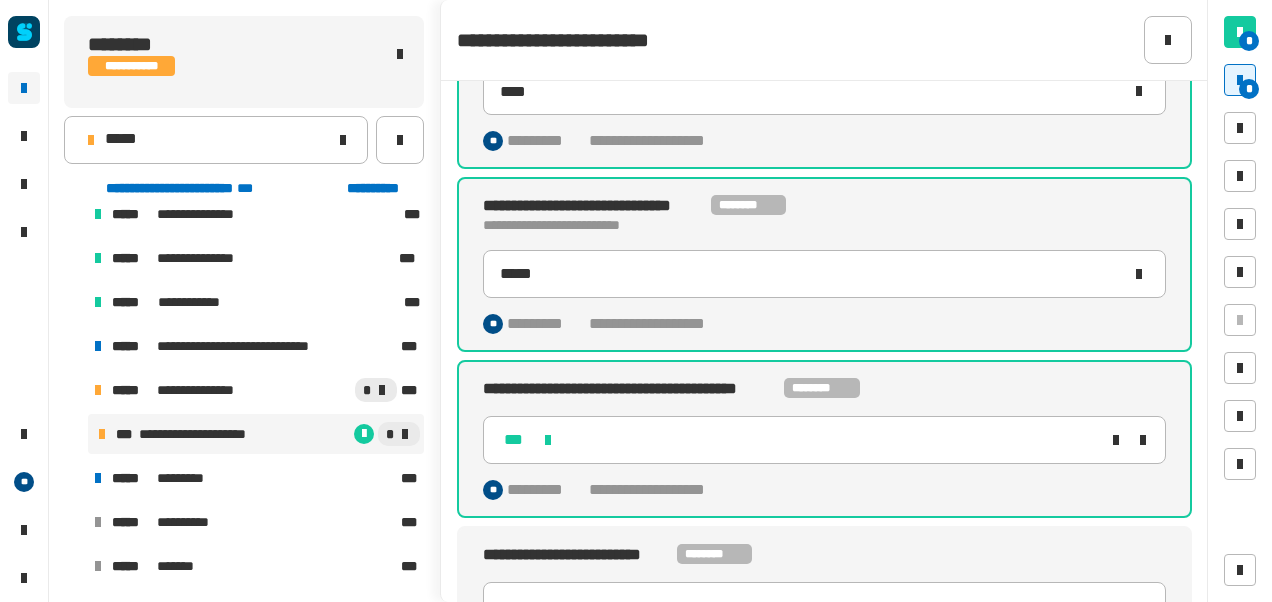 scroll, scrollTop: 314, scrollLeft: 0, axis: vertical 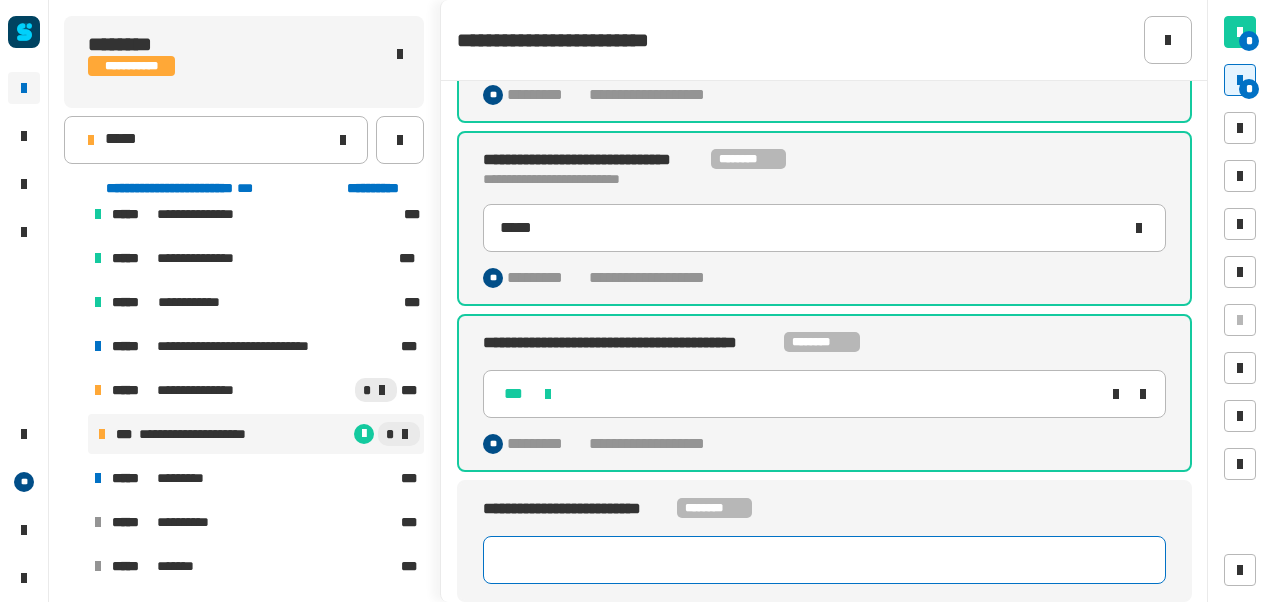 click 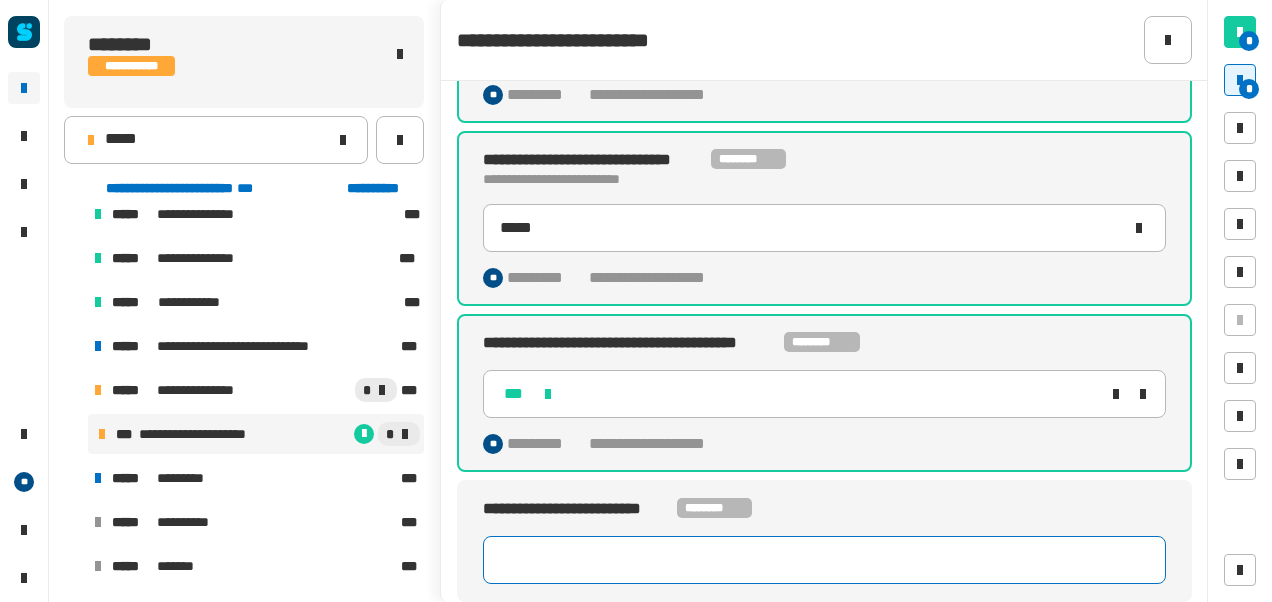 click 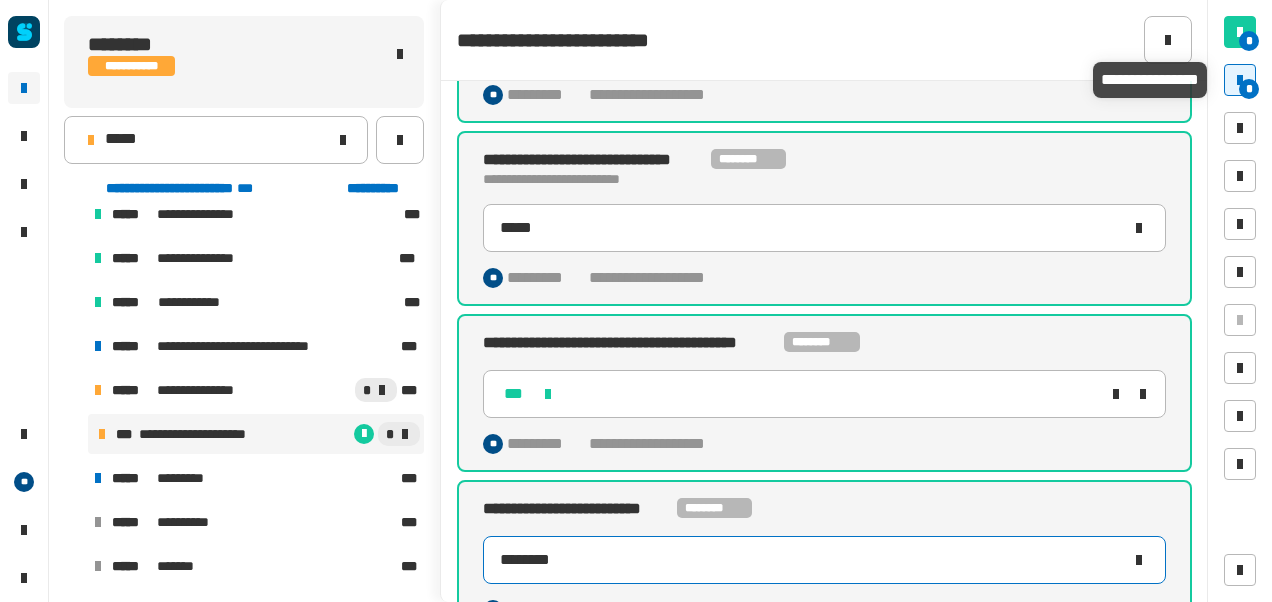 type on "********" 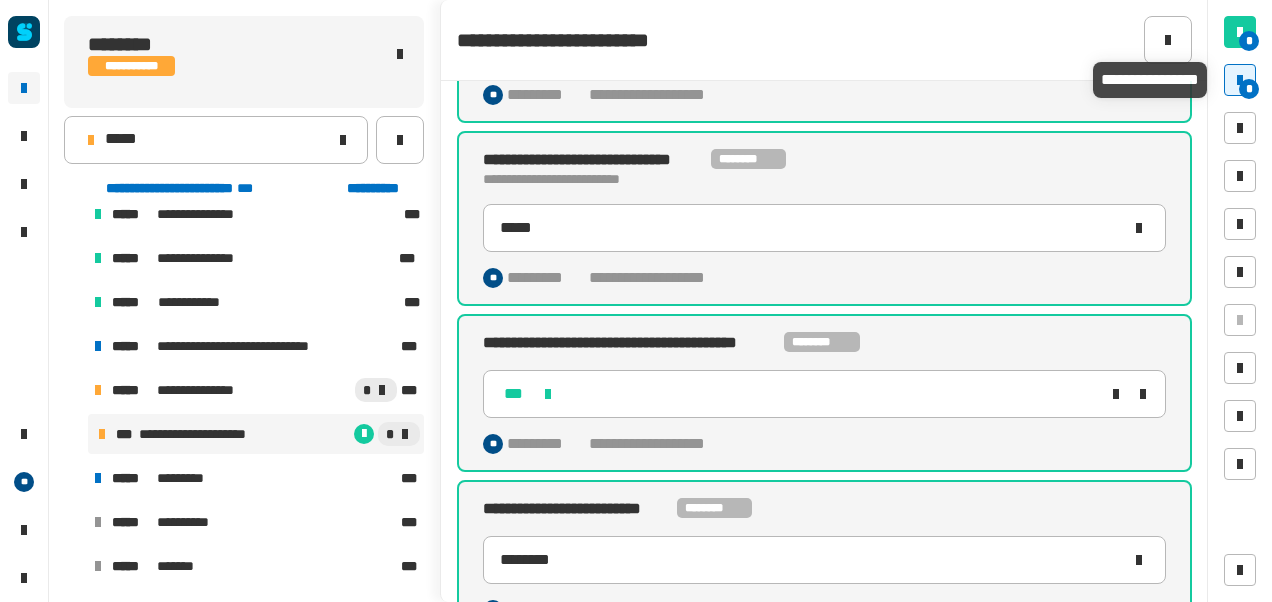 click on "*" at bounding box center [1249, 89] 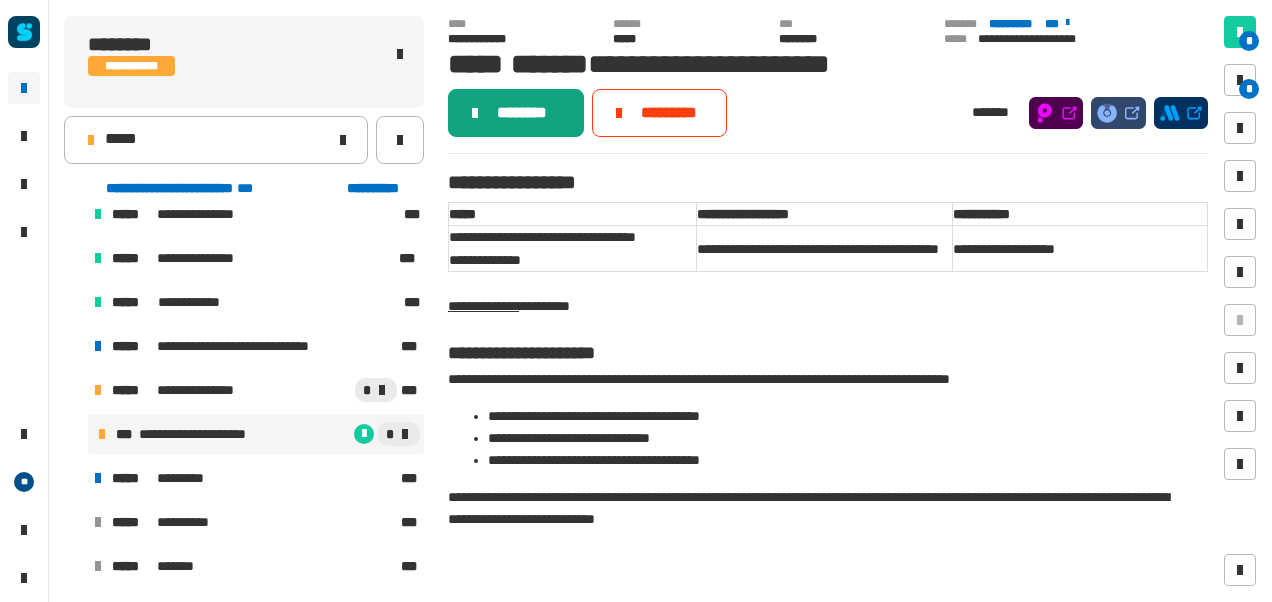 click on "********" 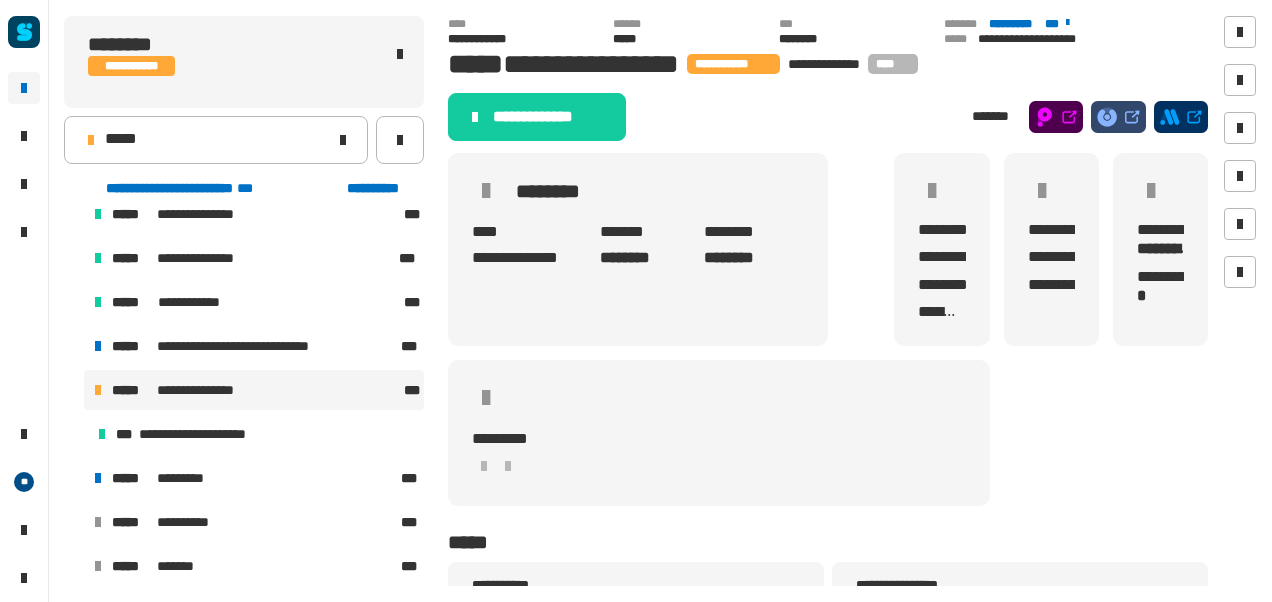 click on "**********" 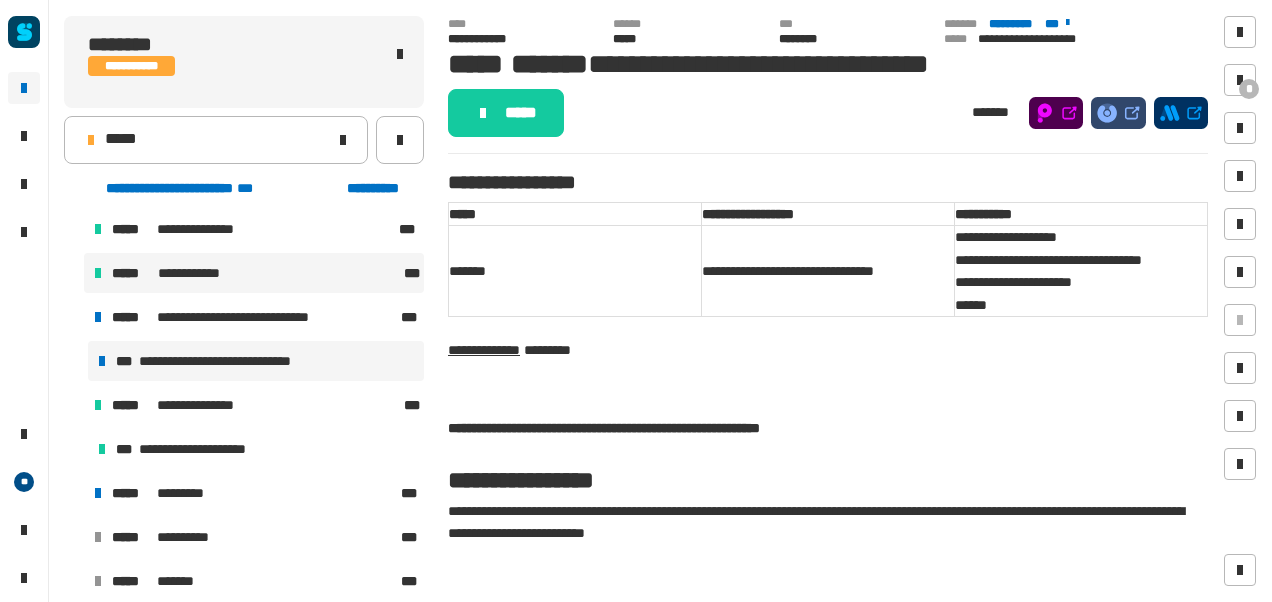 scroll, scrollTop: 106, scrollLeft: 0, axis: vertical 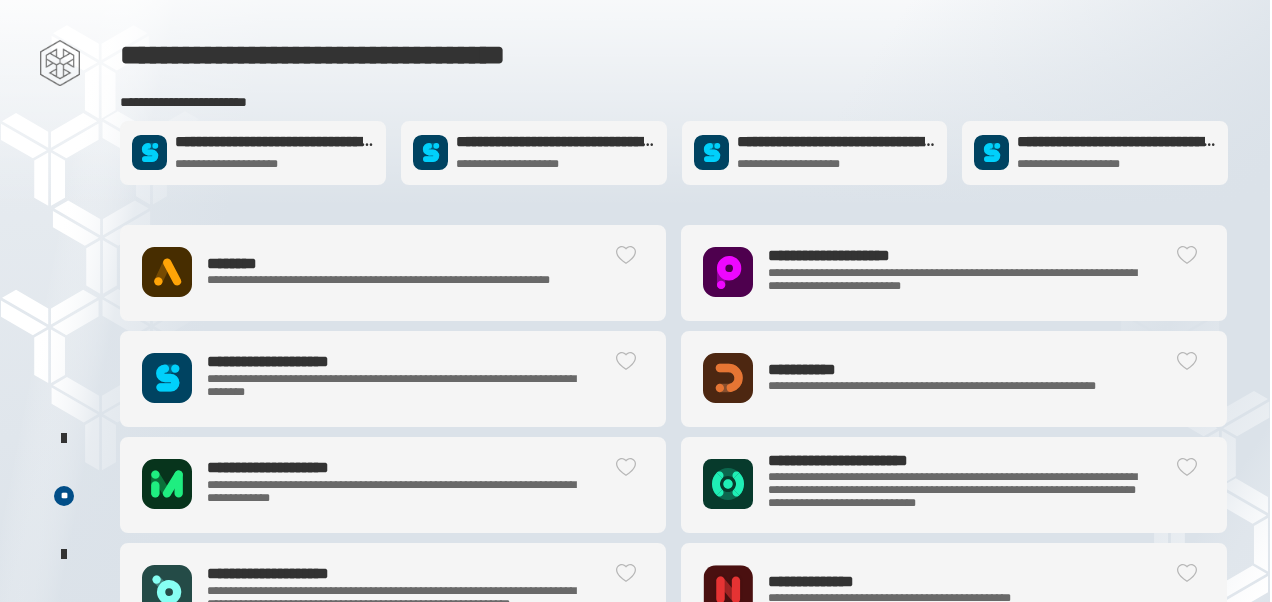 click on "**********" 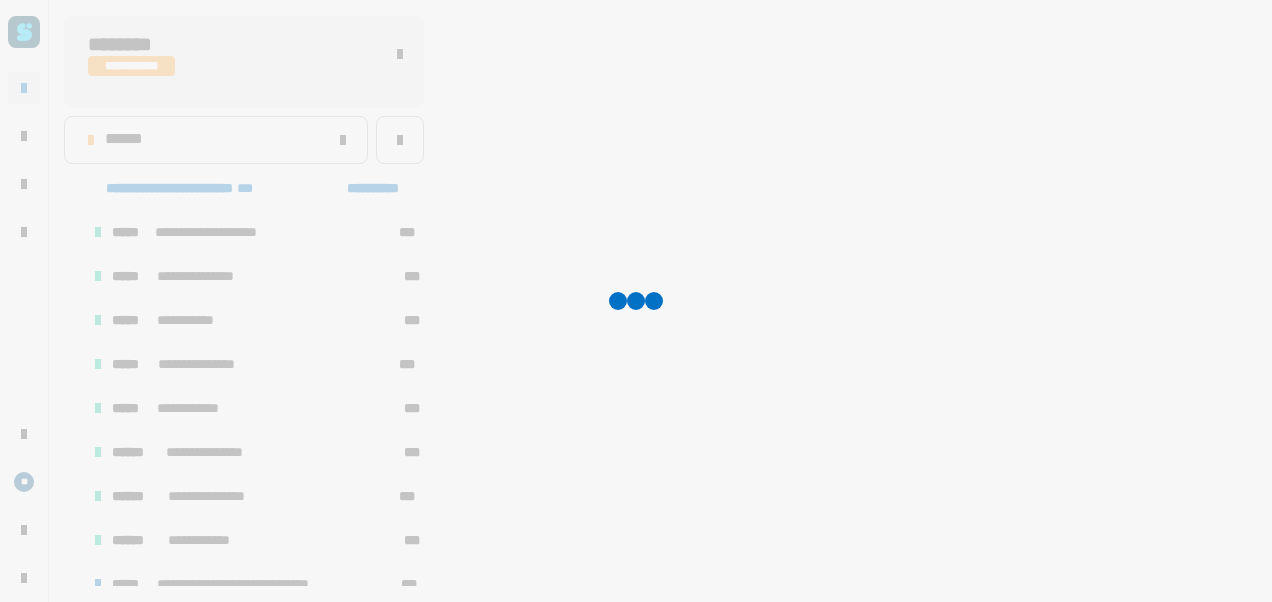 scroll, scrollTop: 209, scrollLeft: 0, axis: vertical 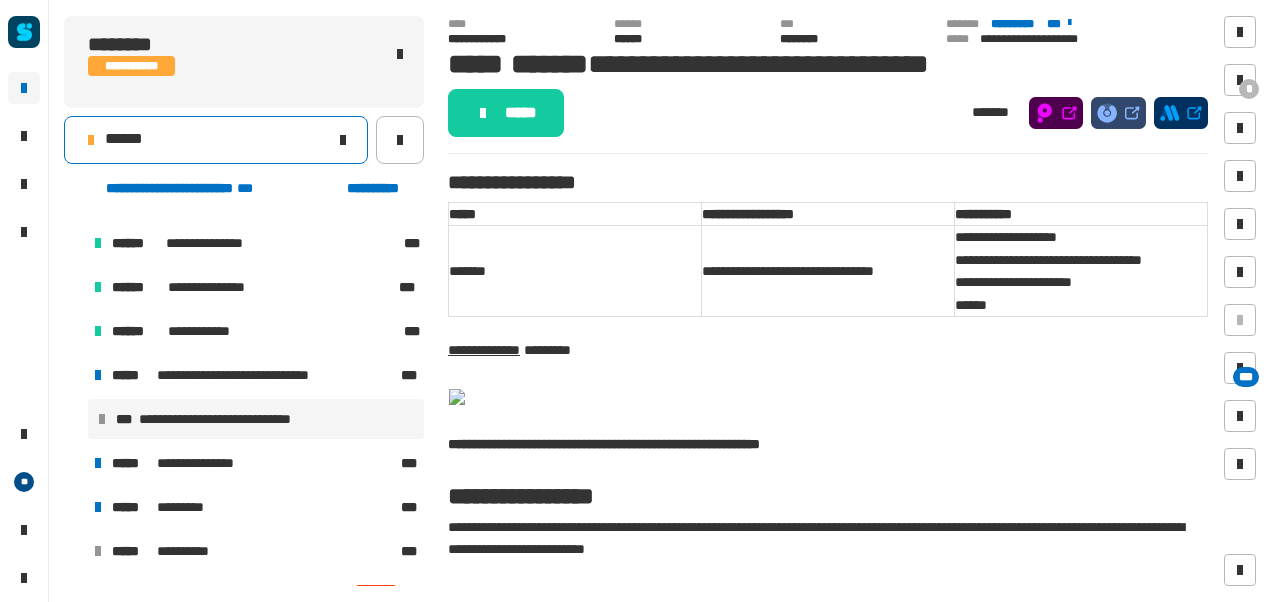 click on "******" 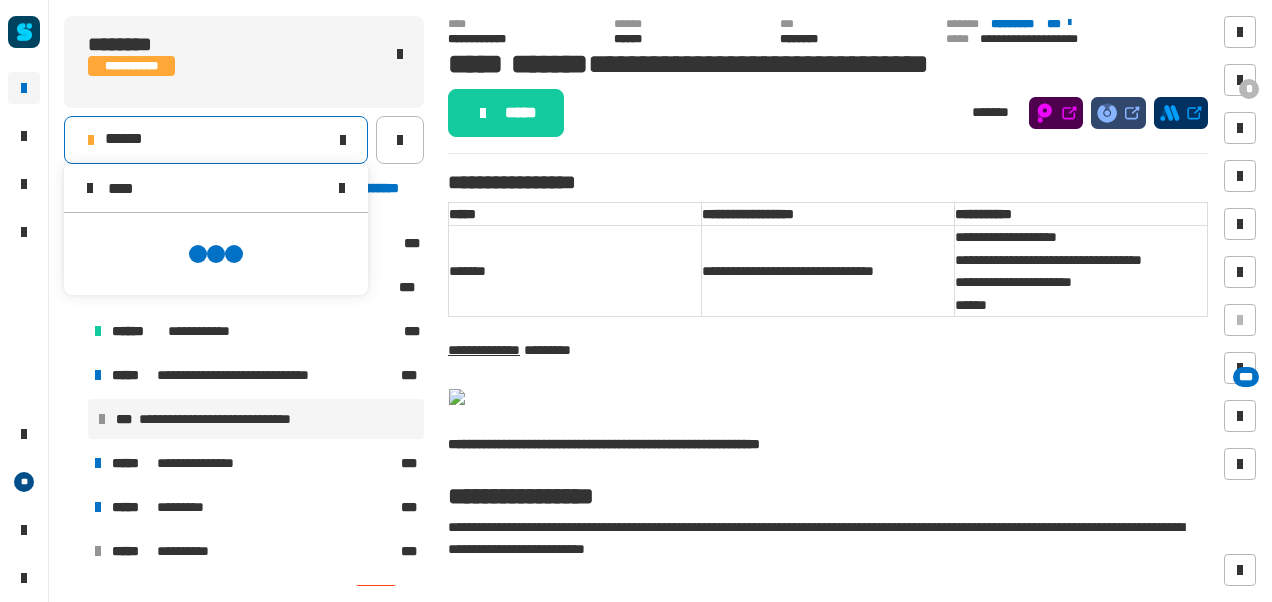 scroll, scrollTop: 0, scrollLeft: 0, axis: both 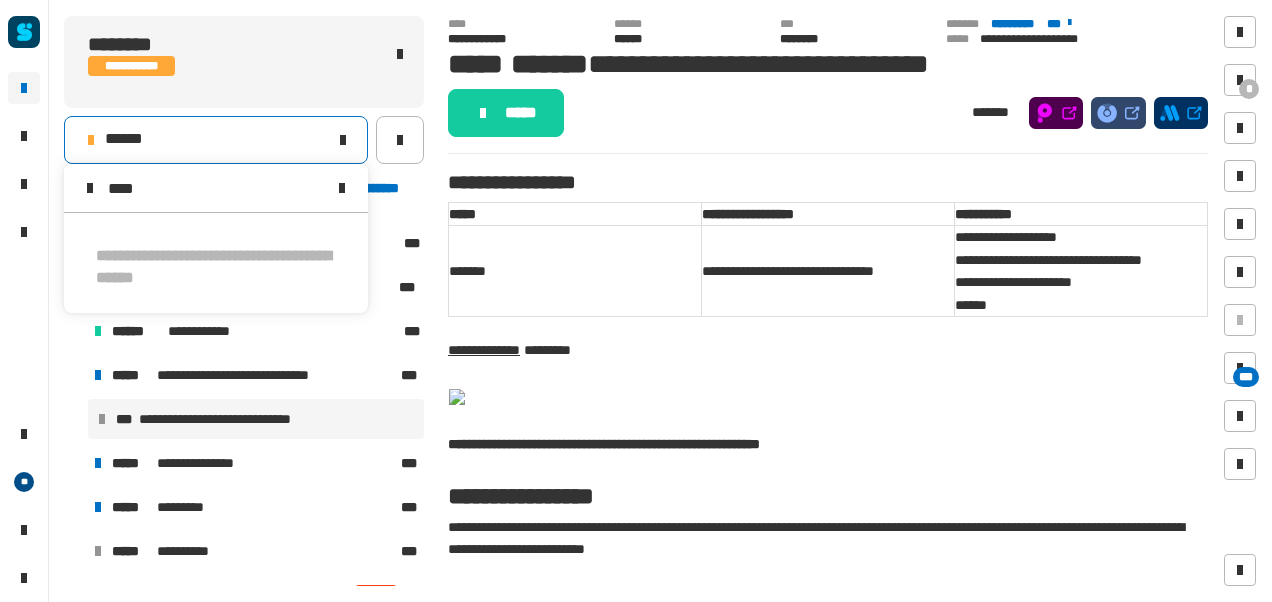 type on "****" 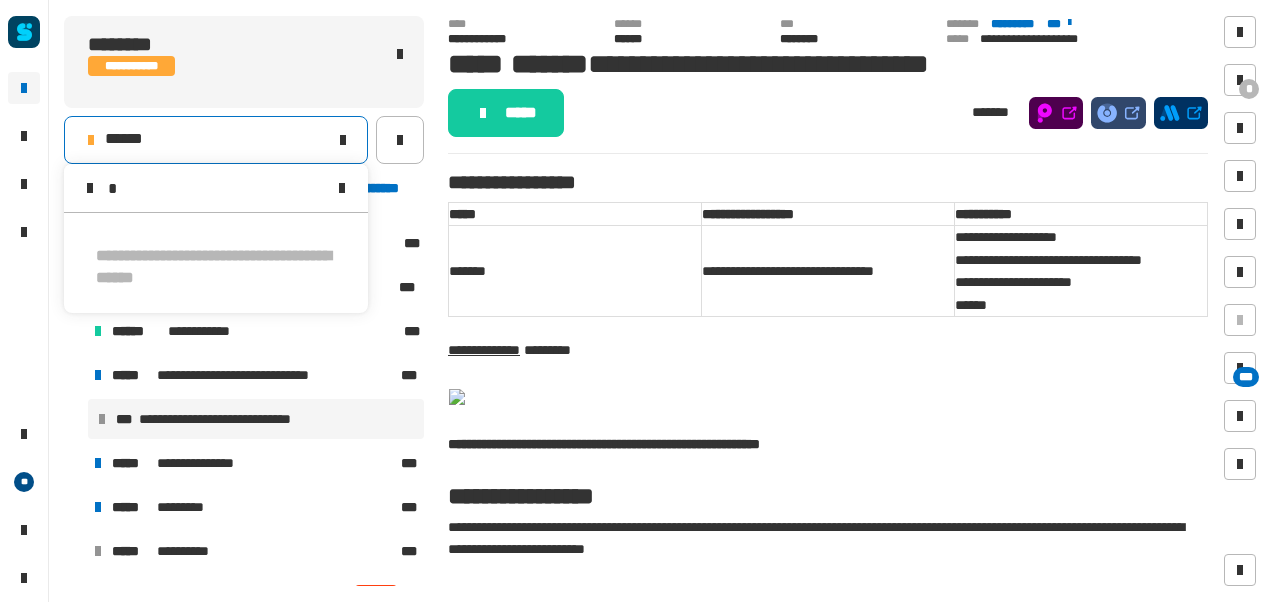 type 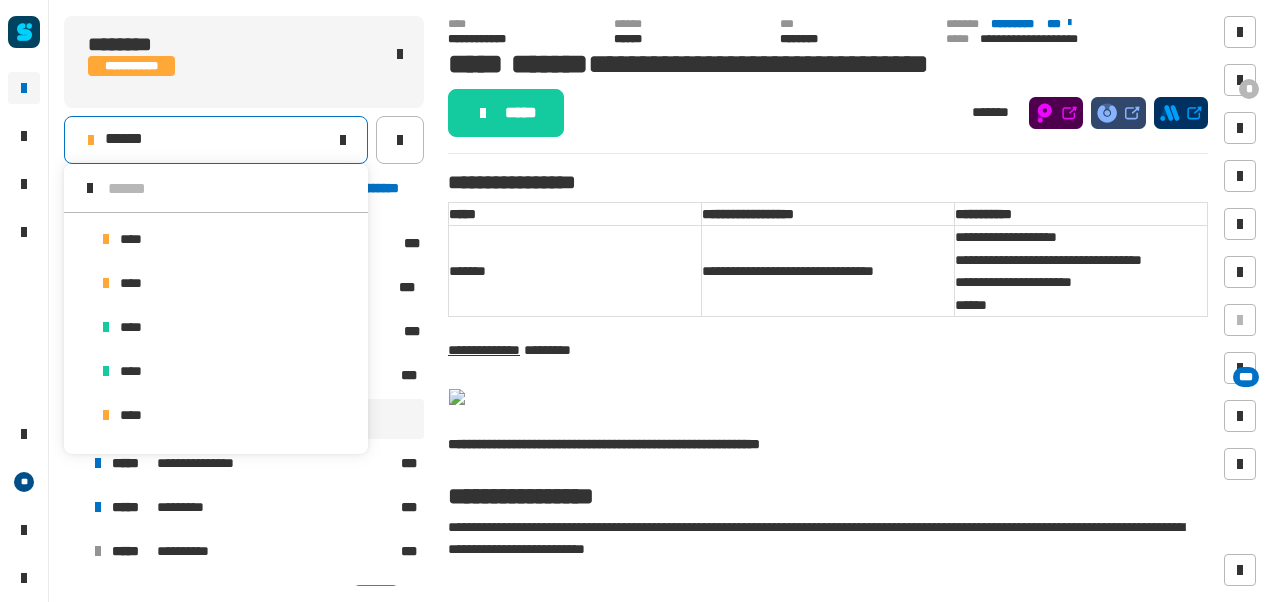 scroll, scrollTop: 13, scrollLeft: 0, axis: vertical 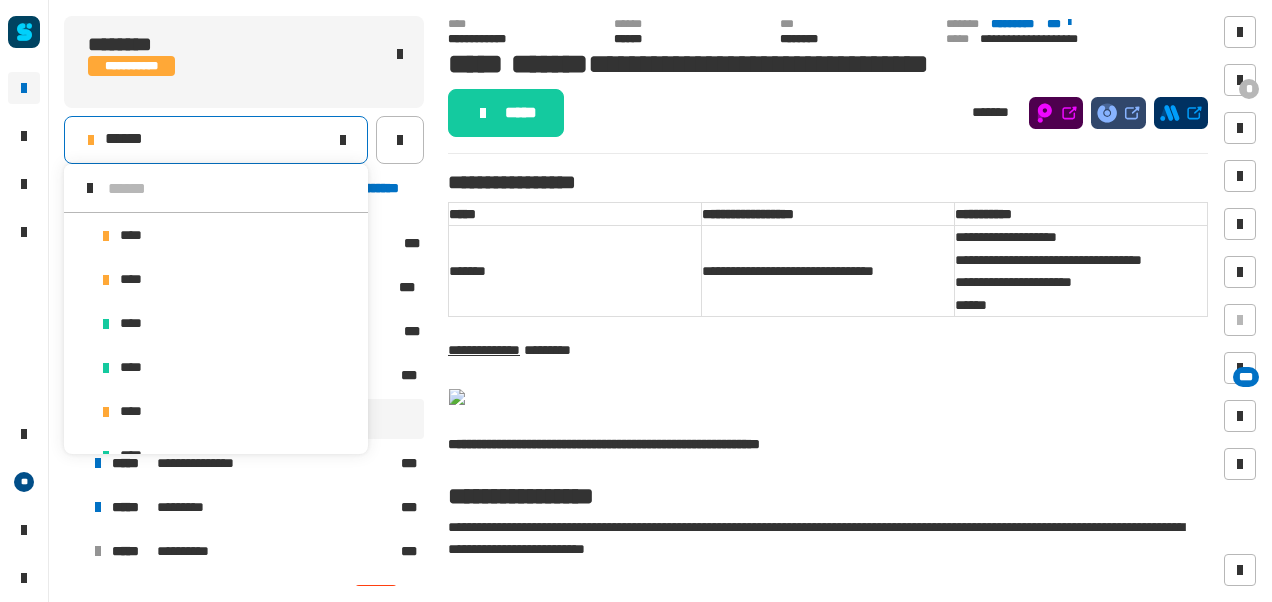 click on "******" 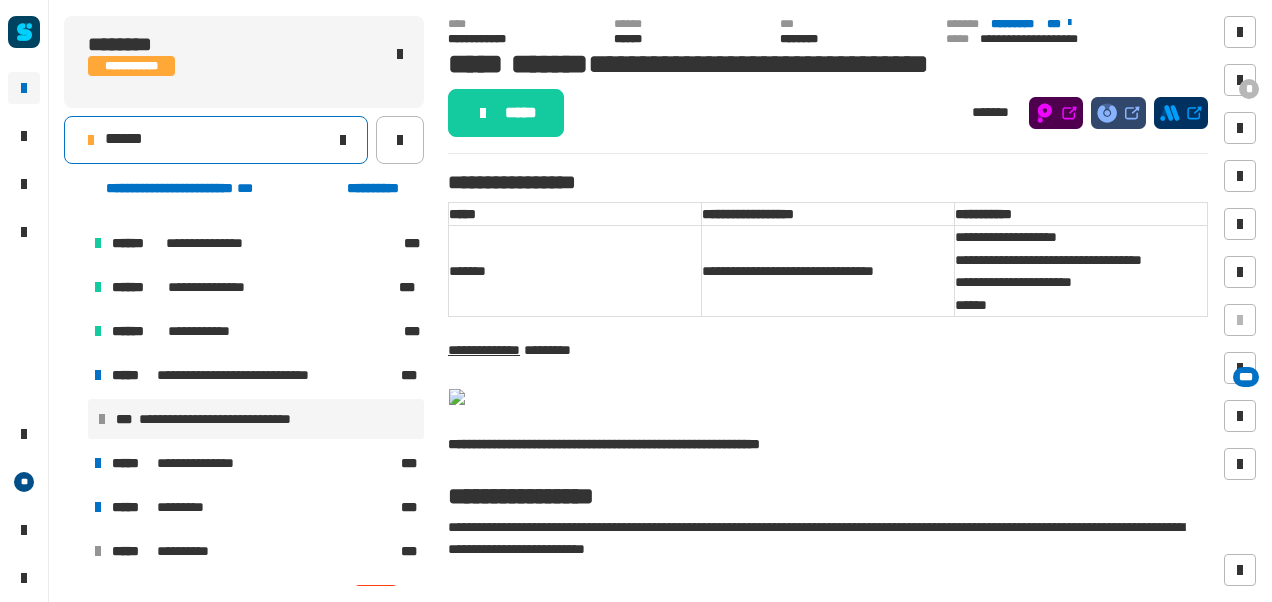 click on "******" 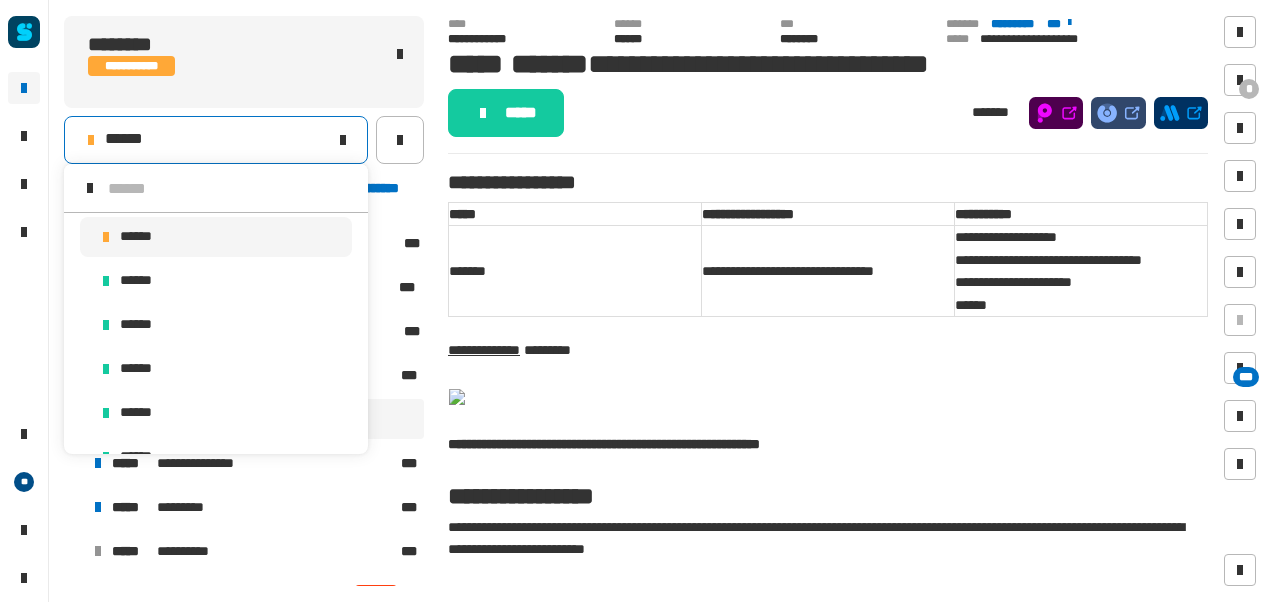 scroll, scrollTop: 1138, scrollLeft: 0, axis: vertical 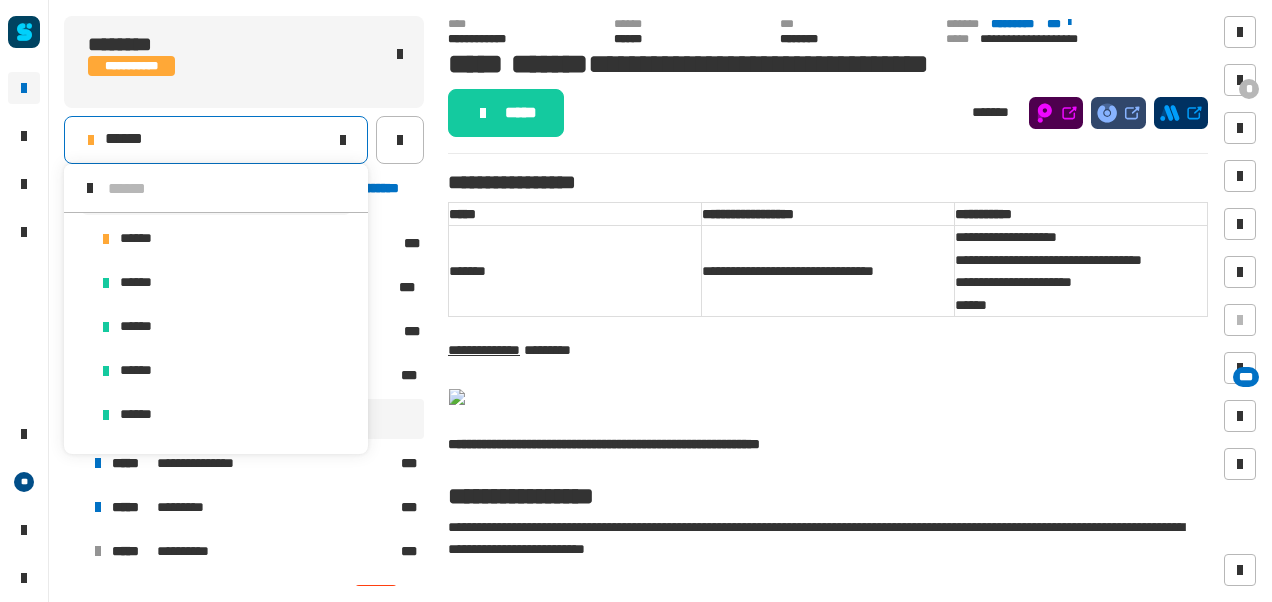 click at bounding box center (230, 188) 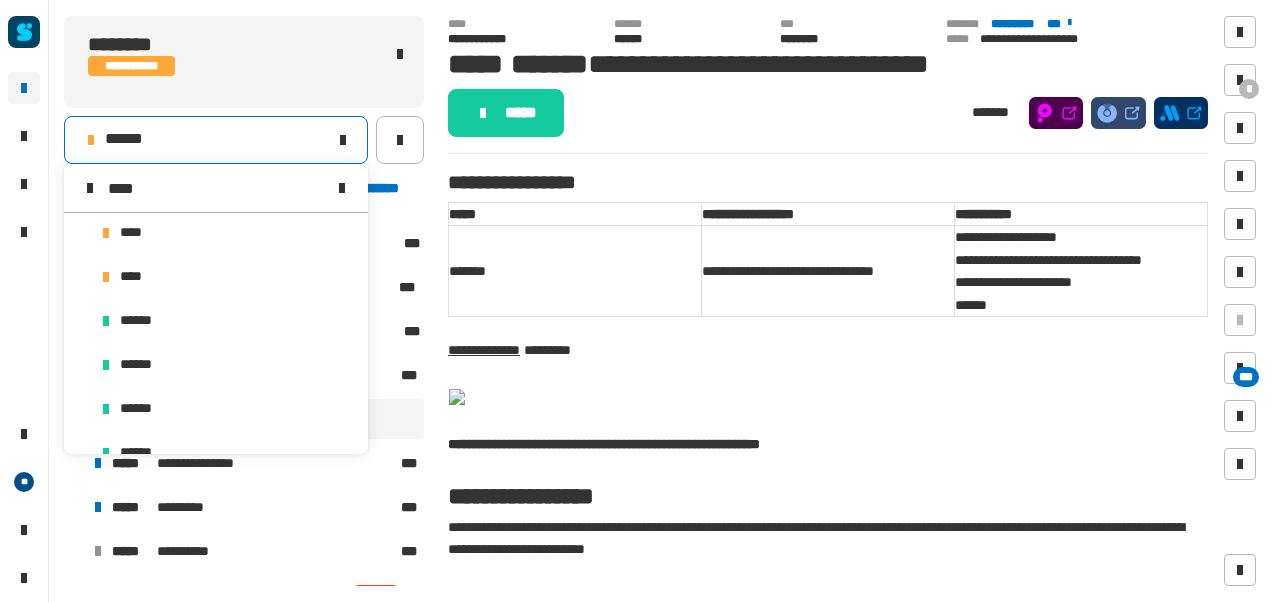 scroll, scrollTop: 0, scrollLeft: 0, axis: both 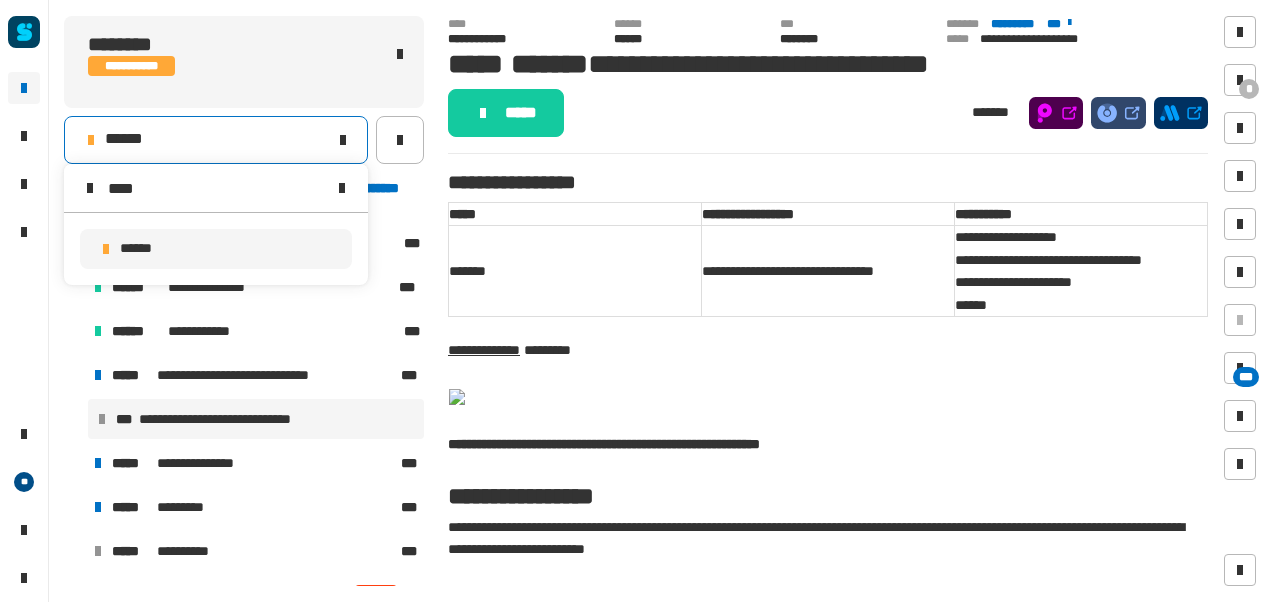 type on "****" 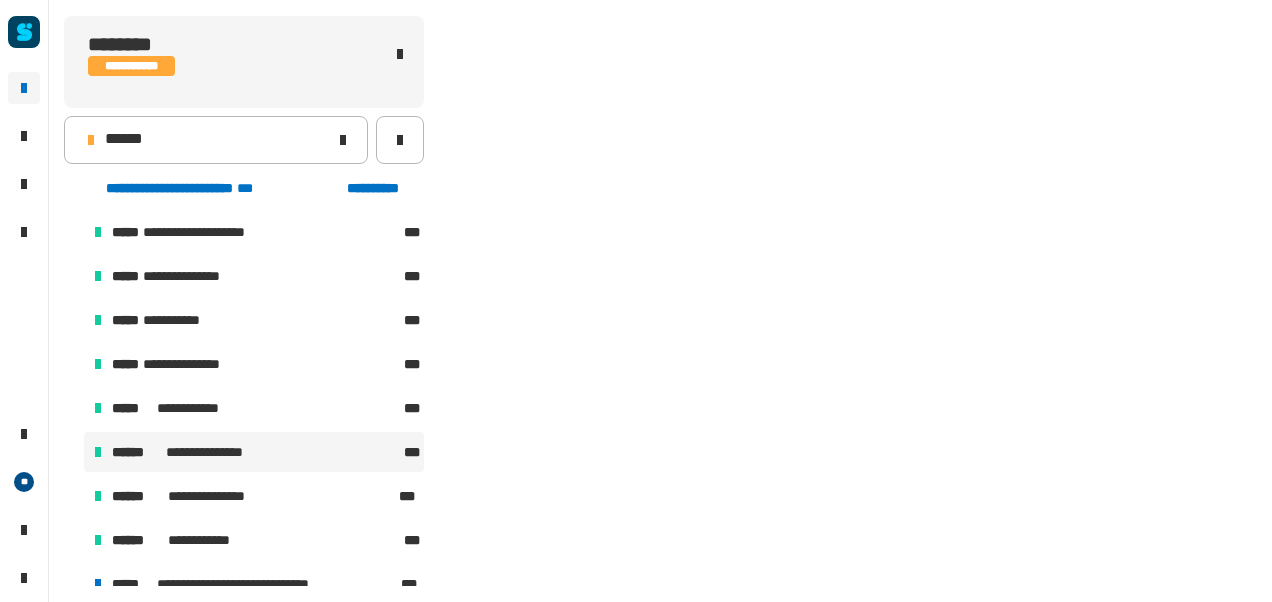 scroll, scrollTop: 209, scrollLeft: 0, axis: vertical 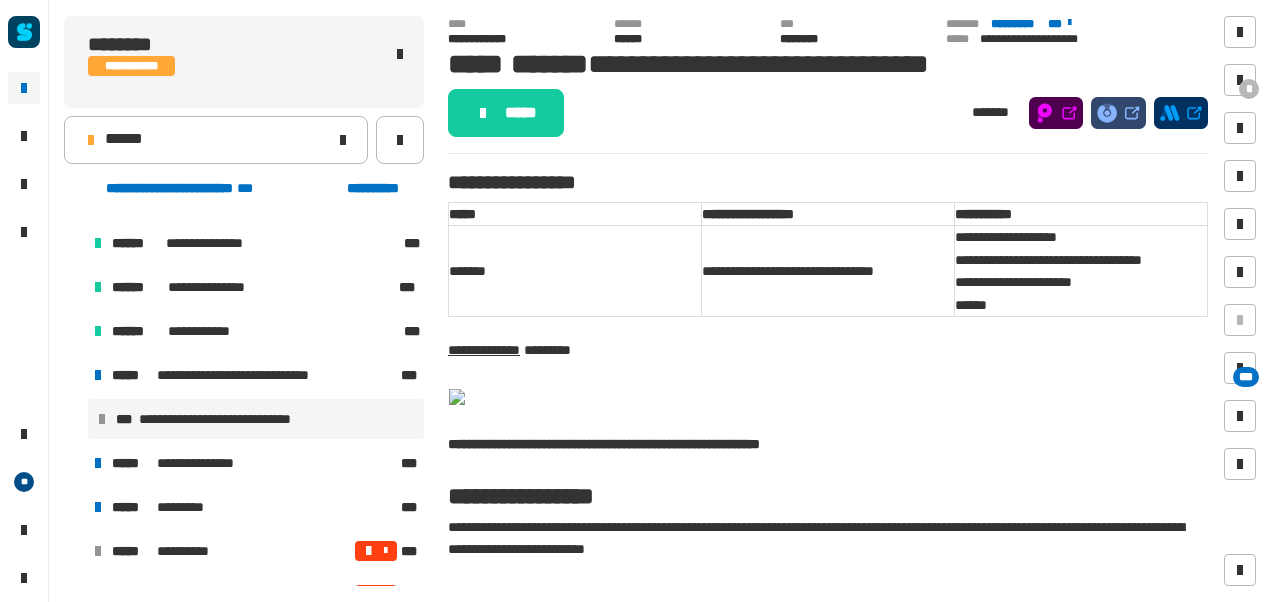 click on "**********" 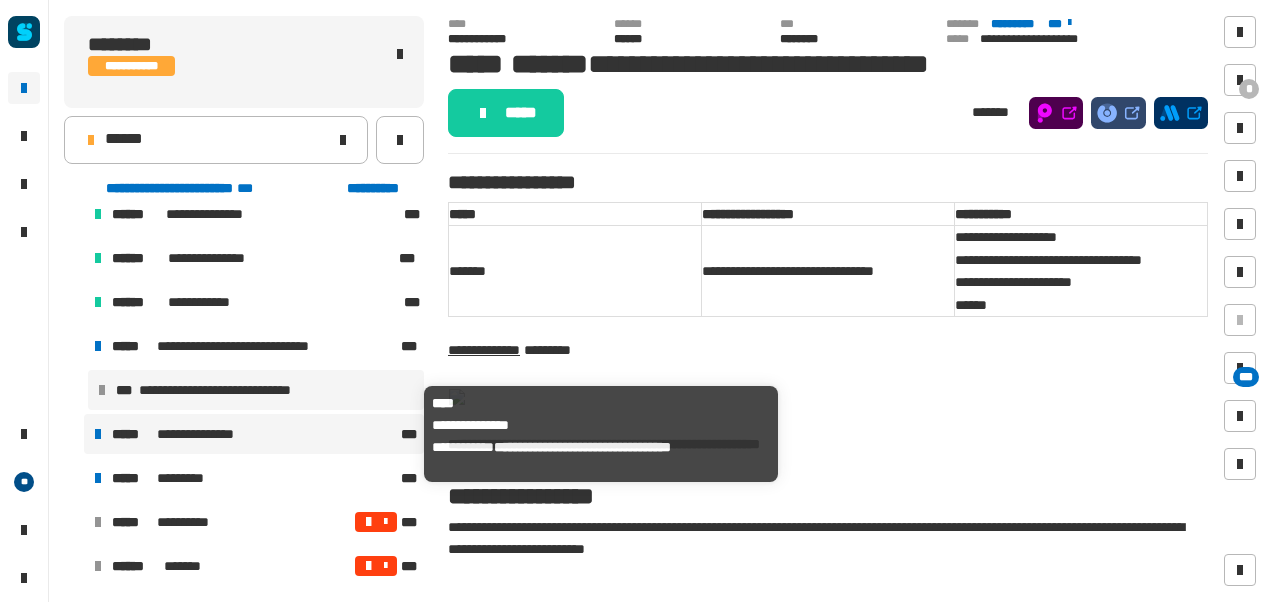 click on "**********" at bounding box center (254, 434) 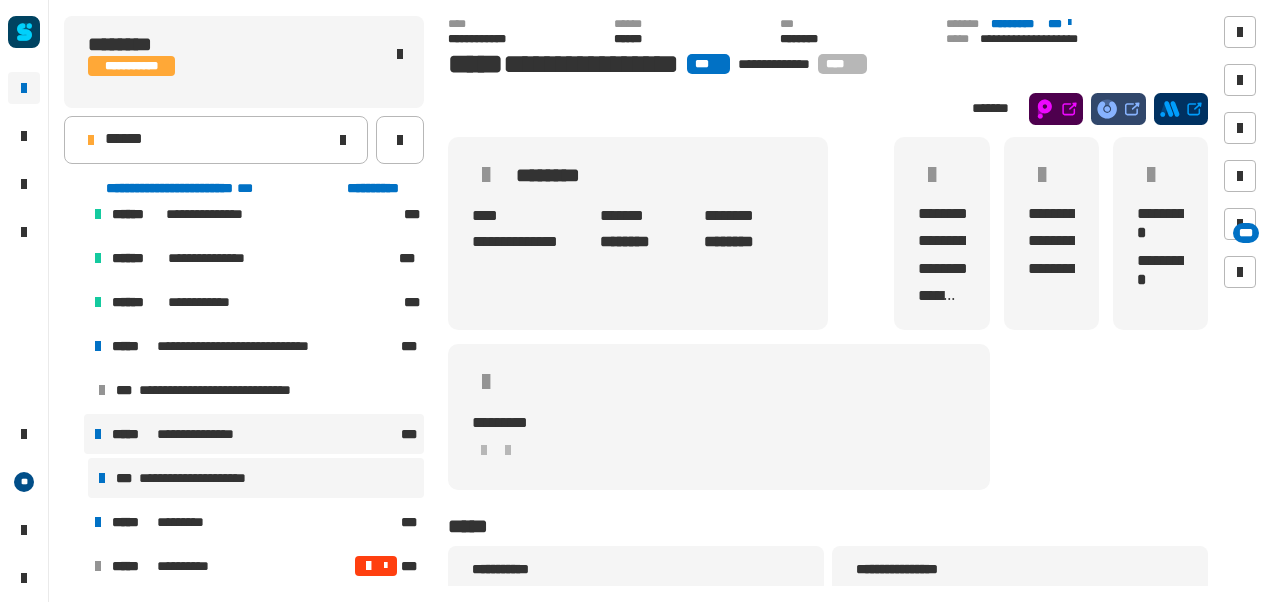 click on "**********" at bounding box center [217, 478] 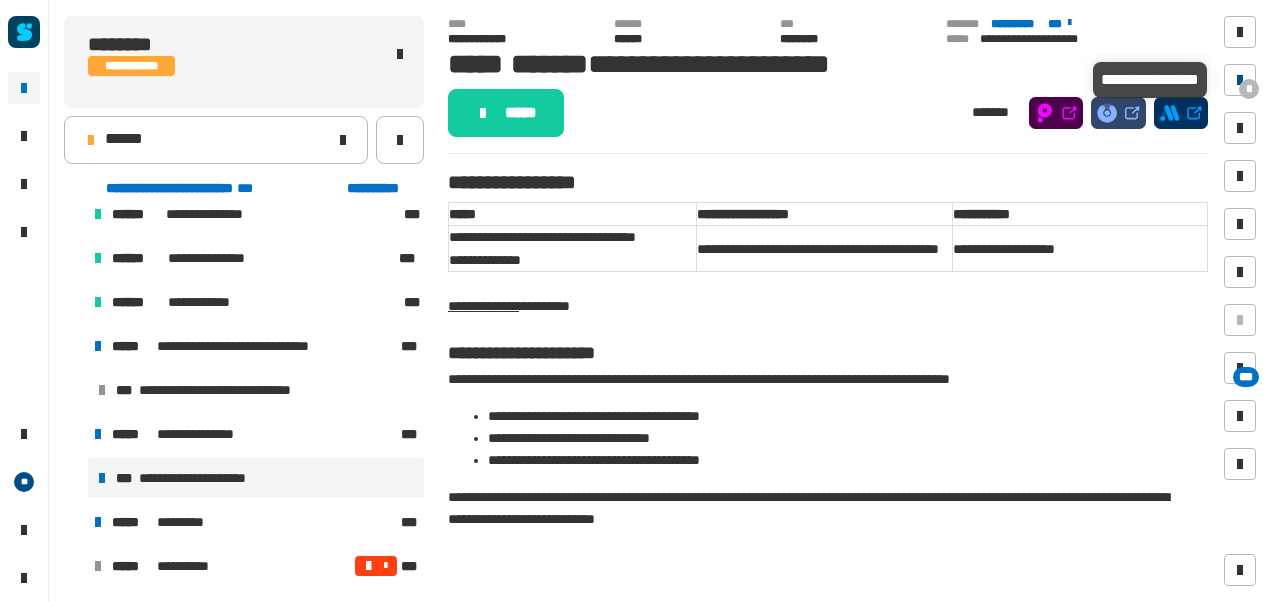 click on "*" at bounding box center (1249, 89) 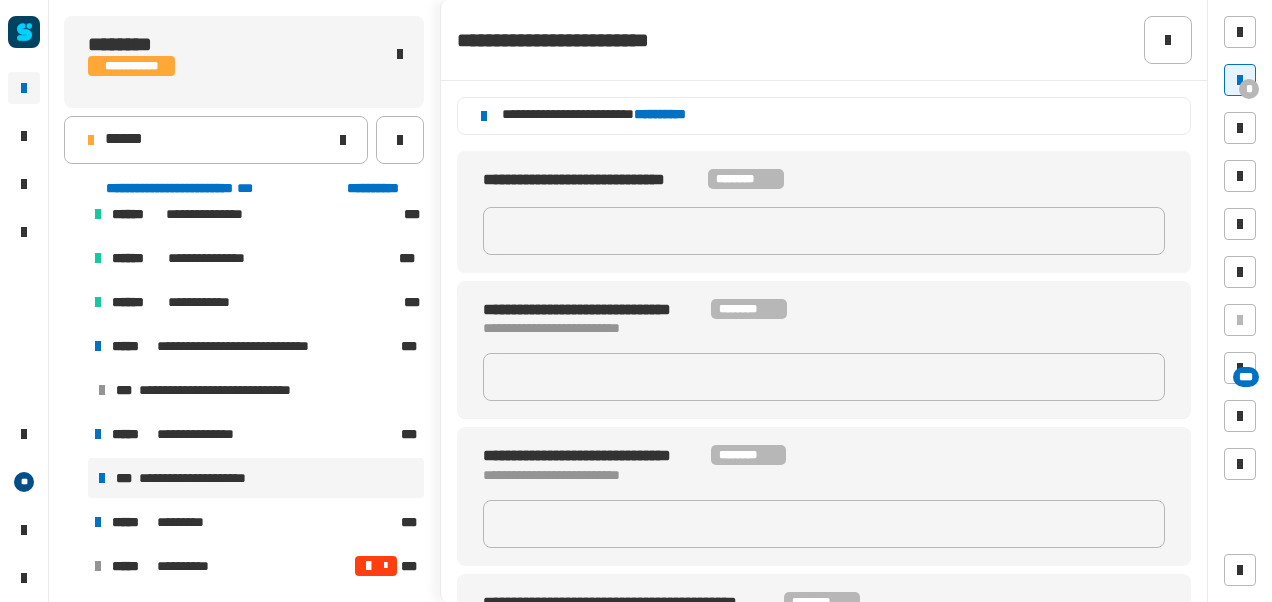 click 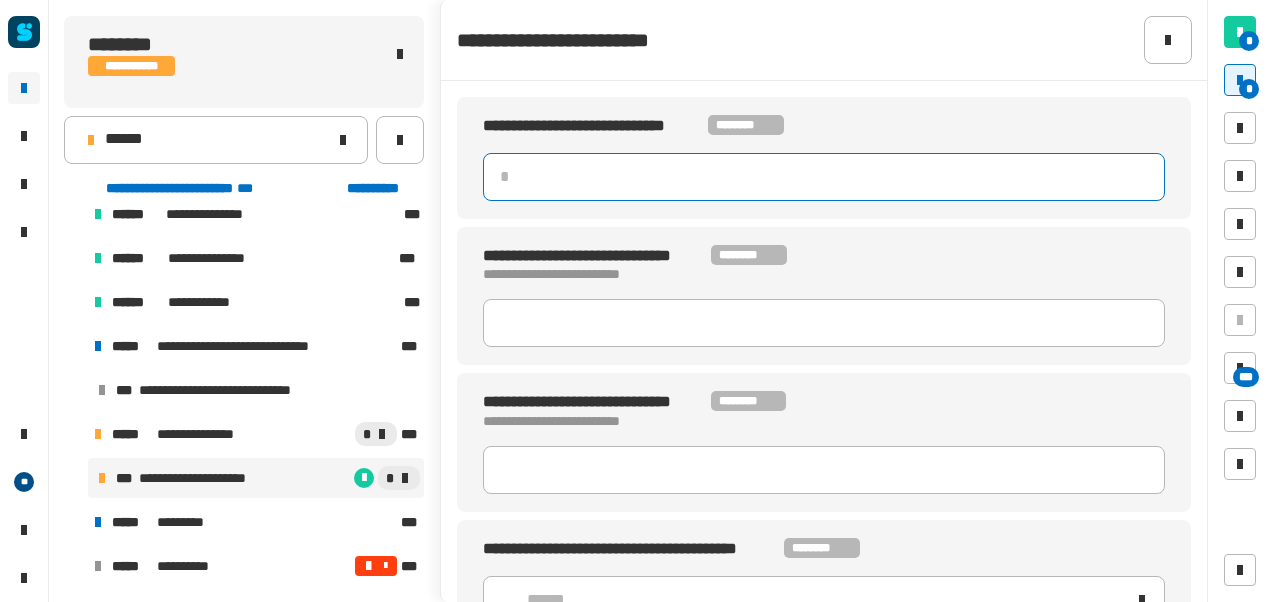 click 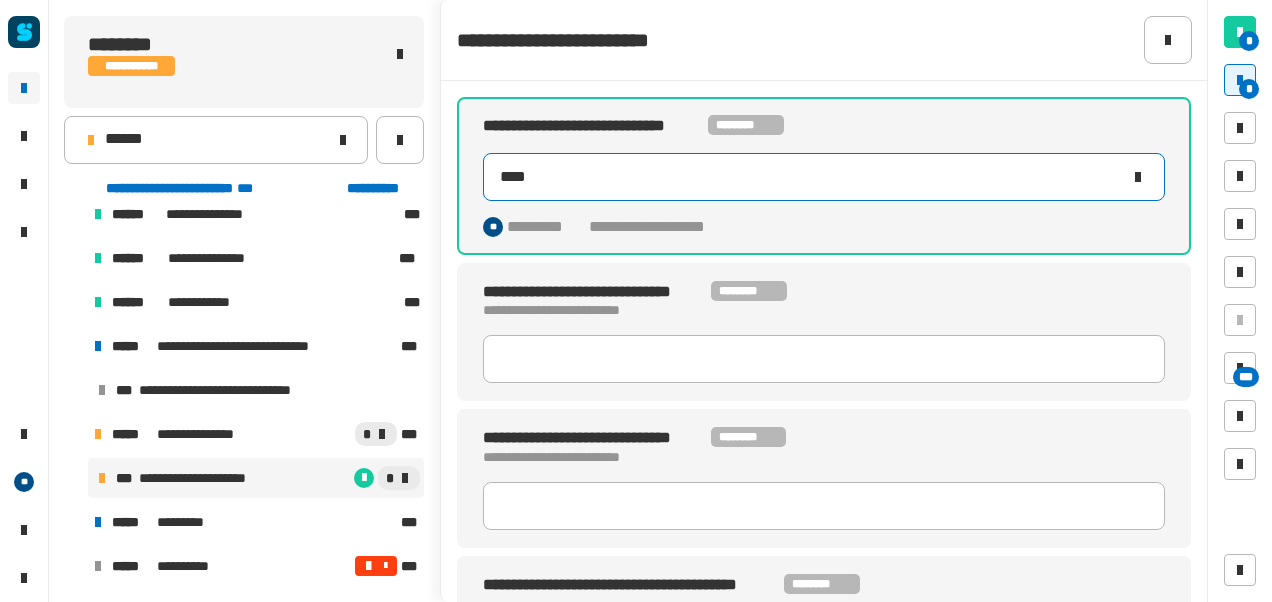 type on "*****" 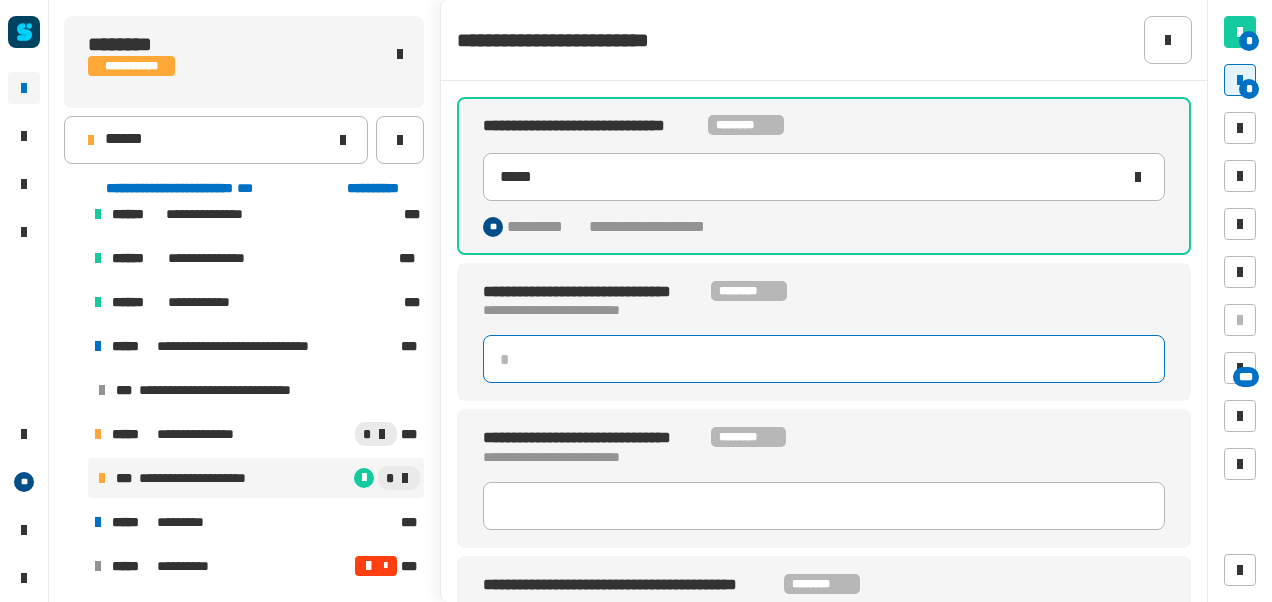 click 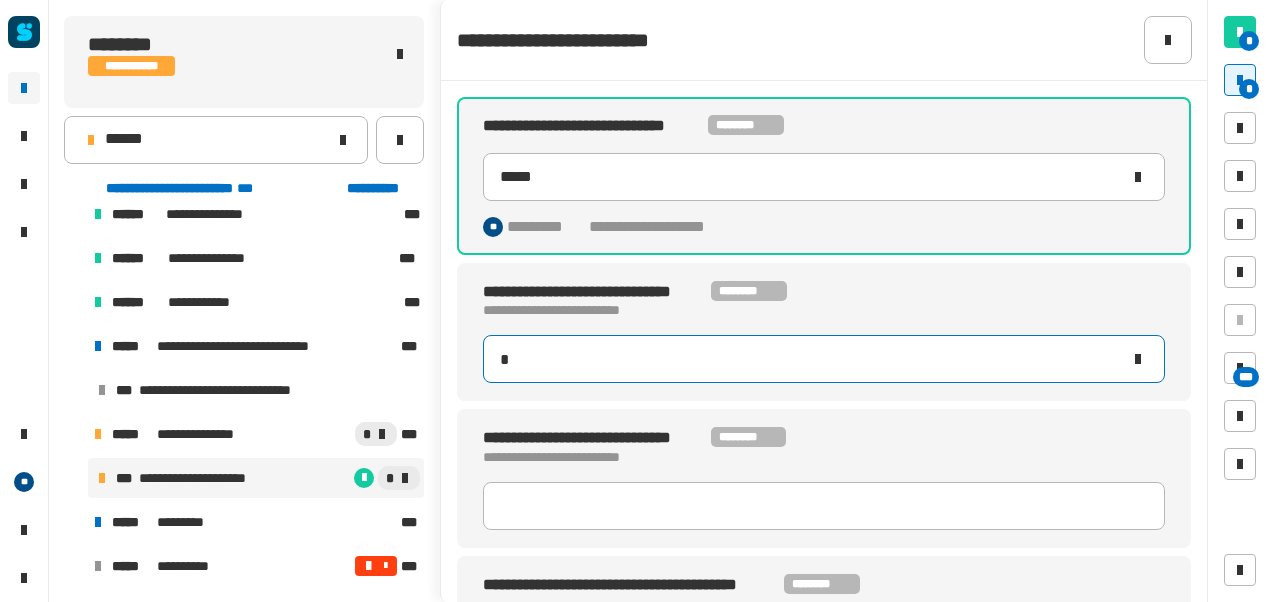 type on "***" 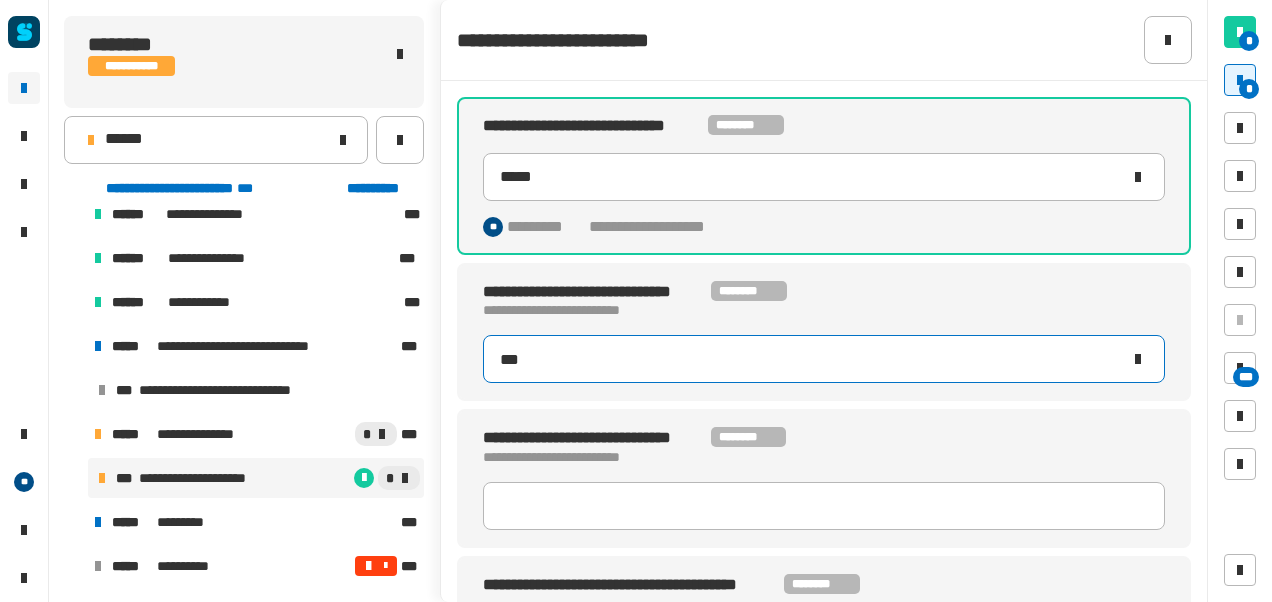 type on "*****" 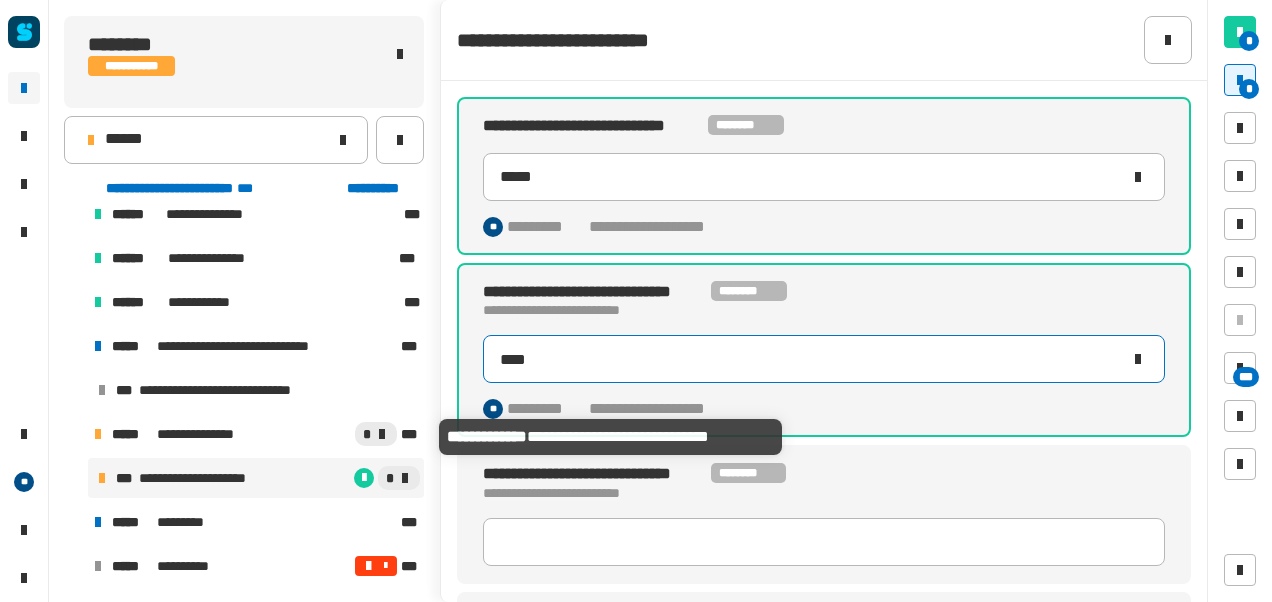 type on "*****" 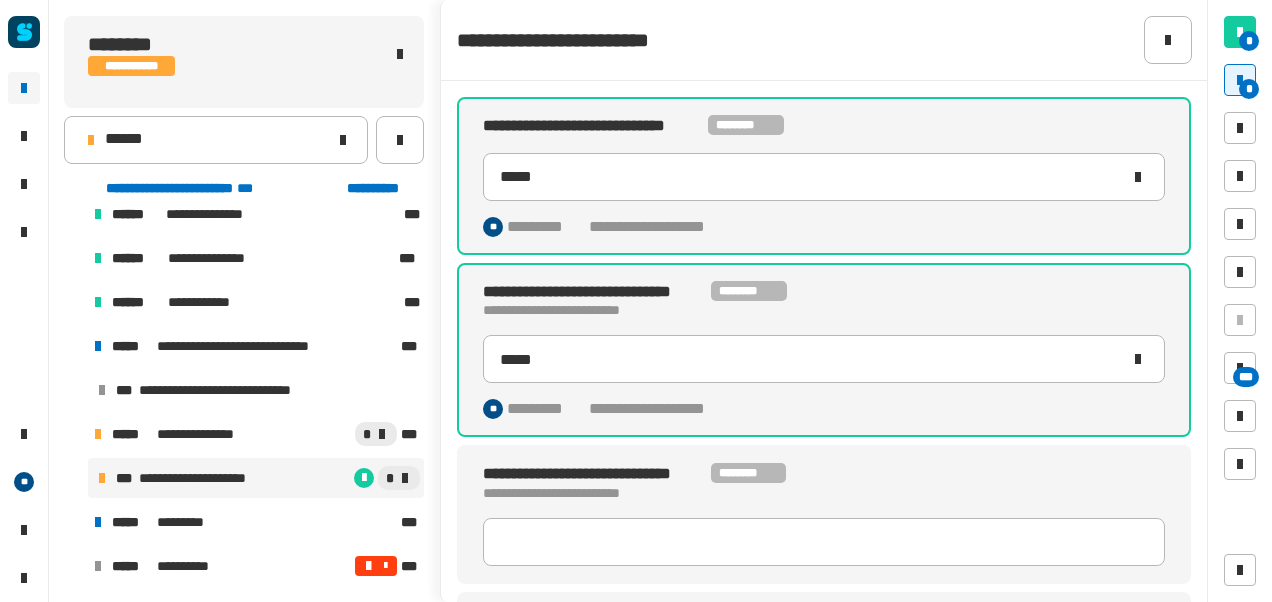 click on "**********" 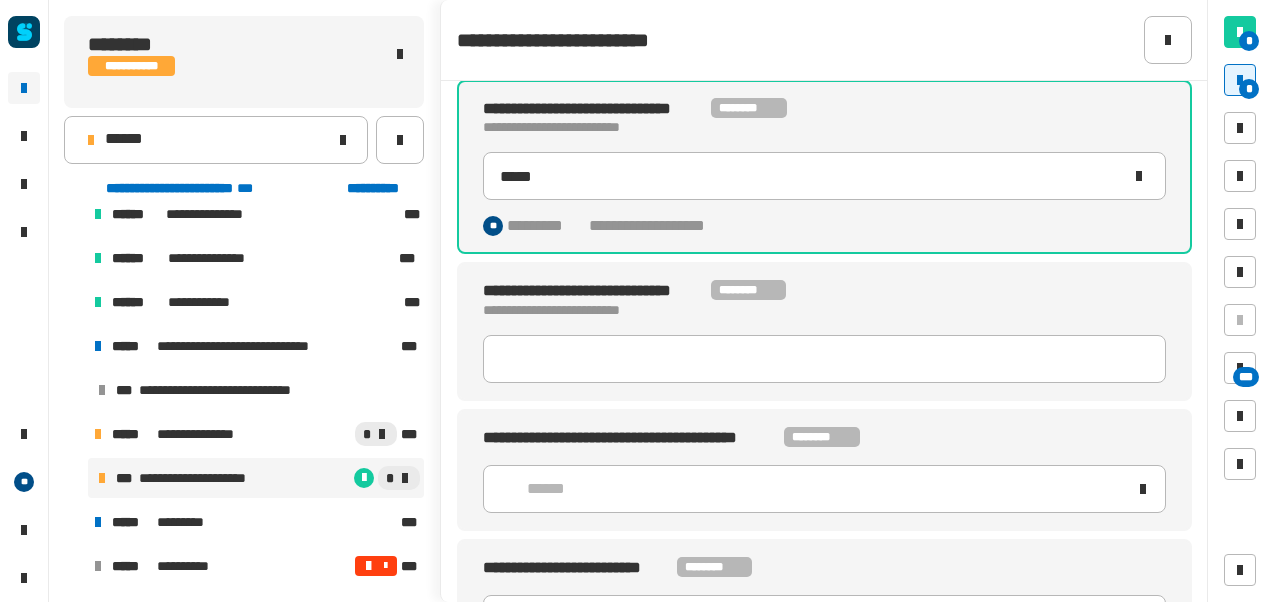 scroll, scrollTop: 215, scrollLeft: 0, axis: vertical 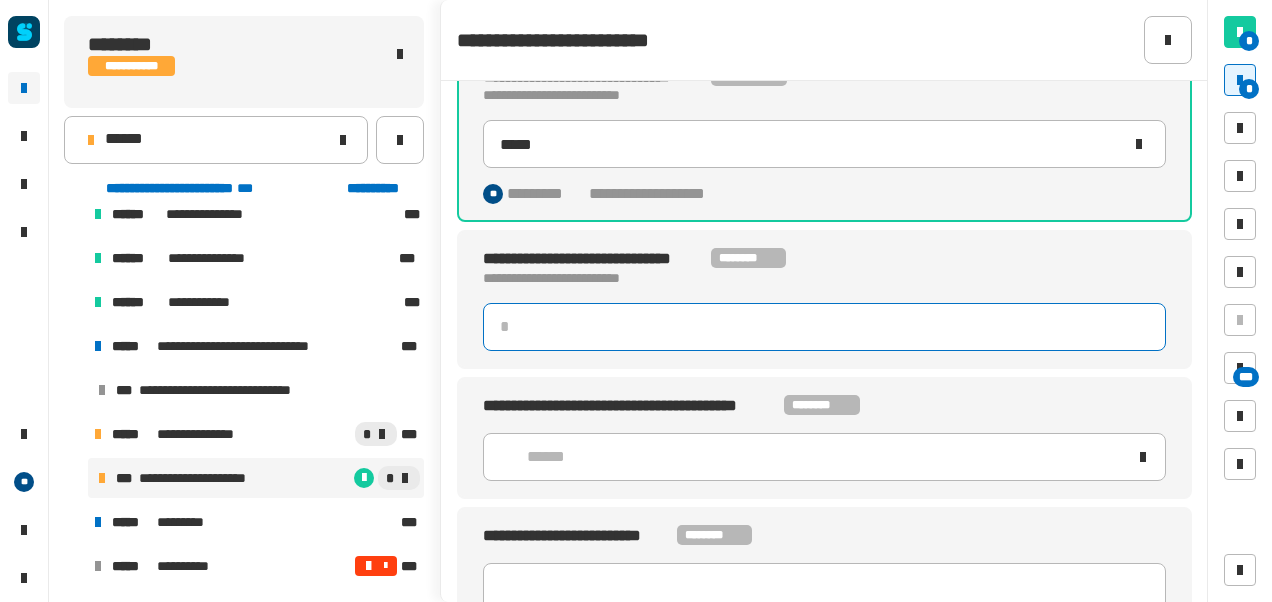 click 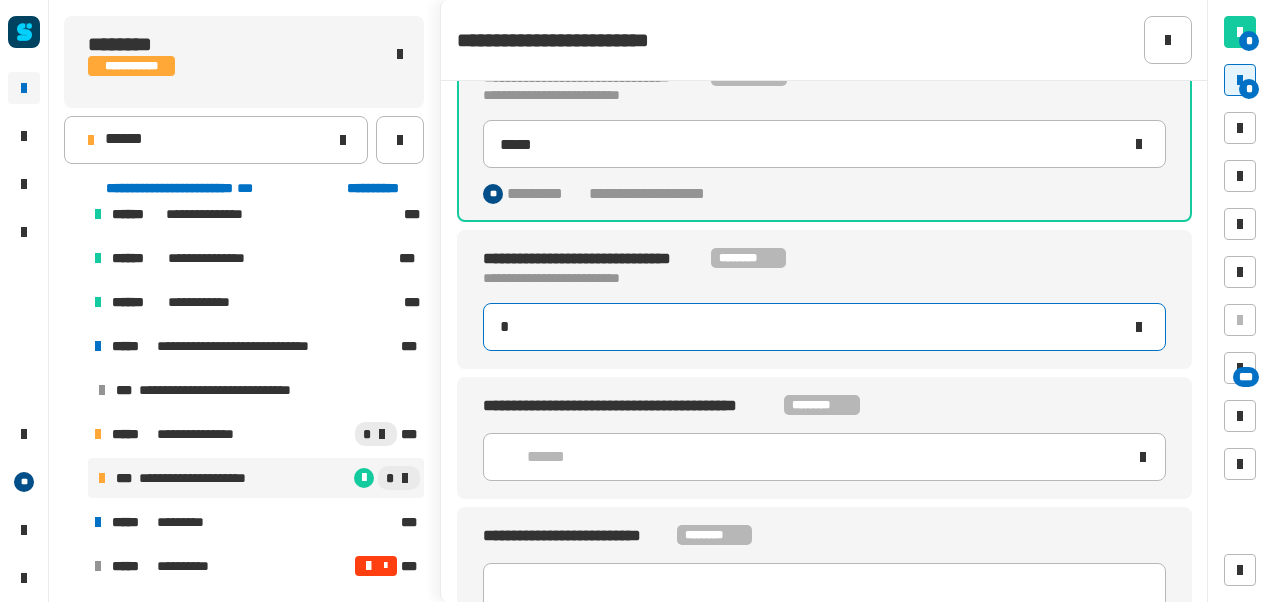type on "*****" 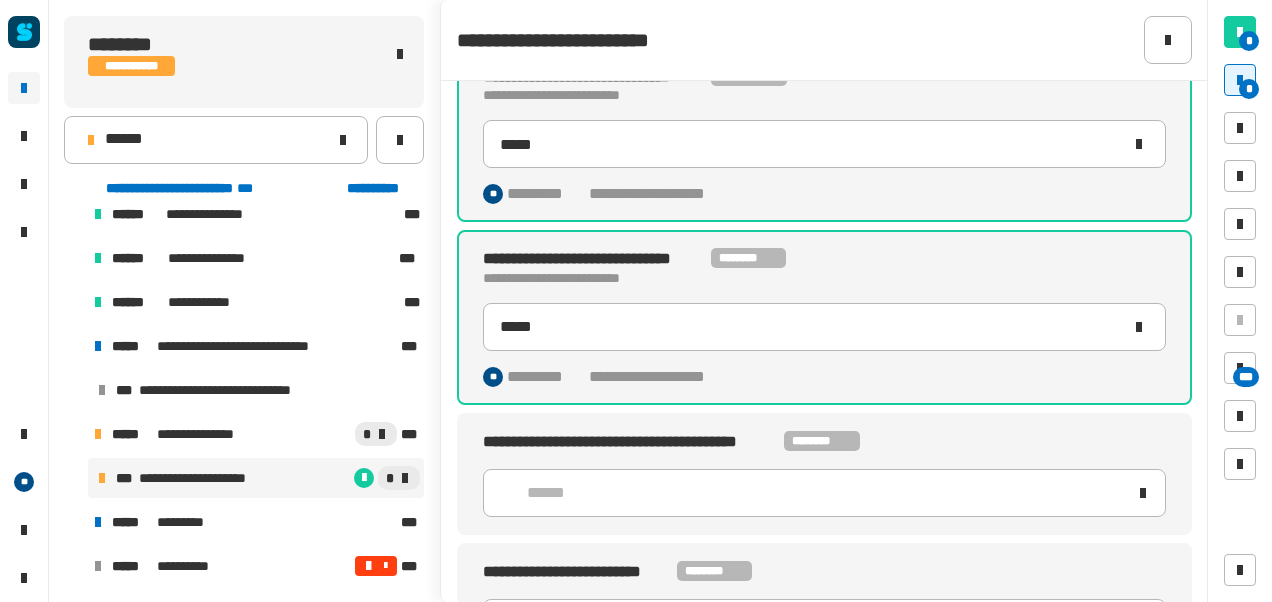click on "**********" 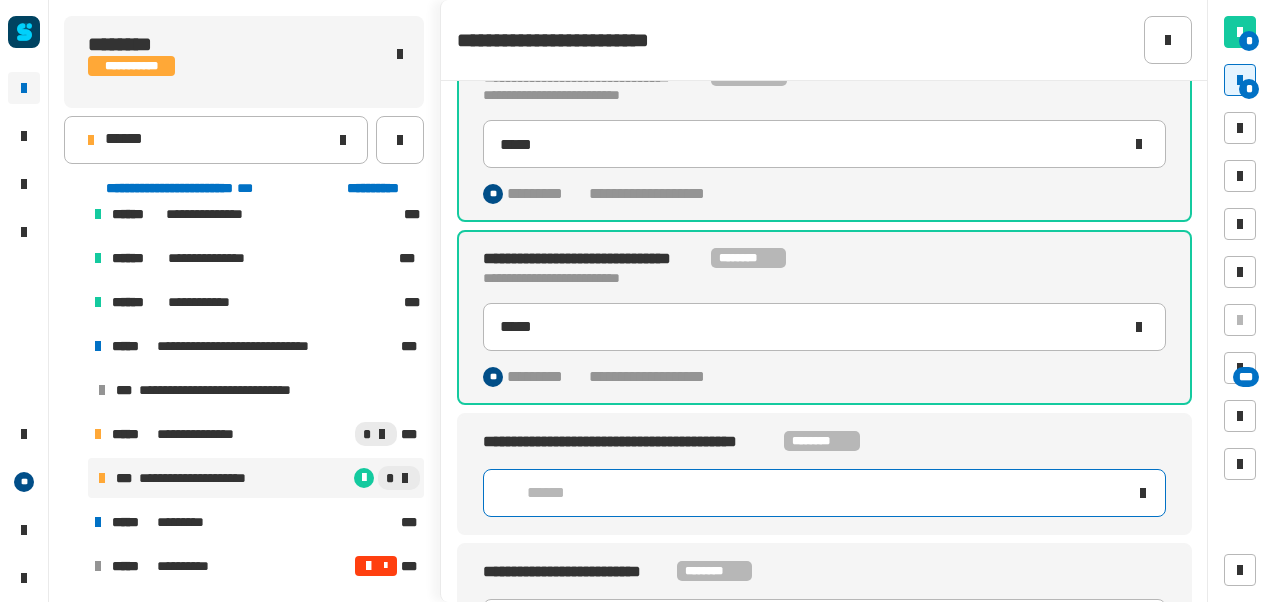 click on "******" 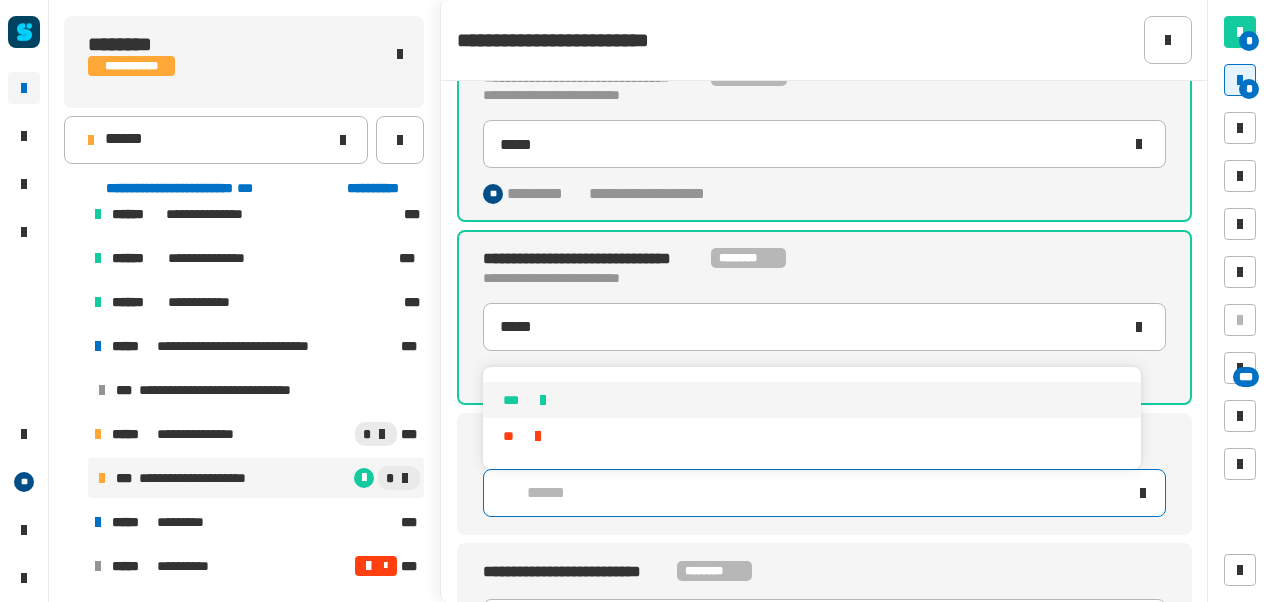 click on "***" at bounding box center [812, 400] 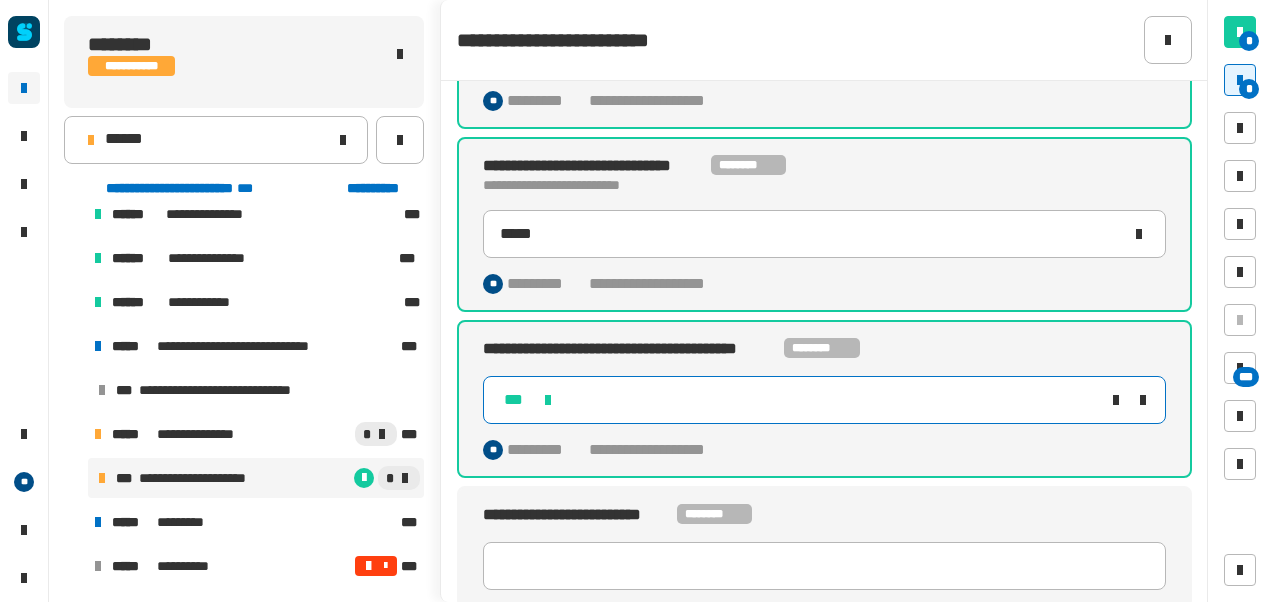 scroll, scrollTop: 314, scrollLeft: 0, axis: vertical 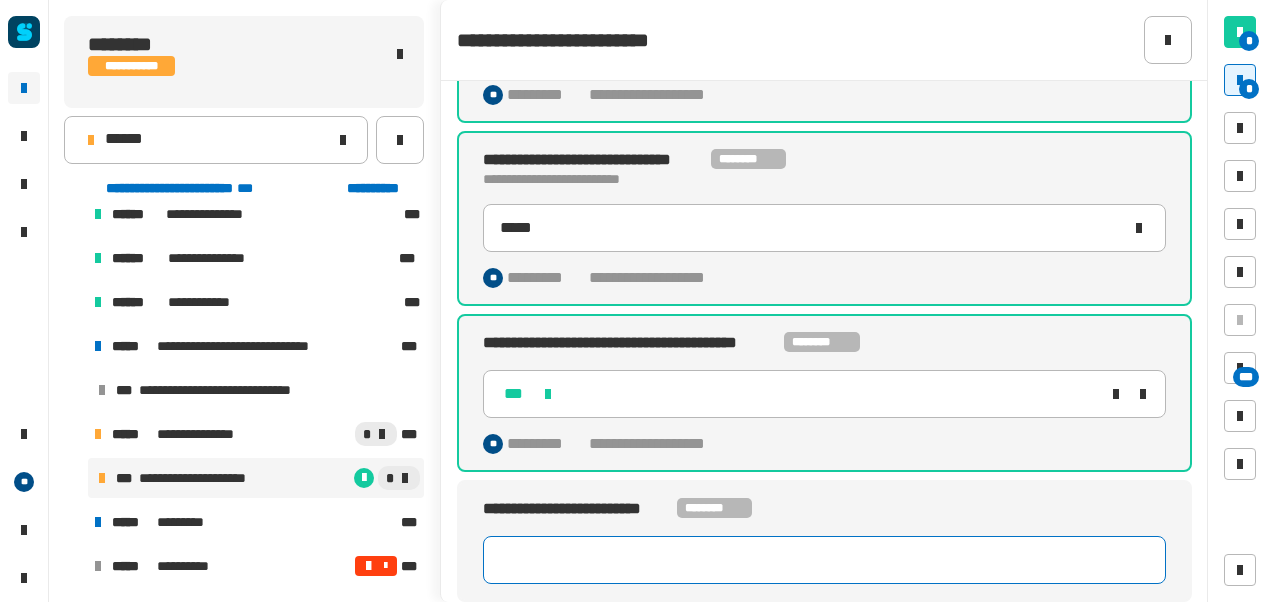click 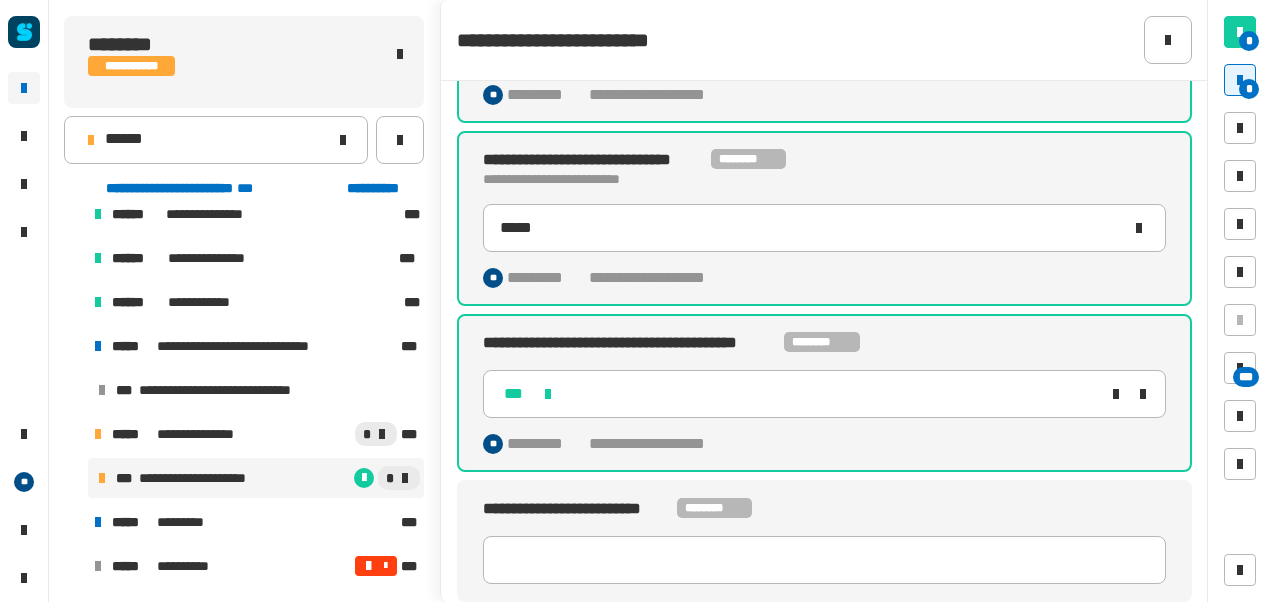 click on "**********" 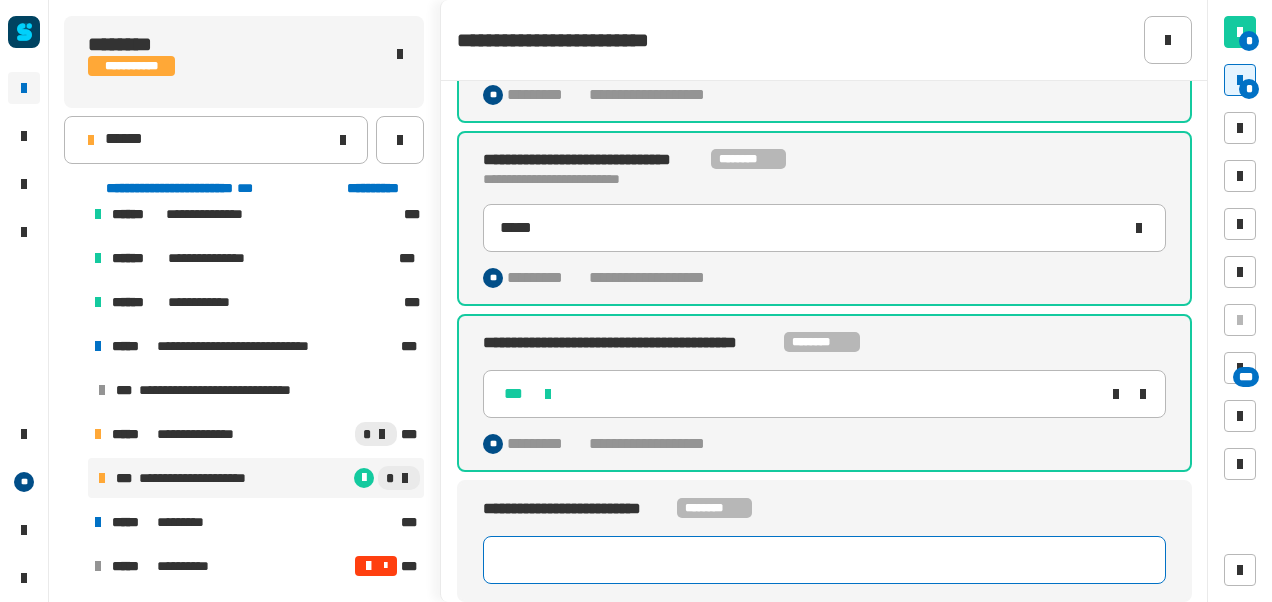 click 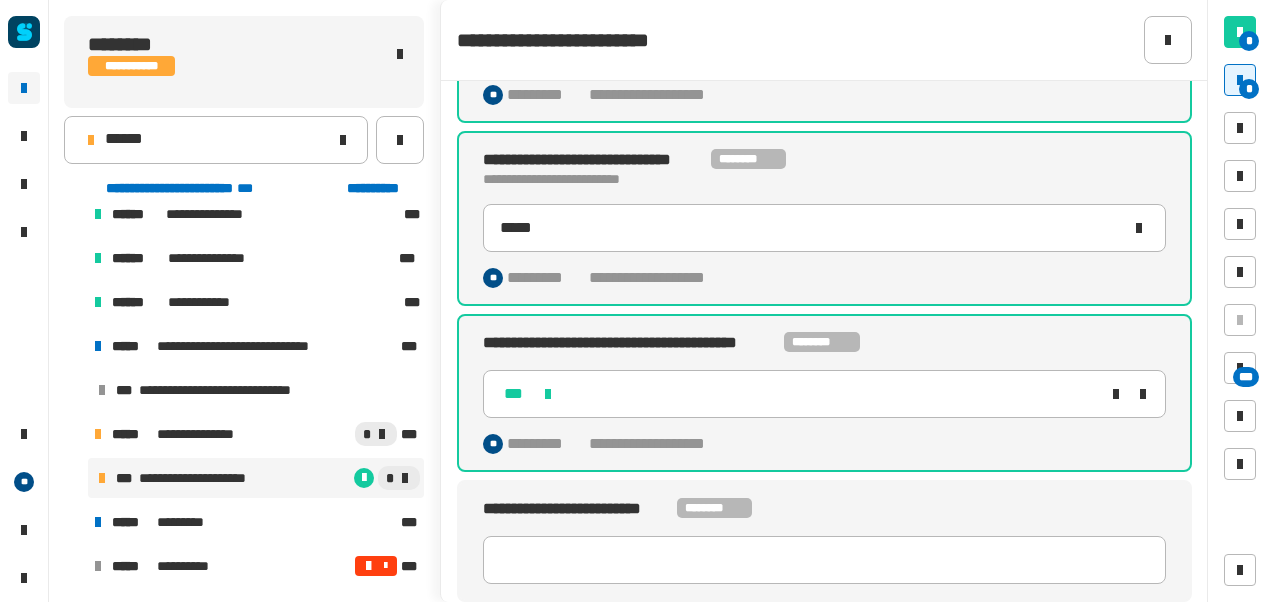 click on "**********" 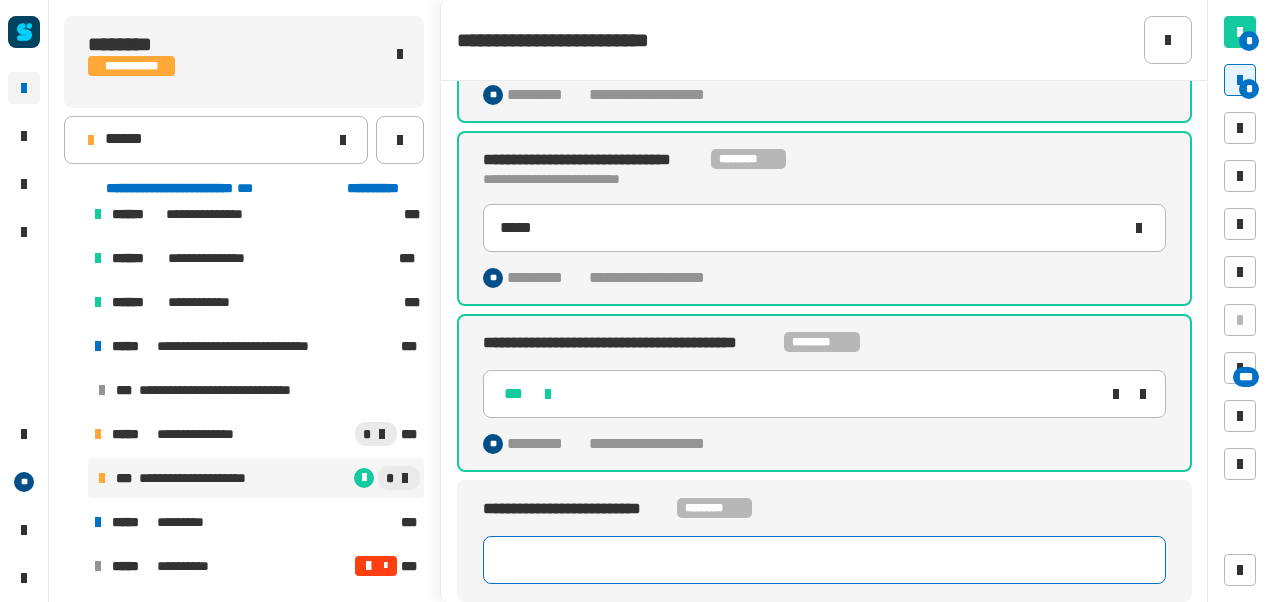 click 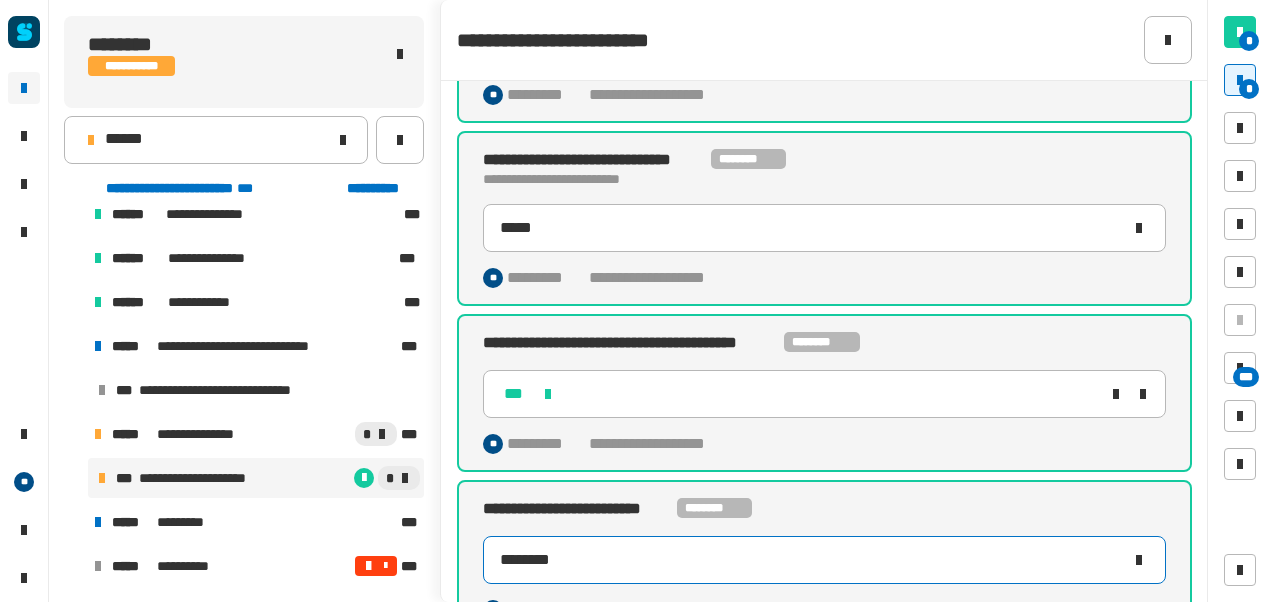 type on "********" 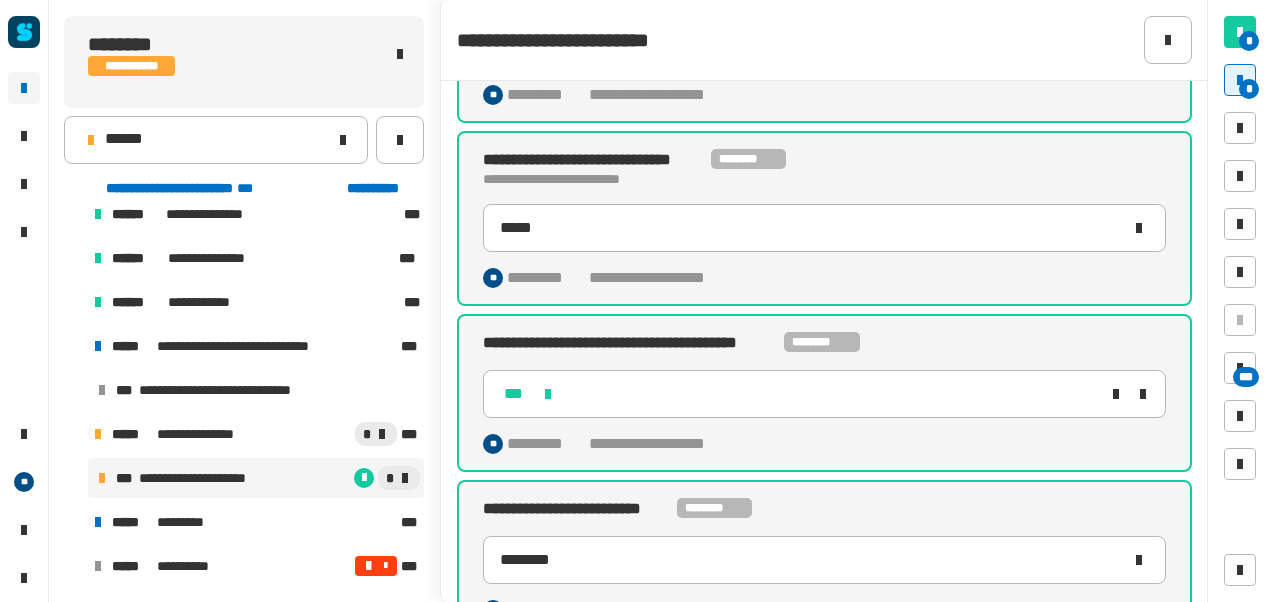 click on "**********" 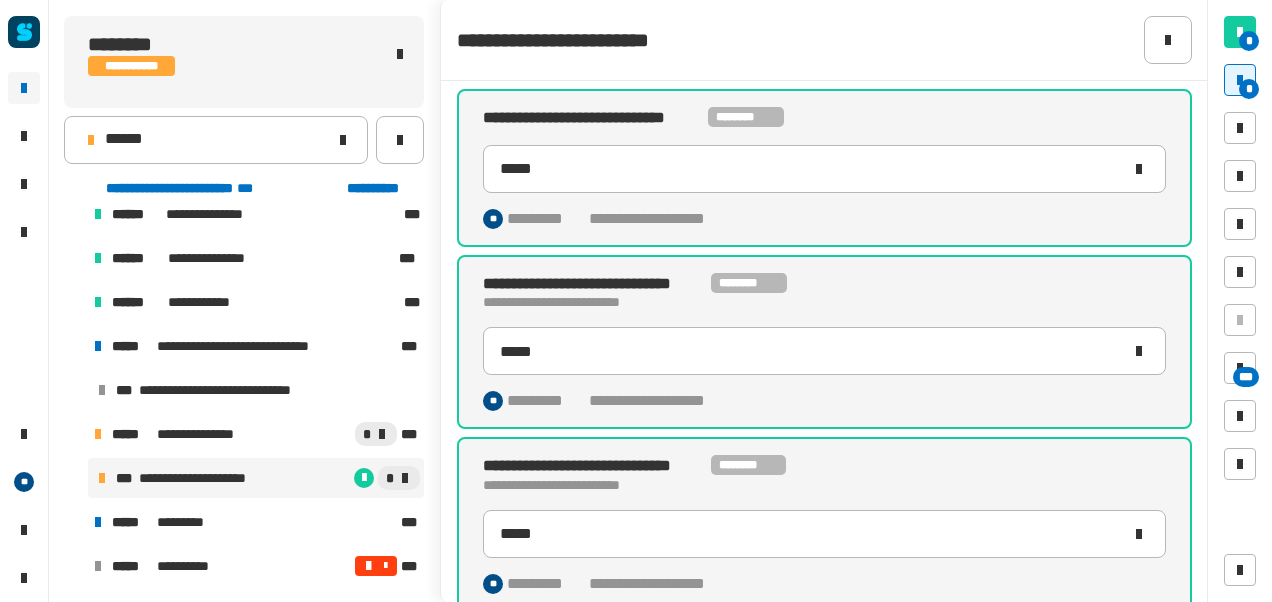 scroll, scrollTop: 0, scrollLeft: 0, axis: both 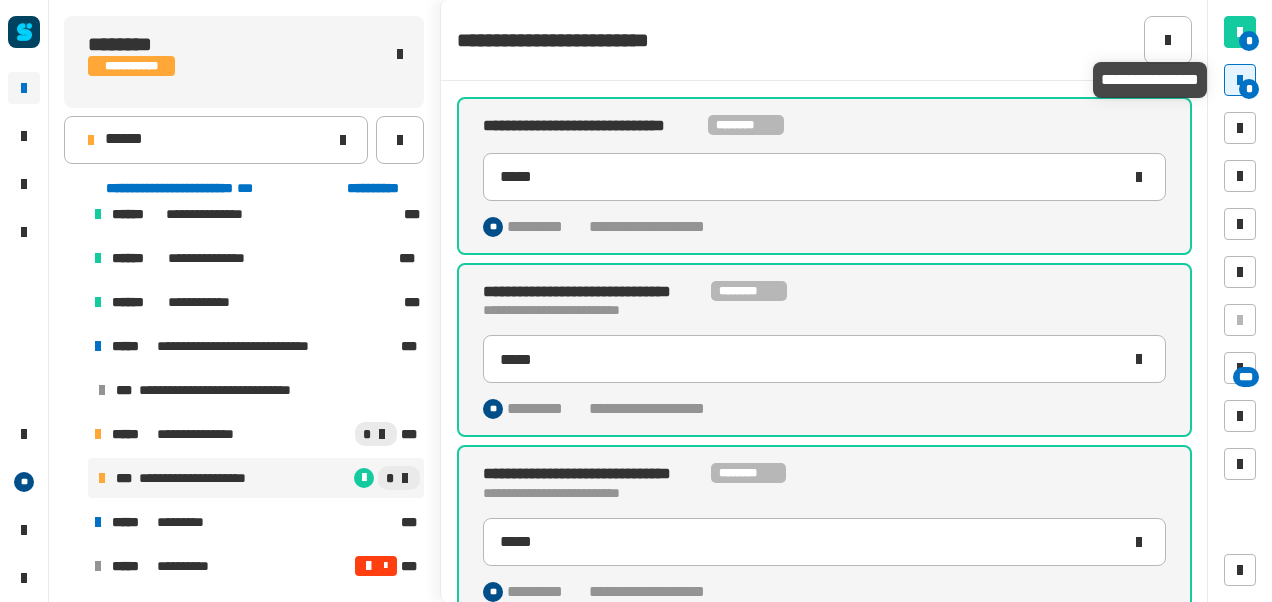 click on "*" at bounding box center (1249, 89) 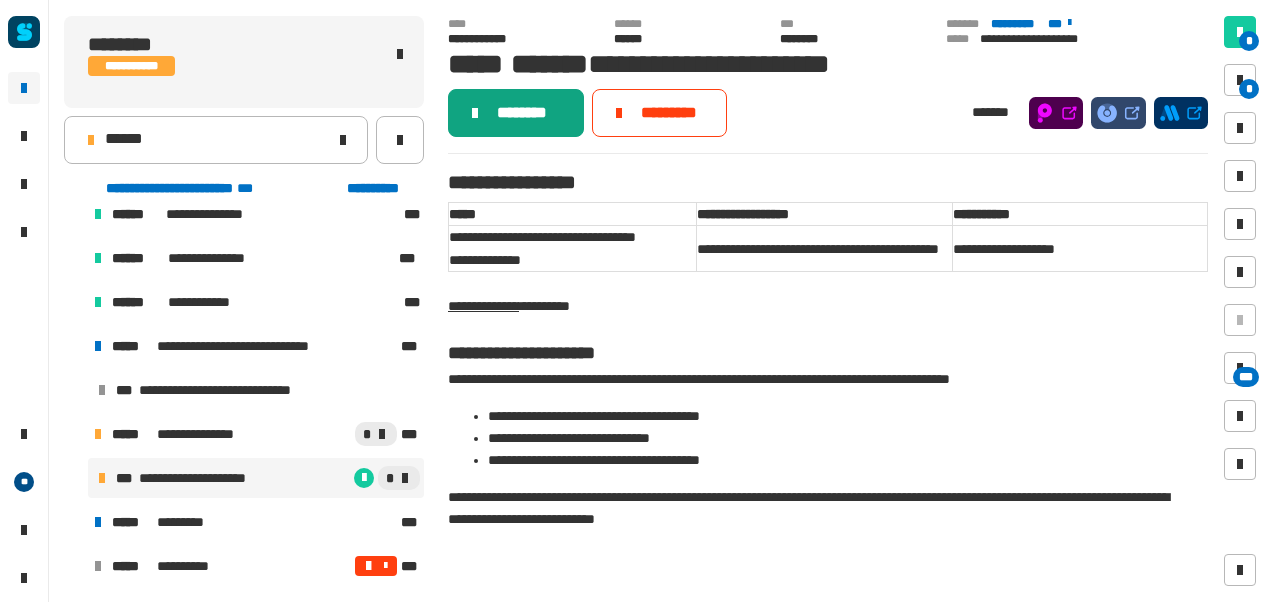 click on "********" 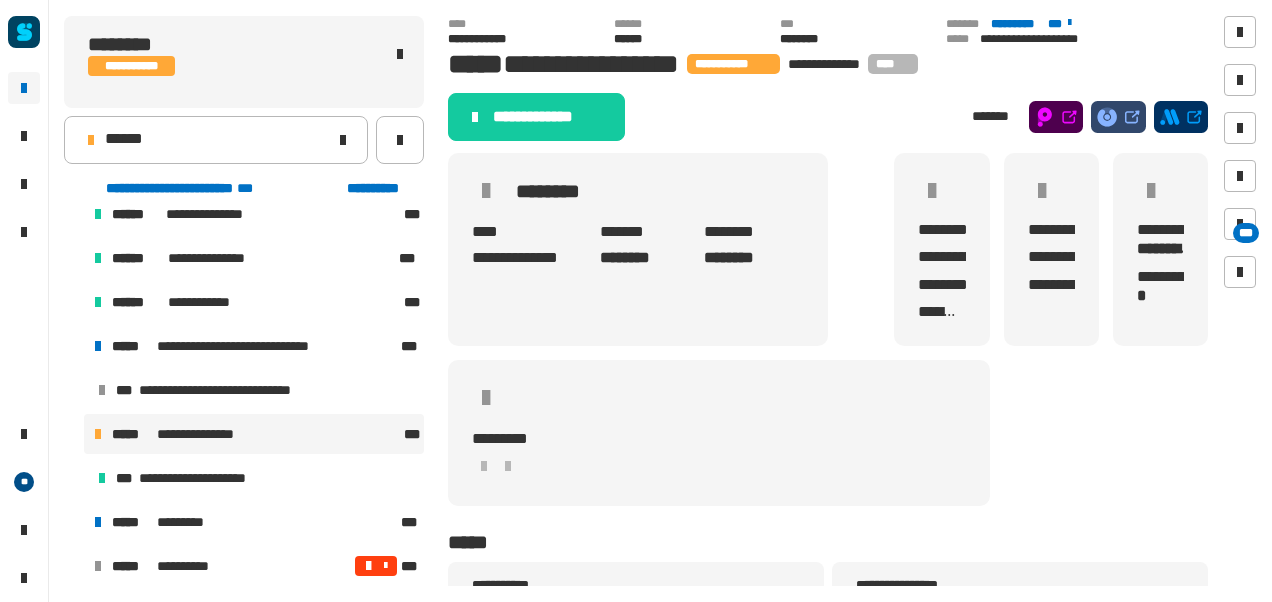 click on "**********" 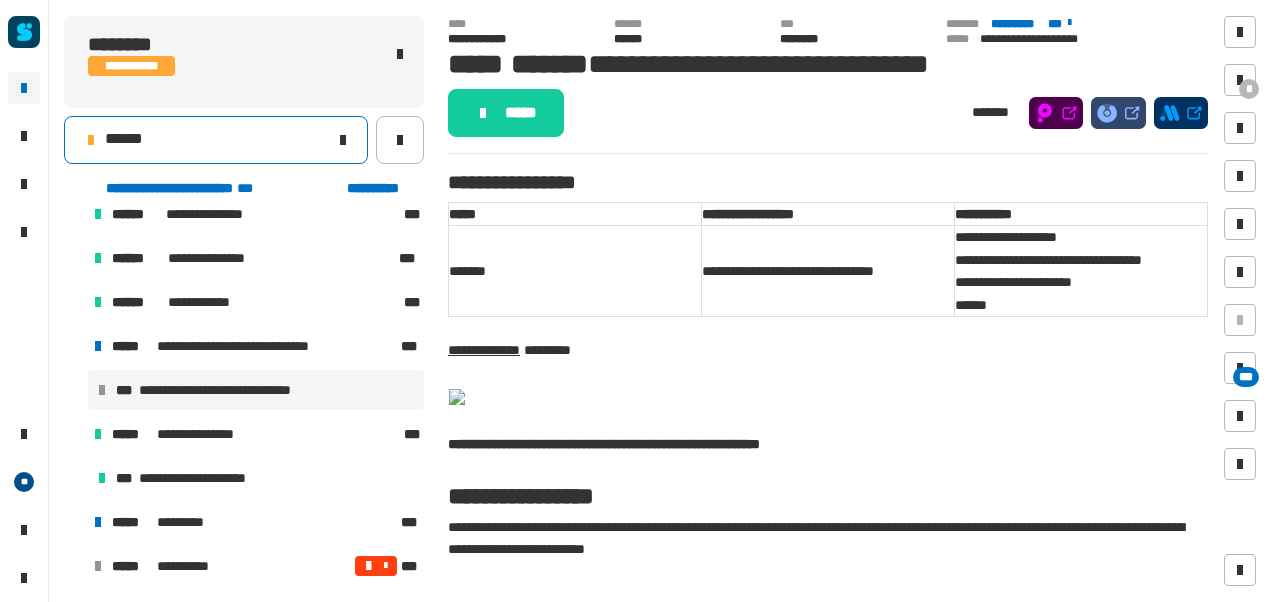 click on "******" 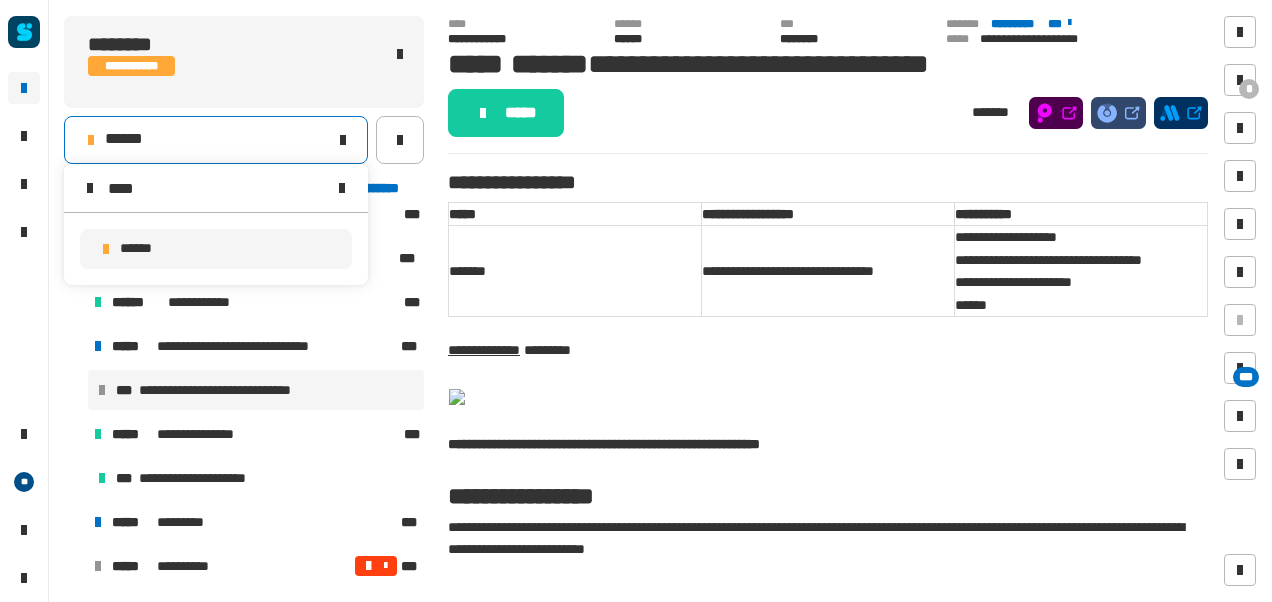 type on "****" 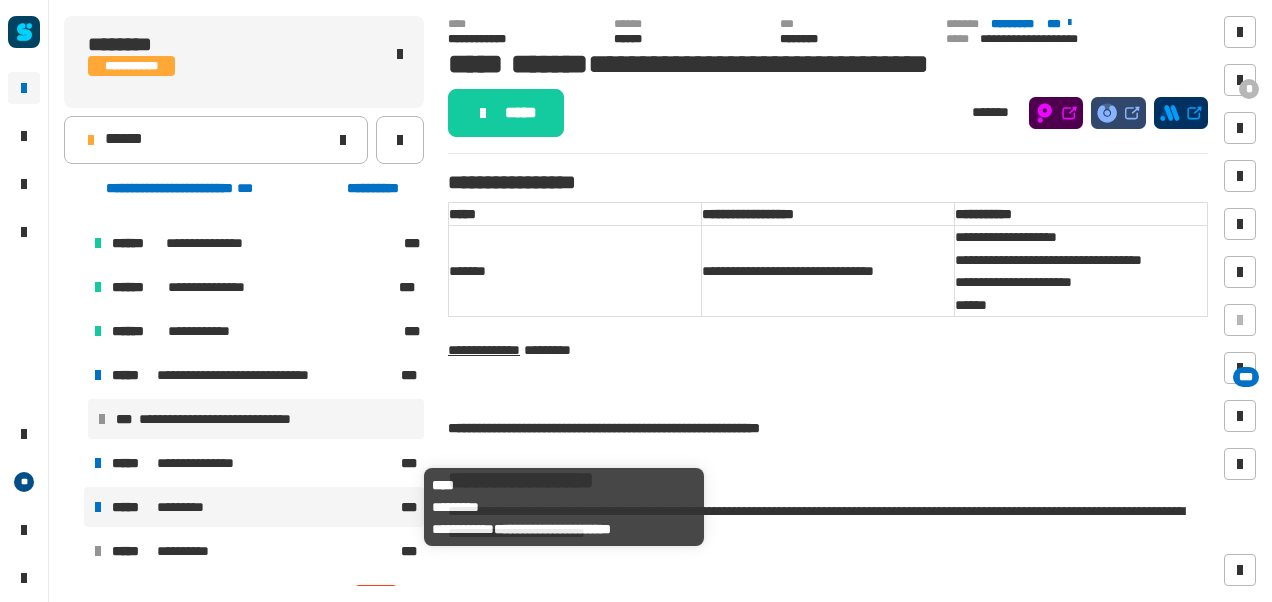 scroll, scrollTop: 238, scrollLeft: 0, axis: vertical 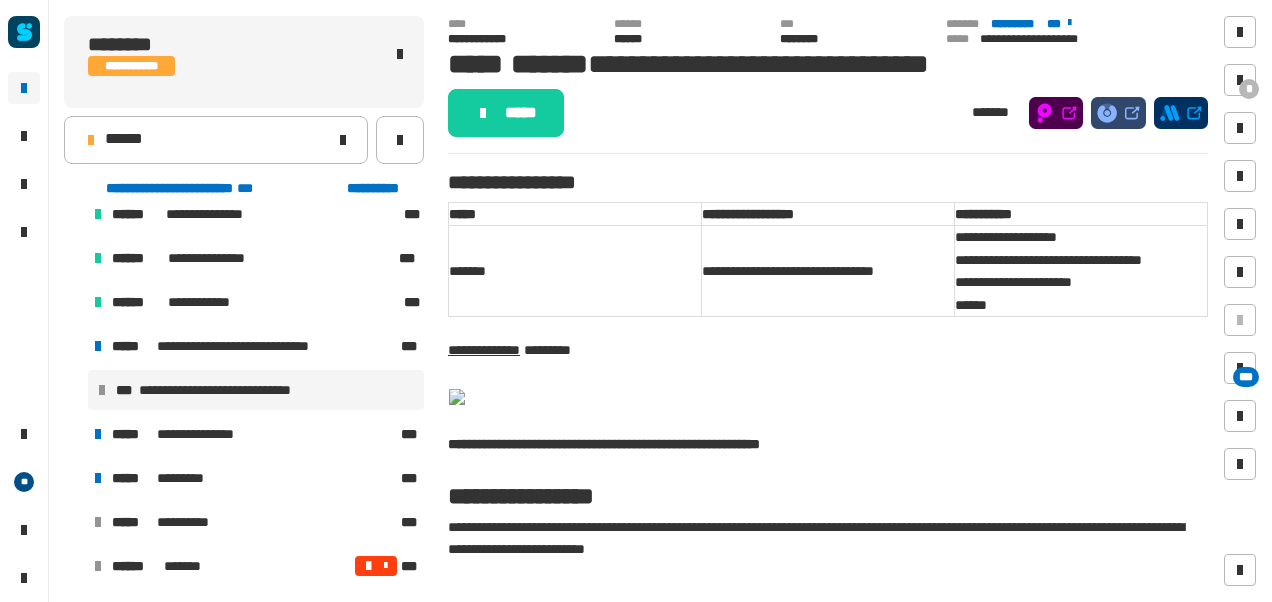 click at bounding box center (74, 434) 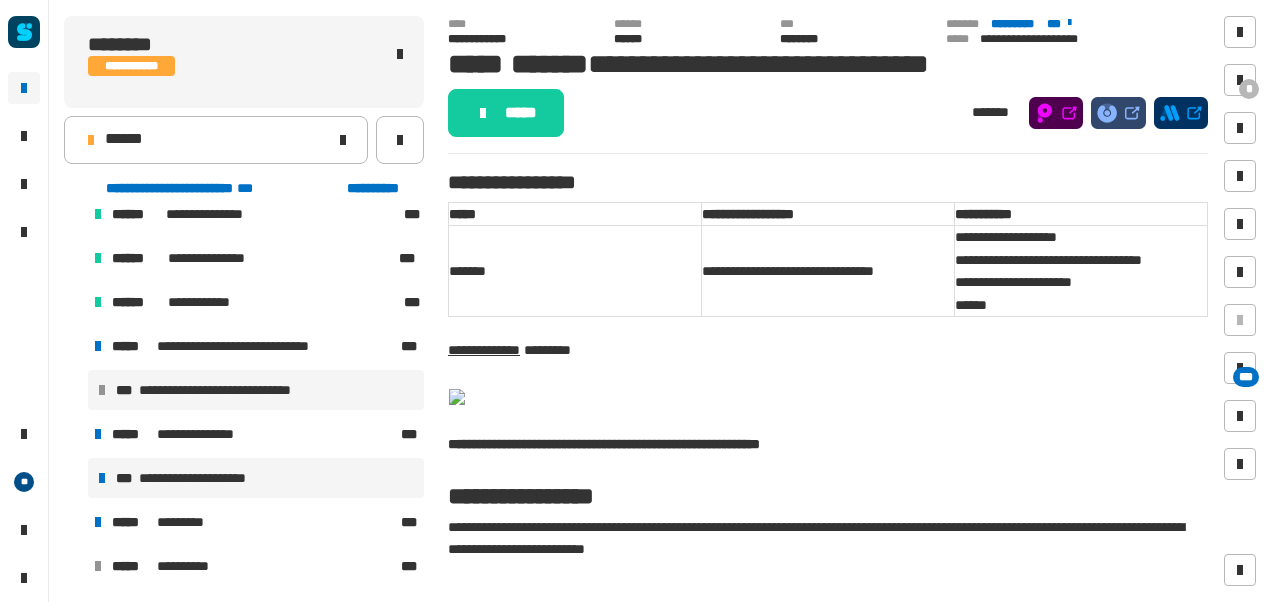 click on "**********" at bounding box center (217, 478) 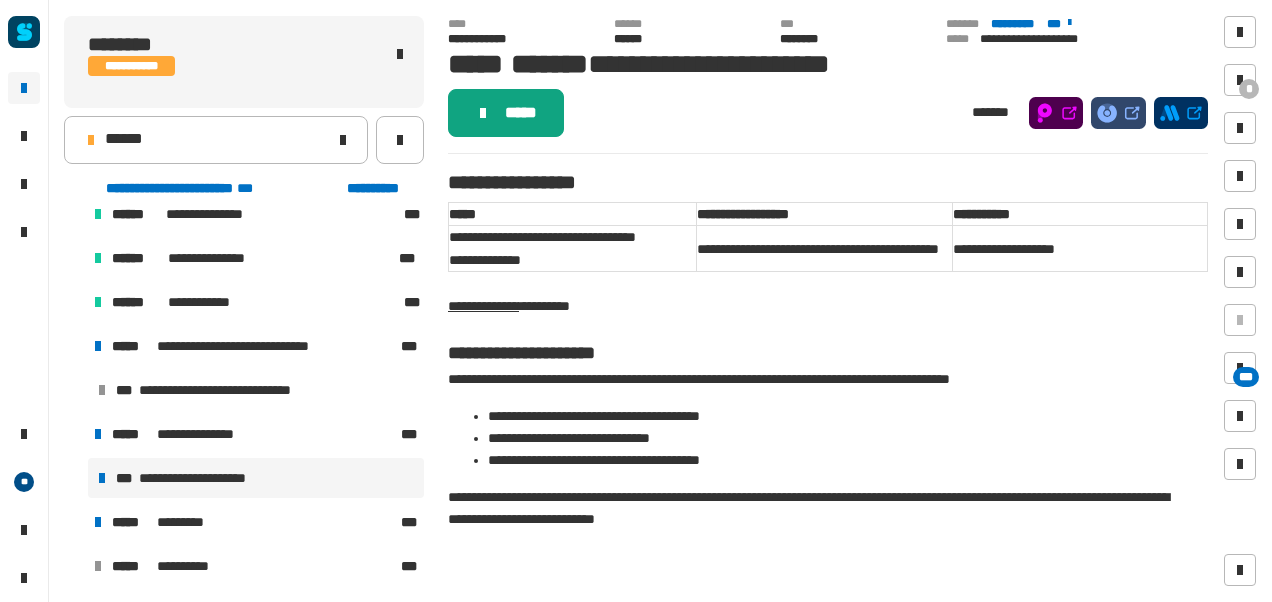 click on "*****" 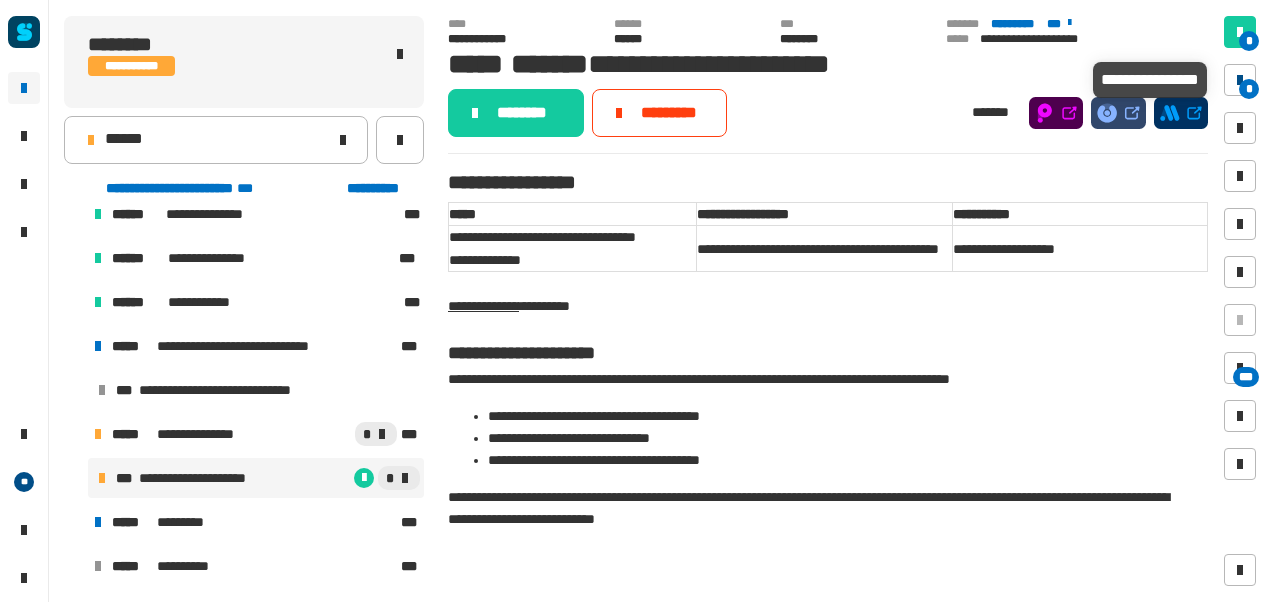 click at bounding box center [1240, 80] 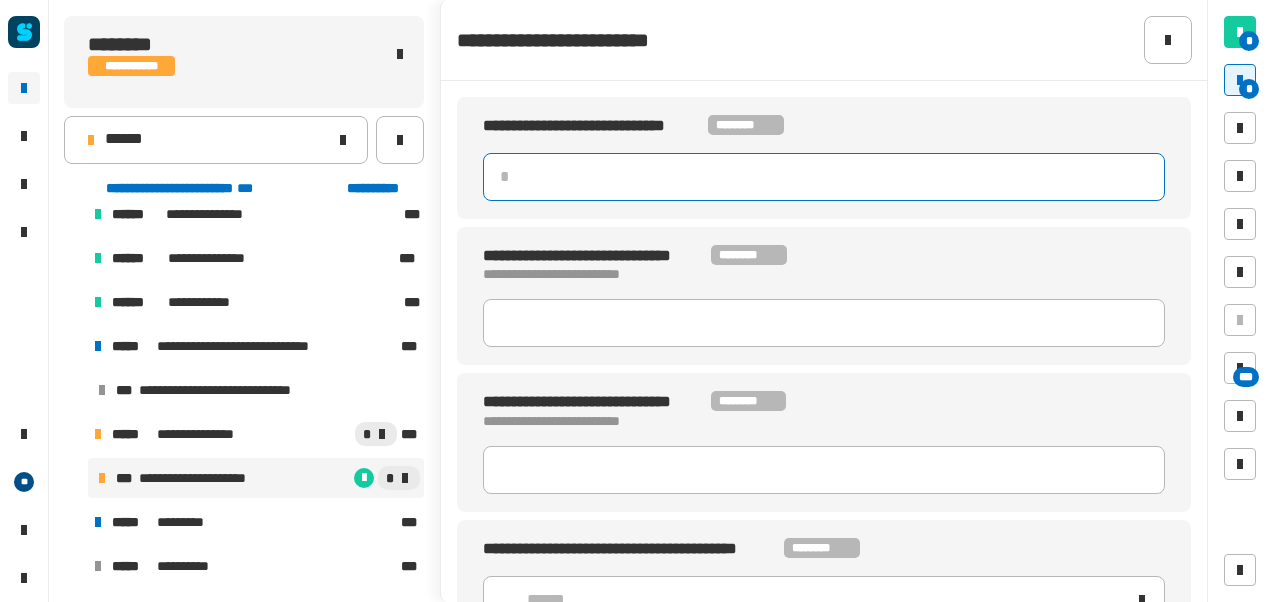 click 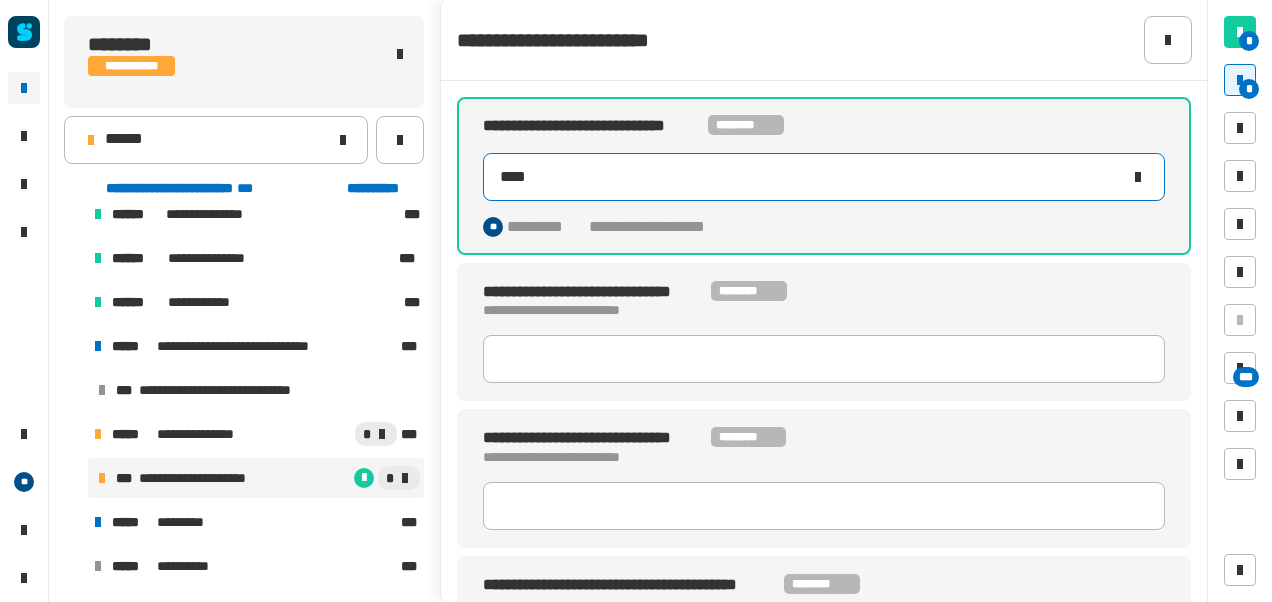 type on "*****" 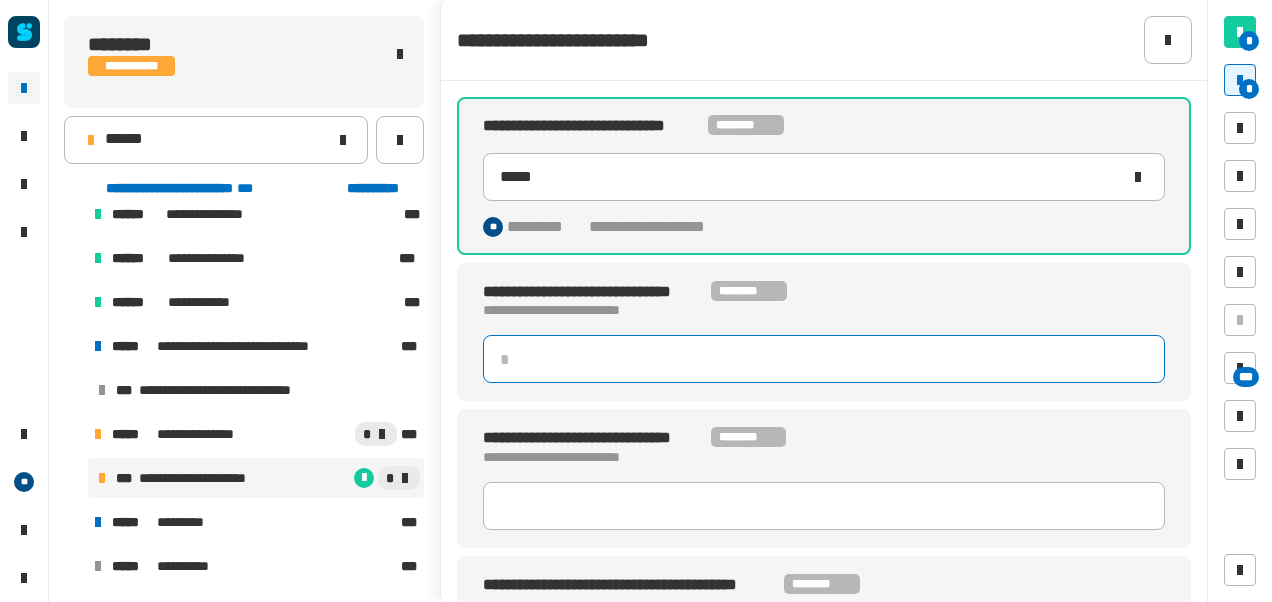 click 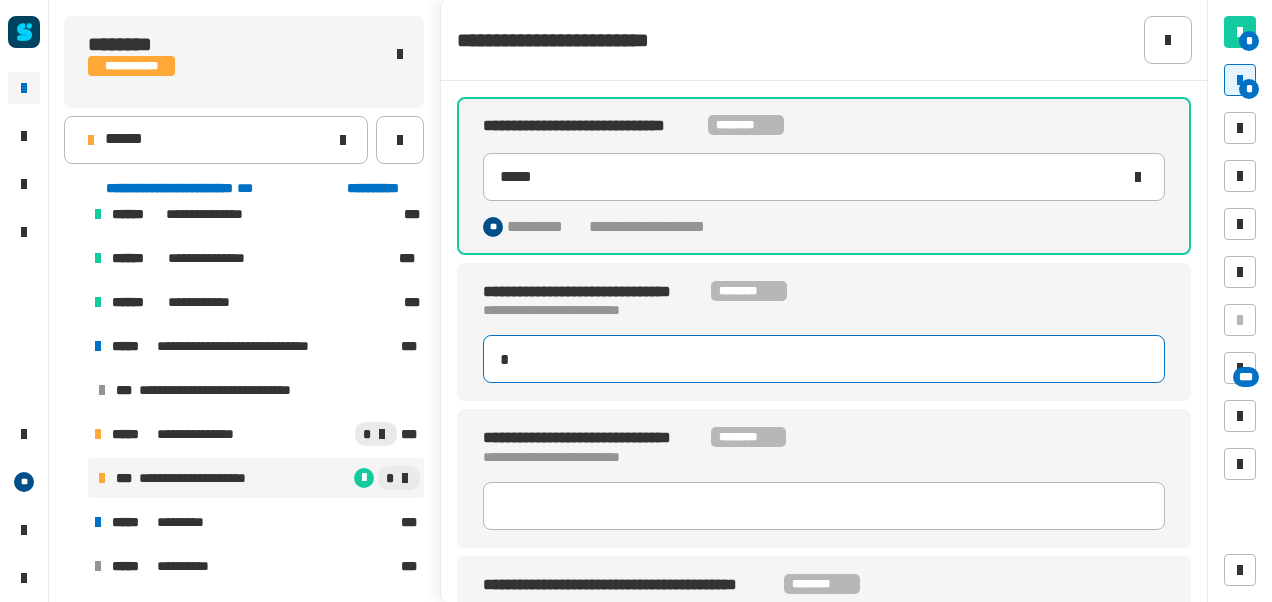 type on "***" 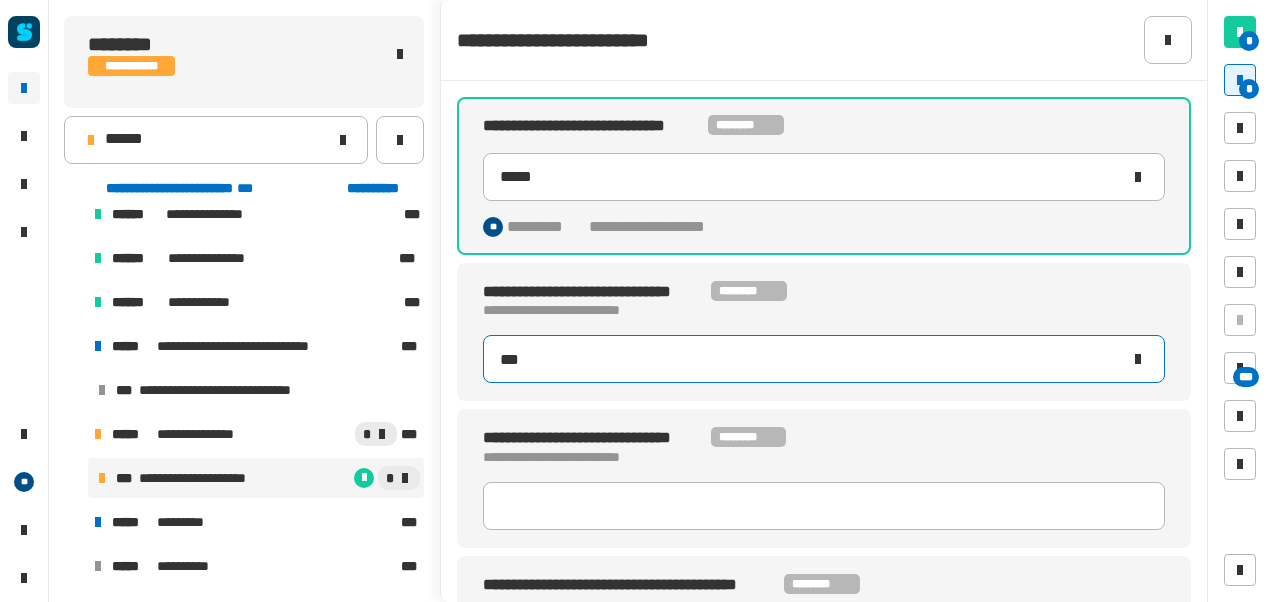 type on "*****" 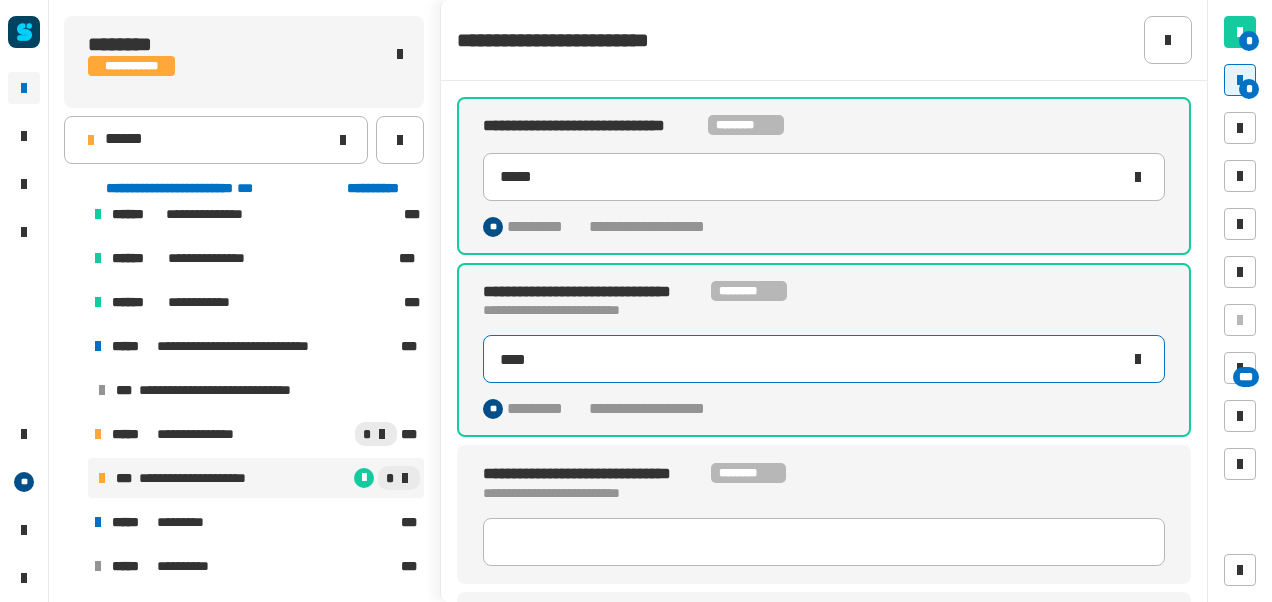 type on "*****" 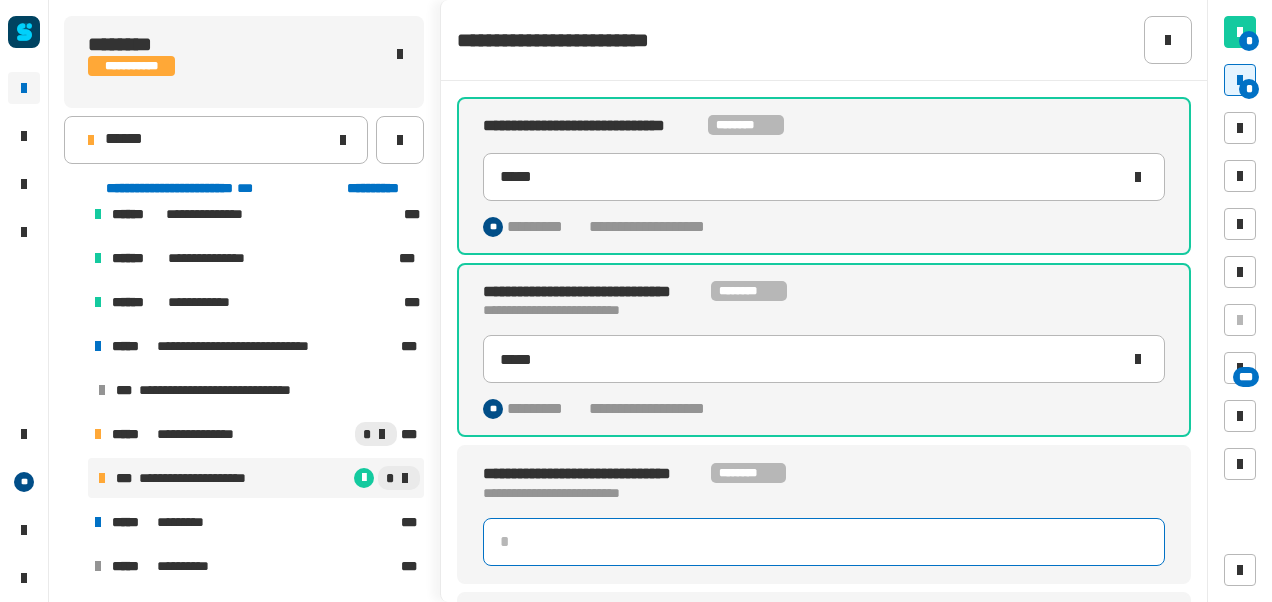 click 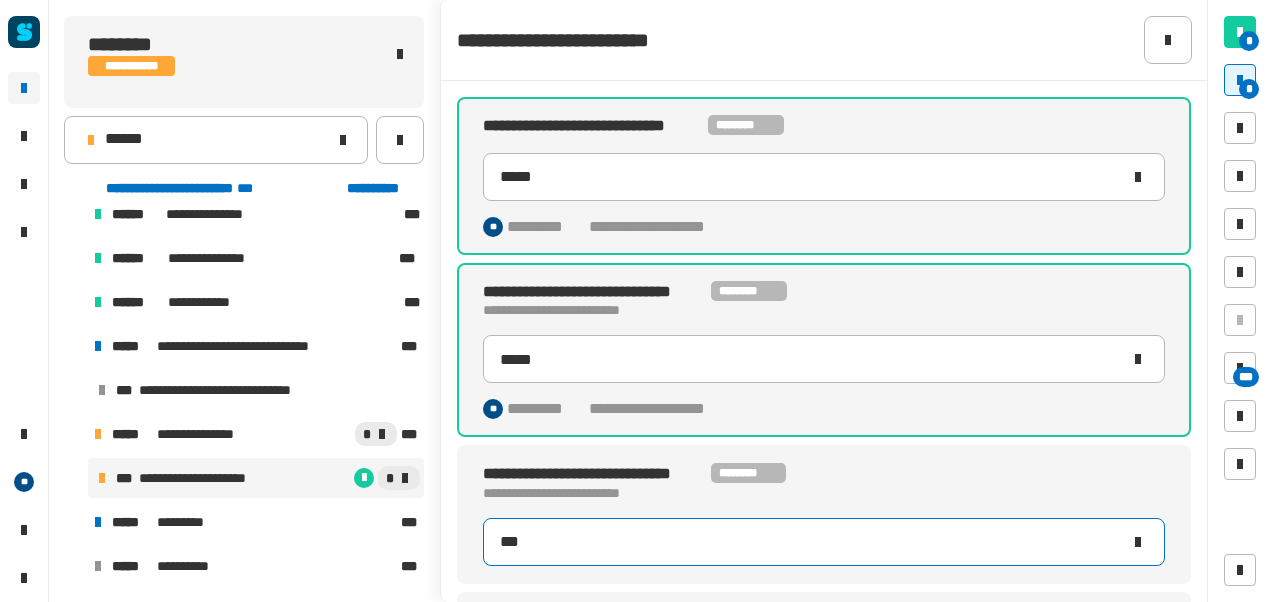 type on "***" 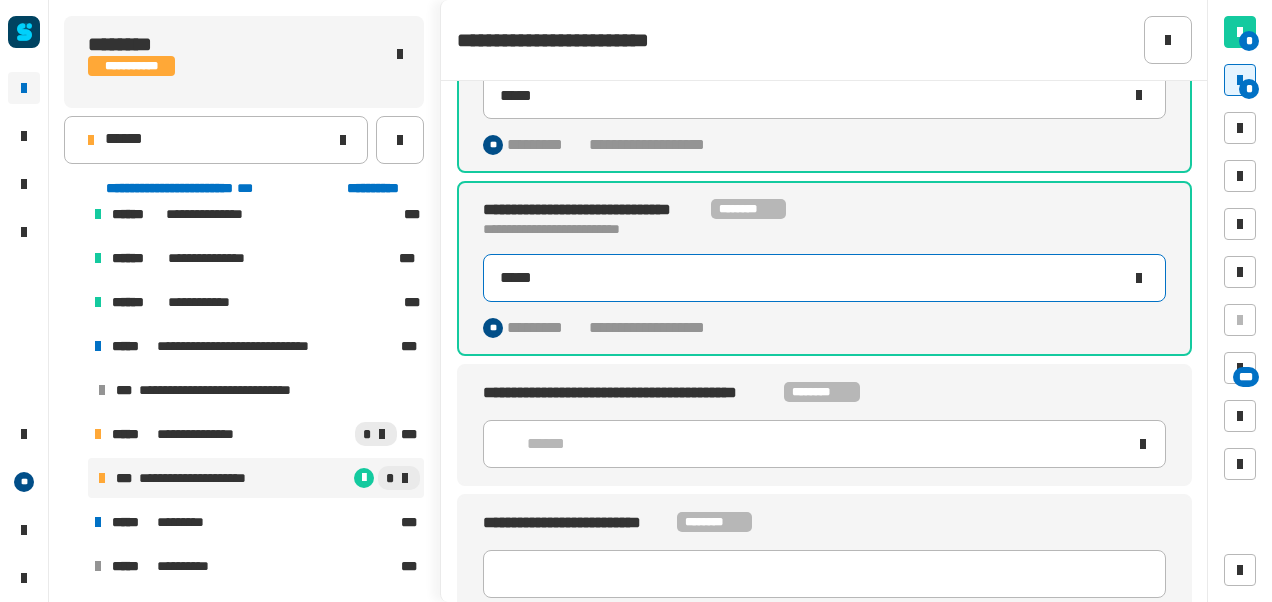 scroll, scrollTop: 278, scrollLeft: 0, axis: vertical 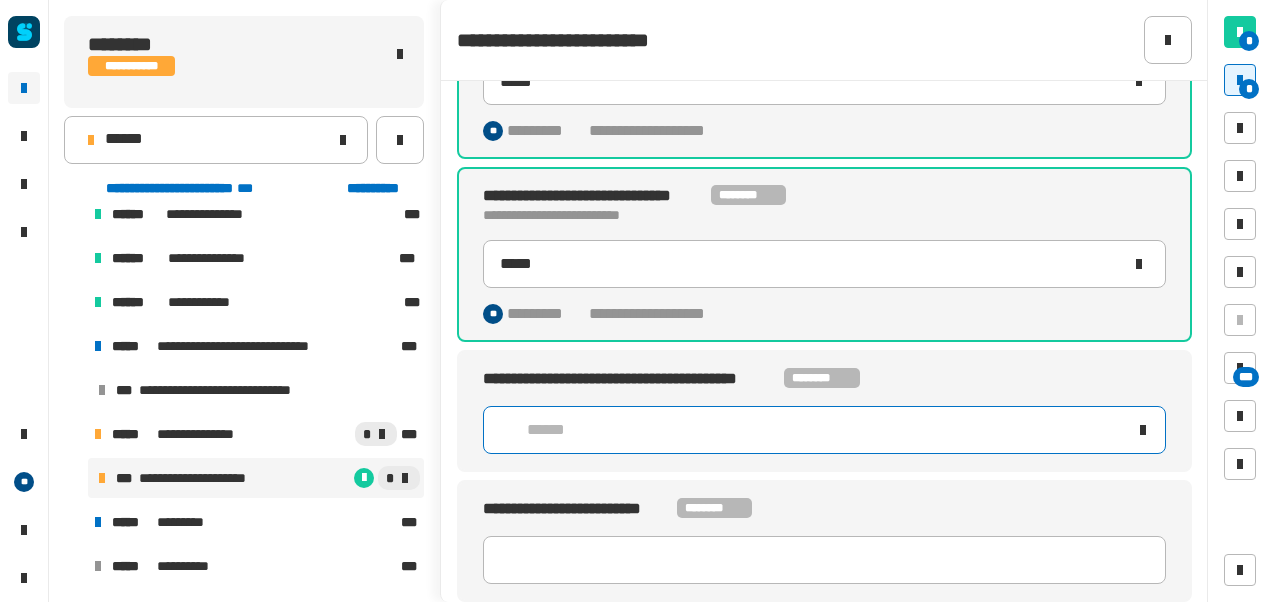 click on "******" 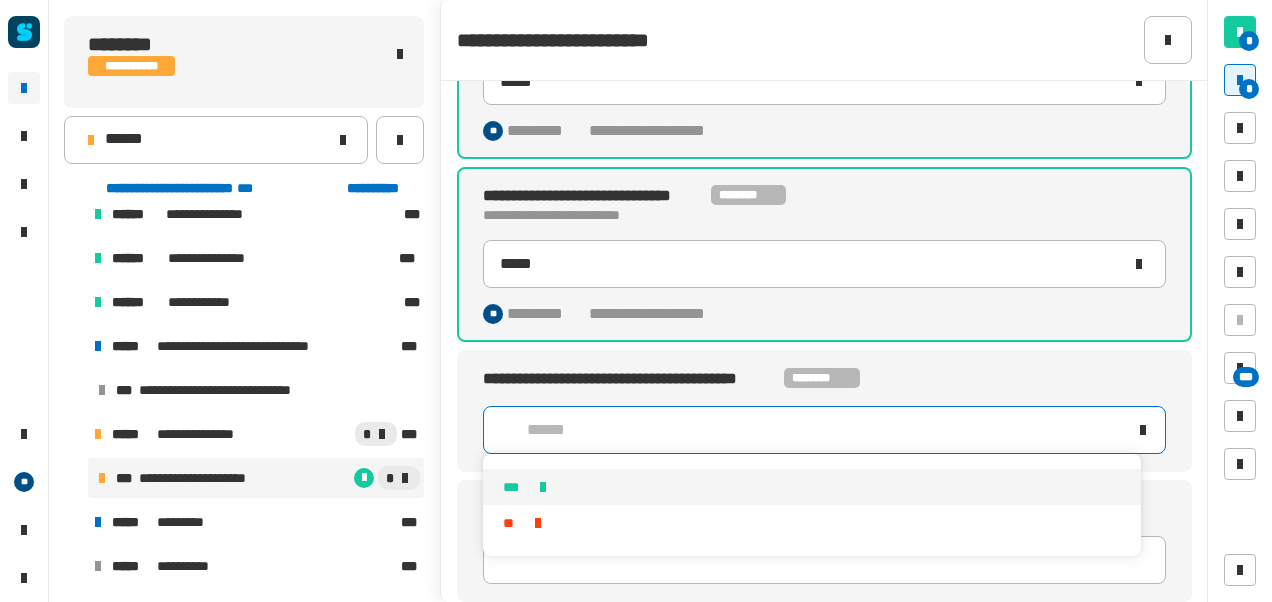 click at bounding box center [543, 487] 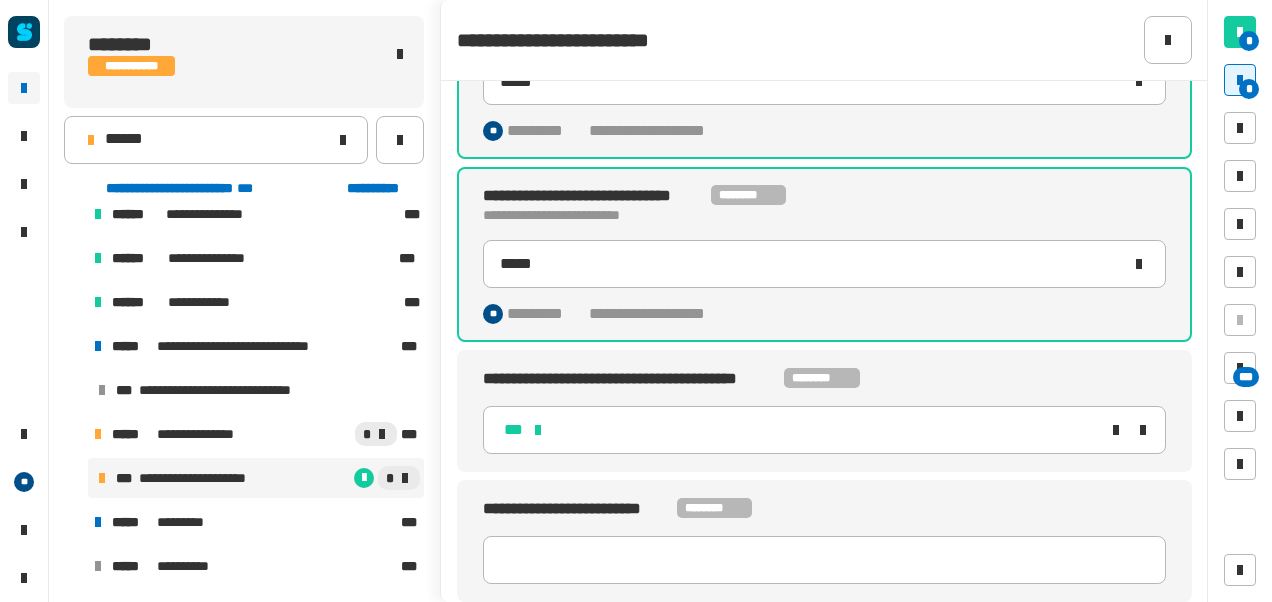 type on "*****" 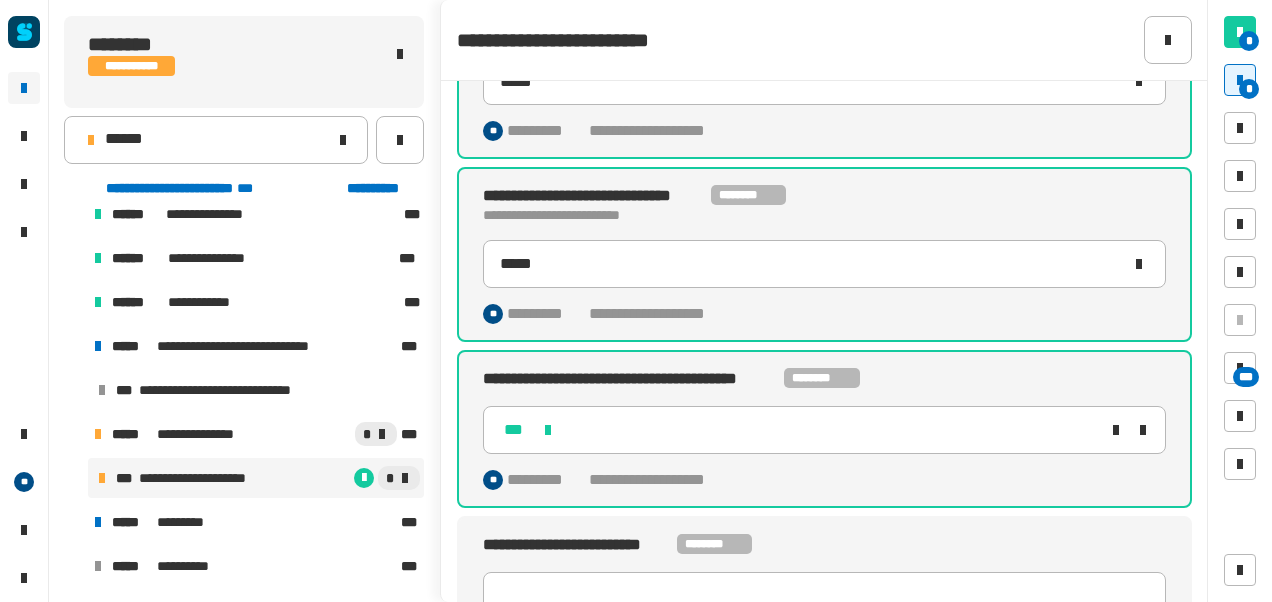 scroll, scrollTop: 314, scrollLeft: 0, axis: vertical 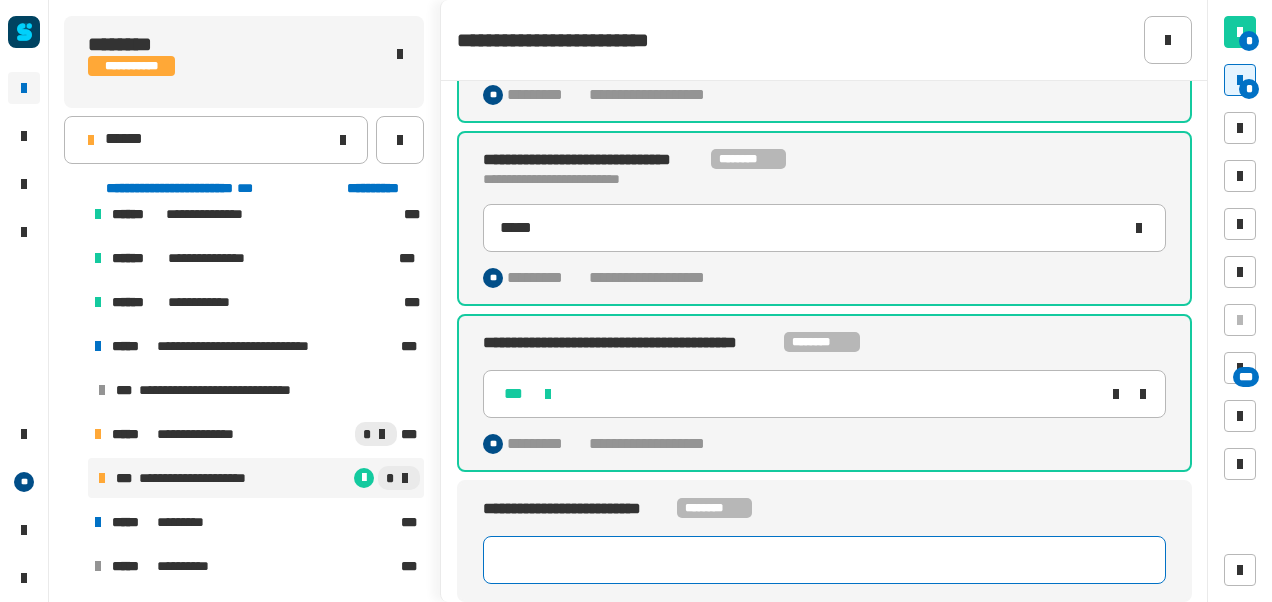 click 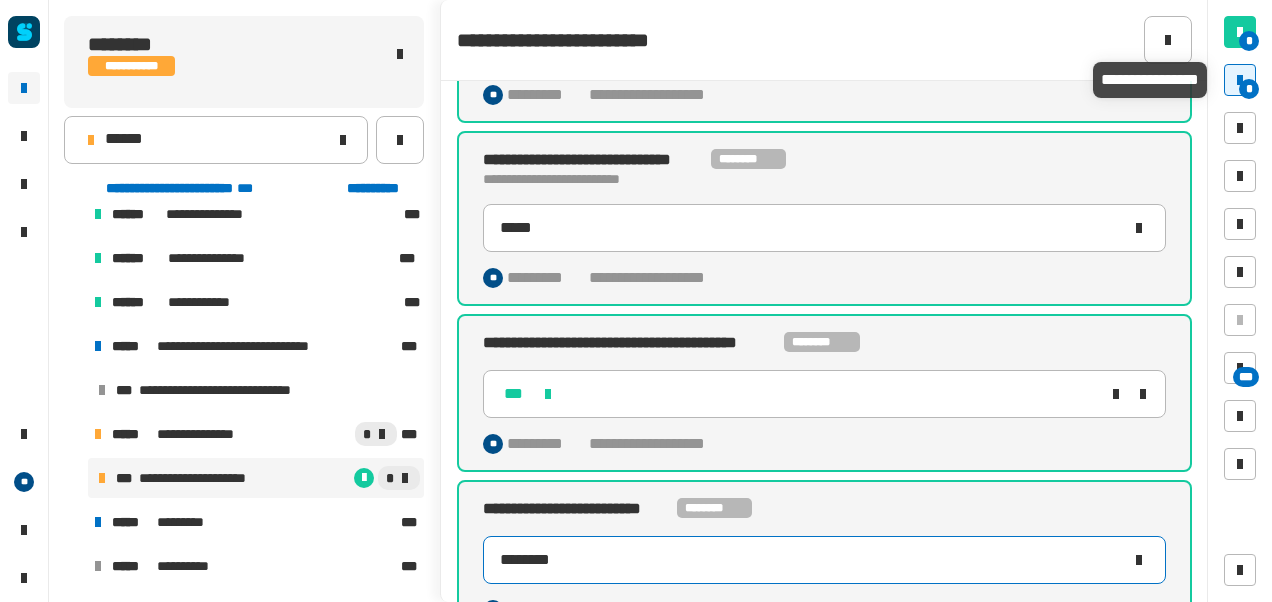 type on "********" 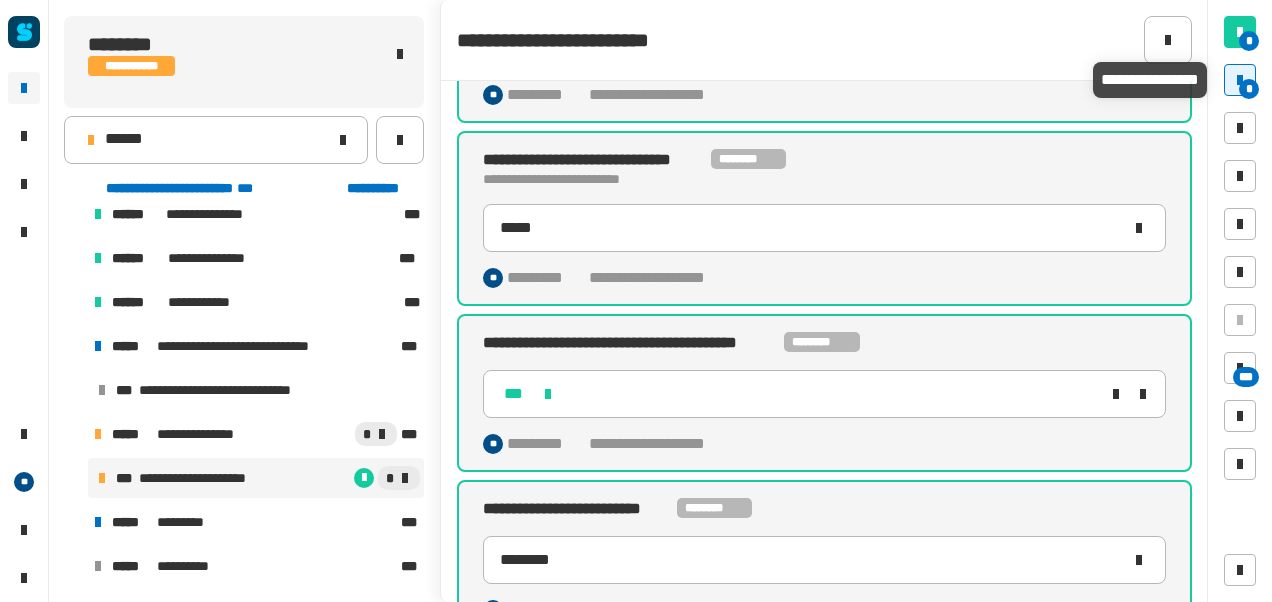 click at bounding box center [1240, 80] 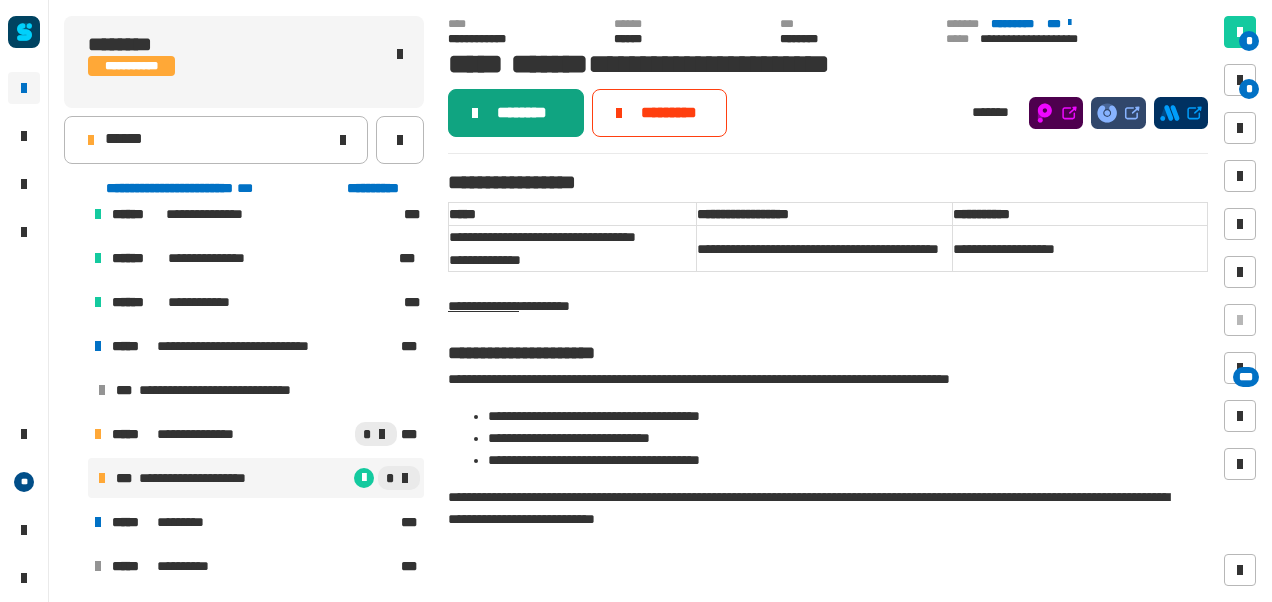 click on "********" 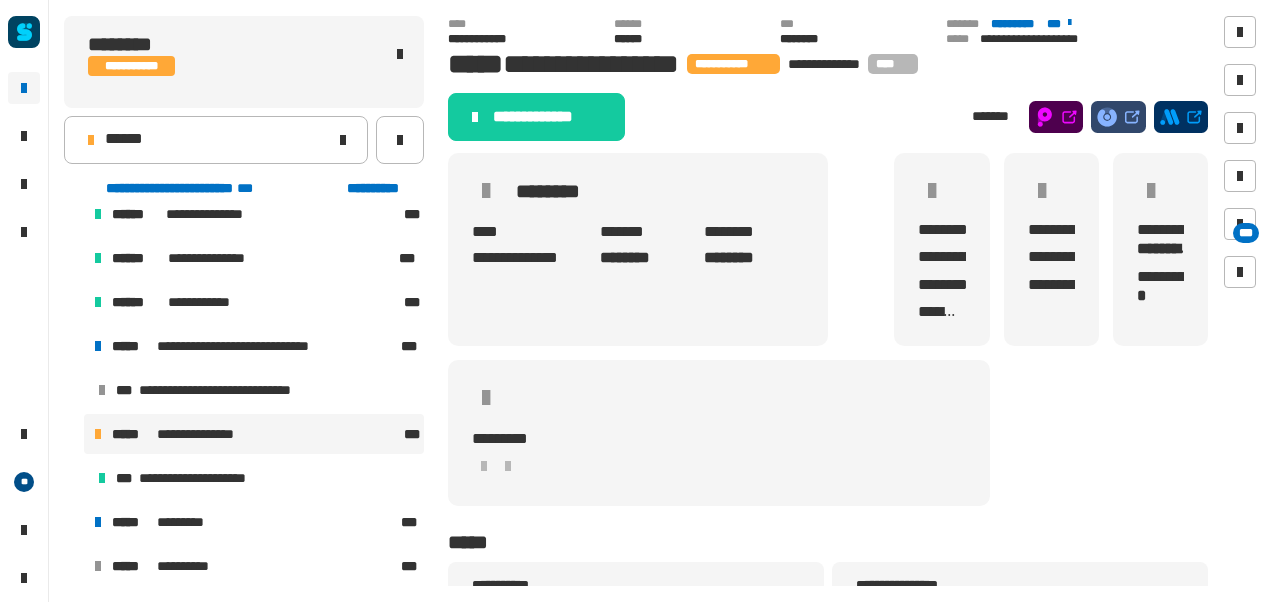 click on "**********" 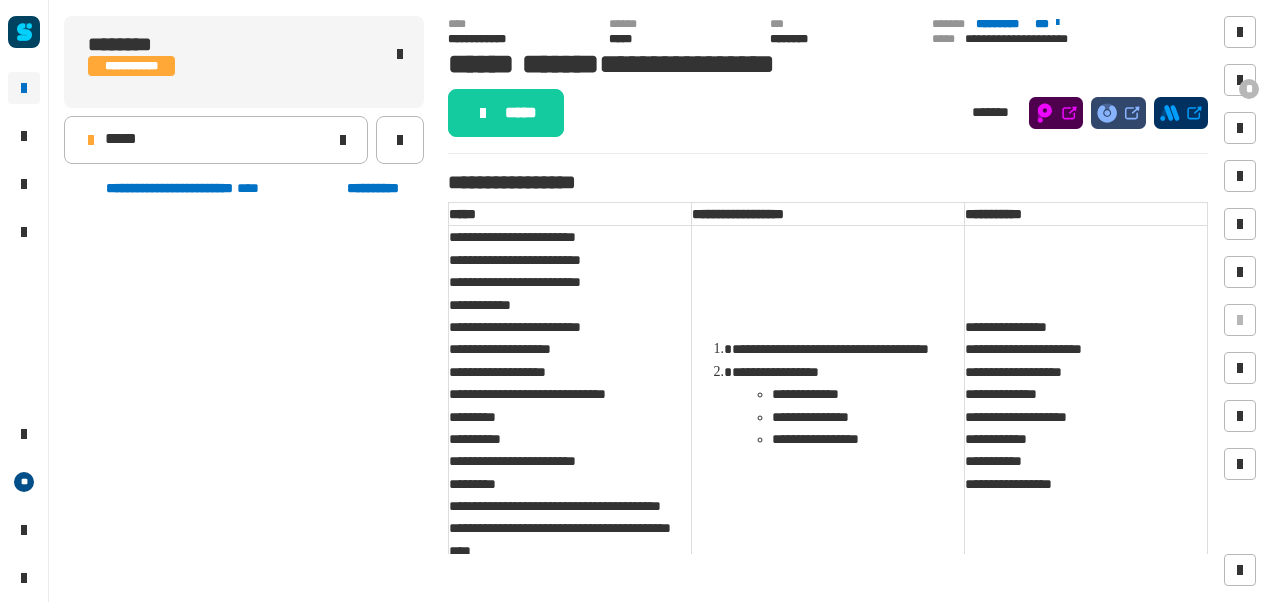 scroll, scrollTop: 0, scrollLeft: 0, axis: both 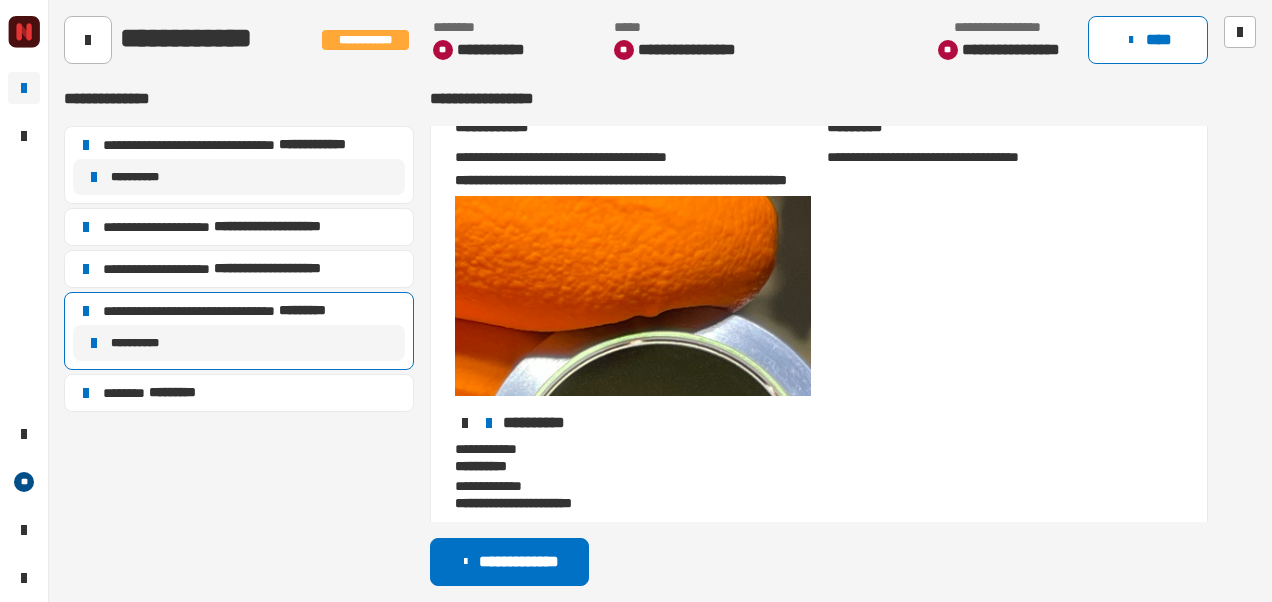 click on "**********" 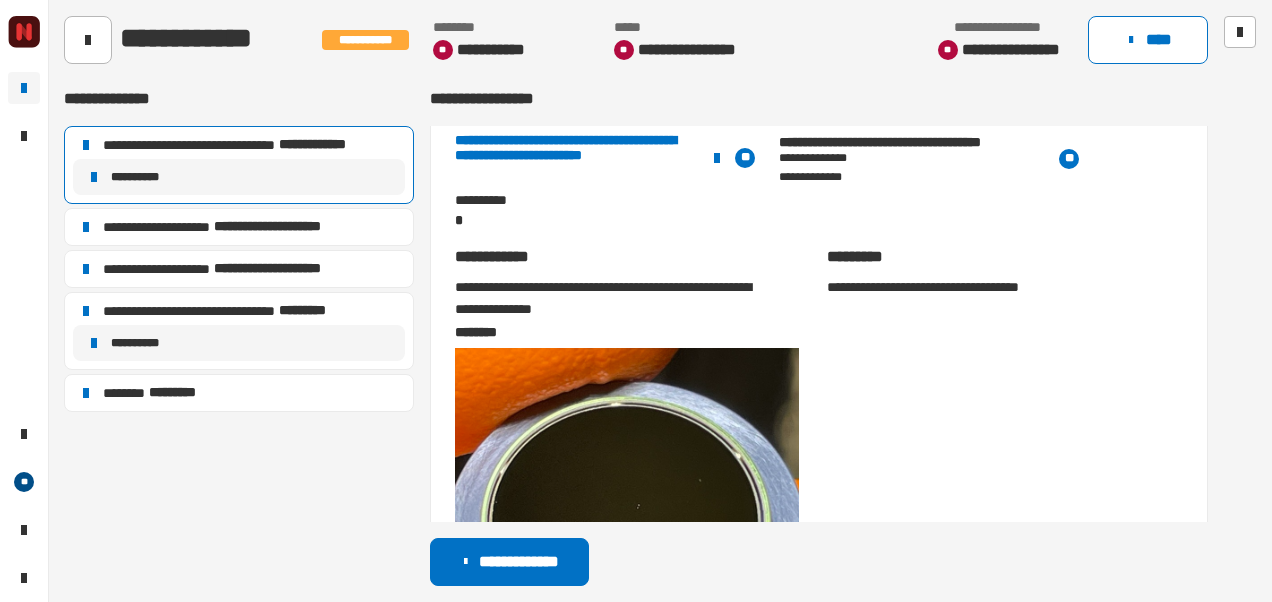 scroll, scrollTop: 209, scrollLeft: 0, axis: vertical 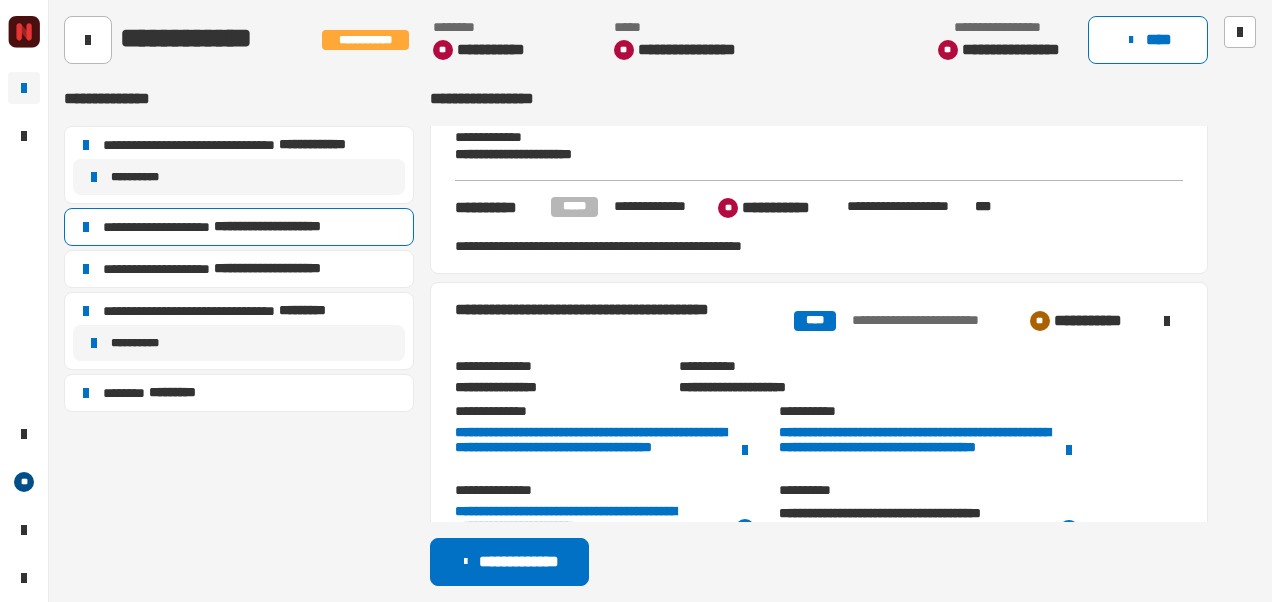 click 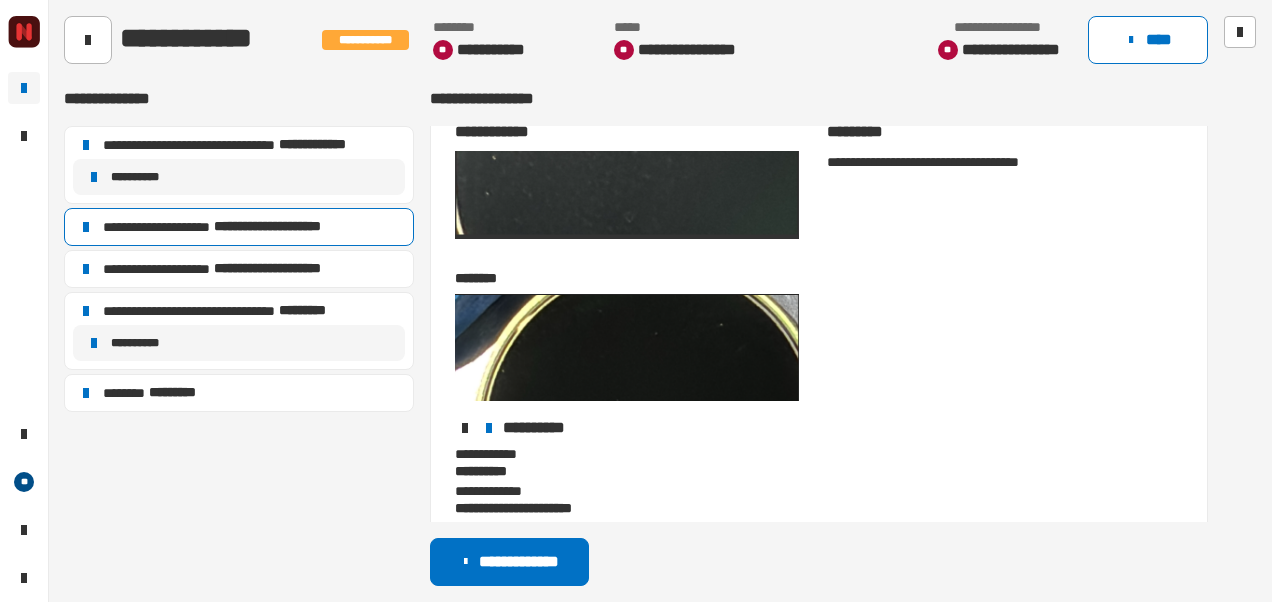 scroll, scrollTop: 0, scrollLeft: 0, axis: both 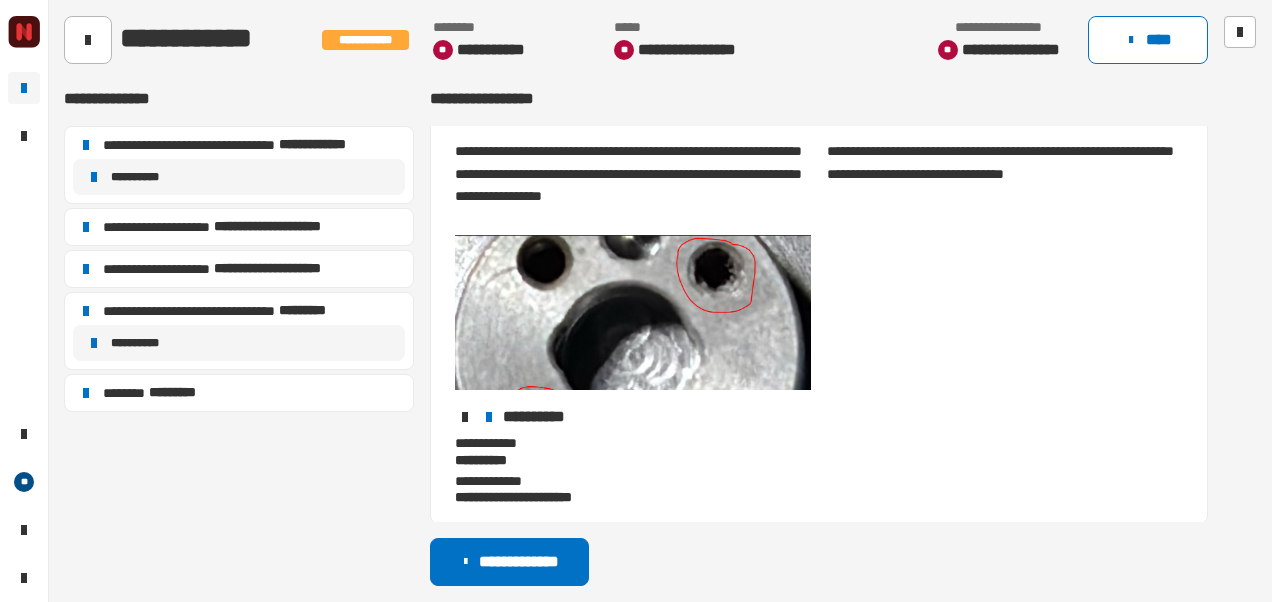 click on "**********" 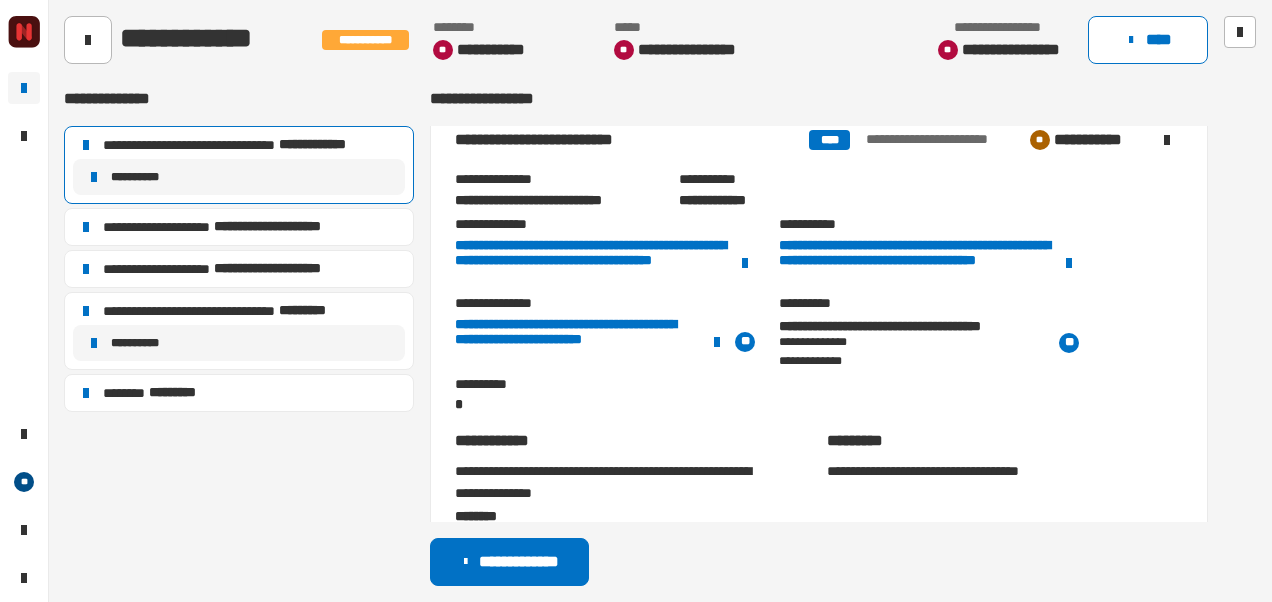 scroll, scrollTop: 20, scrollLeft: 0, axis: vertical 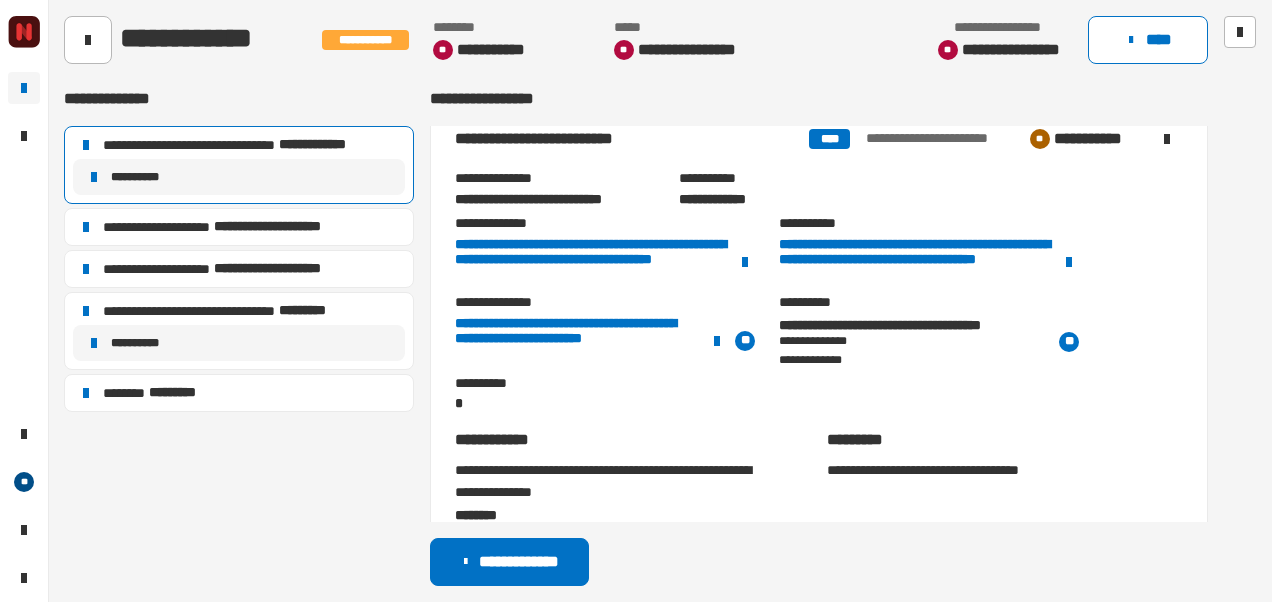 click on "**********" at bounding box center (819, 292) 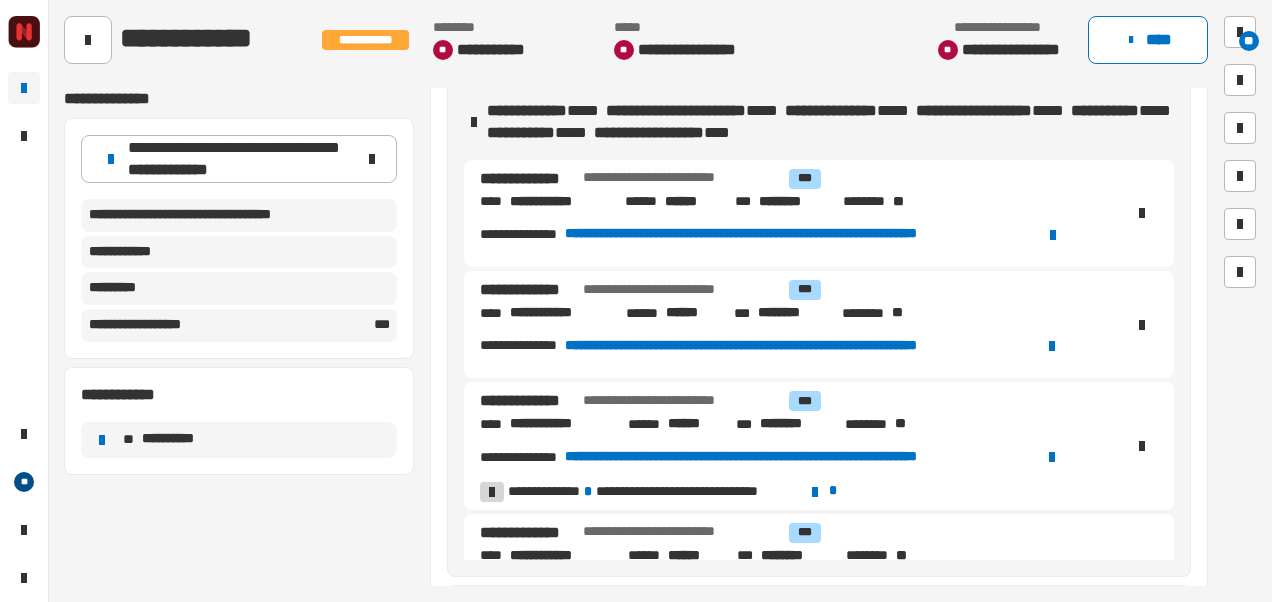 scroll, scrollTop: 486, scrollLeft: 0, axis: vertical 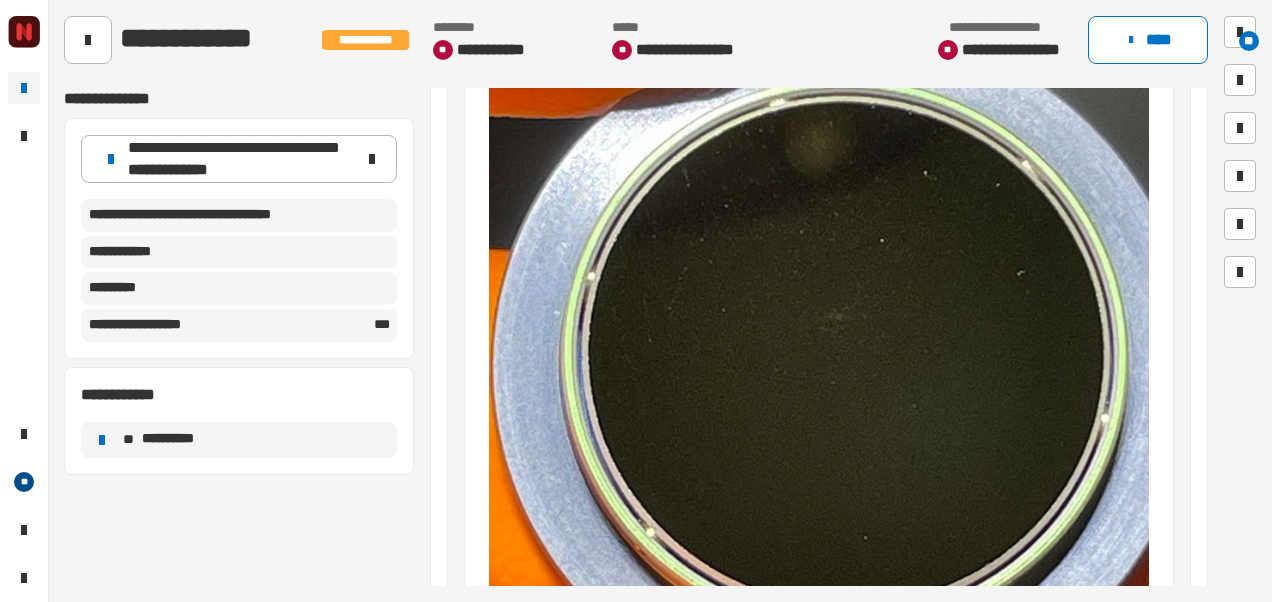 click on "**********" 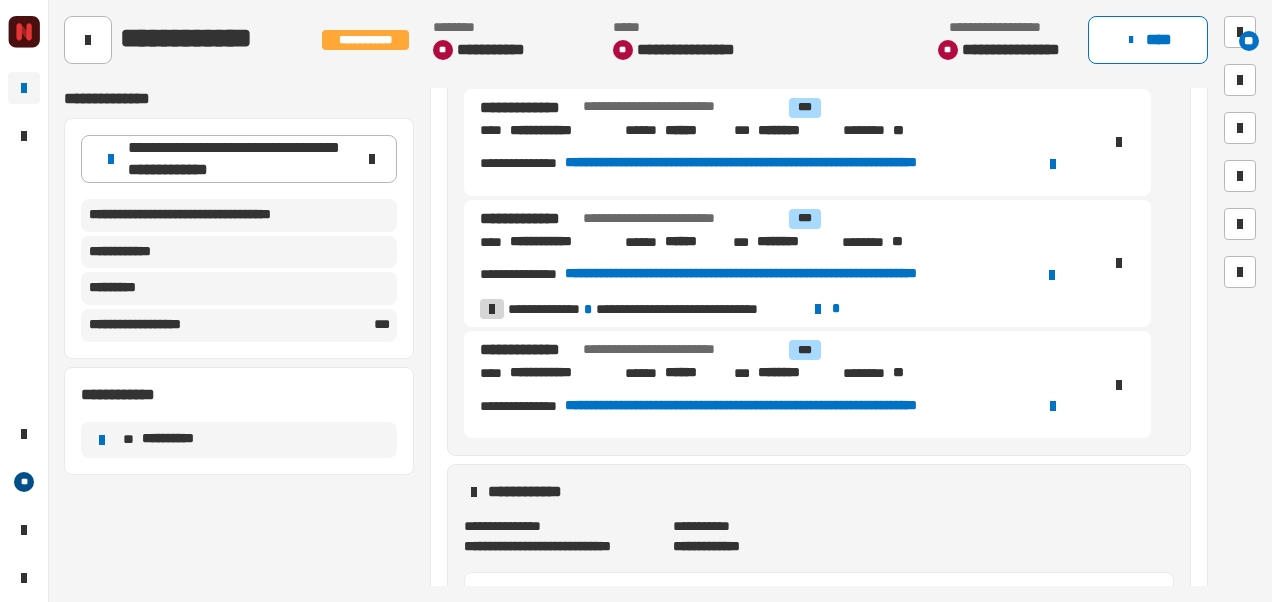 scroll, scrollTop: 605, scrollLeft: 0, axis: vertical 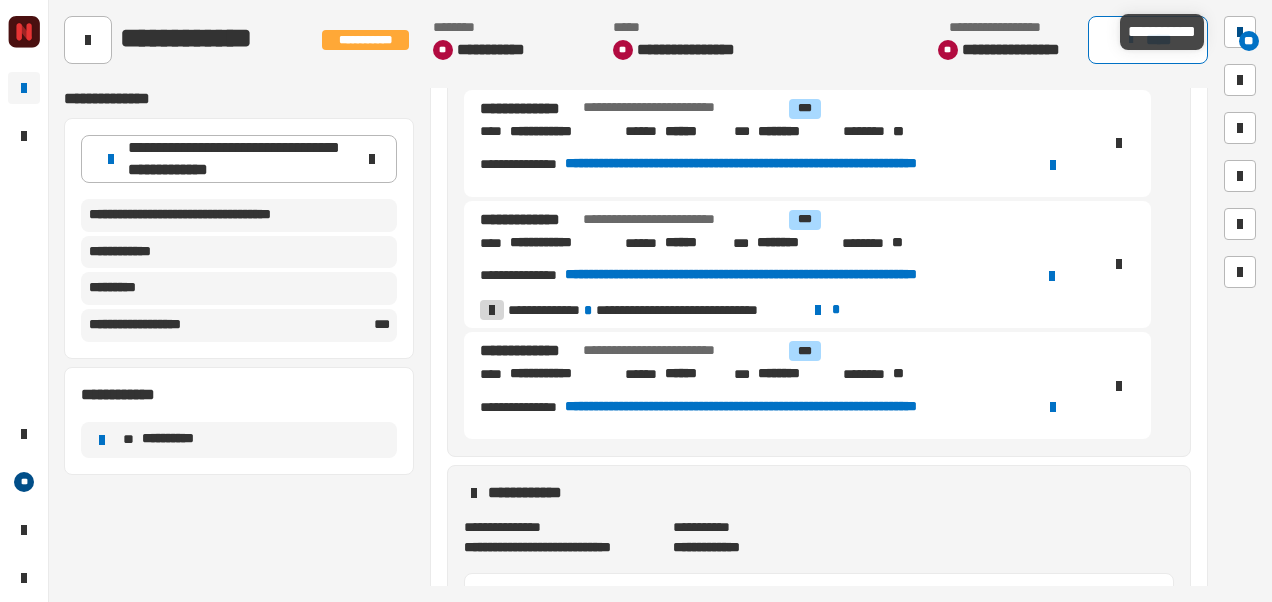 click at bounding box center [1240, 32] 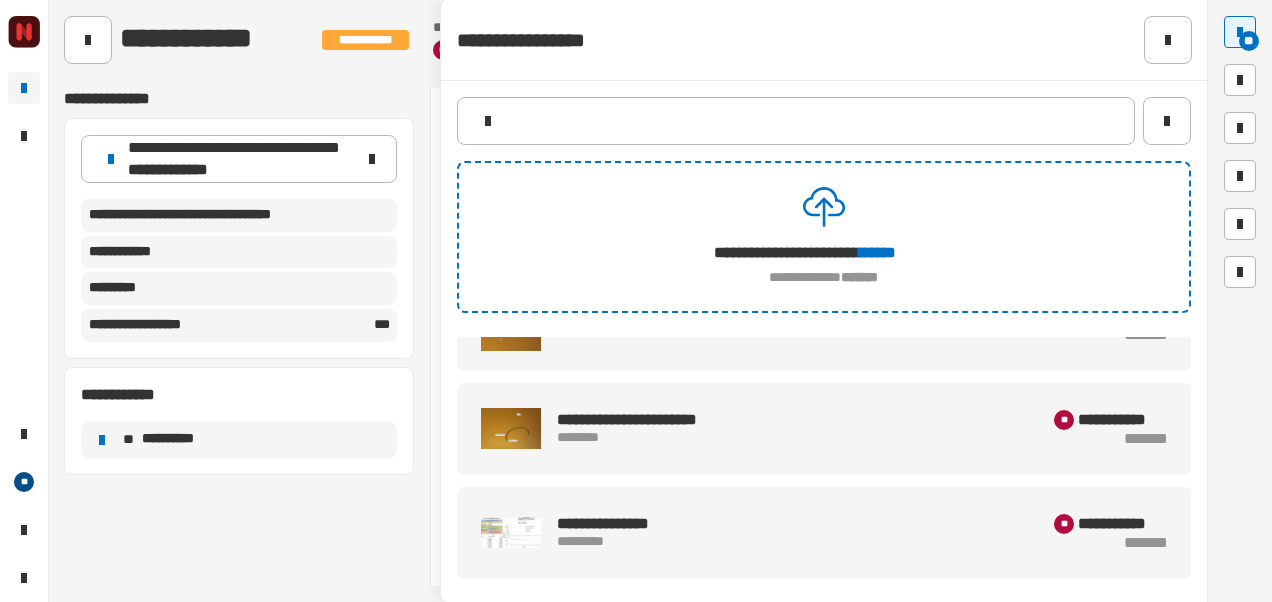 scroll, scrollTop: 774, scrollLeft: 0, axis: vertical 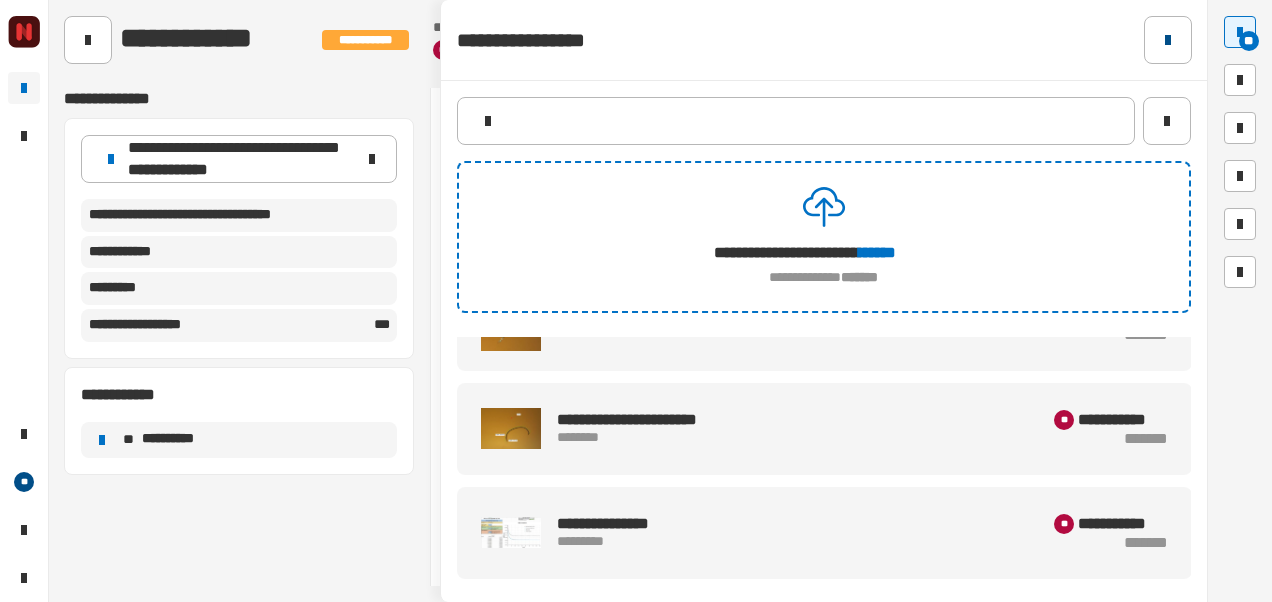 click 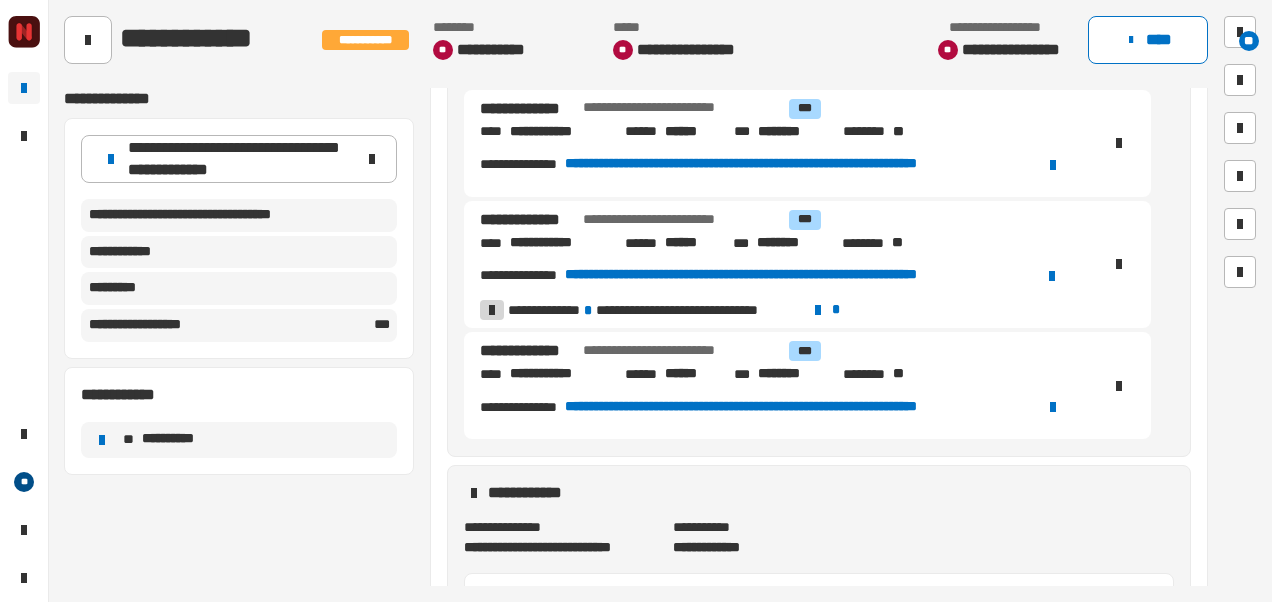 click on "**********" at bounding box center [800, 407] 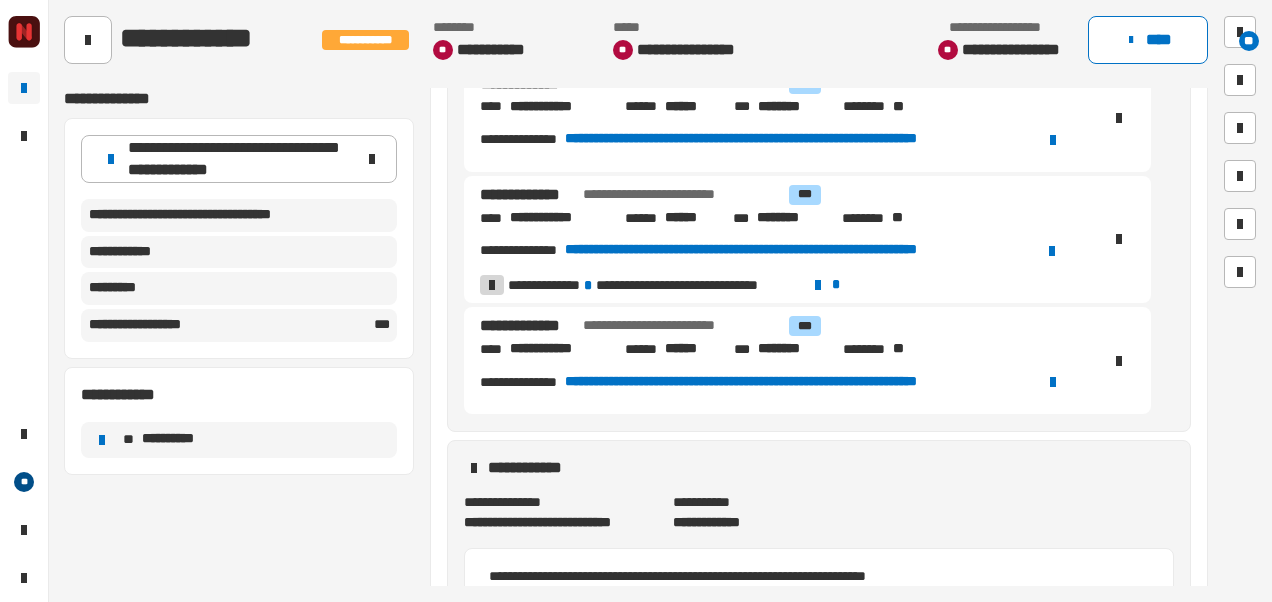 scroll, scrollTop: 575, scrollLeft: 0, axis: vertical 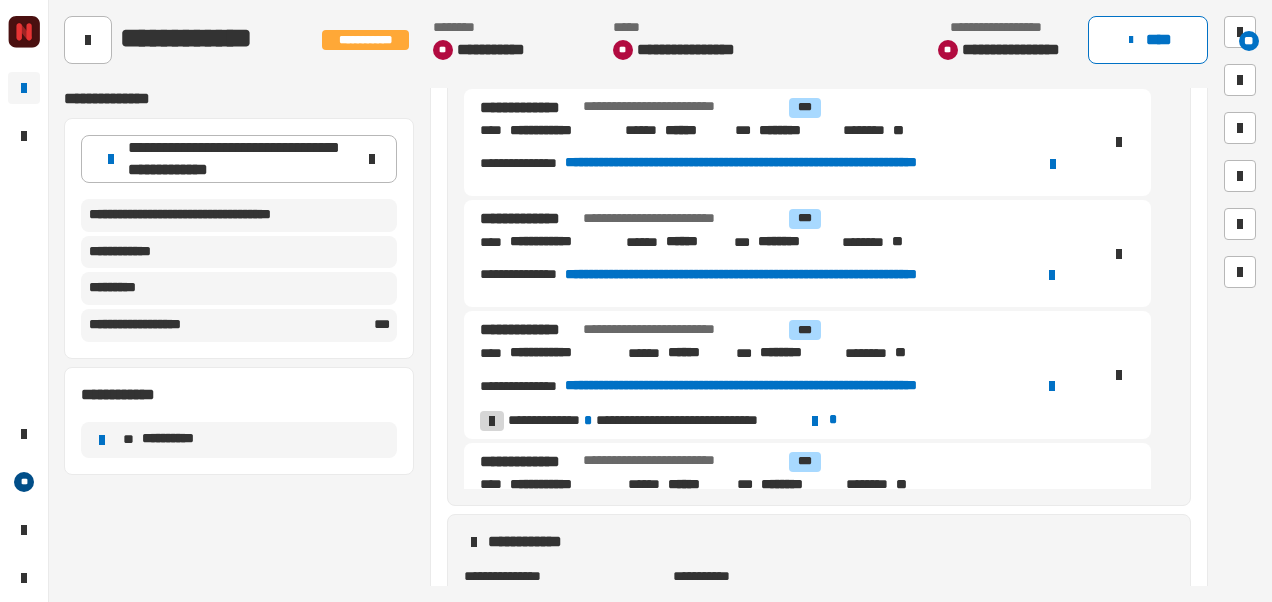 click on "**********" at bounding box center [682, 330] 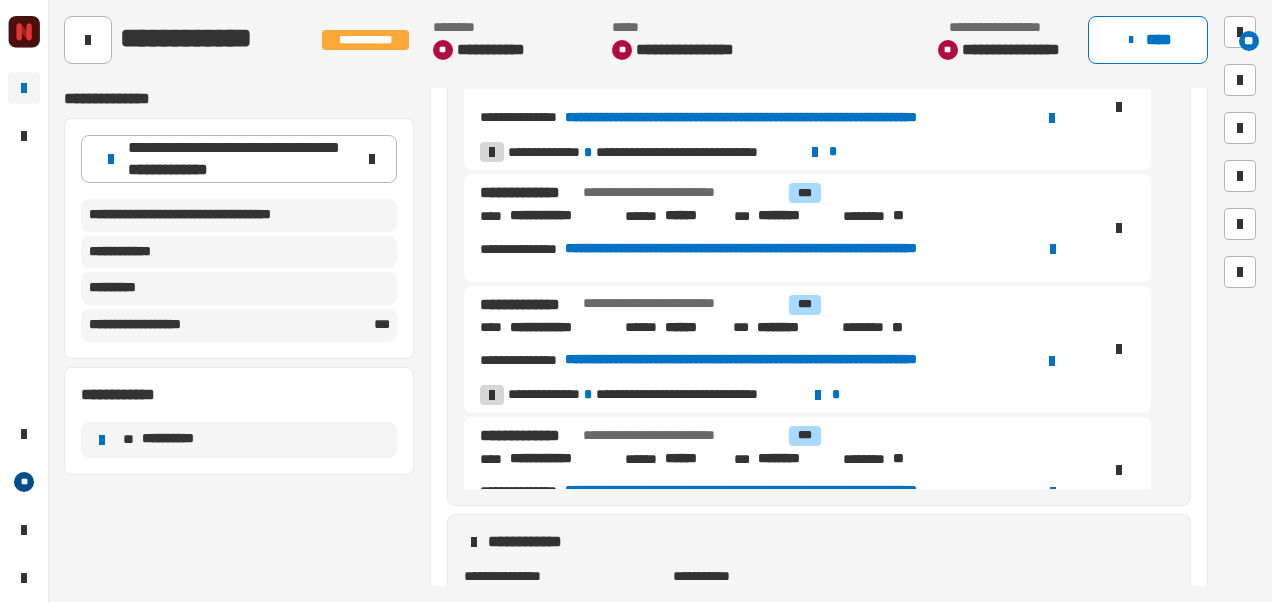 scroll, scrollTop: 577, scrollLeft: 0, axis: vertical 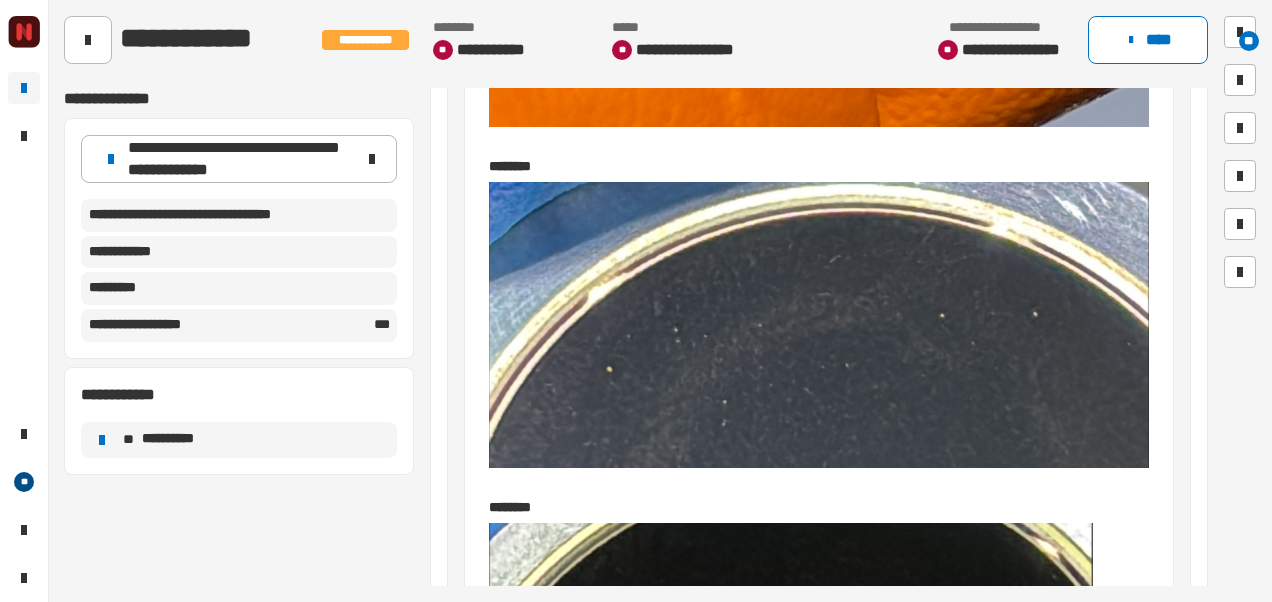click at bounding box center (819, 325) 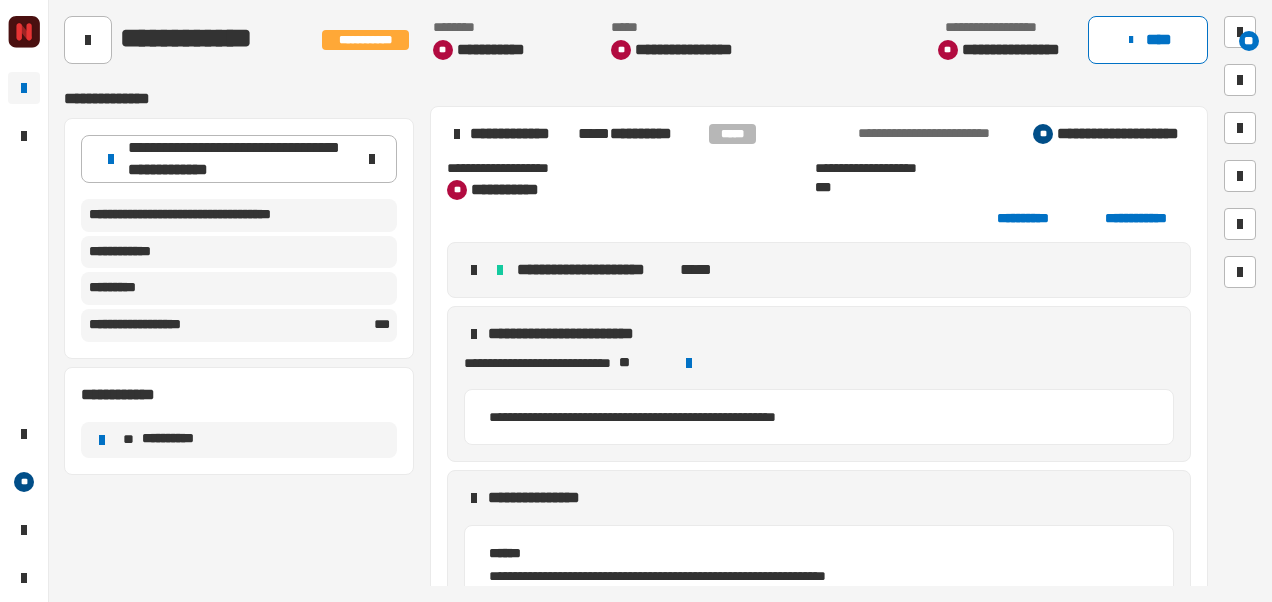 scroll, scrollTop: 6919, scrollLeft: 0, axis: vertical 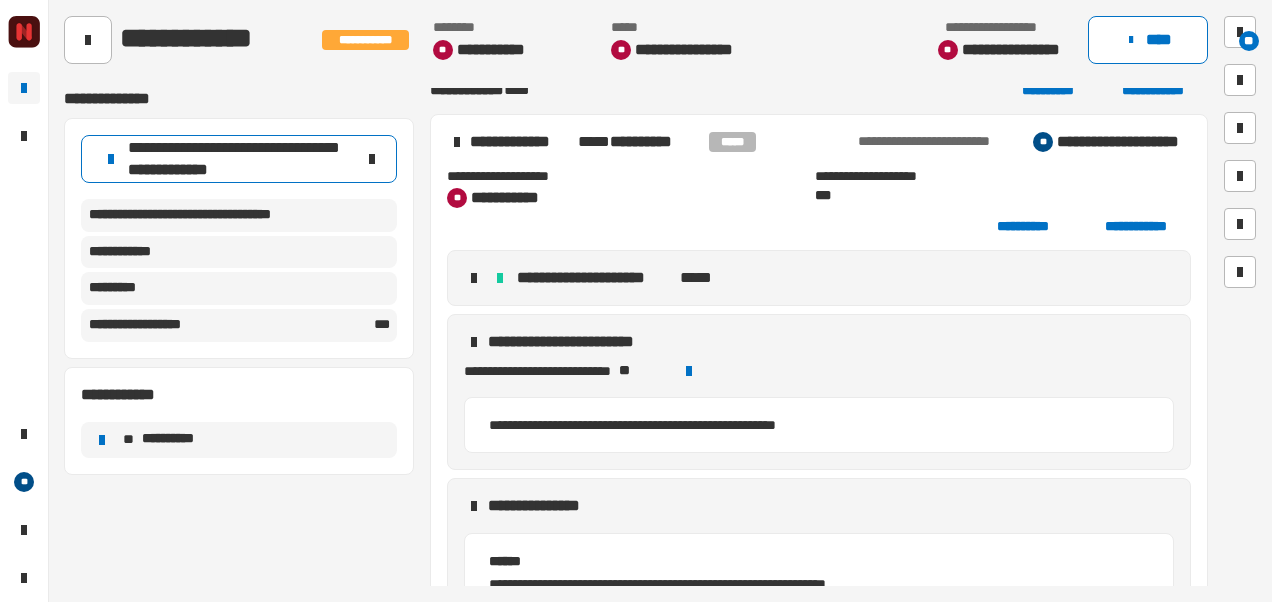 click on "**********" 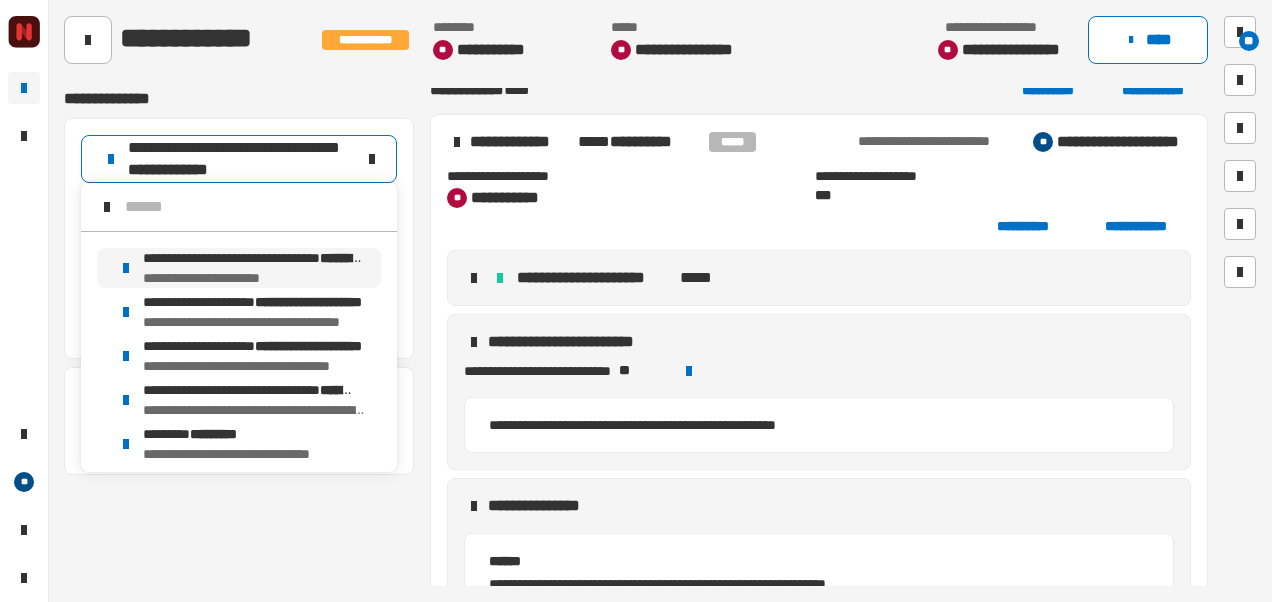scroll, scrollTop: 7, scrollLeft: 0, axis: vertical 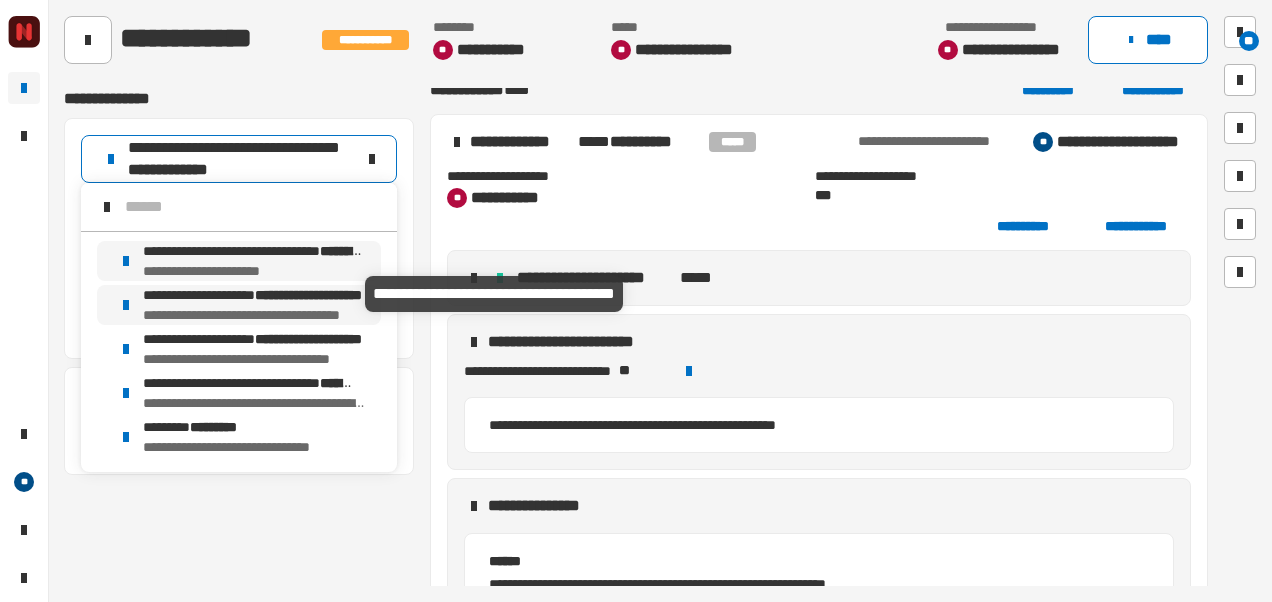 click on "**********" at bounding box center [254, 295] 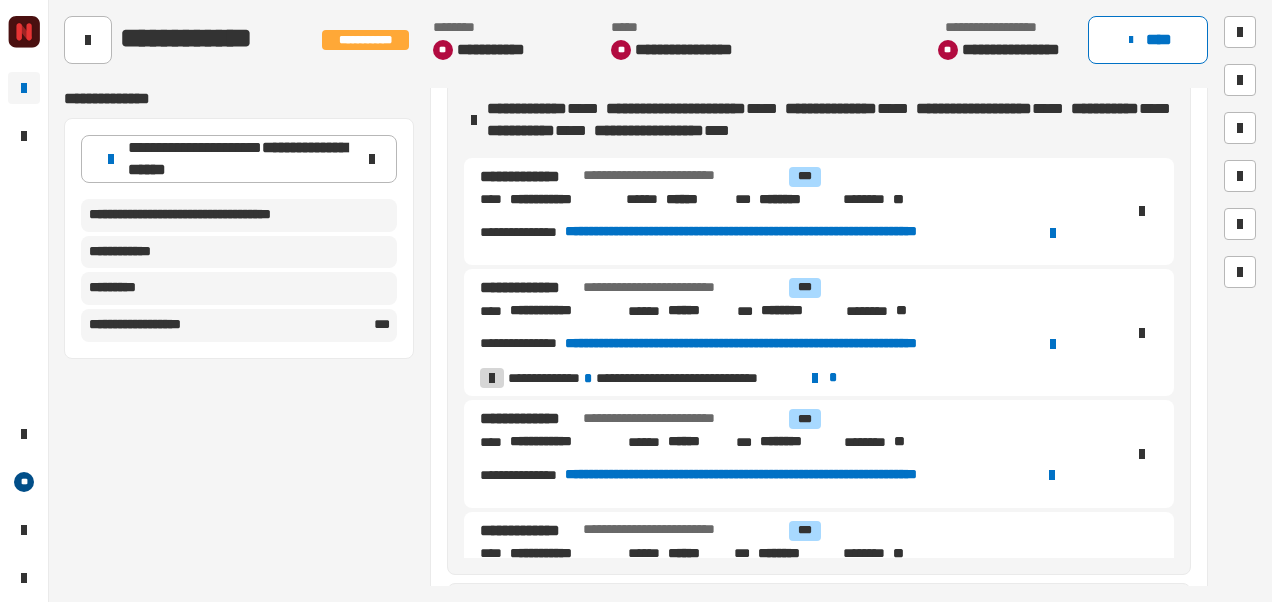 scroll, scrollTop: 491, scrollLeft: 0, axis: vertical 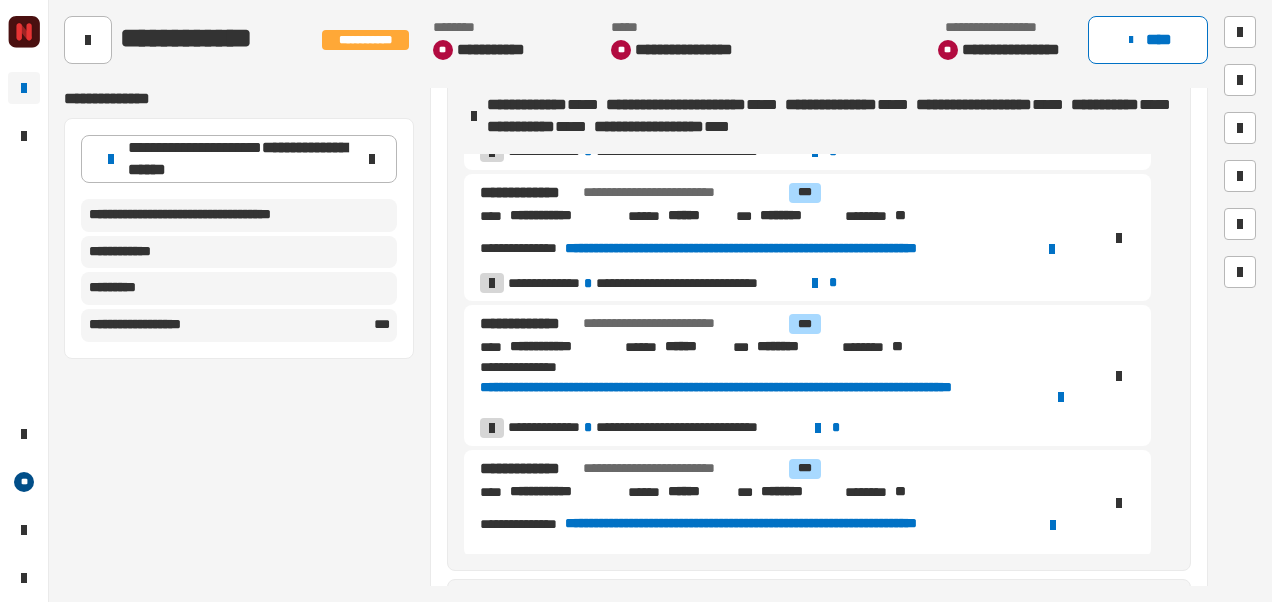 click on "**********" 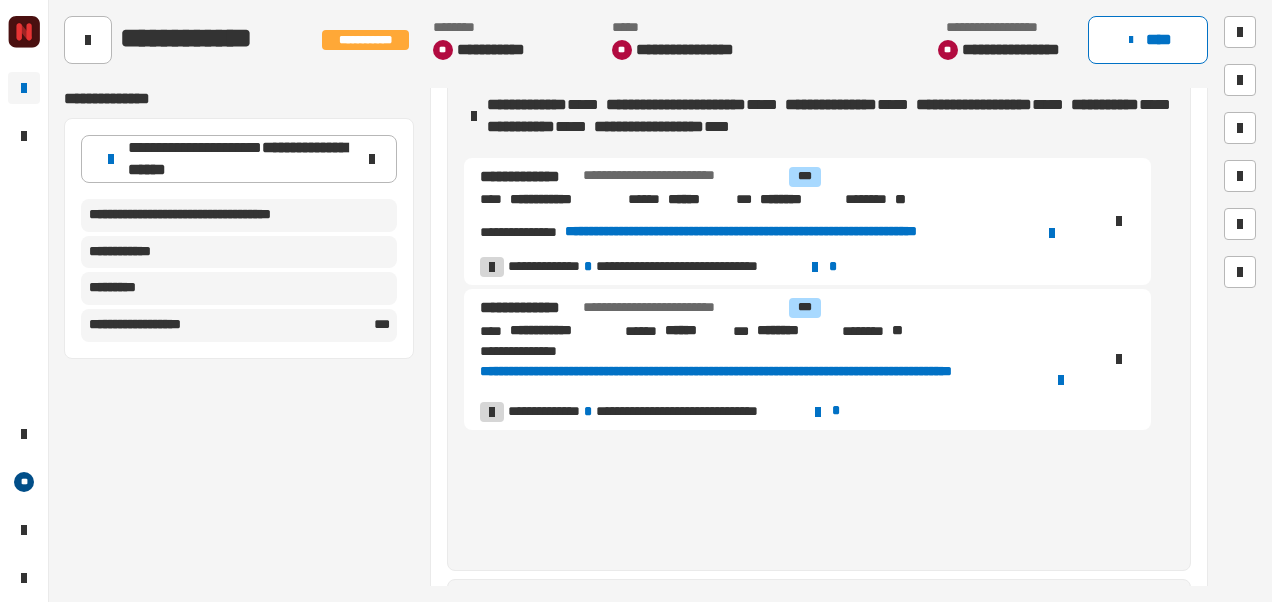 scroll, scrollTop: 0, scrollLeft: 0, axis: both 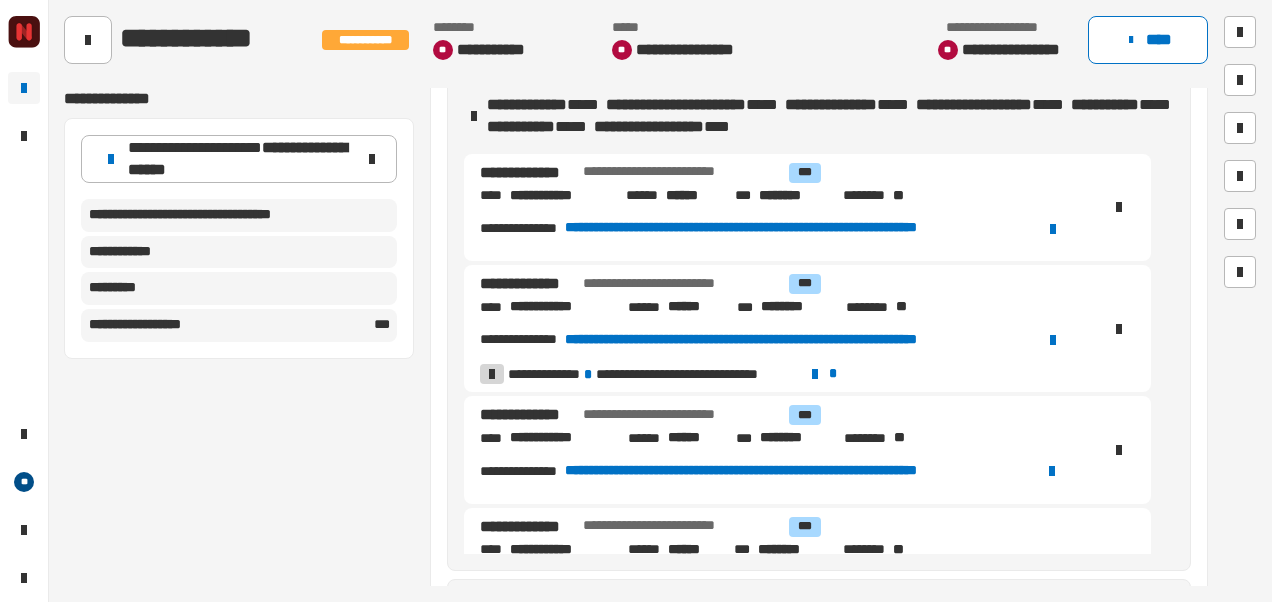 click on "**********" 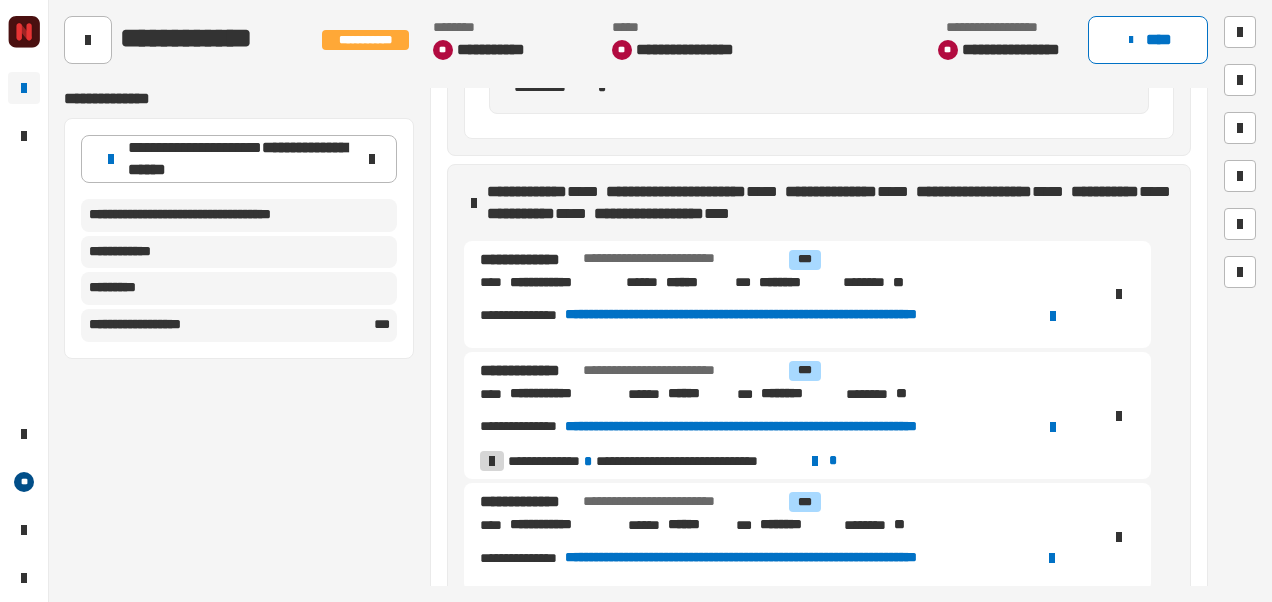scroll, scrollTop: 410, scrollLeft: 0, axis: vertical 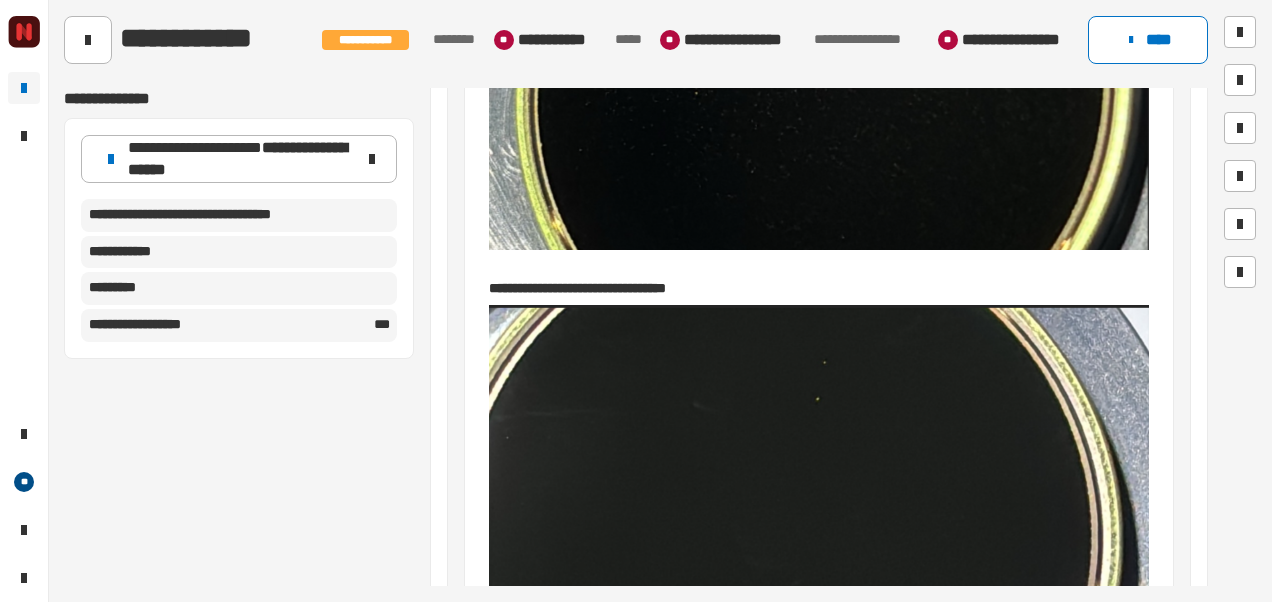 click at bounding box center [819, 562] 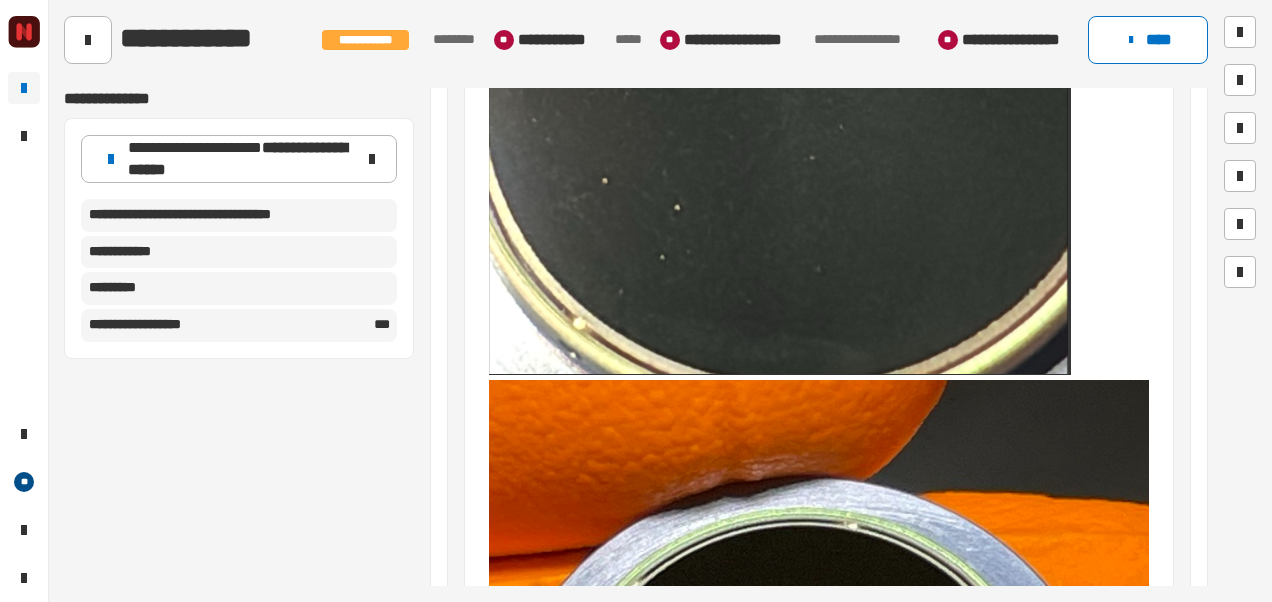 scroll, scrollTop: 4212, scrollLeft: 0, axis: vertical 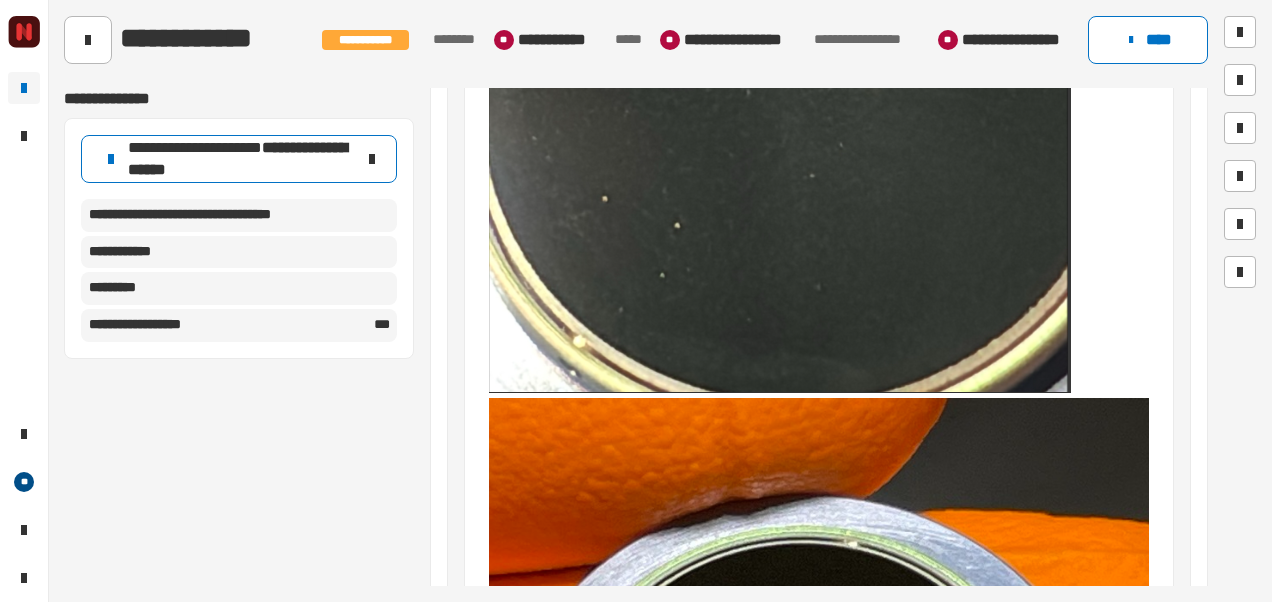 click 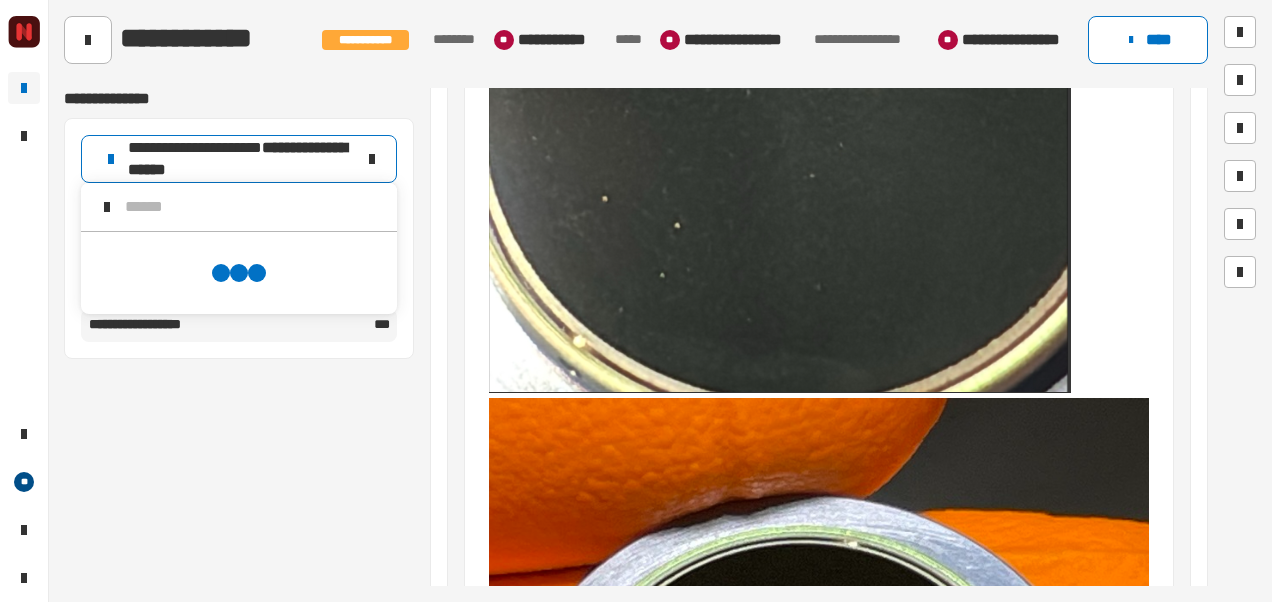 scroll, scrollTop: 7, scrollLeft: 0, axis: vertical 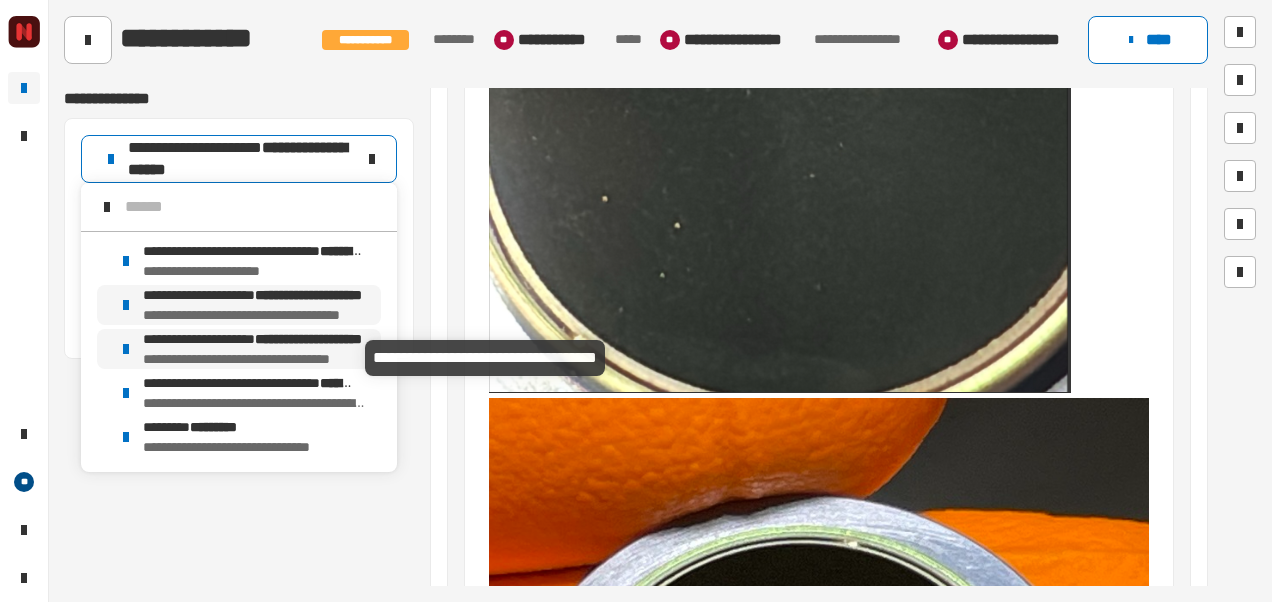 click on "**********" at bounding box center (254, 359) 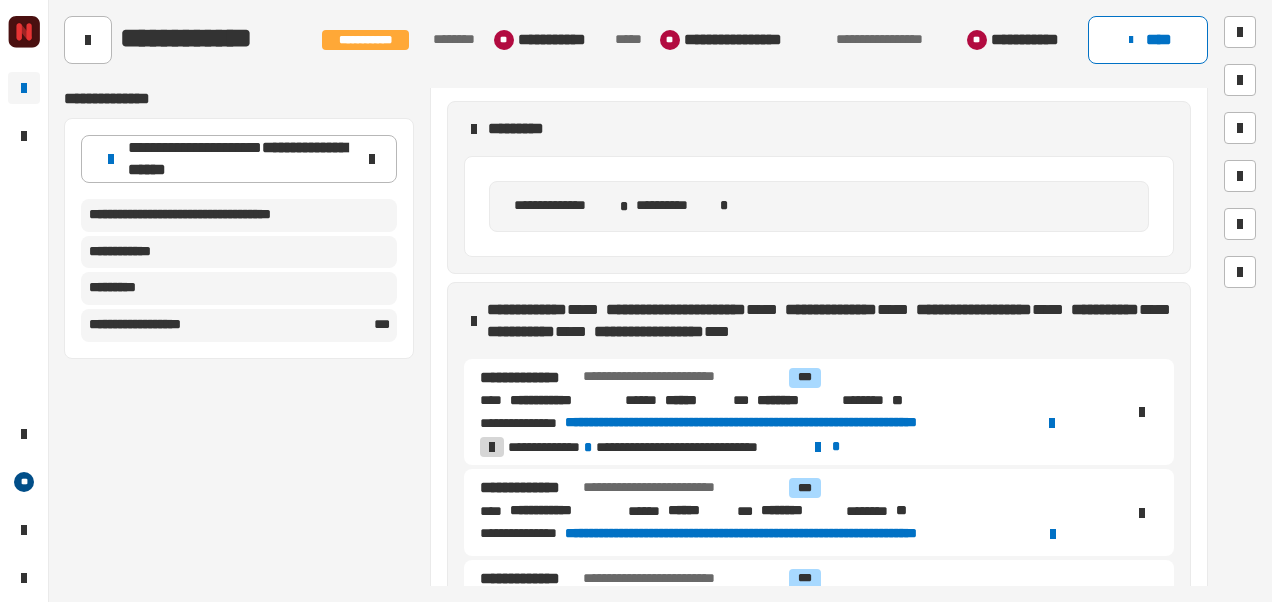 scroll, scrollTop: 0, scrollLeft: 0, axis: both 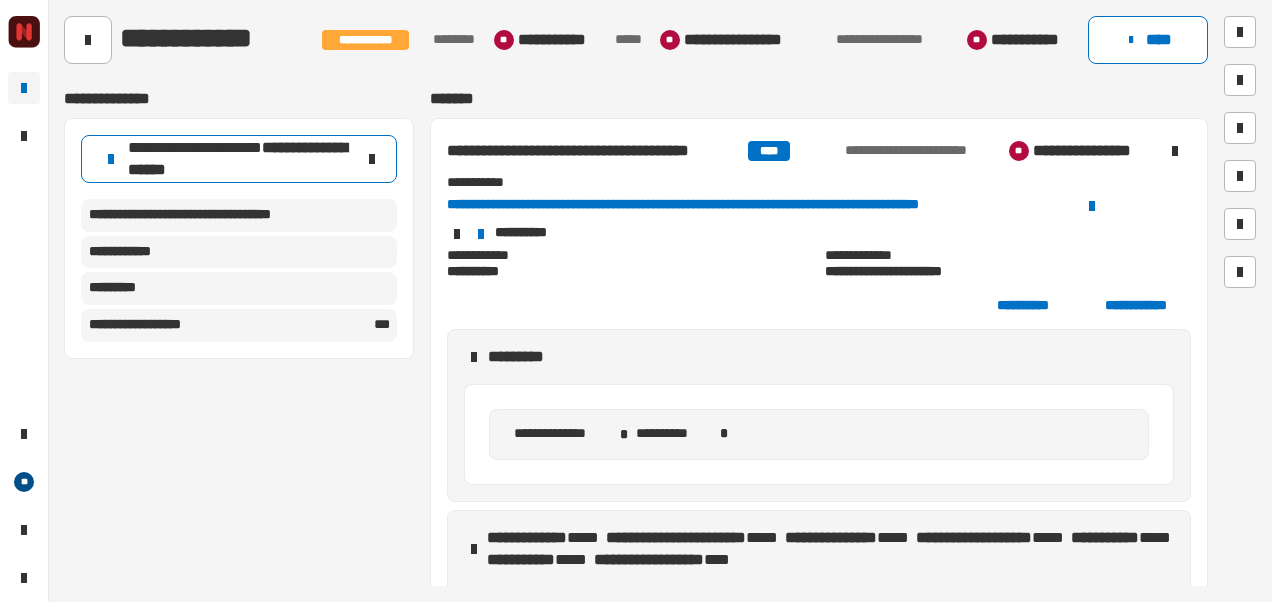 click on "**********" 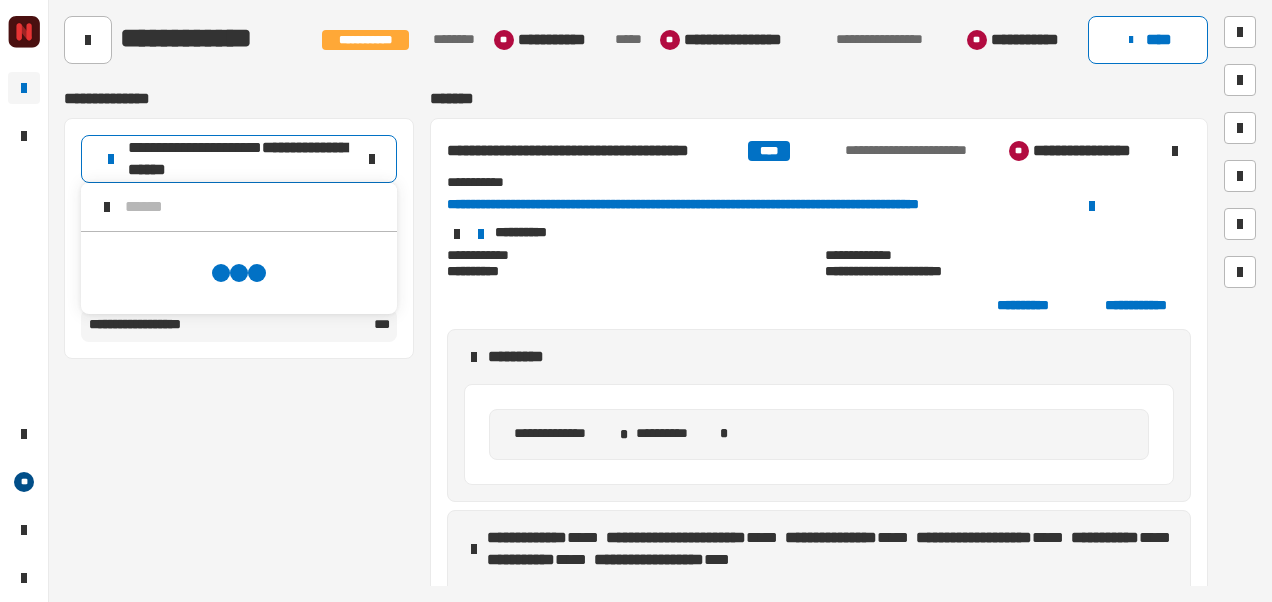 scroll, scrollTop: 7, scrollLeft: 0, axis: vertical 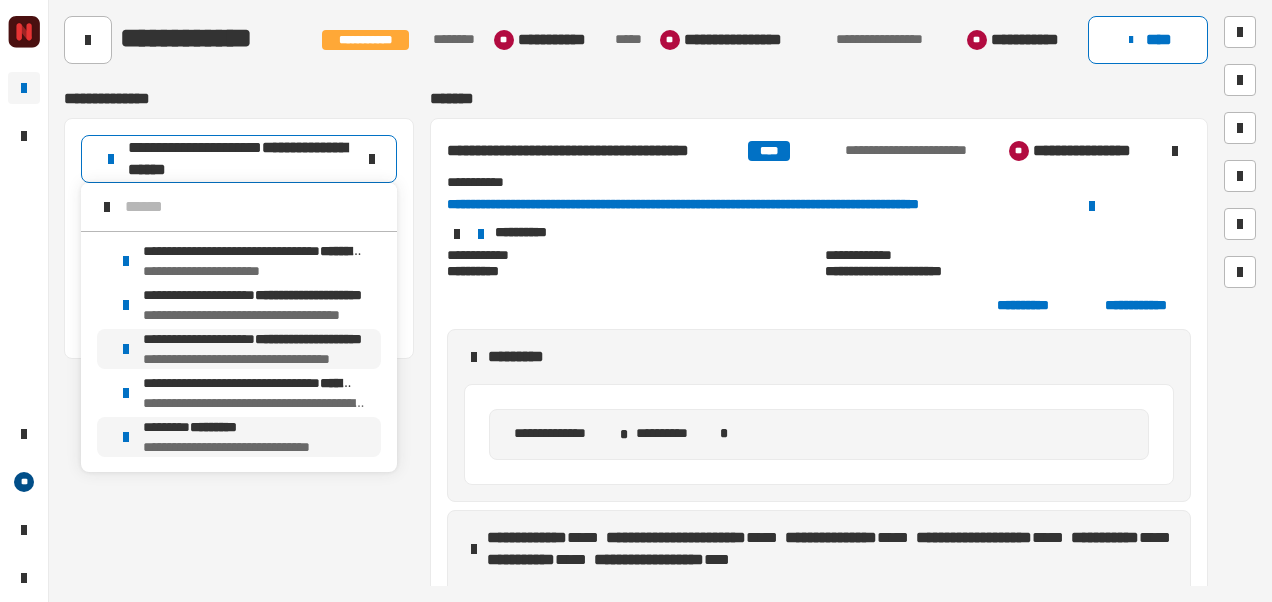 click on "*********" at bounding box center [213, 427] 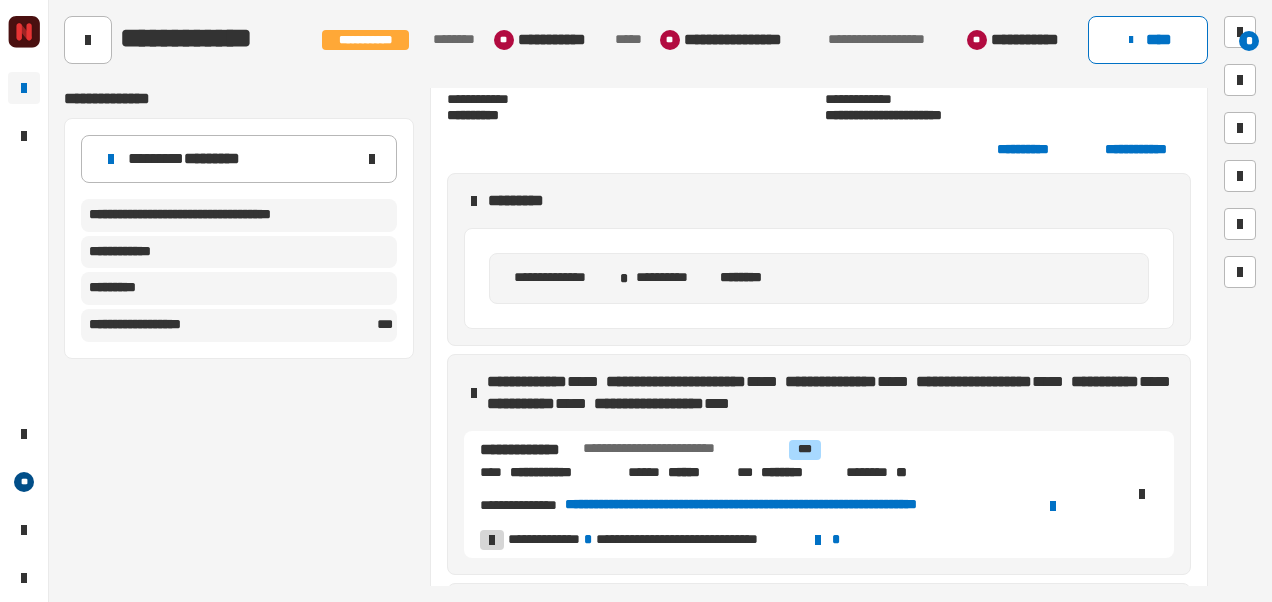 scroll, scrollTop: 0, scrollLeft: 0, axis: both 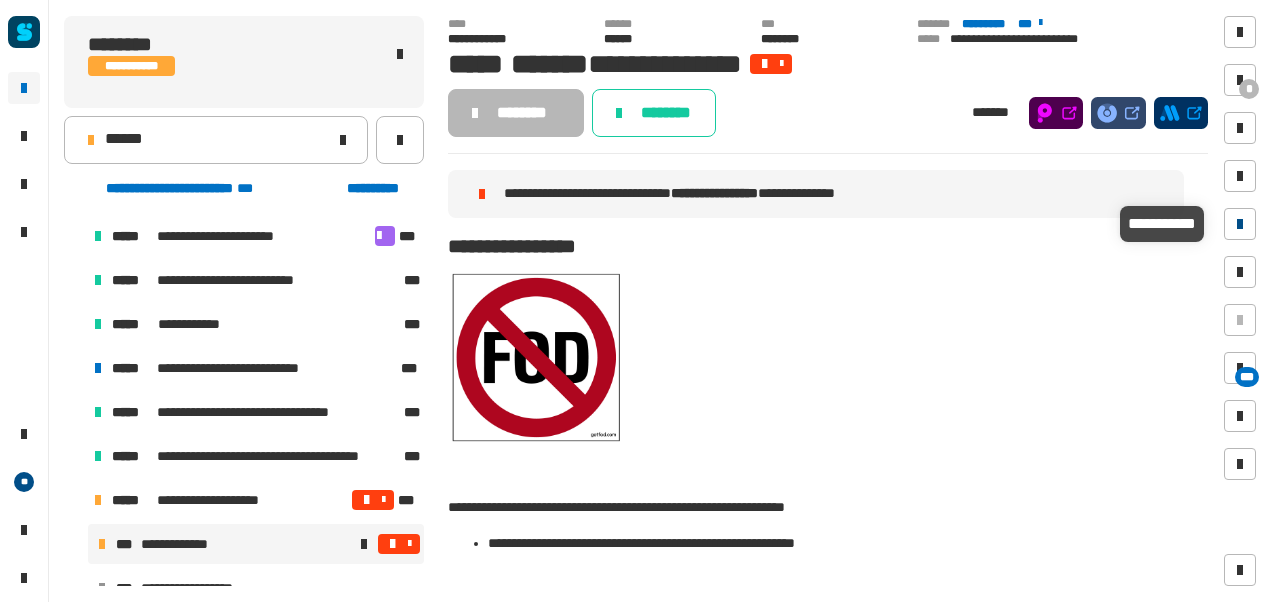 click at bounding box center [1240, 224] 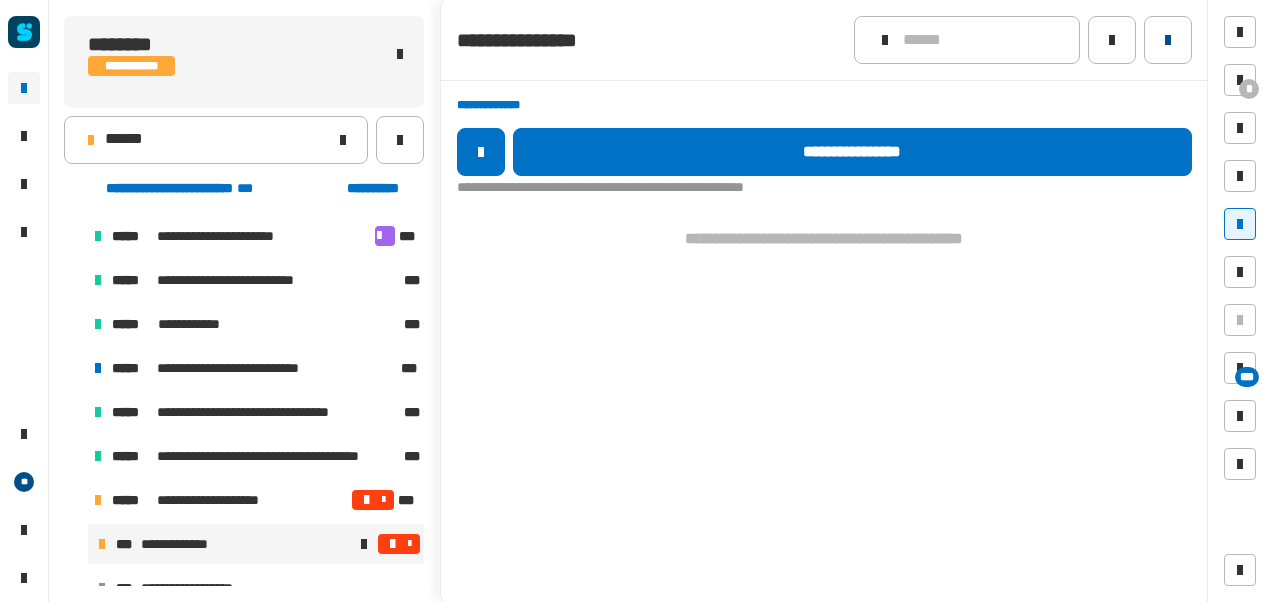 click 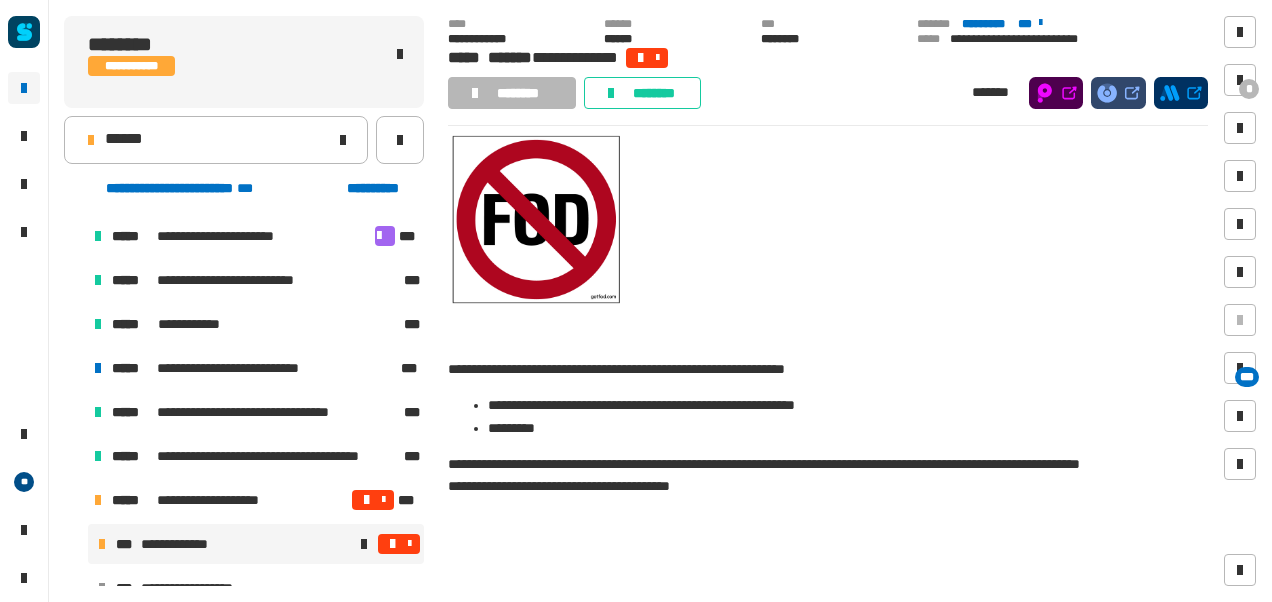 scroll, scrollTop: 110, scrollLeft: 0, axis: vertical 